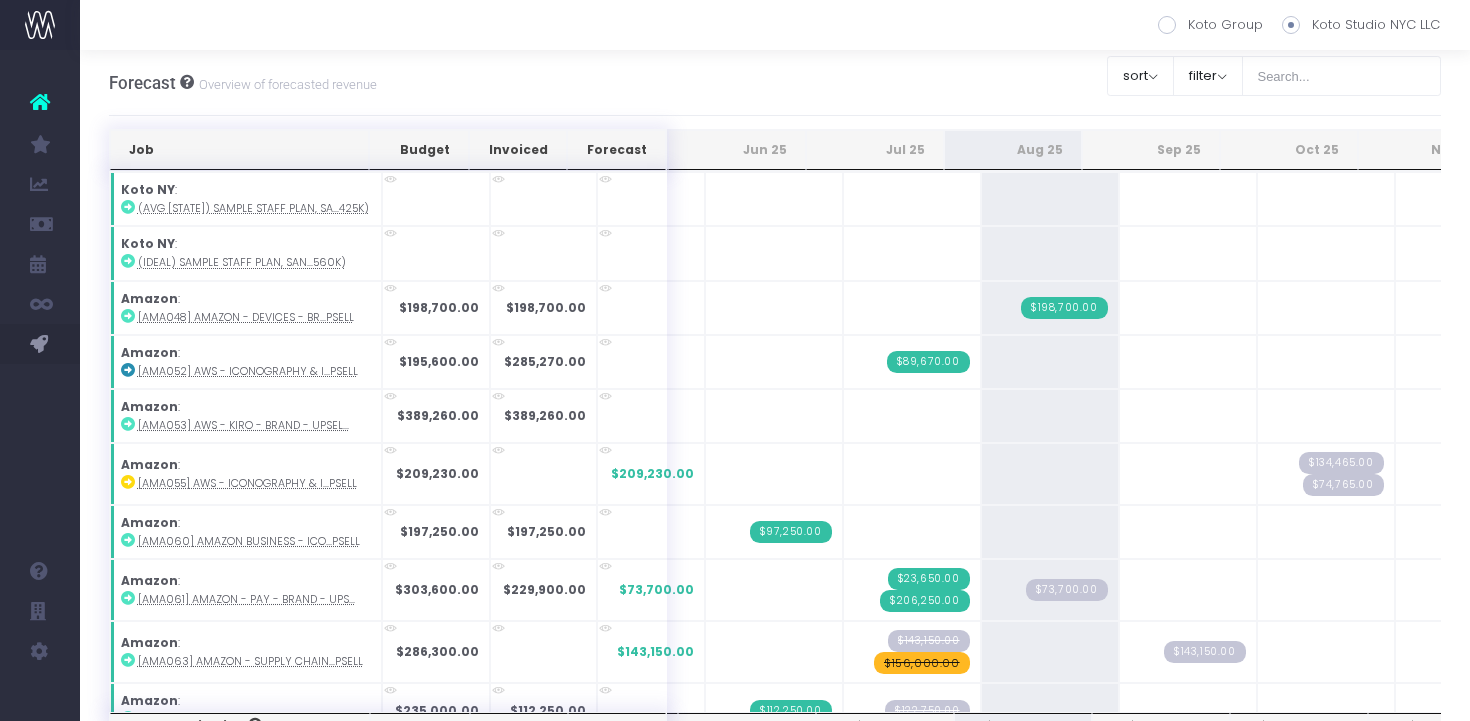 scroll, scrollTop: 0, scrollLeft: 0, axis: both 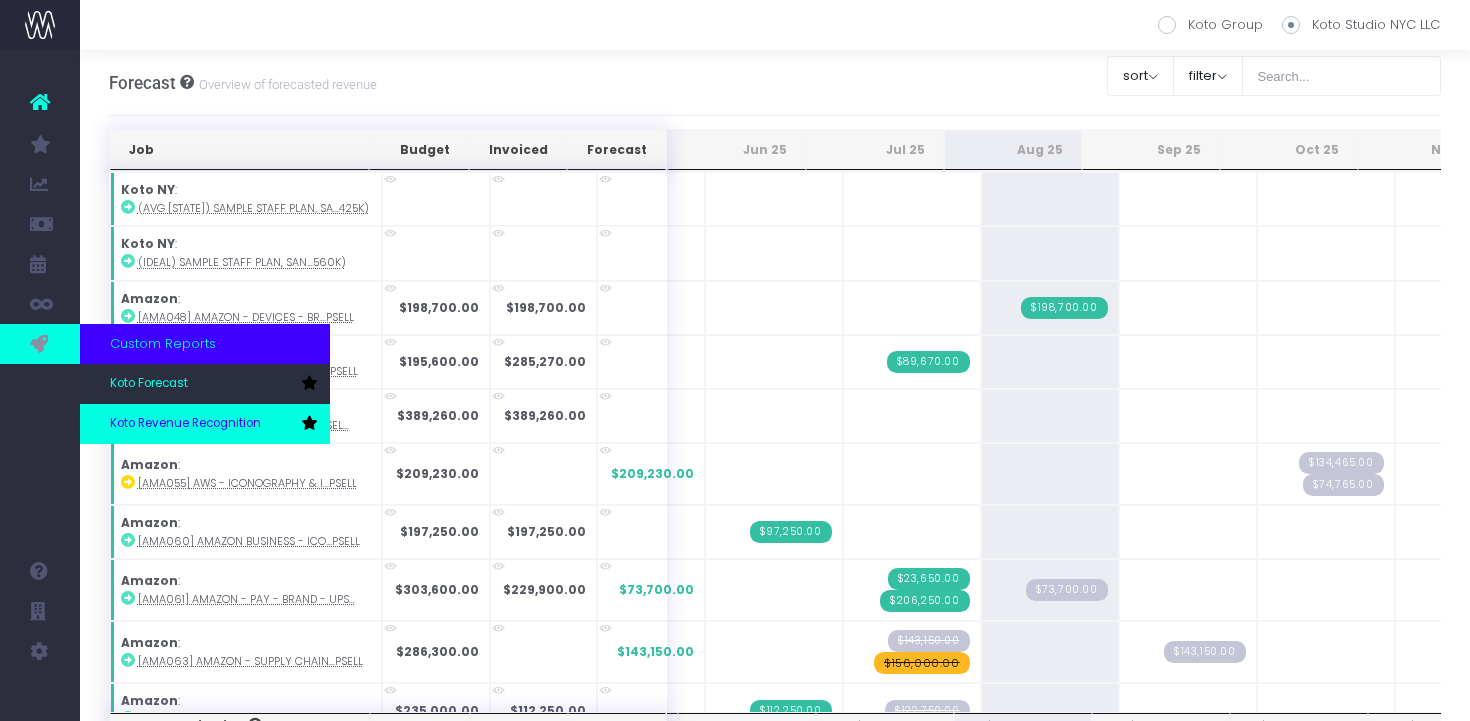 click on "Koto Revenue Recognition" at bounding box center (205, 424) 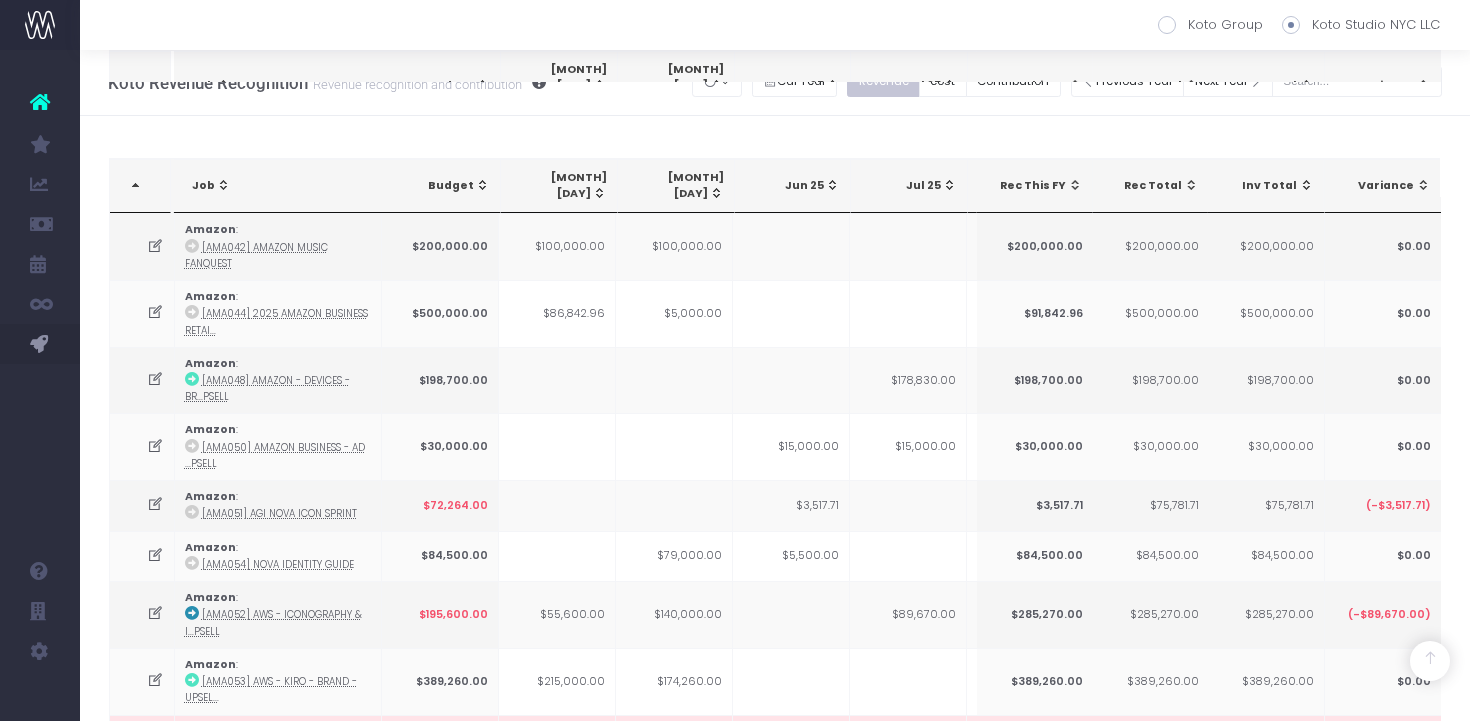 scroll, scrollTop: 1013, scrollLeft: 0, axis: vertical 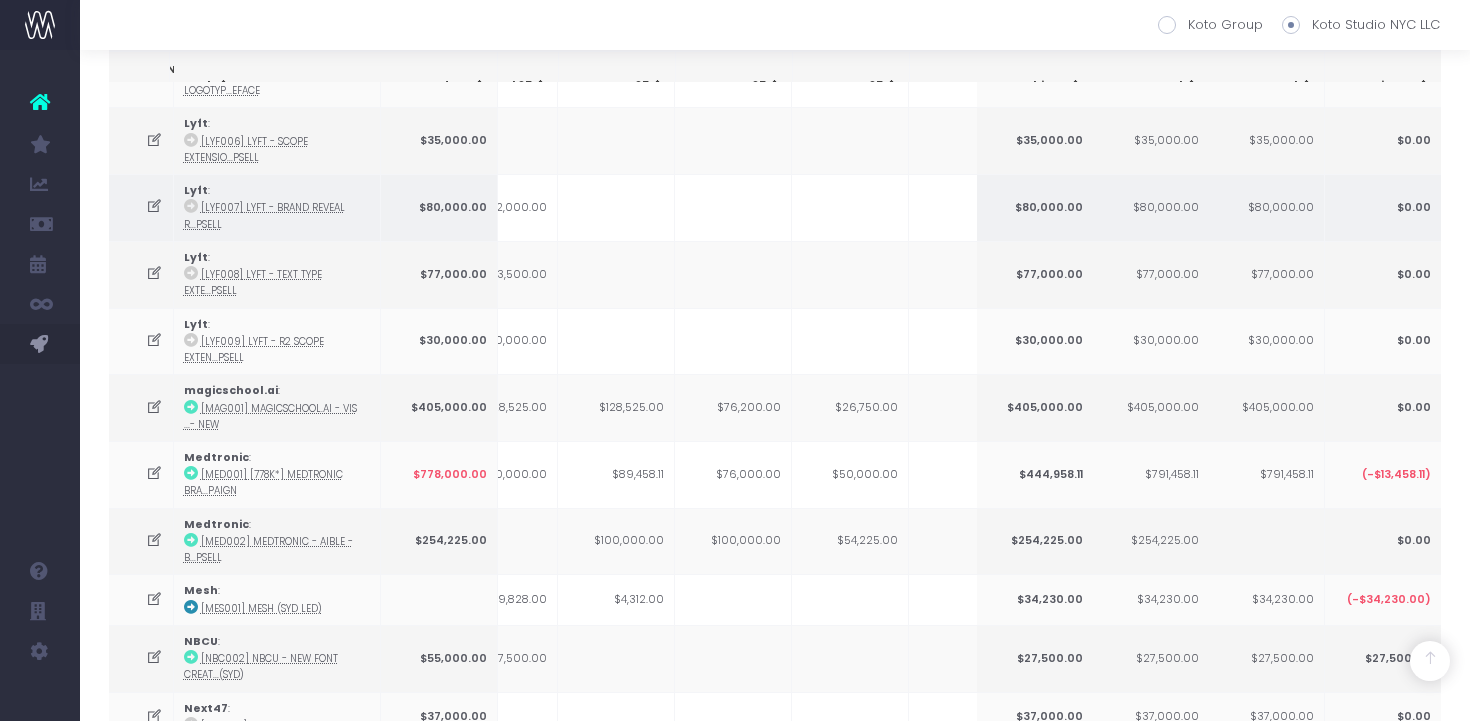 click at bounding box center (733, 207) 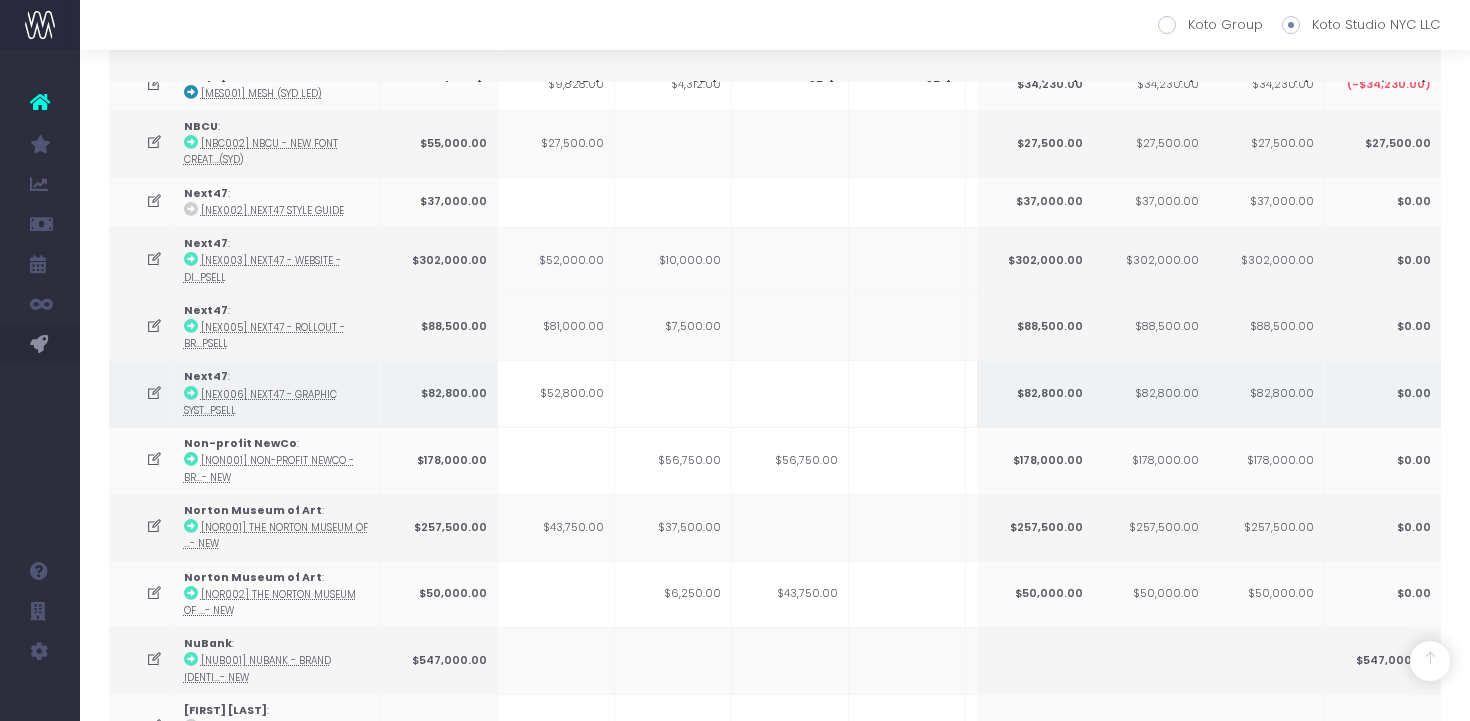 click at bounding box center (790, 393) 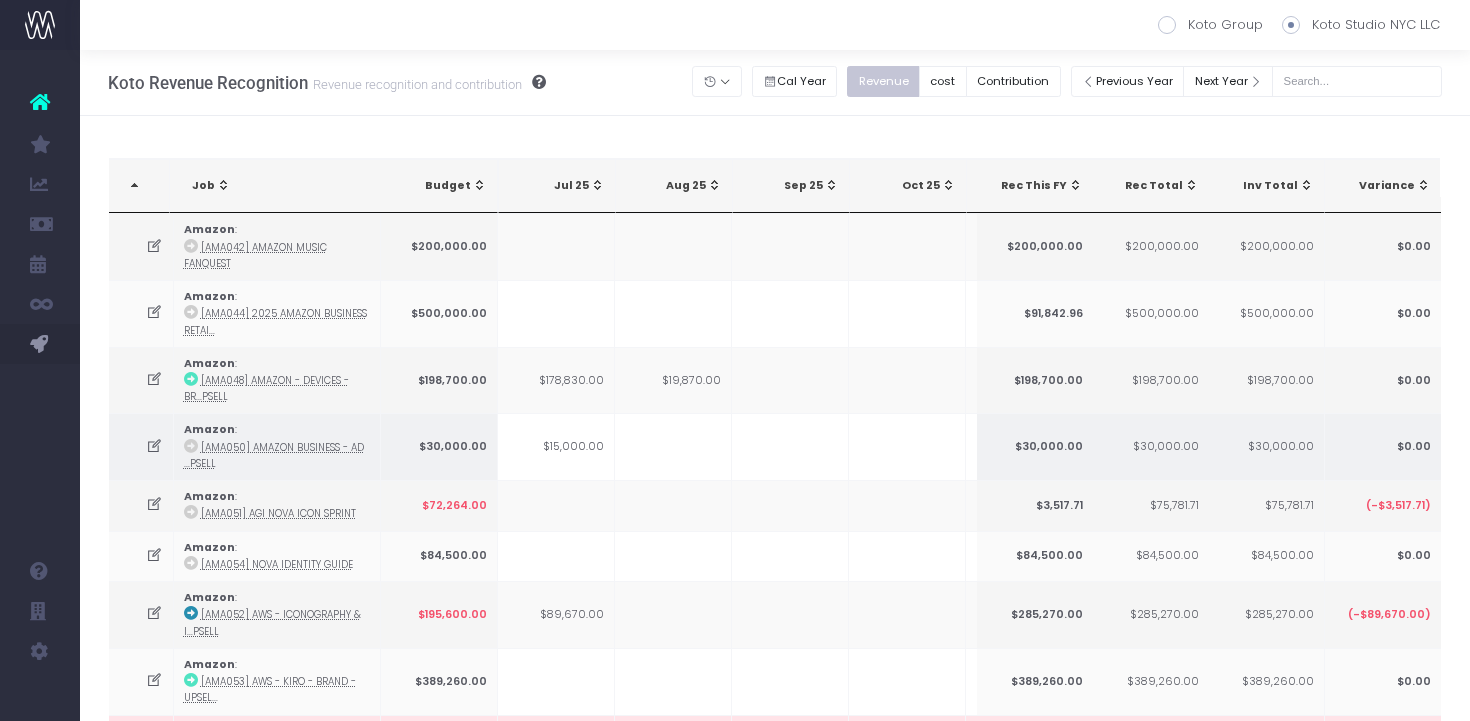 scroll, scrollTop: 2074, scrollLeft: 0, axis: vertical 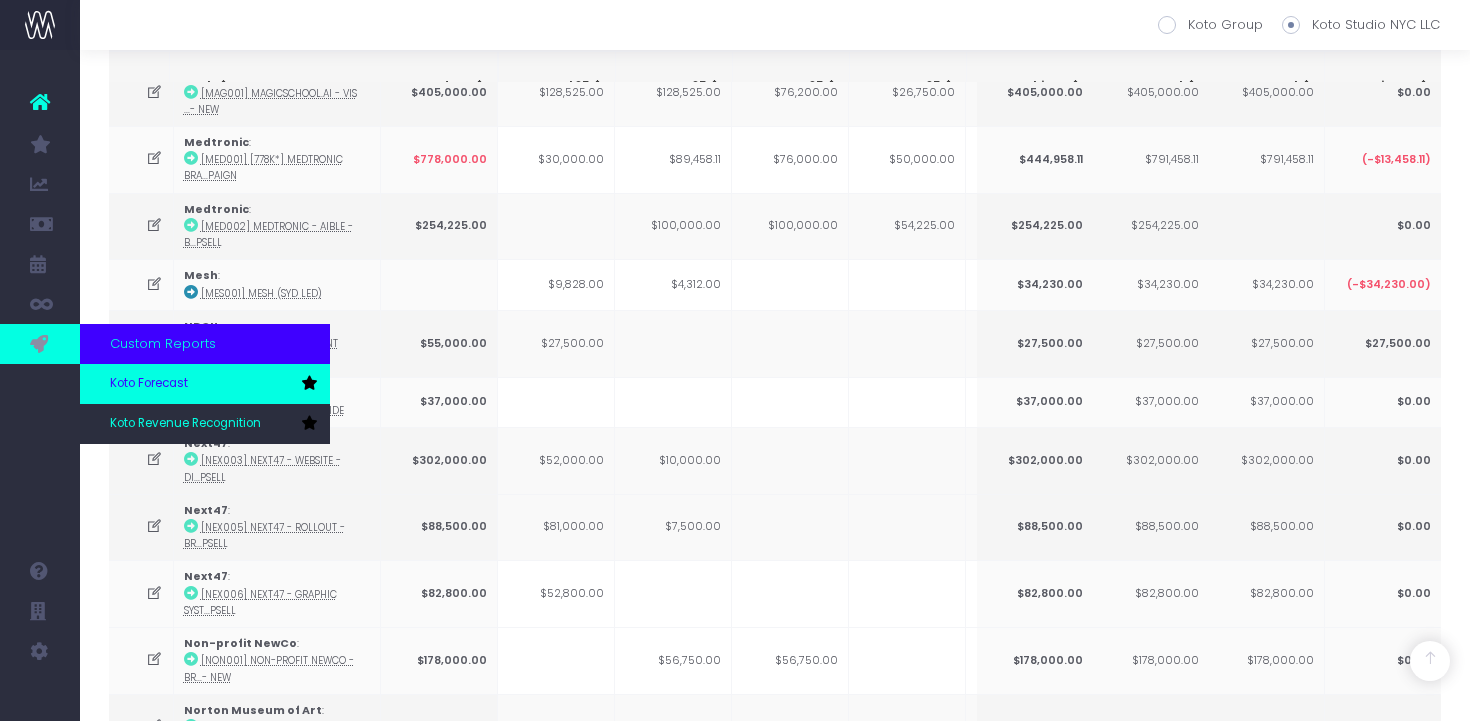 click on "Koto Forecast" at bounding box center (149, 384) 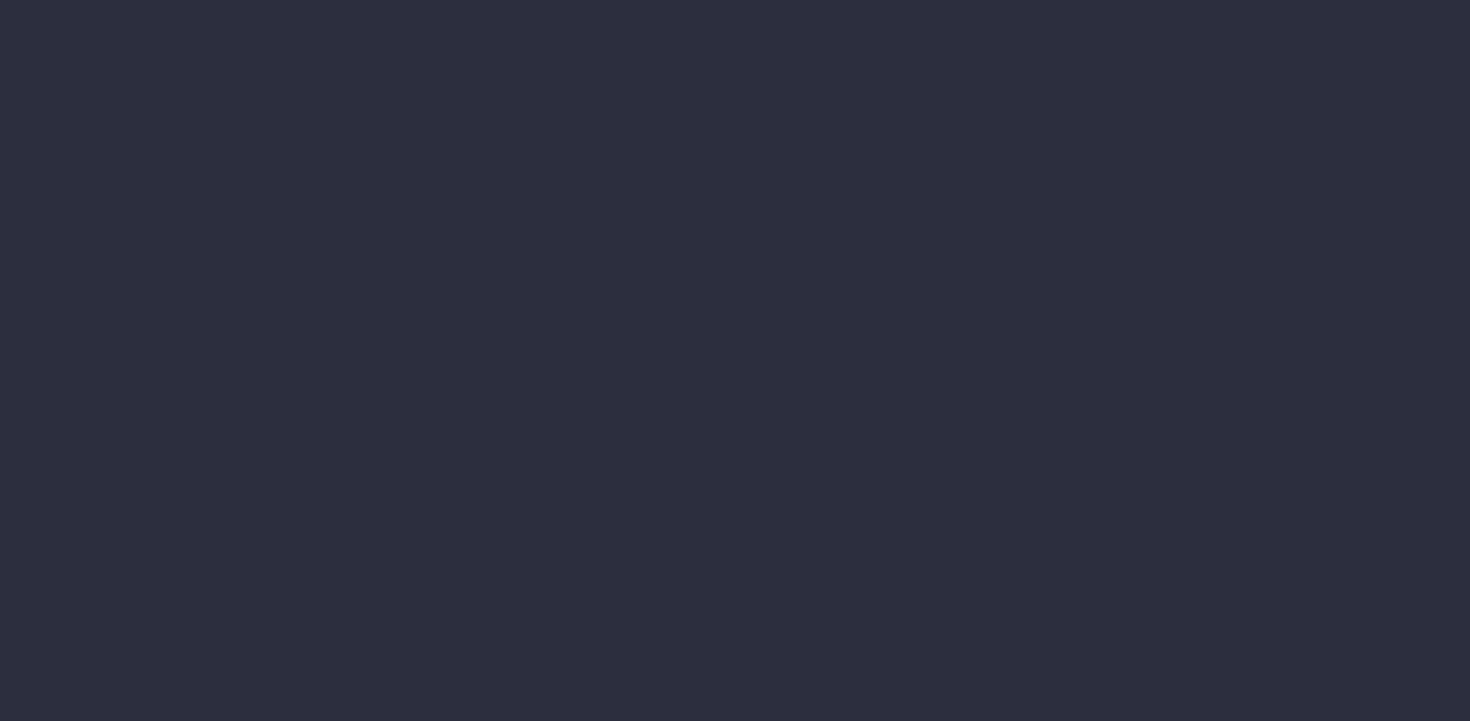 scroll, scrollTop: 0, scrollLeft: 0, axis: both 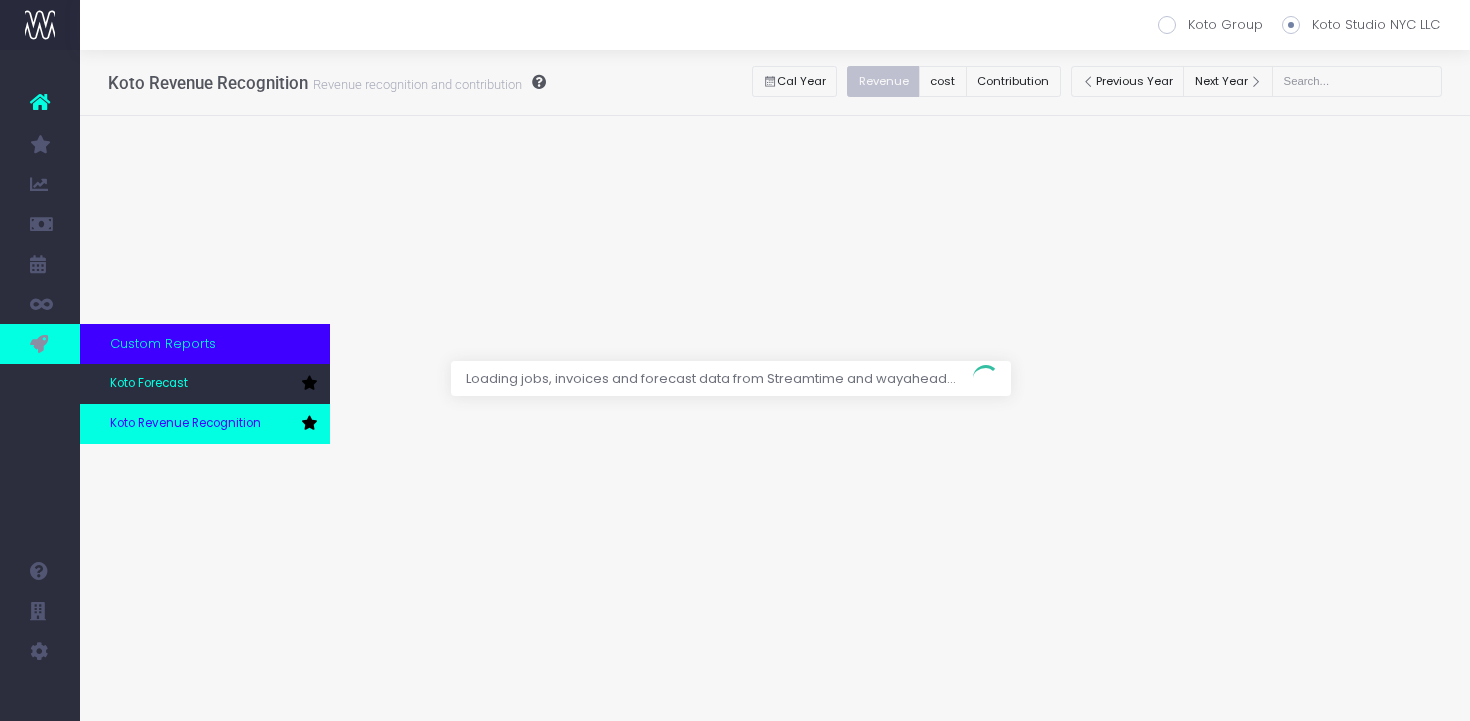 click on "Koto Revenue Recognition" at bounding box center [205, 424] 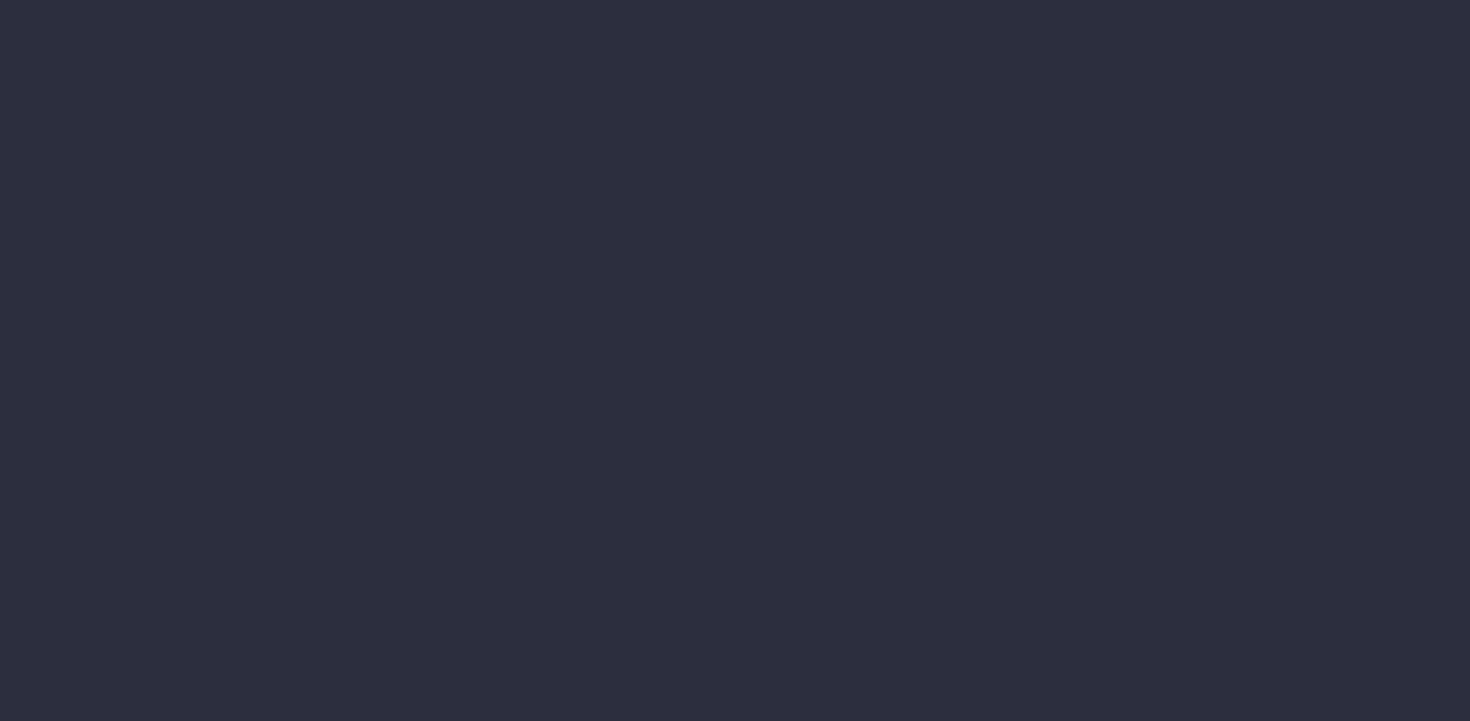 scroll, scrollTop: 0, scrollLeft: 0, axis: both 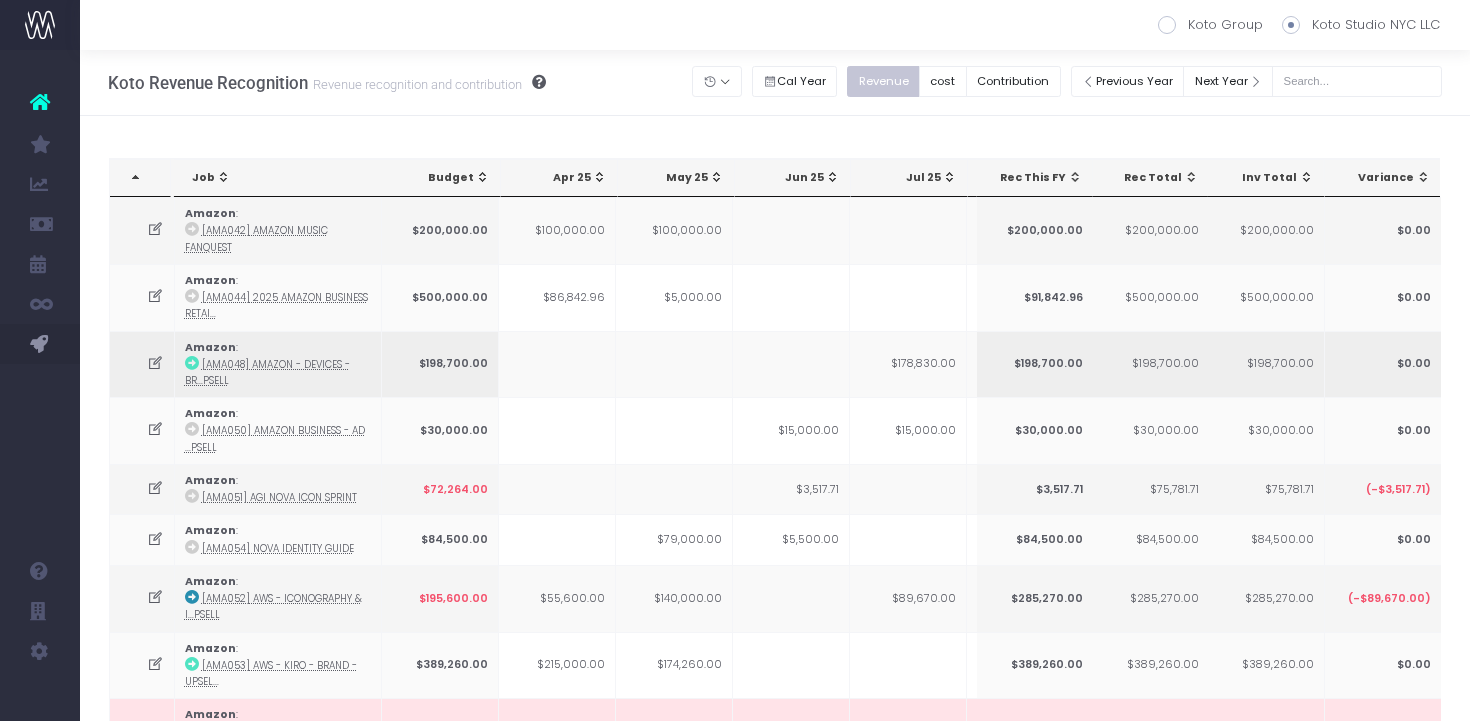 click at bounding box center [791, 364] 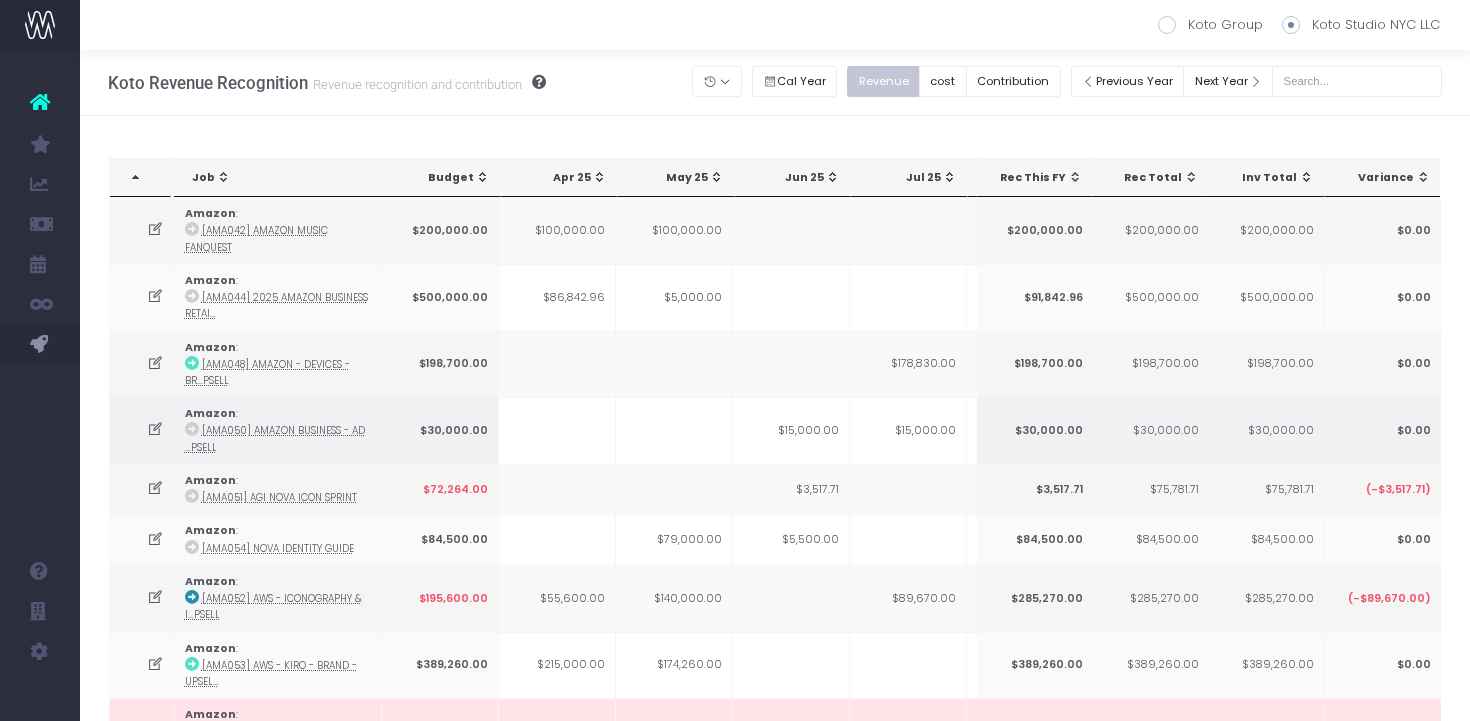 click on "$15,000.00" at bounding box center [791, 430] 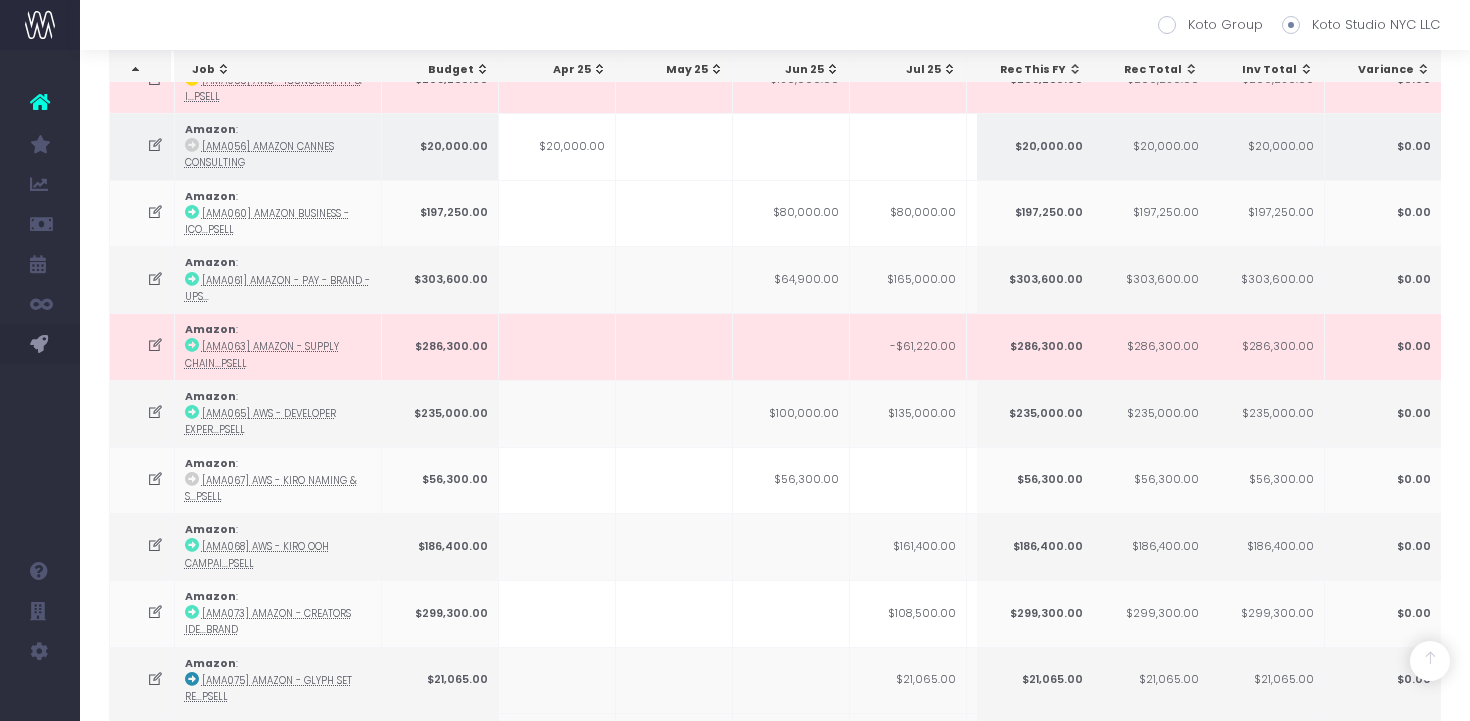 scroll, scrollTop: 627, scrollLeft: 0, axis: vertical 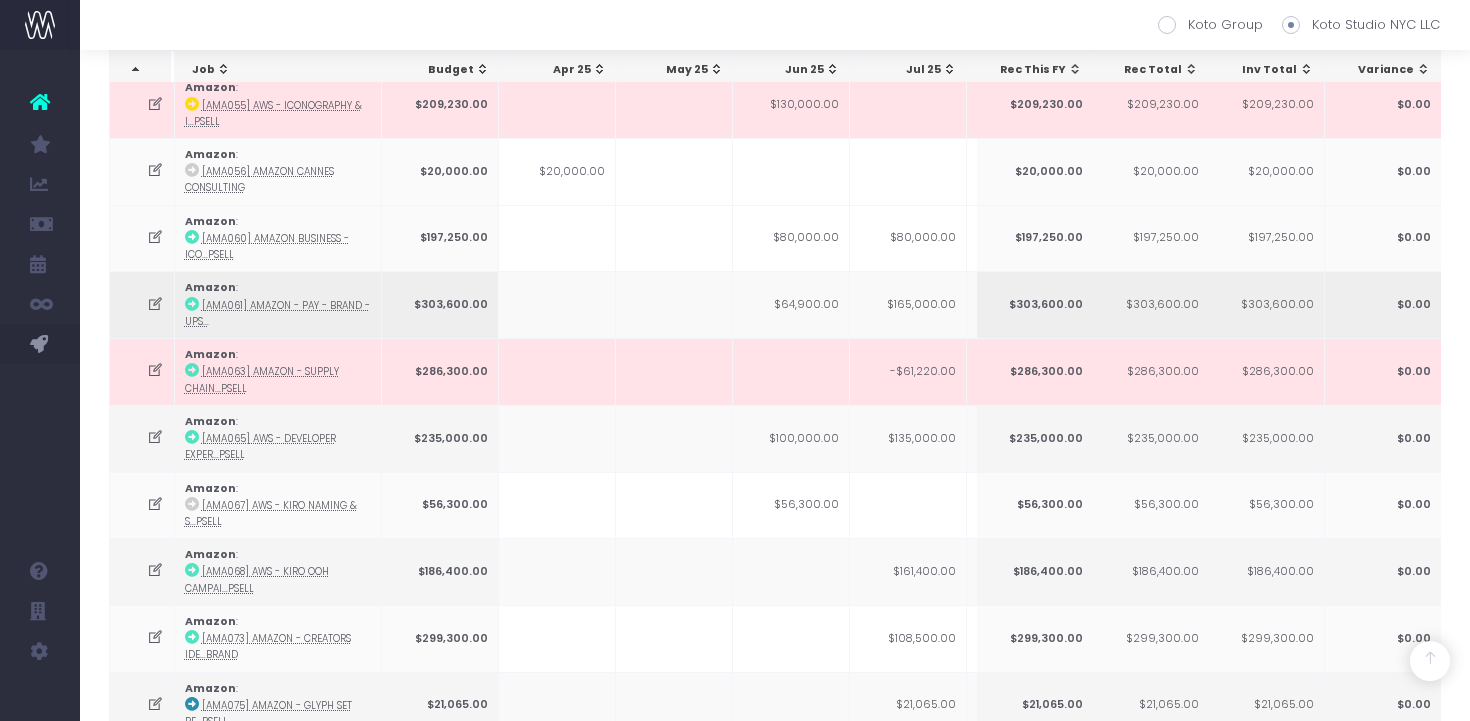 click on "$64,900.00" at bounding box center (791, 304) 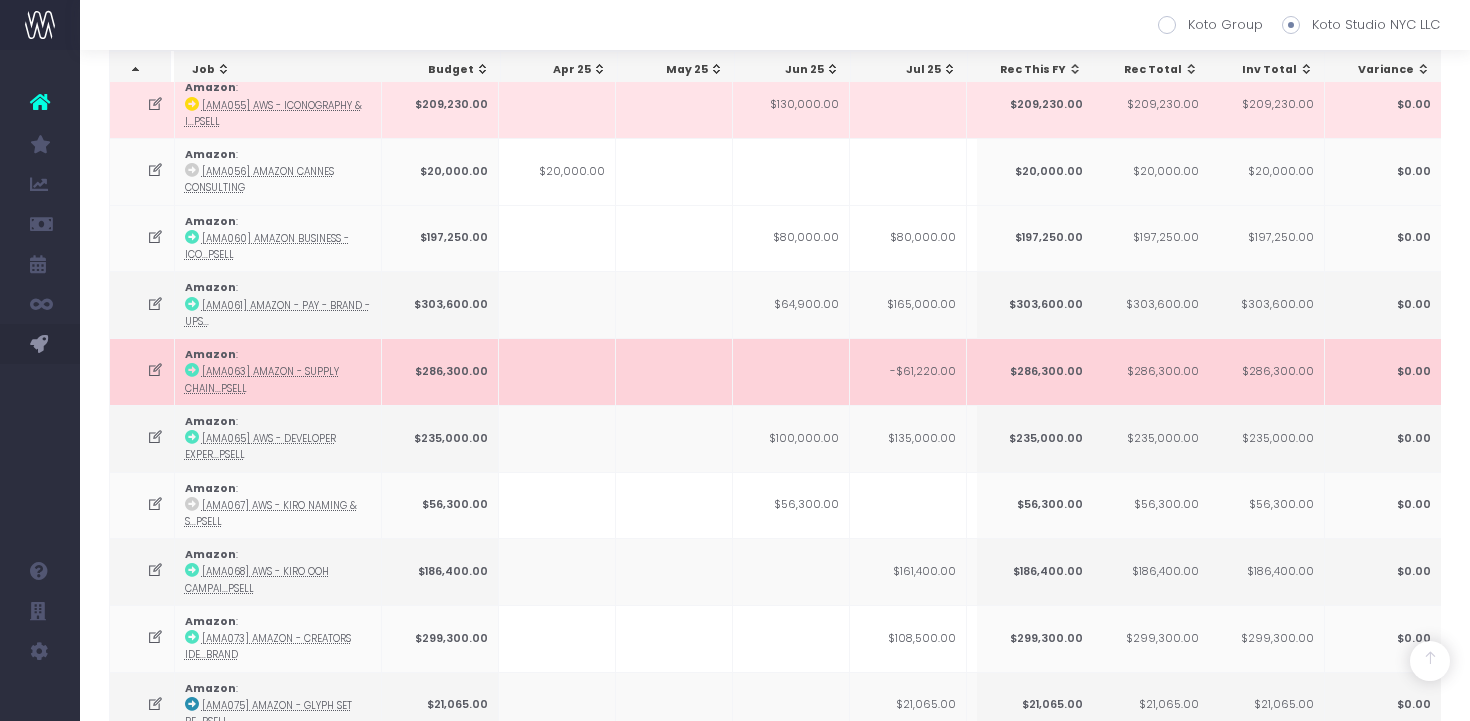 scroll, scrollTop: 0, scrollLeft: 110, axis: horizontal 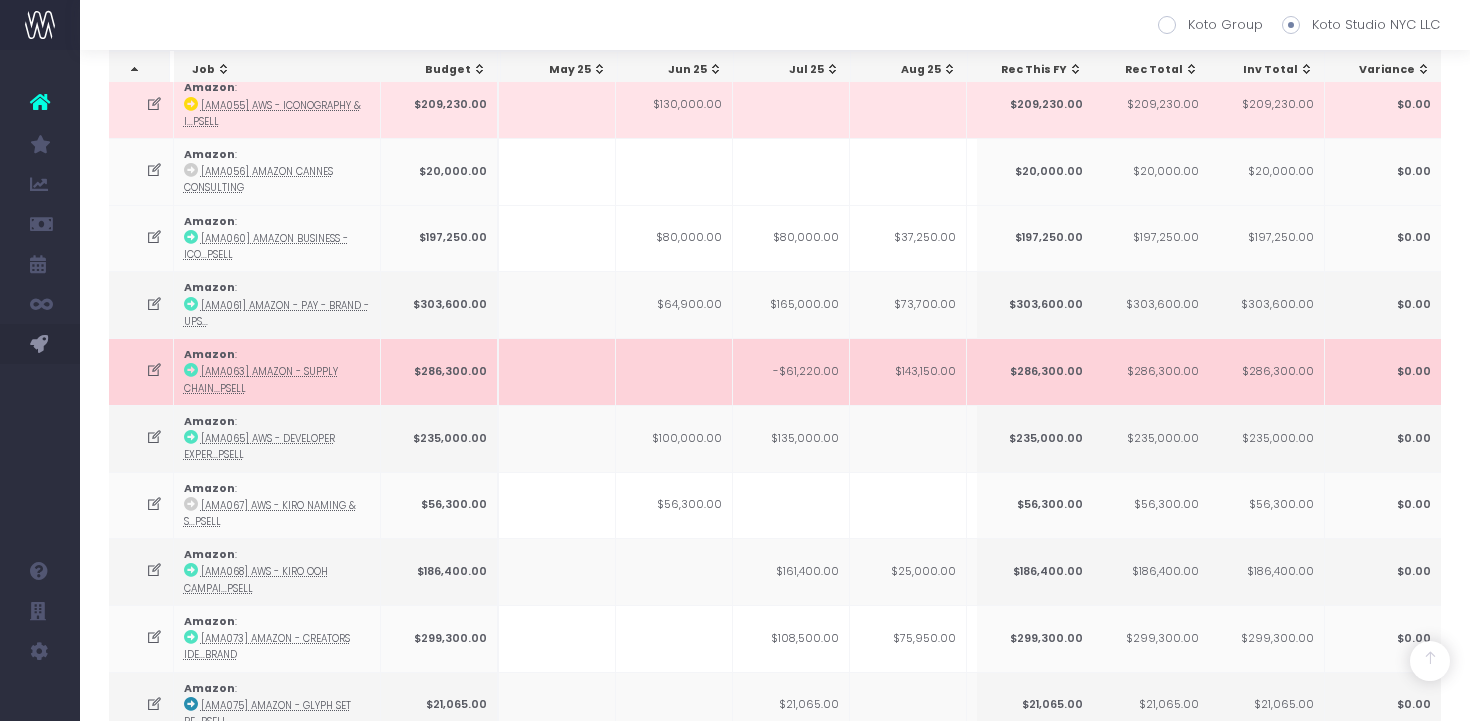 click at bounding box center (154, 370) 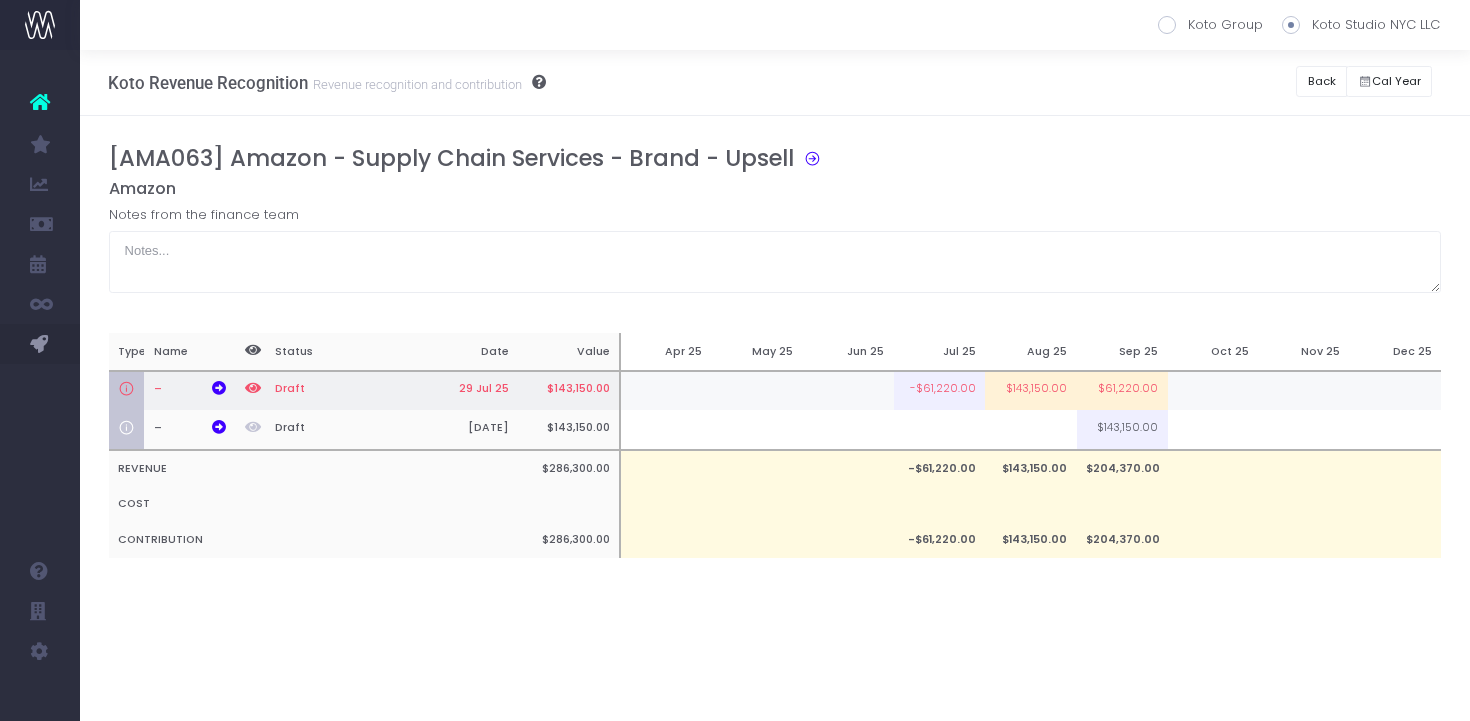 click on "$143,150.00" at bounding box center (1030, 391) 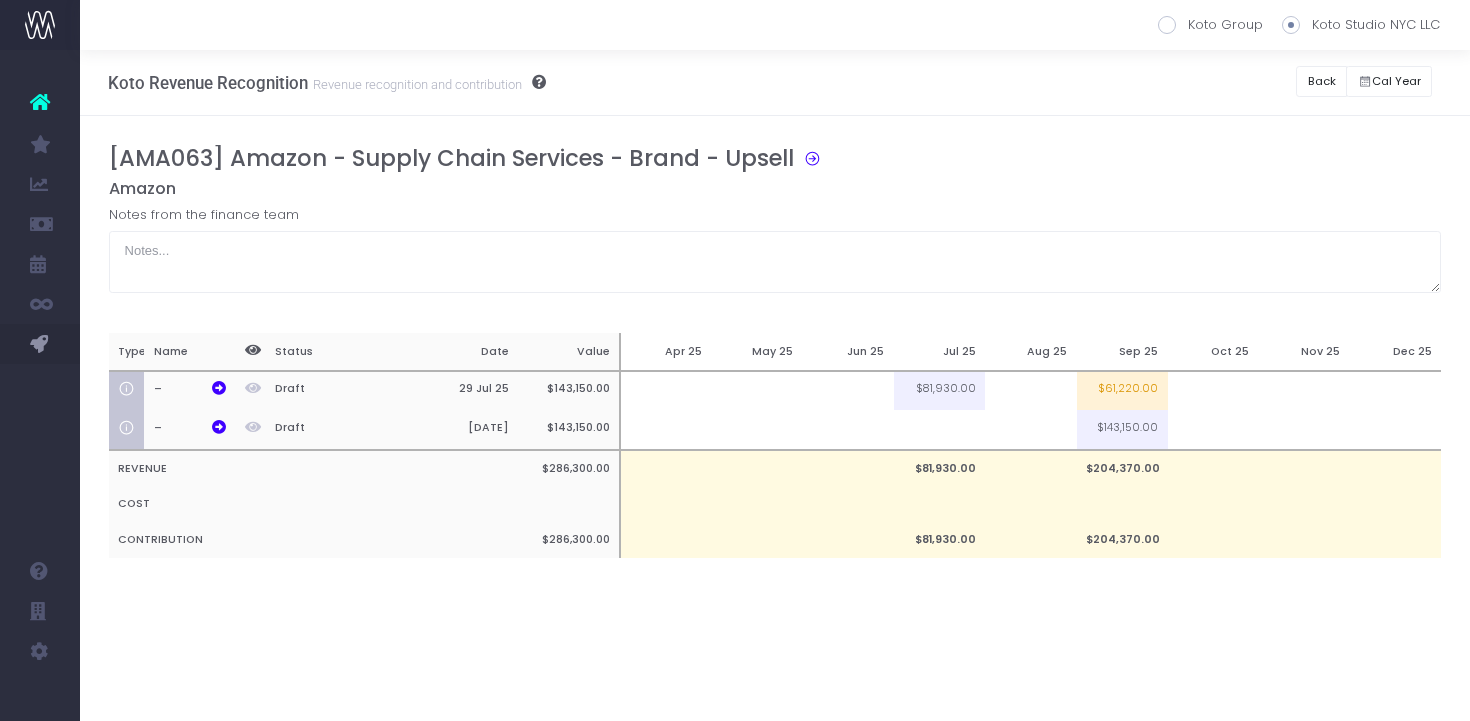 click on "[AMA063] Amazon - Supply Chain Services - Brand - Upsell
Amazon
Notes from the finance team
Type
Name
Status
Date
Value
Apr 25 May 25 Jun 25 Jul 25 Aug 25 Sep 25 Oct 25 Nov 25 Dec 25
–  Draft 29 Jul 25 $143,150.00 $81,930.00 $61,220.00 –  Draft 30 Sep 25 $143,150.00 $143,150.00
REVENUE $286,300.00 $81,930.00 $204,370.00 COST CONTRIBUTION $286,300.00 $81,930.00 $204,370.00" at bounding box center (775, 371) 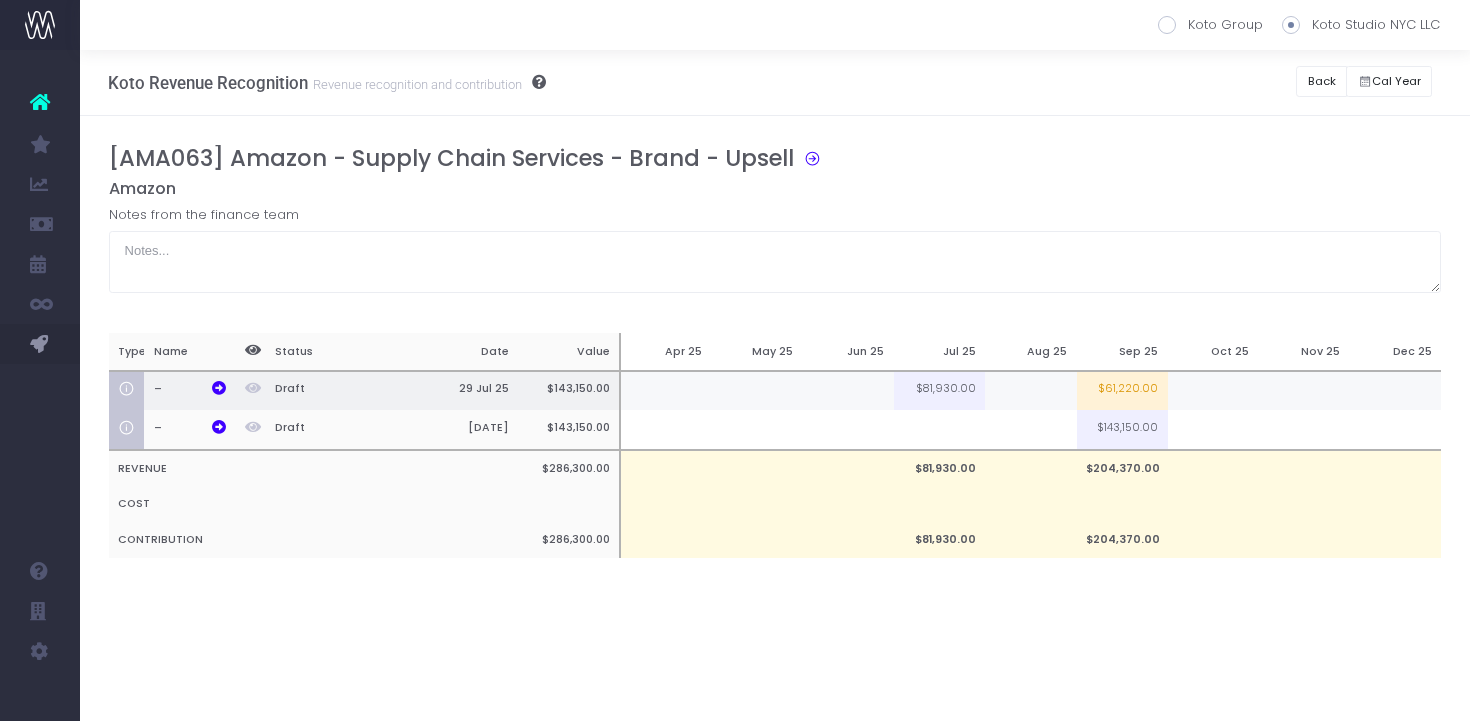 click on "$61,220.00" at bounding box center [1122, 391] 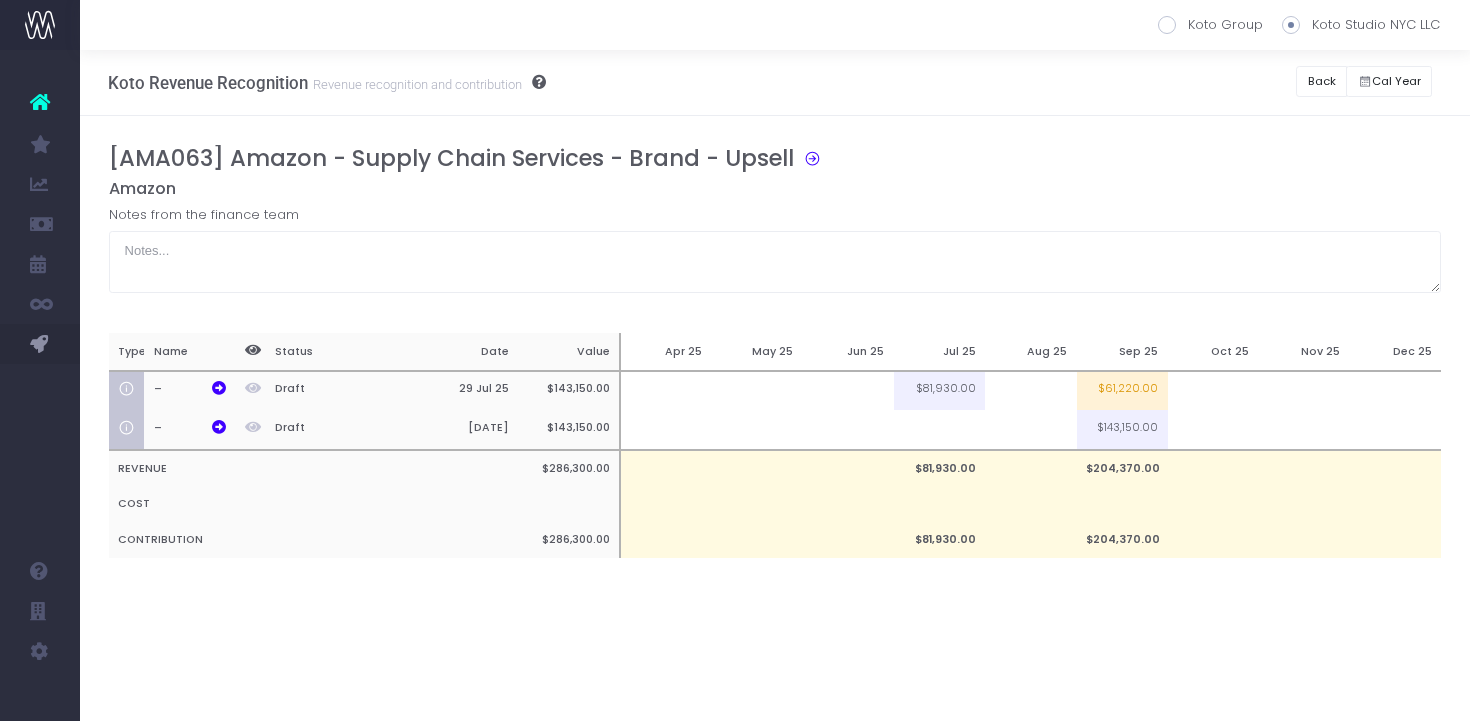 type on "$61,220.00" 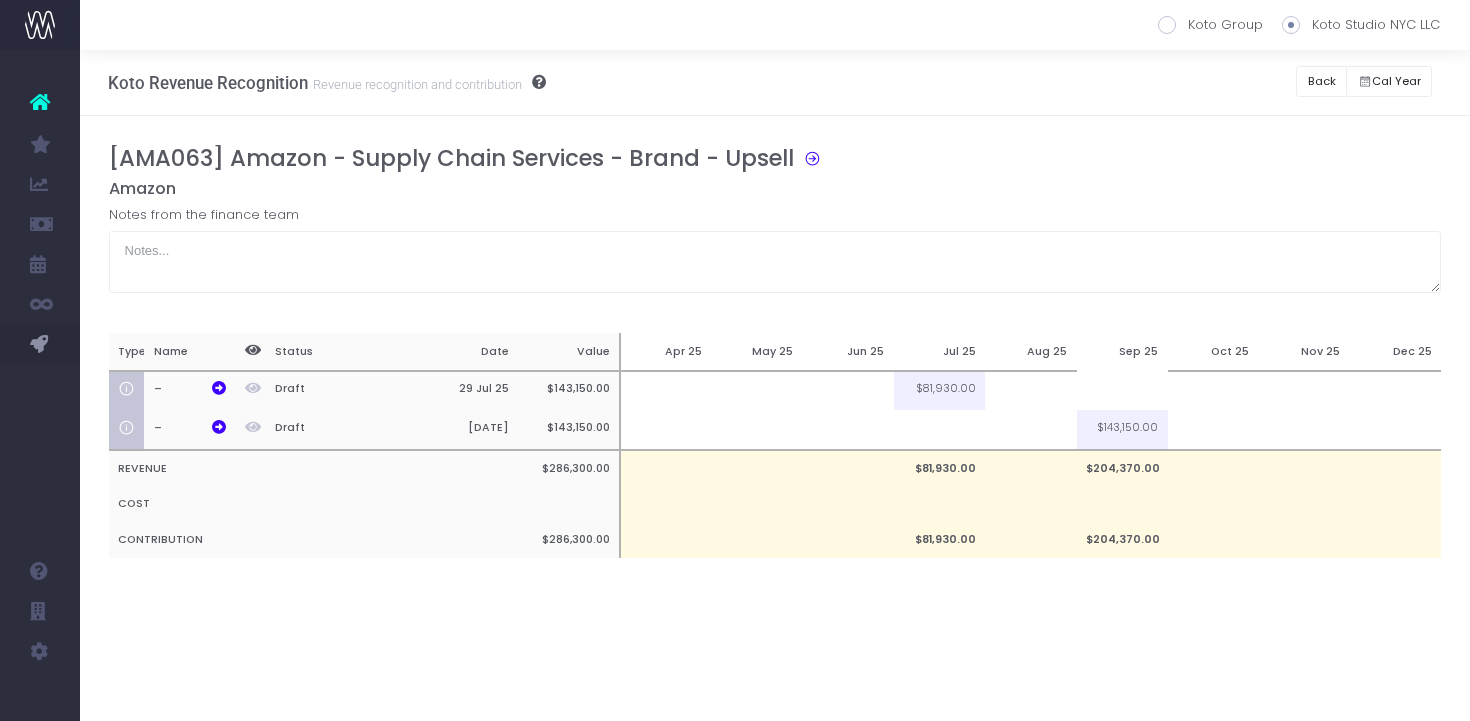 click on "[AMA063] Amazon - Supply Chain Services - Brand - Upsell
Amazon
Notes from the finance team
Type
Name
Status
Date
Value
Apr 25 May 25 Jun 25 Jul 25 Aug 25 Sep 25 Oct 25 Nov 25 Dec 25
–  Draft 29 Jul 25 $143,150.00 $81,930.00 $61,220.00 –  Draft 30 Sep 25 $143,150.00 $143,150.00
REVENUE $286,300.00 $81,930.00 $204,370.00 COST CONTRIBUTION $286,300.00 $81,930.00 $204,370.00" at bounding box center (775, 371) 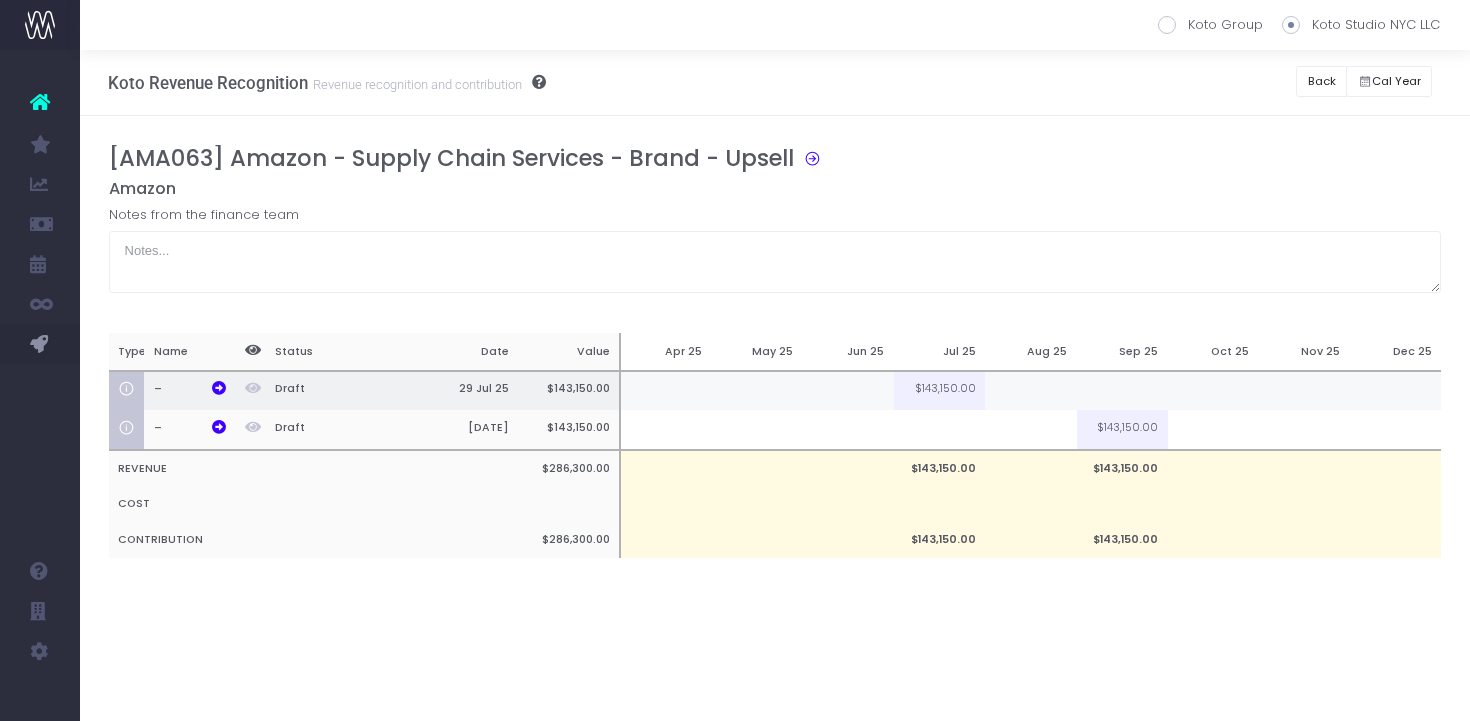 click at bounding box center (1030, 391) 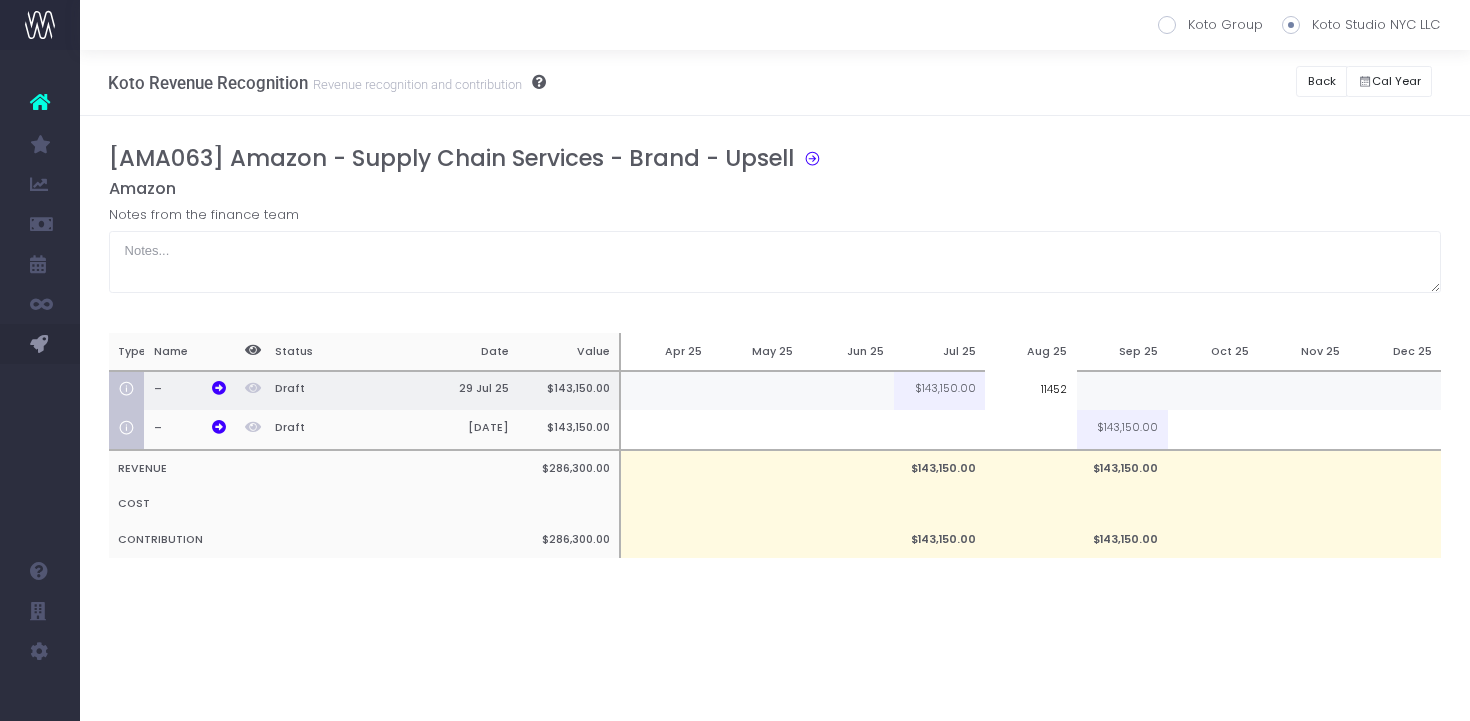 type on "114520" 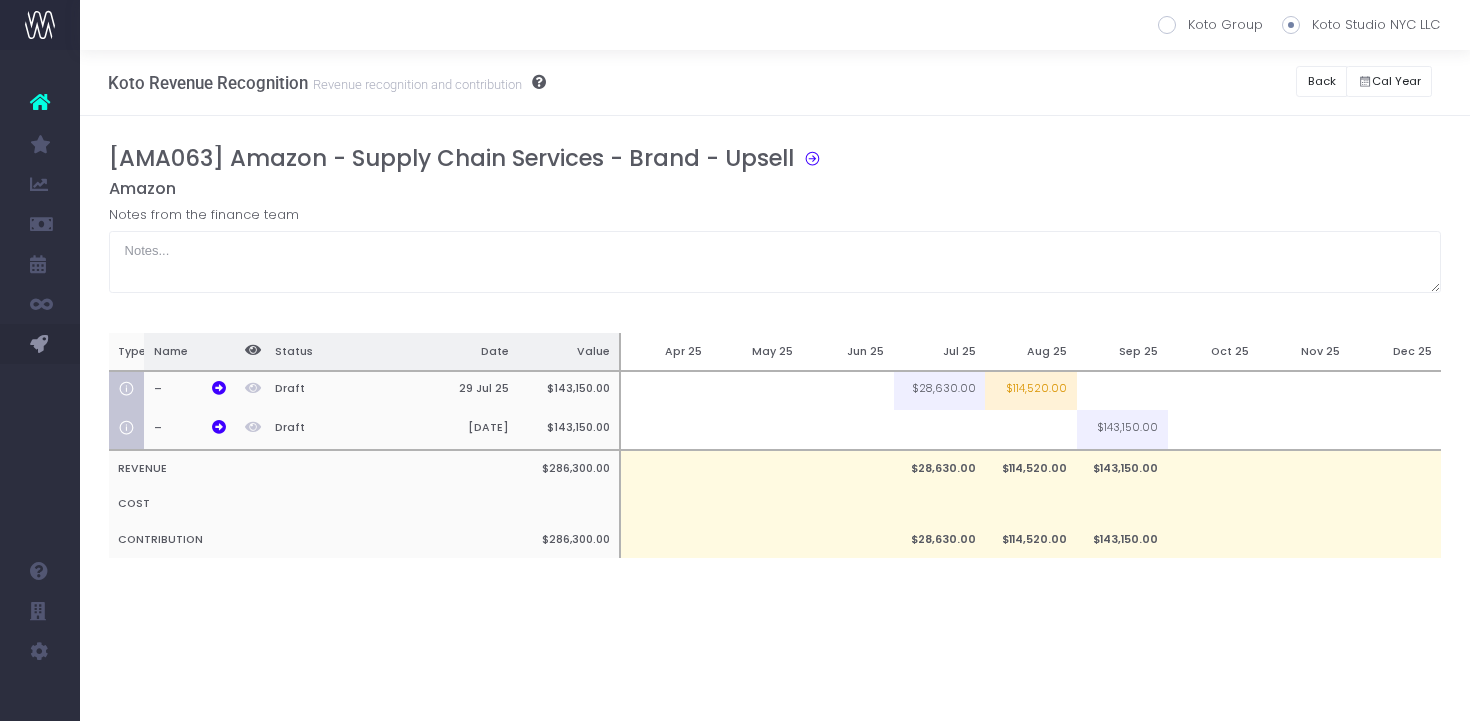 click on "Sep 25" at bounding box center [1122, 352] 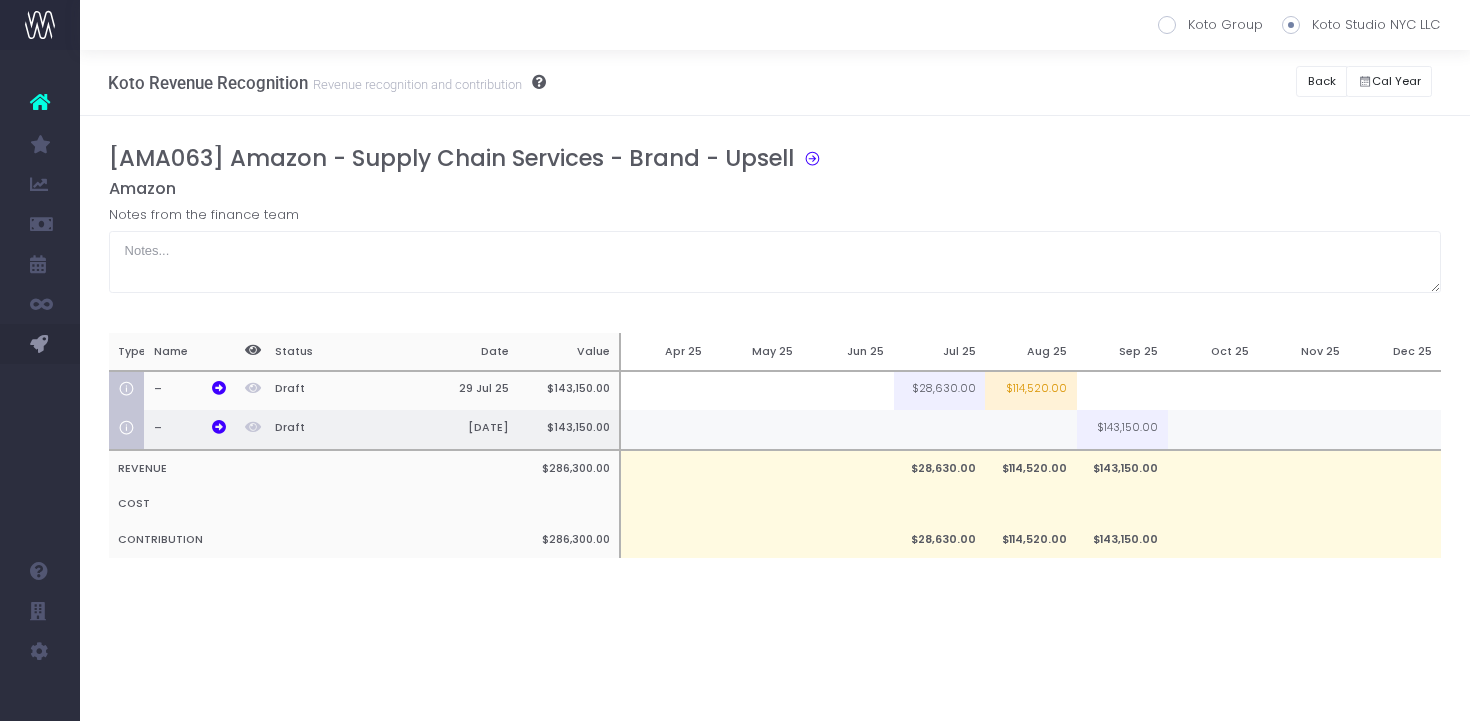 click at bounding box center (1030, 430) 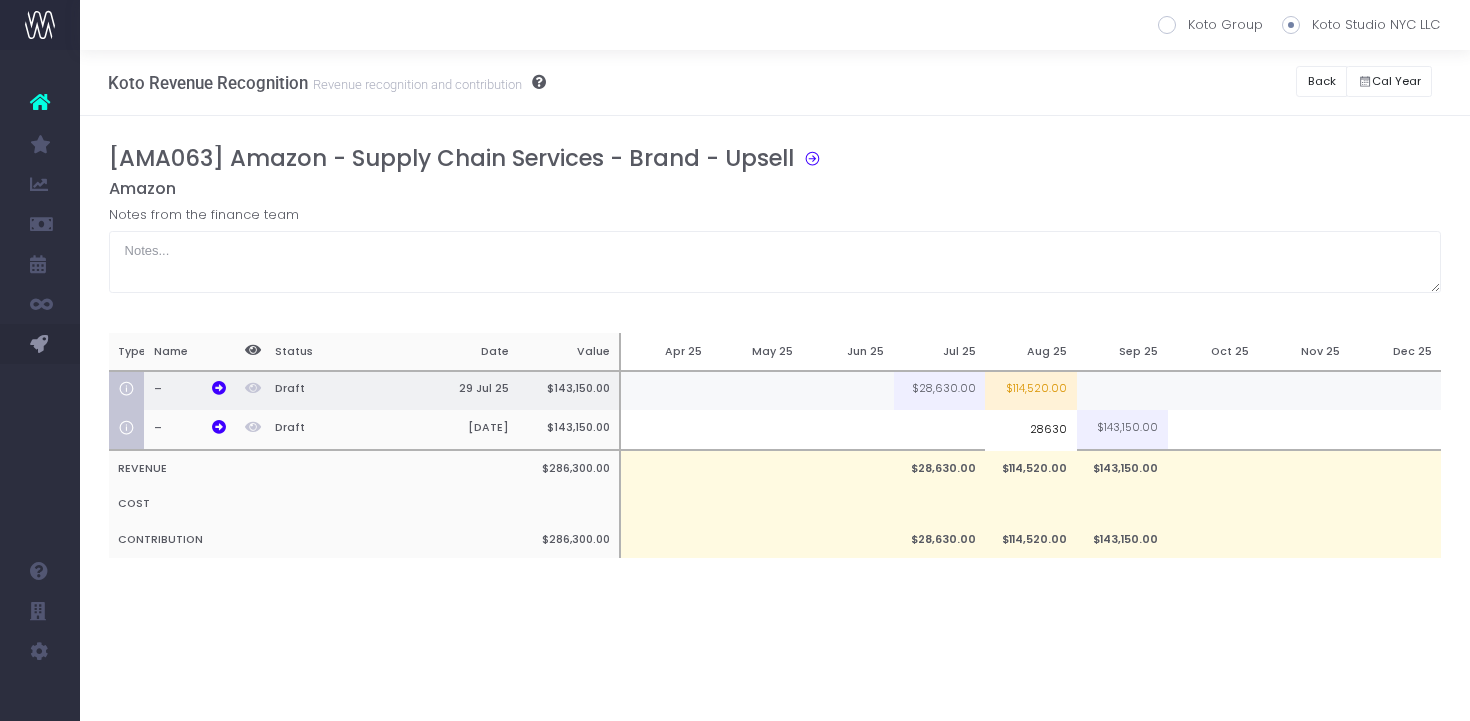 type on "28630" 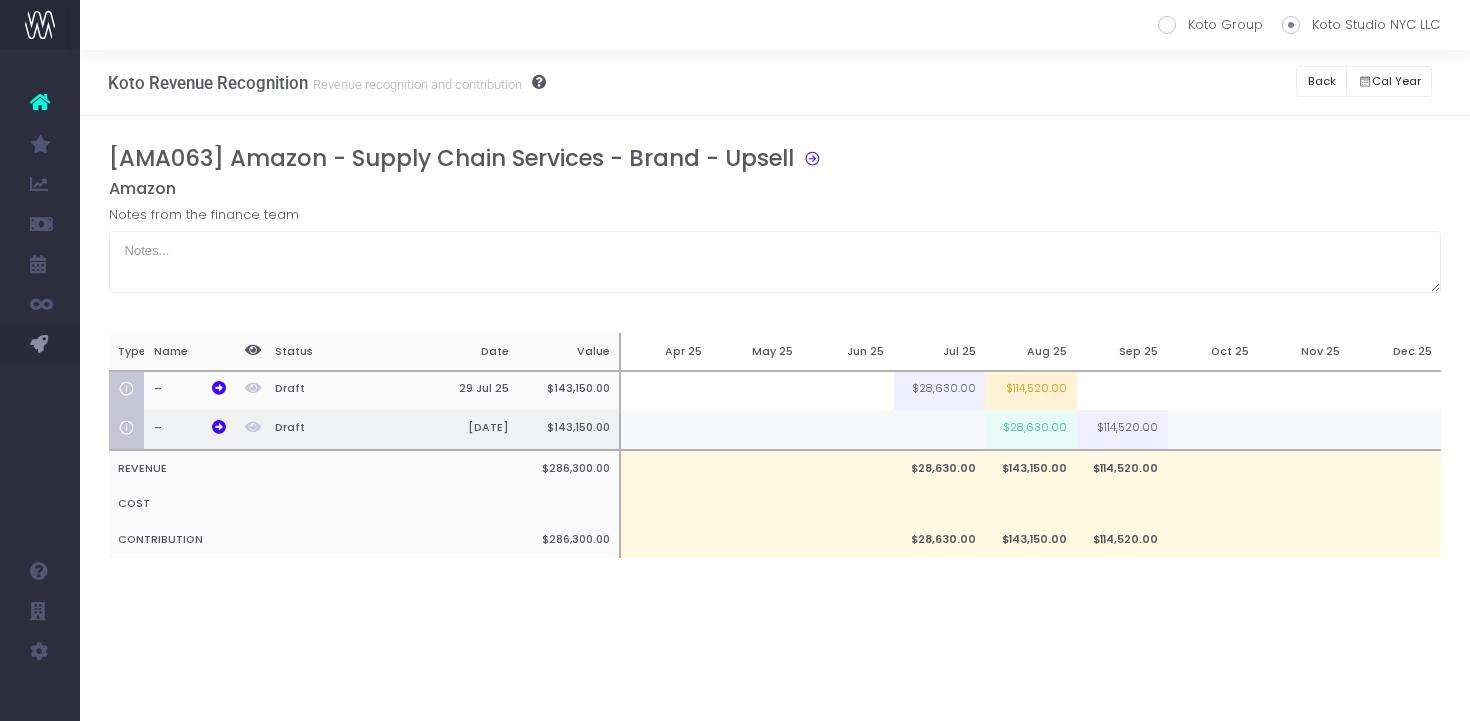 click at bounding box center [1213, 430] 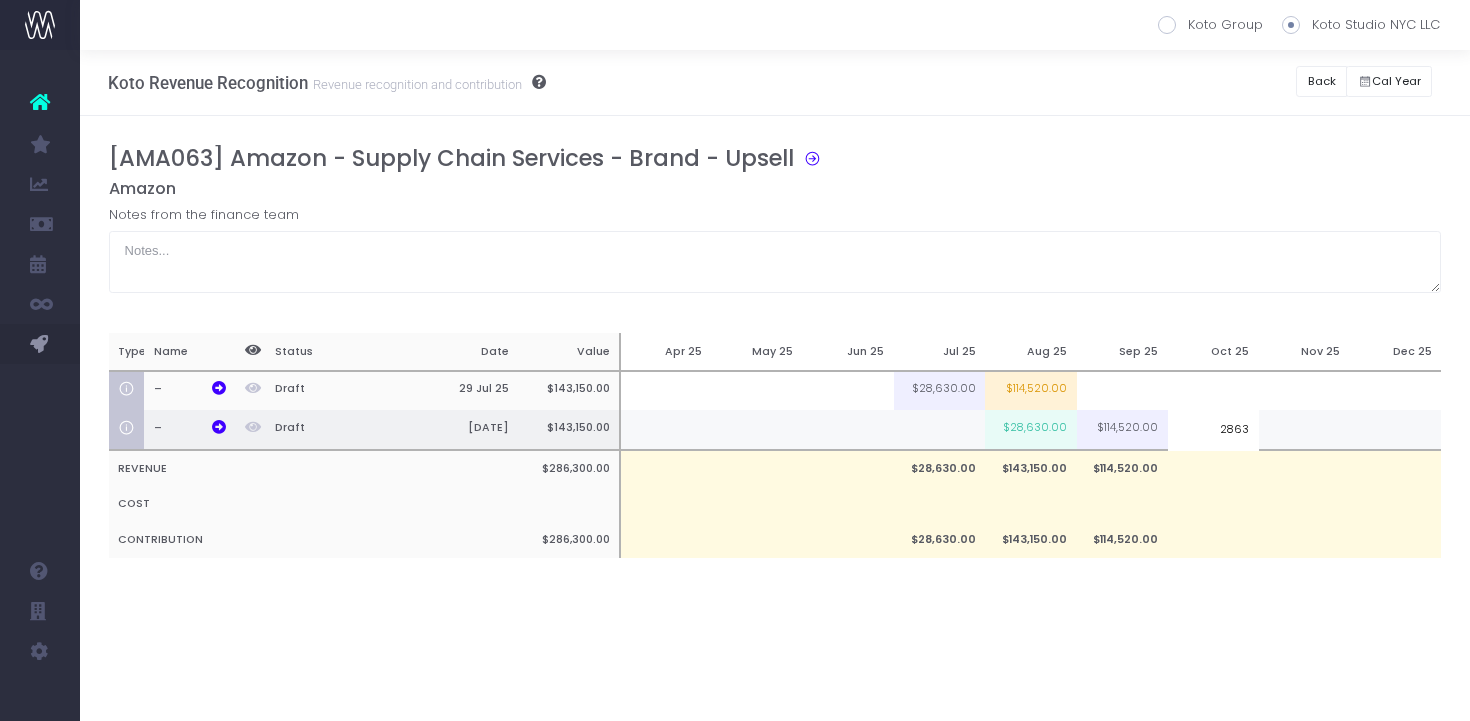type on "28630" 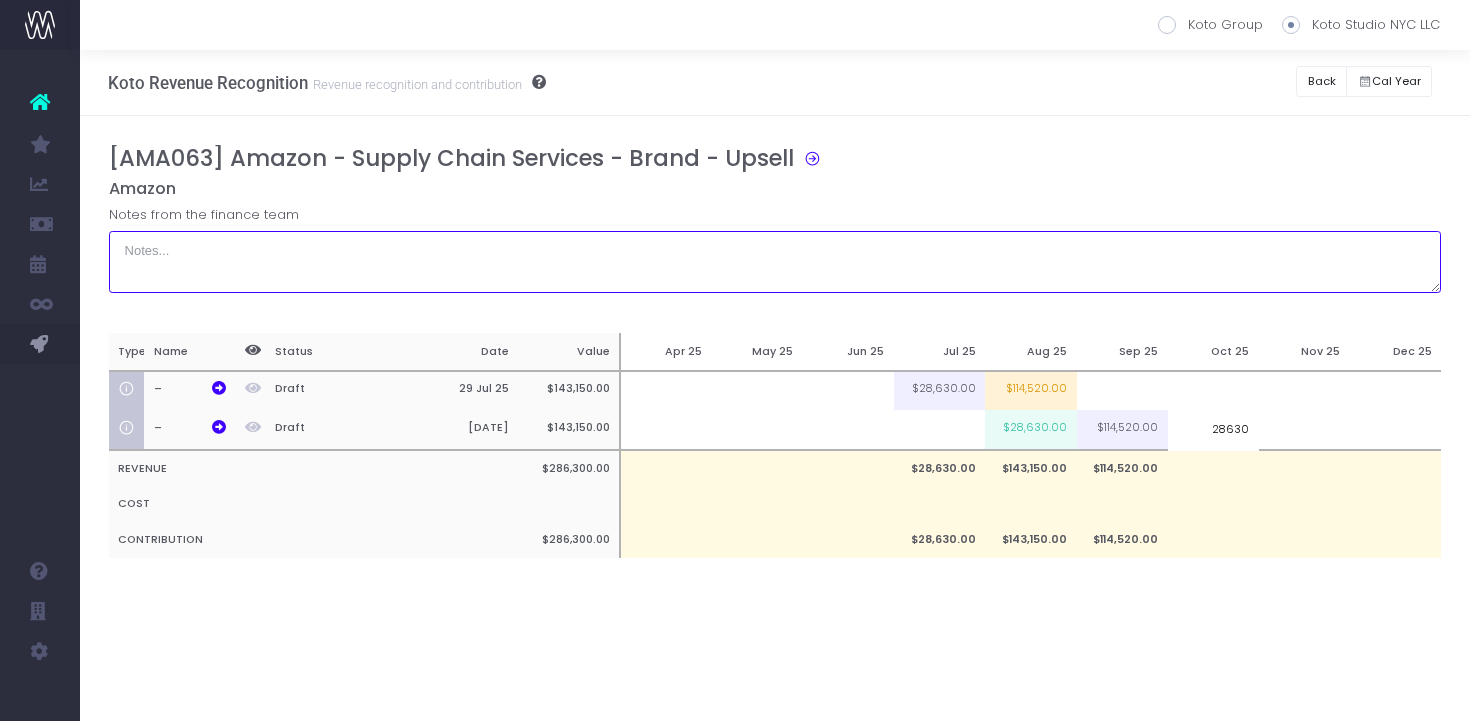 click at bounding box center [775, 262] 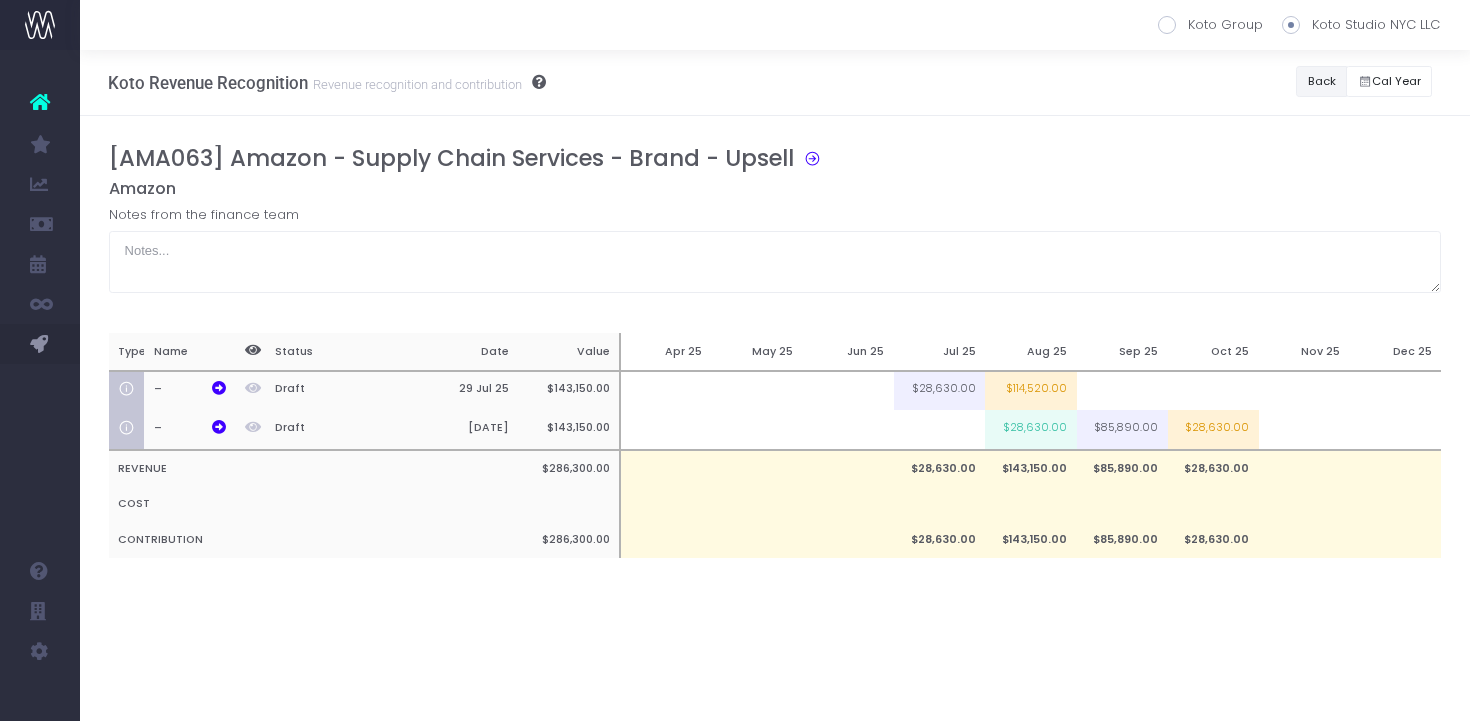 click on "Back" at bounding box center [1321, 81] 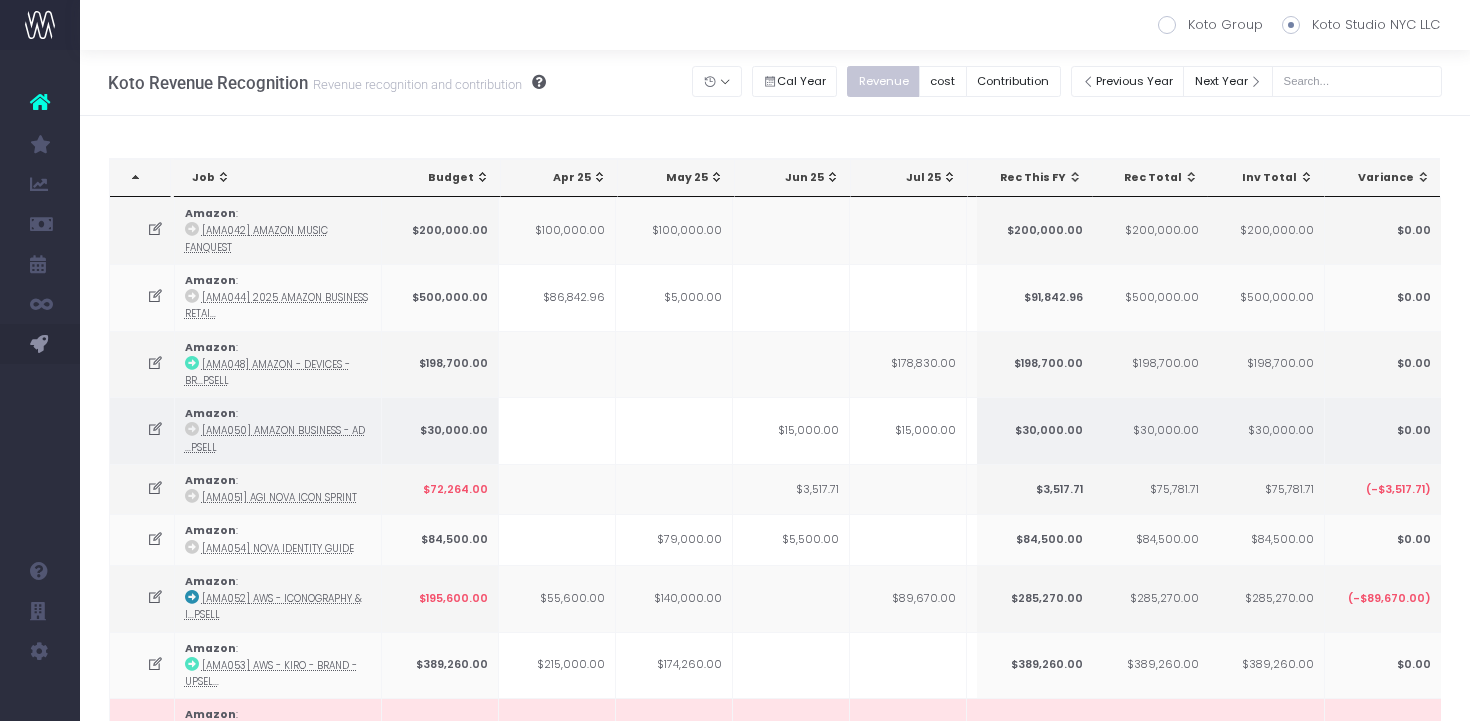 scroll, scrollTop: 633, scrollLeft: 0, axis: vertical 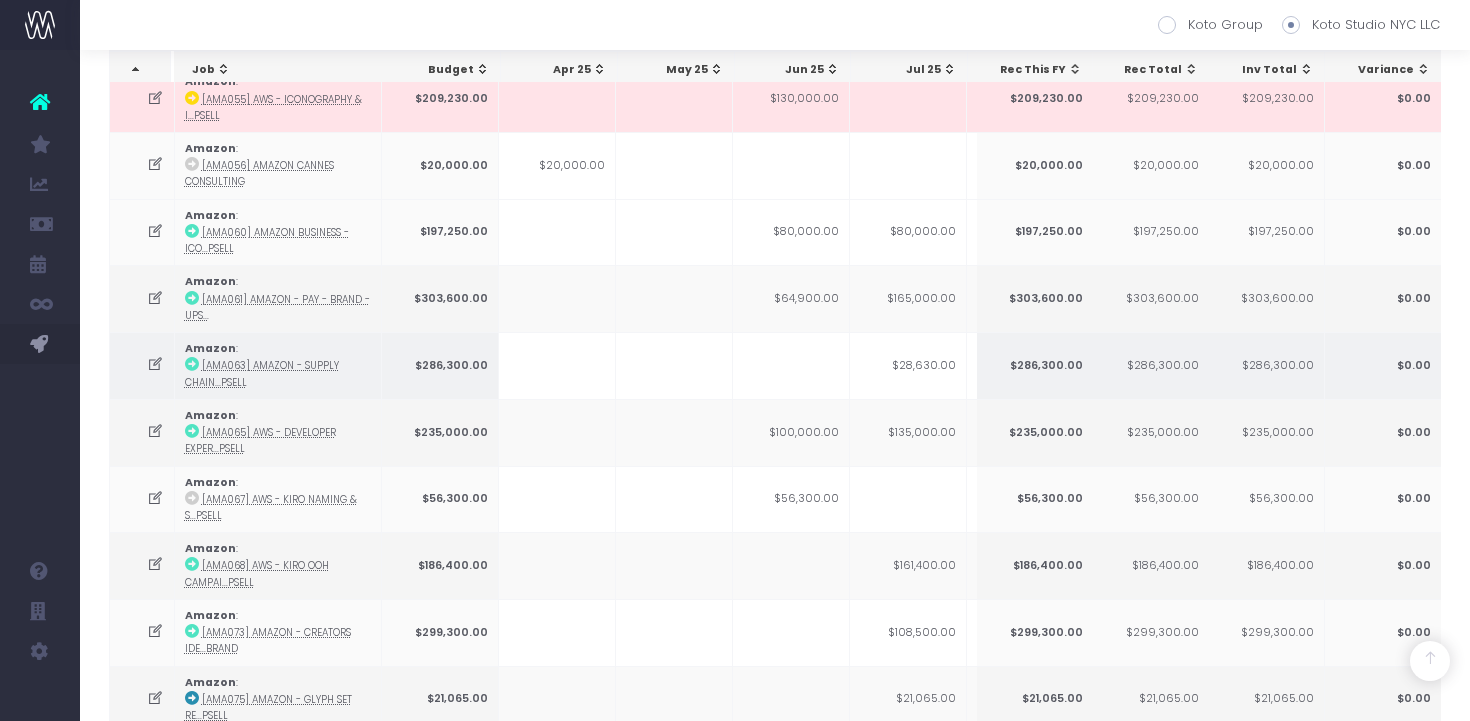 click at bounding box center [192, 364] 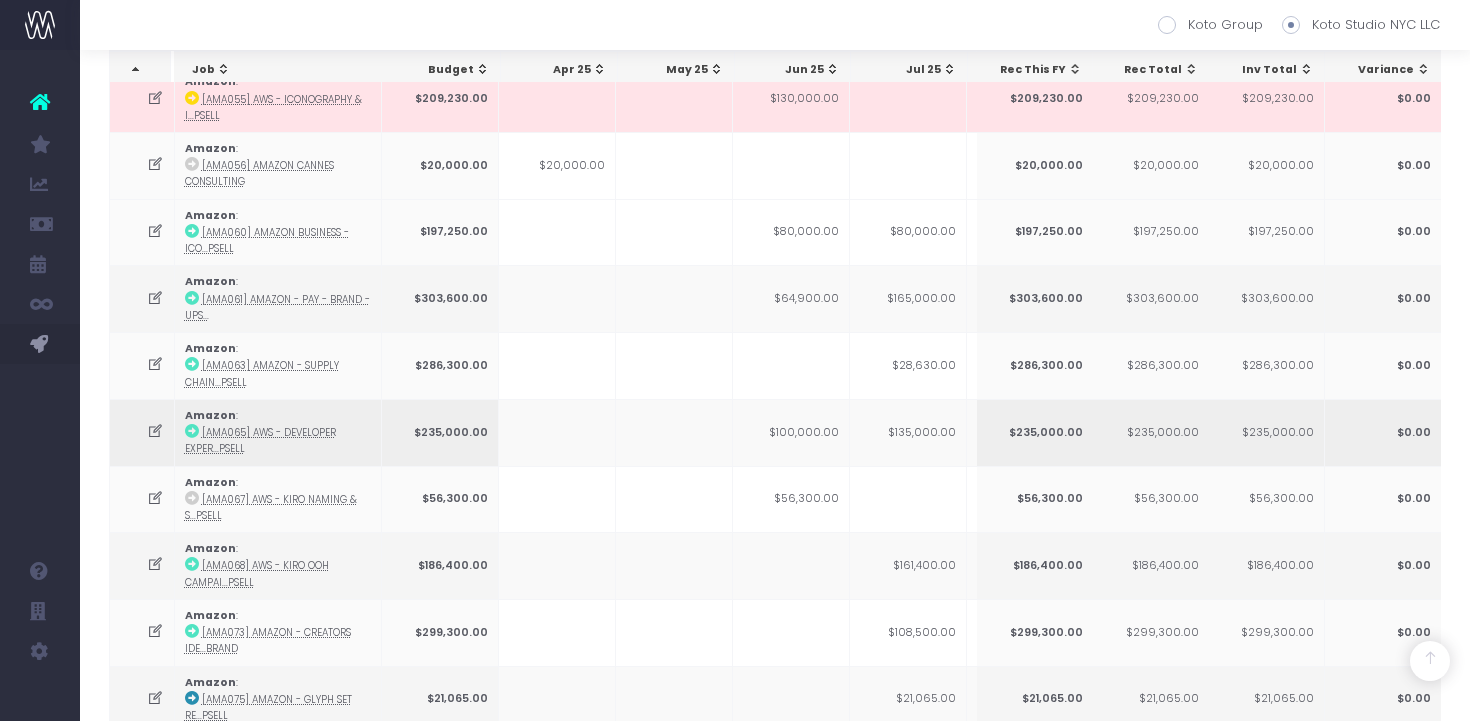 click on "$100,000.00" at bounding box center (791, 432) 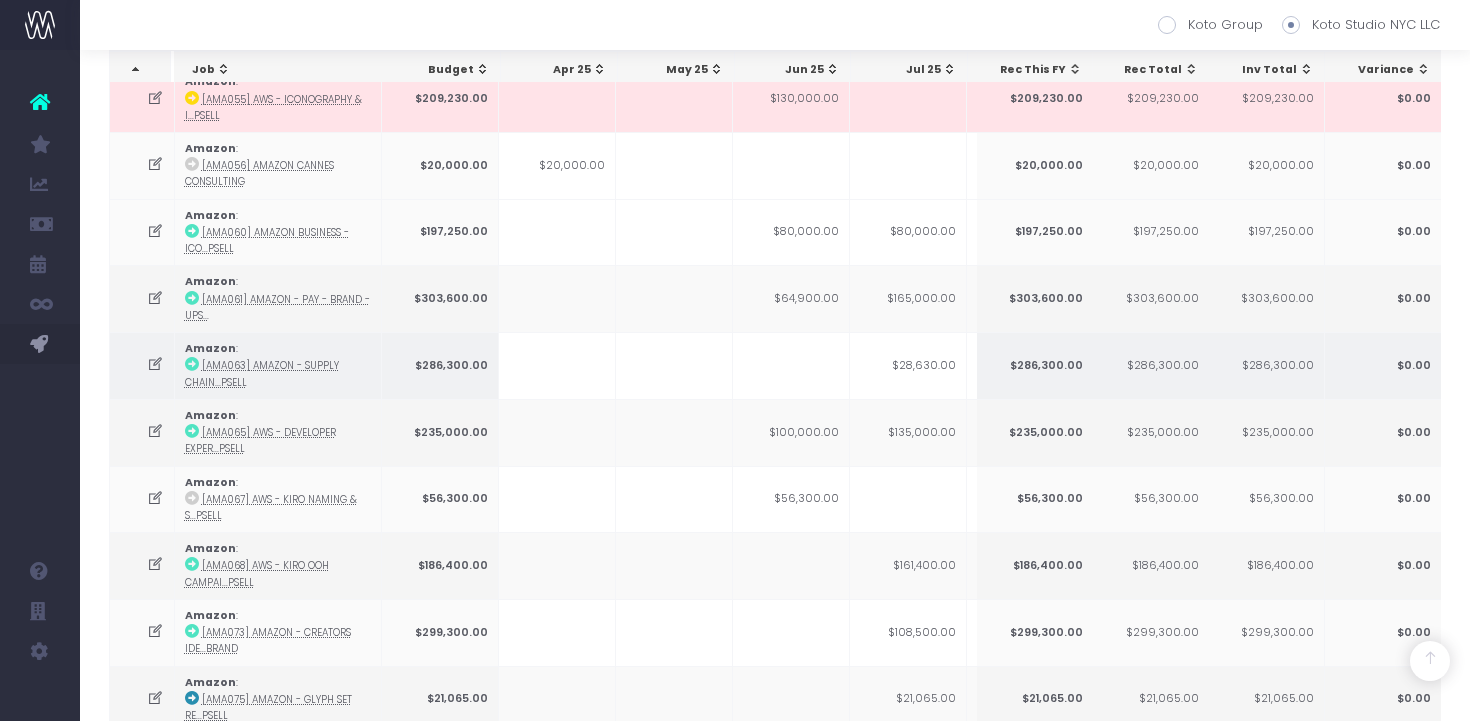 click at bounding box center (155, 364) 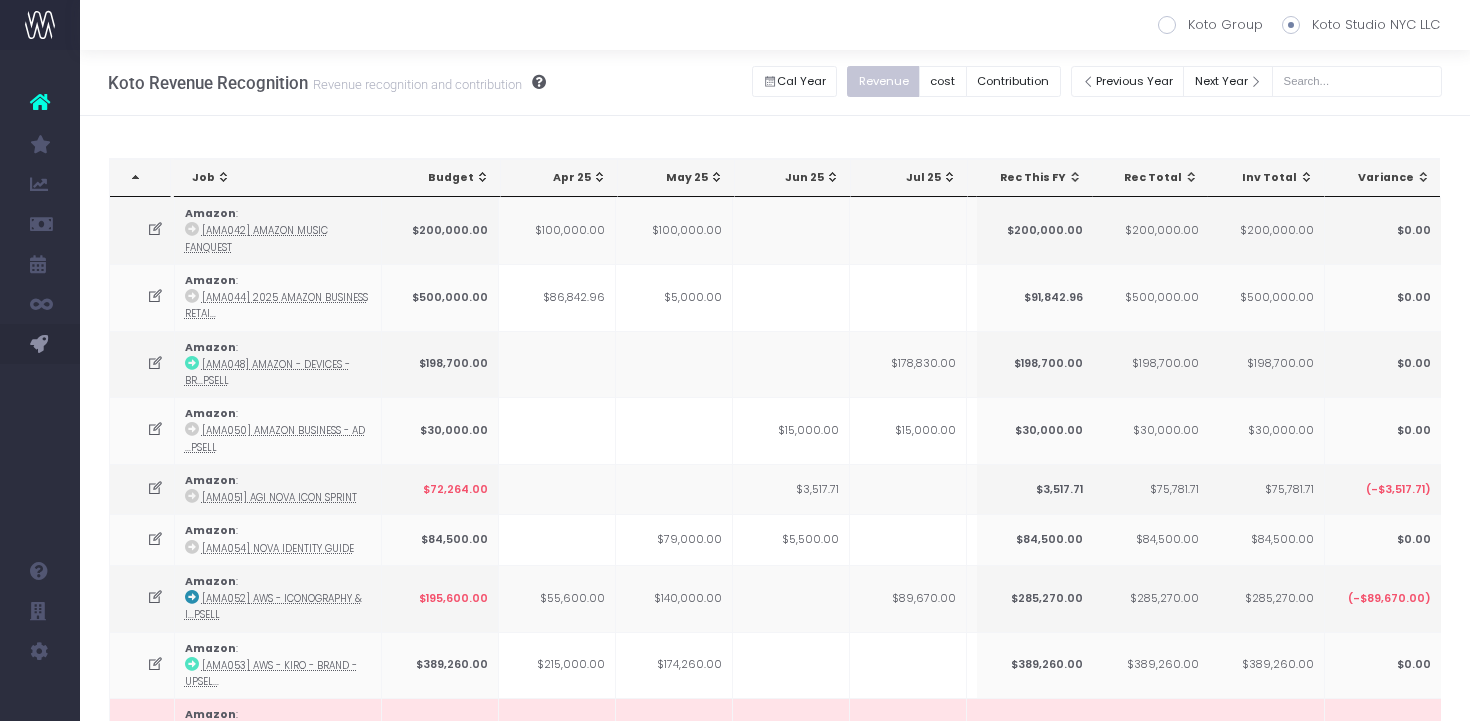 scroll, scrollTop: 633, scrollLeft: 0, axis: vertical 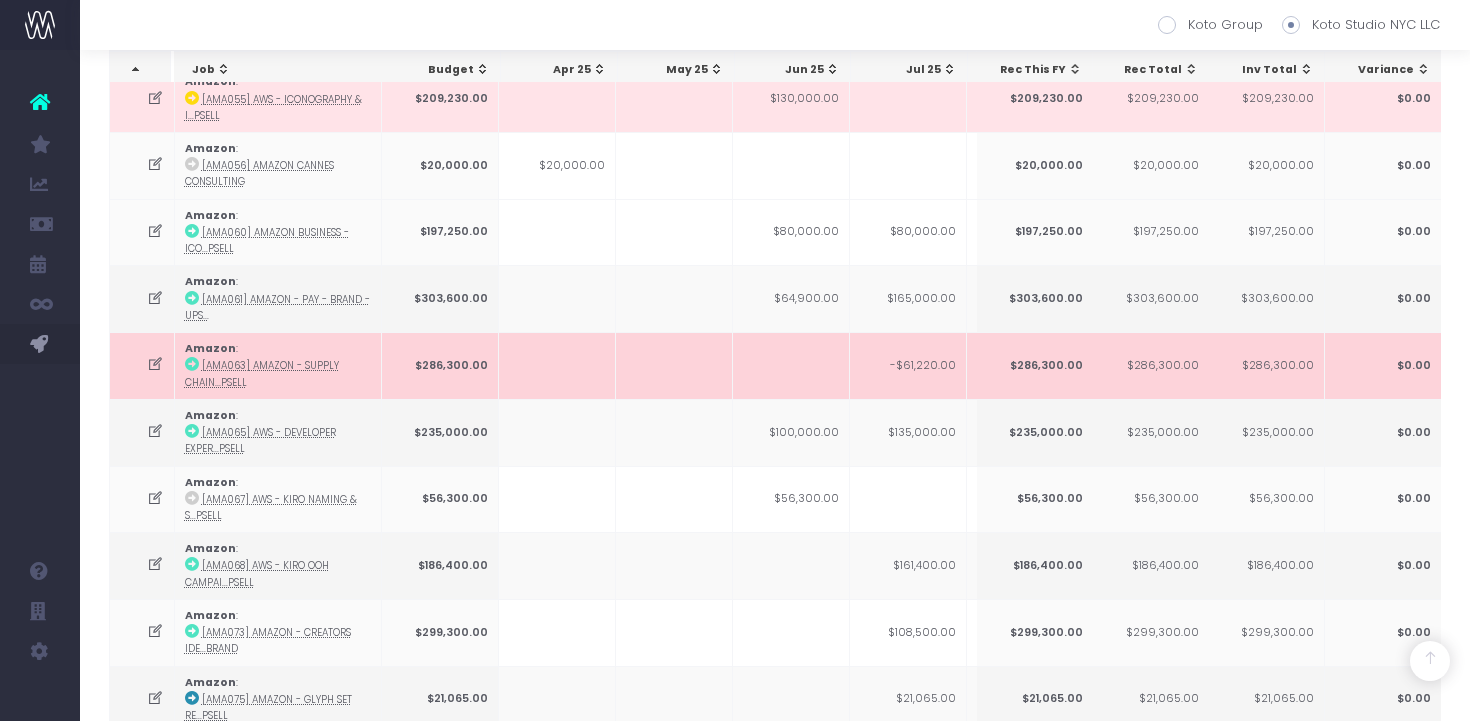 click at bounding box center (155, 364) 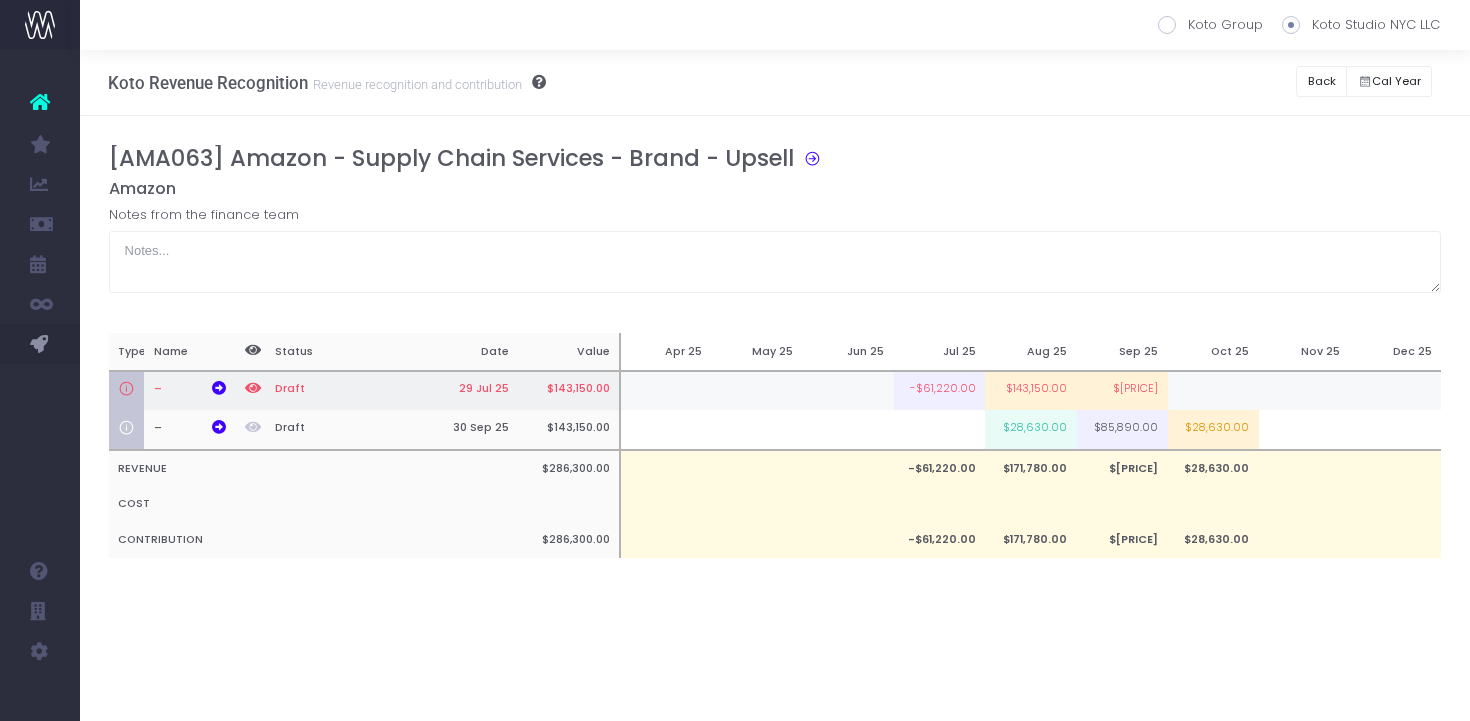 click on "$143,150.00" at bounding box center [1030, 391] 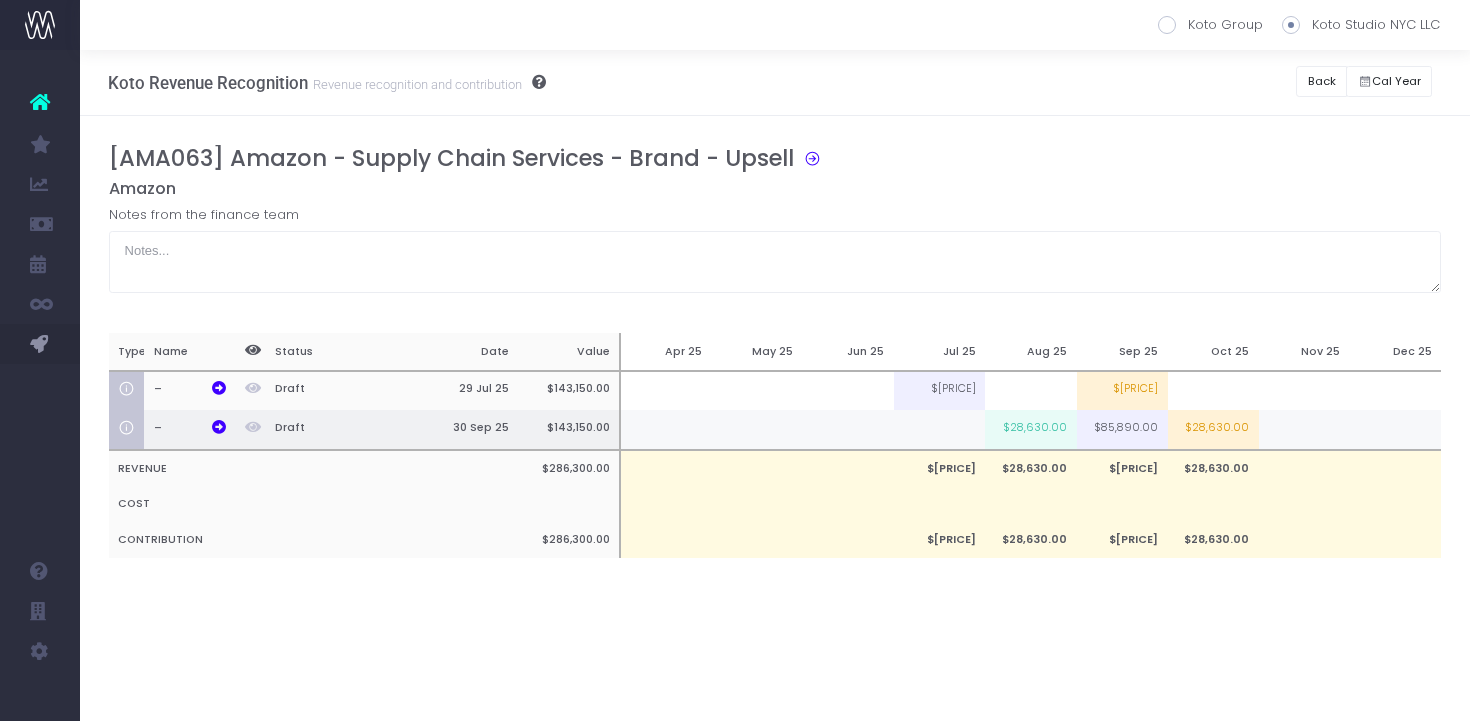 click on "$28,630.00" at bounding box center (1030, 430) 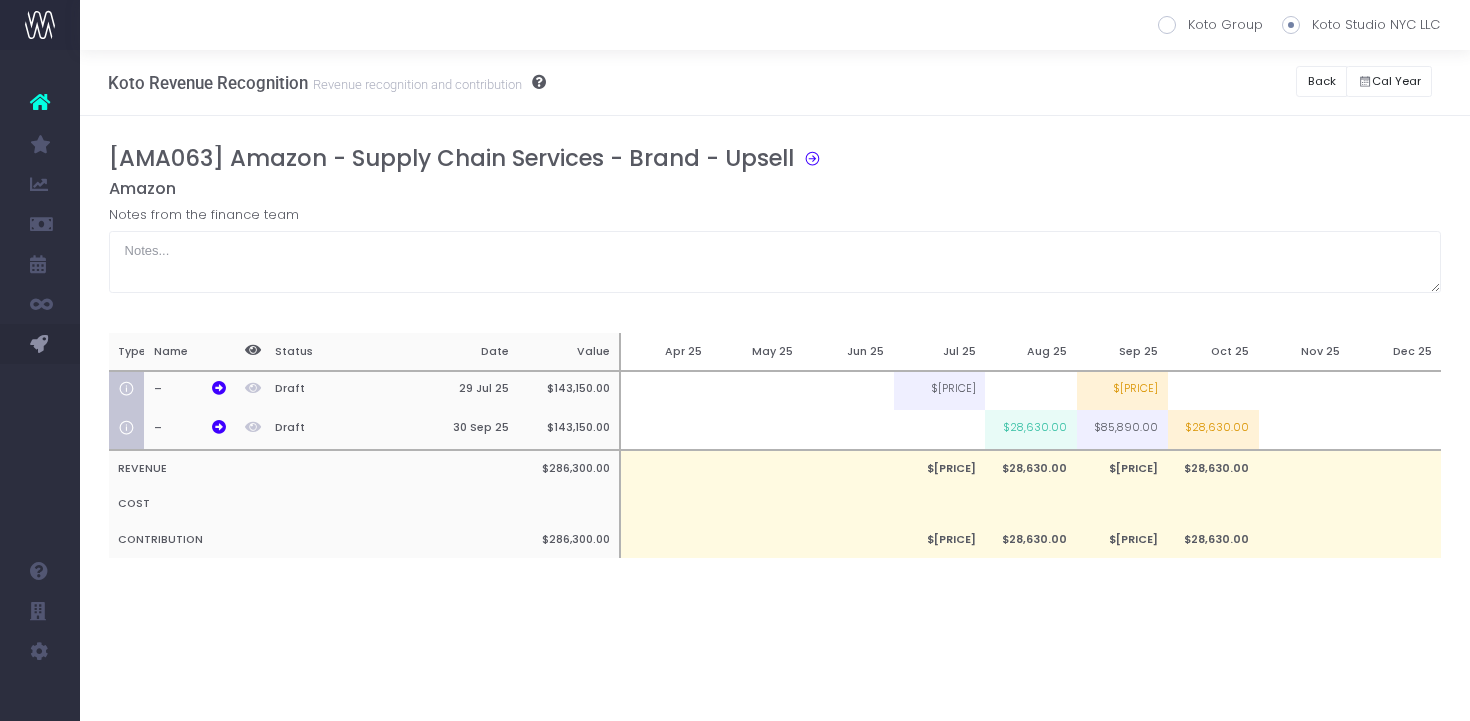 type on "$28,630.00" 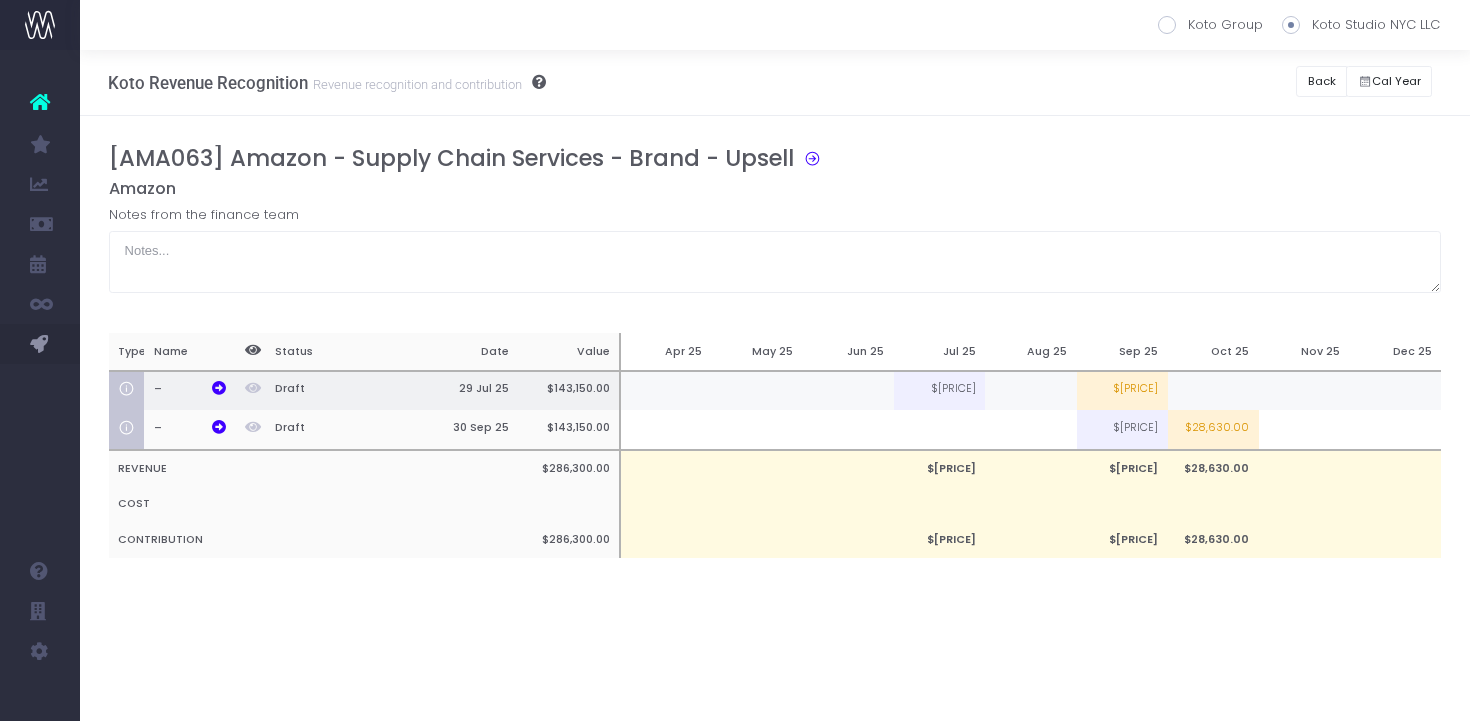 click on "$61,220.00" at bounding box center (1122, 391) 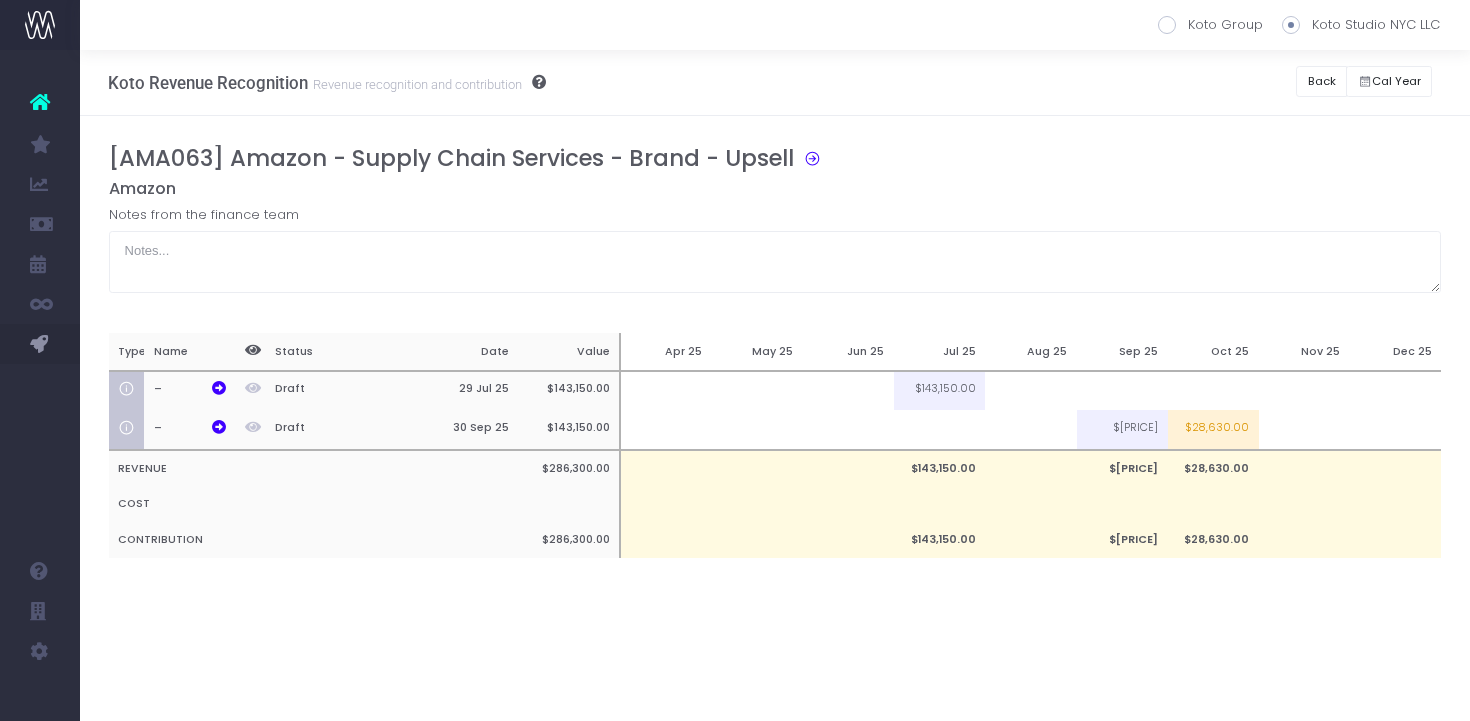click on "[AMA063] Amazon - Supply Chain Services - Brand - Upsell
Amazon
Notes from the finance team
Type
Name
Status
Date
Value
Apr 25 May 25 Jun 25 Jul 25 Aug 25 Sep 25 Oct 25 Nov 25 Dec 25
–  Draft 29 Jul 25 $143,150.00 $143,150.00 –  Draft 30 Sep 25 $143,150.00 $114,520.00 $28,630.00
REVENUE $286,300.00 $143,150.00 $114,520.00 $28,630.00 COST CONTRIBUTION $286,300.00 $143,150.00 $114,520.00 $28,630.00" at bounding box center [775, 371] 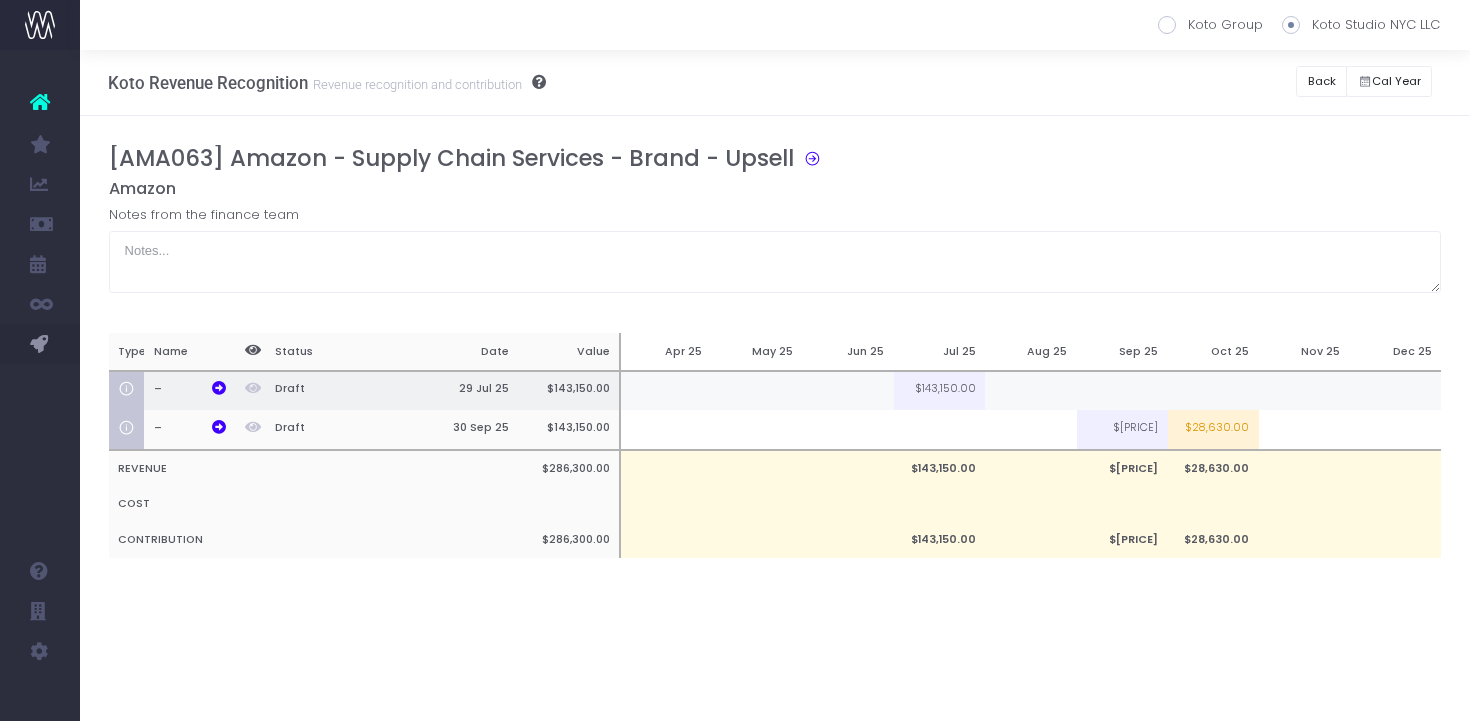 click at bounding box center [1030, 391] 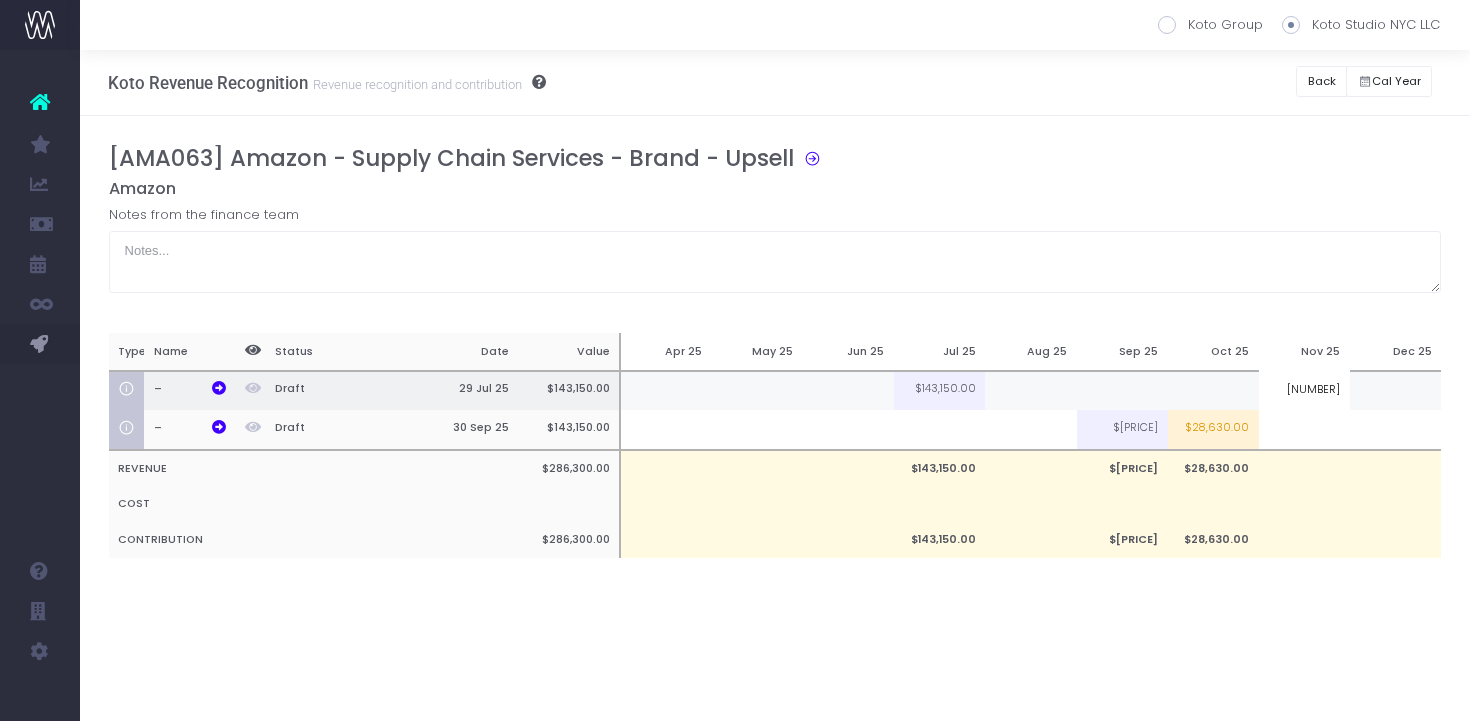 type on "12005" 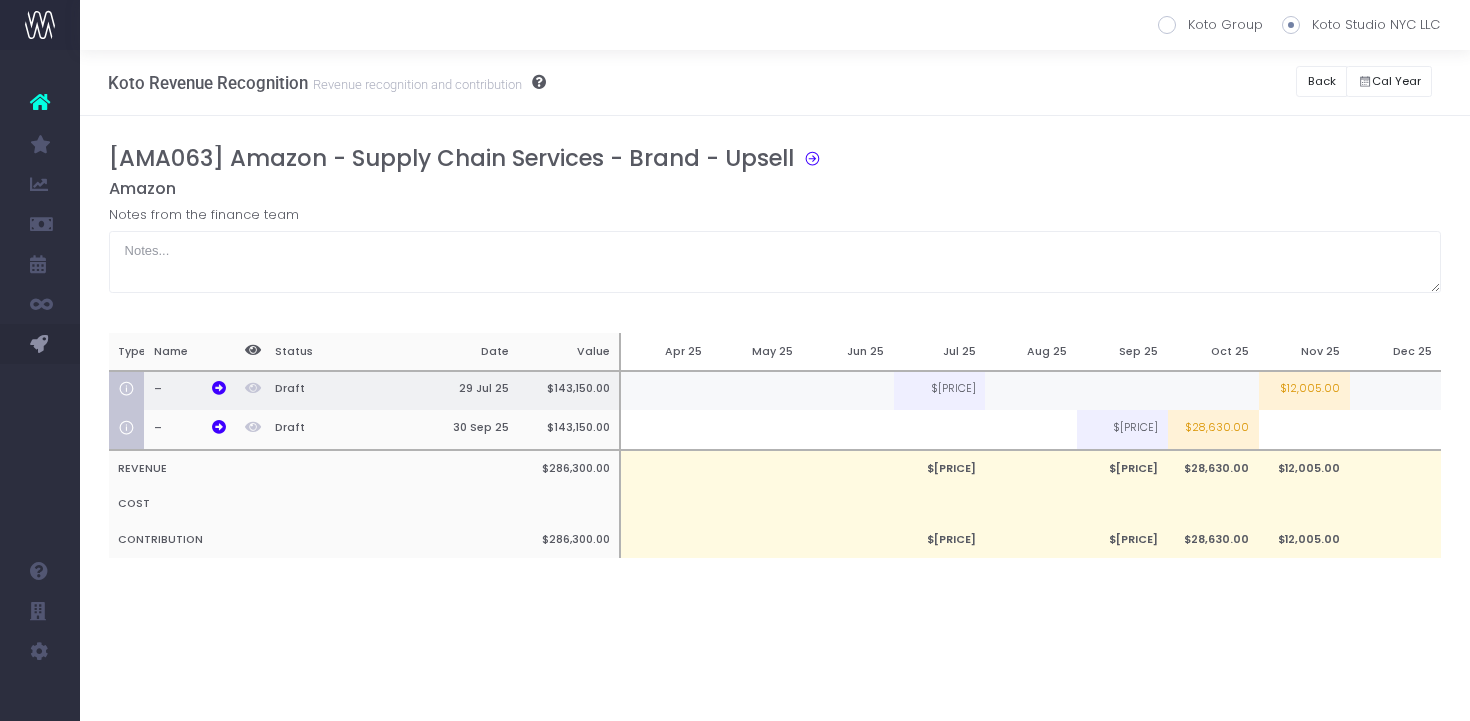click on "$12,005.00" at bounding box center (1304, 391) 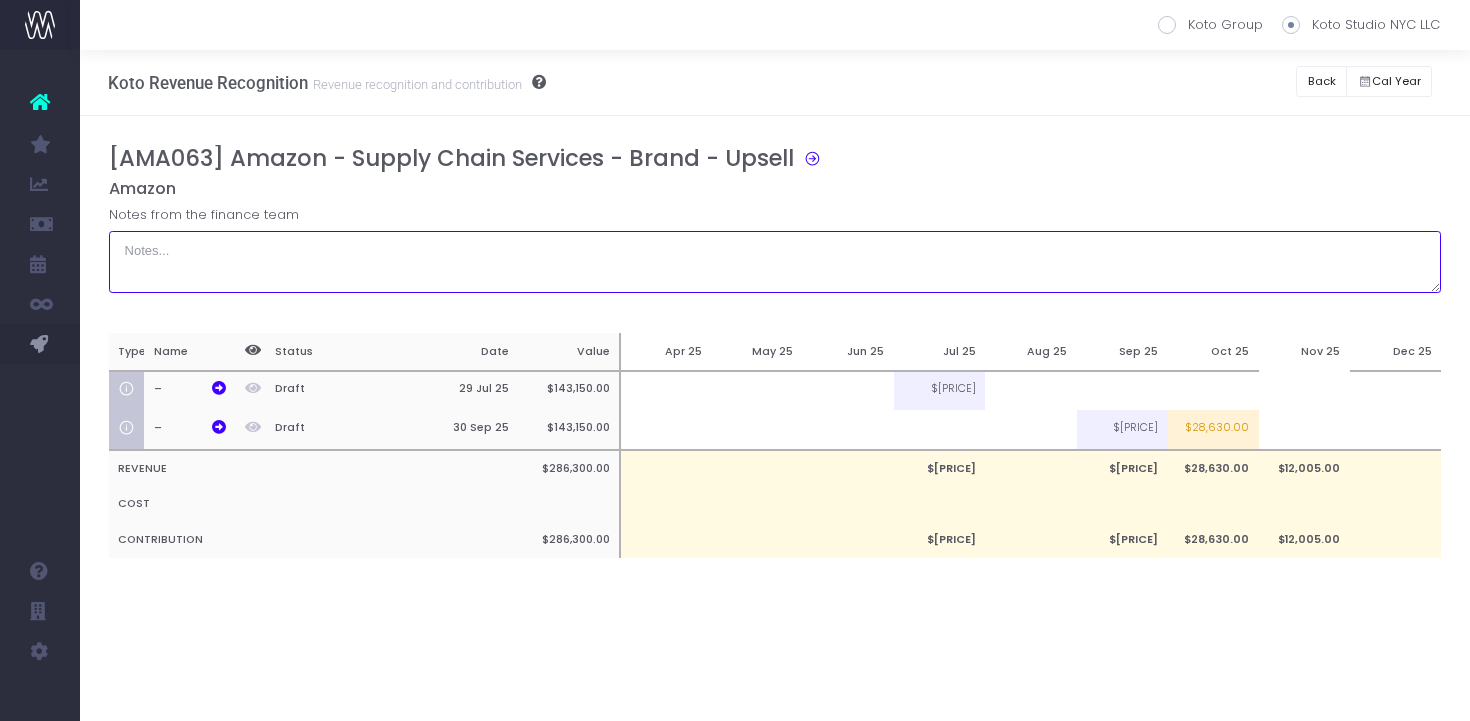 click at bounding box center (775, 262) 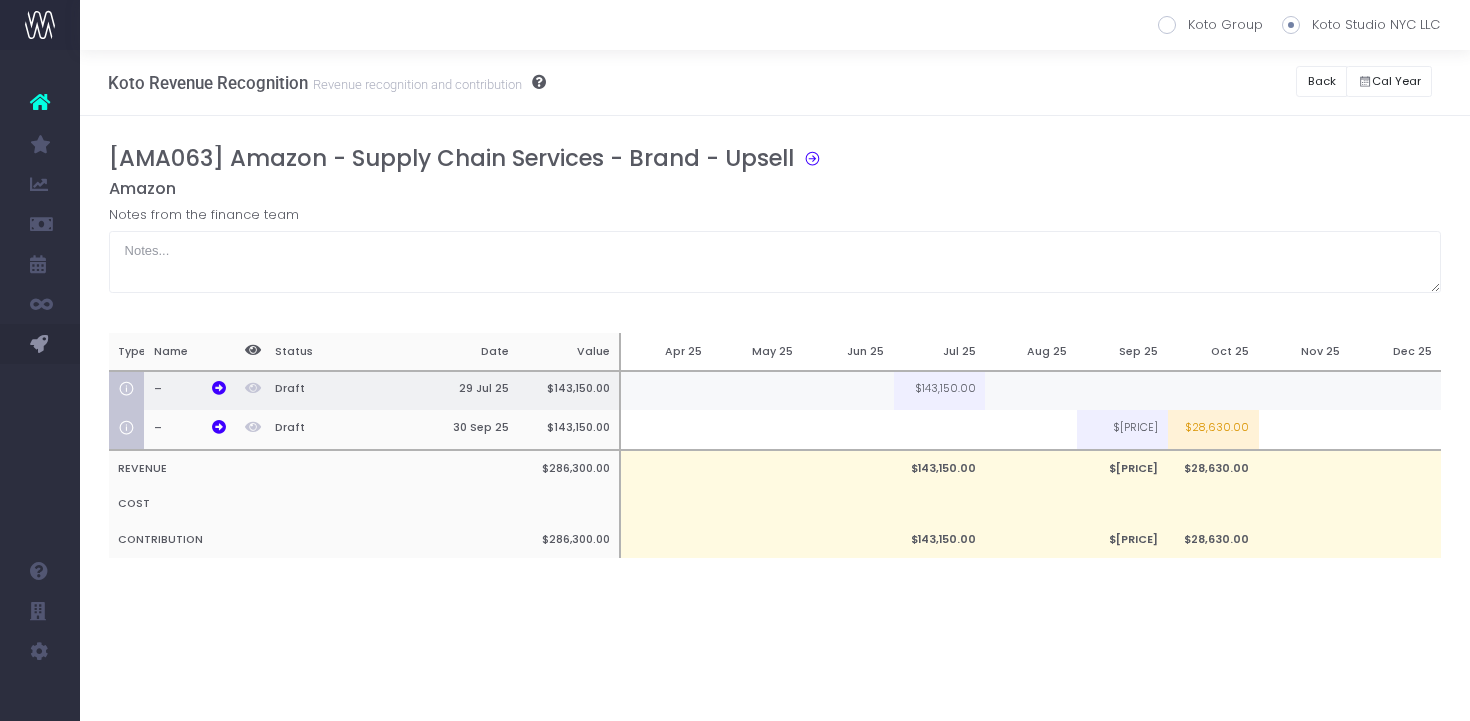 click at bounding box center (1030, 391) 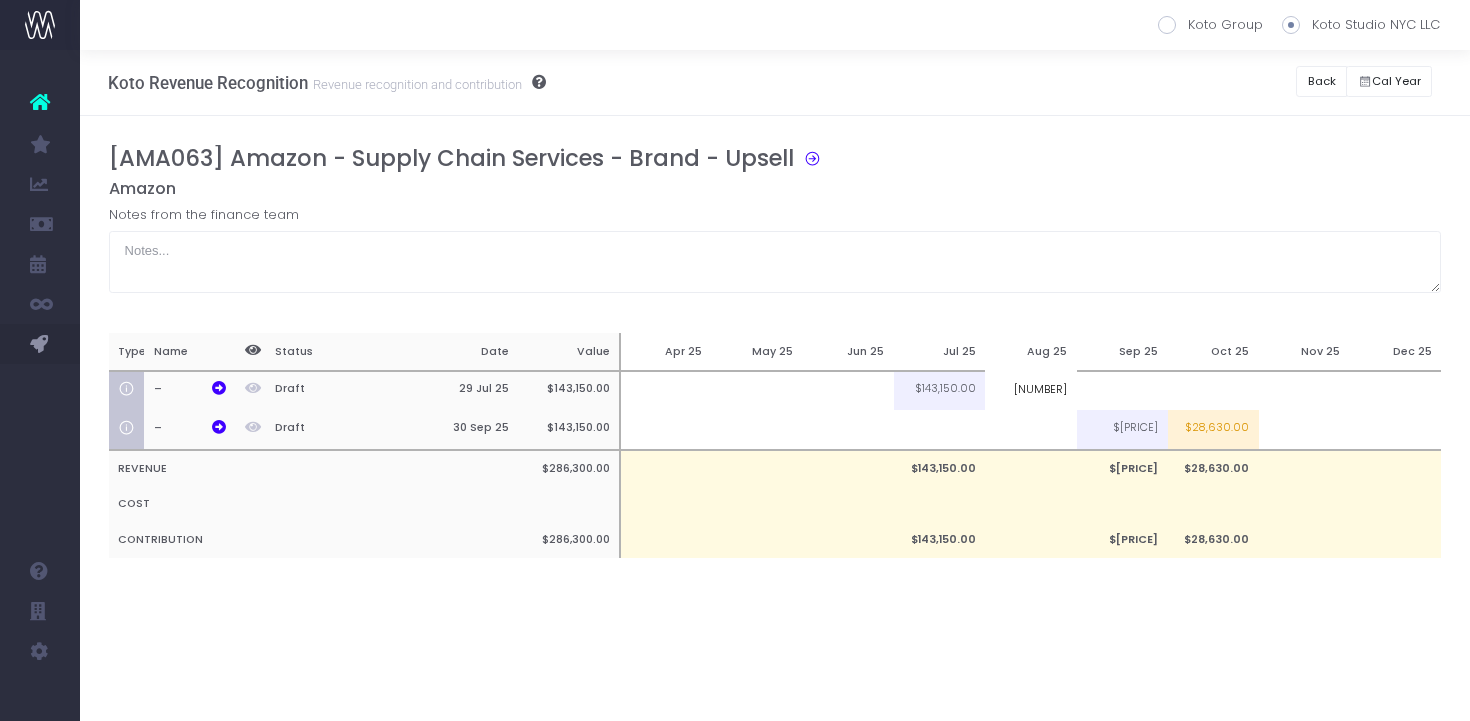 click on "114520" at bounding box center [1030, 390] 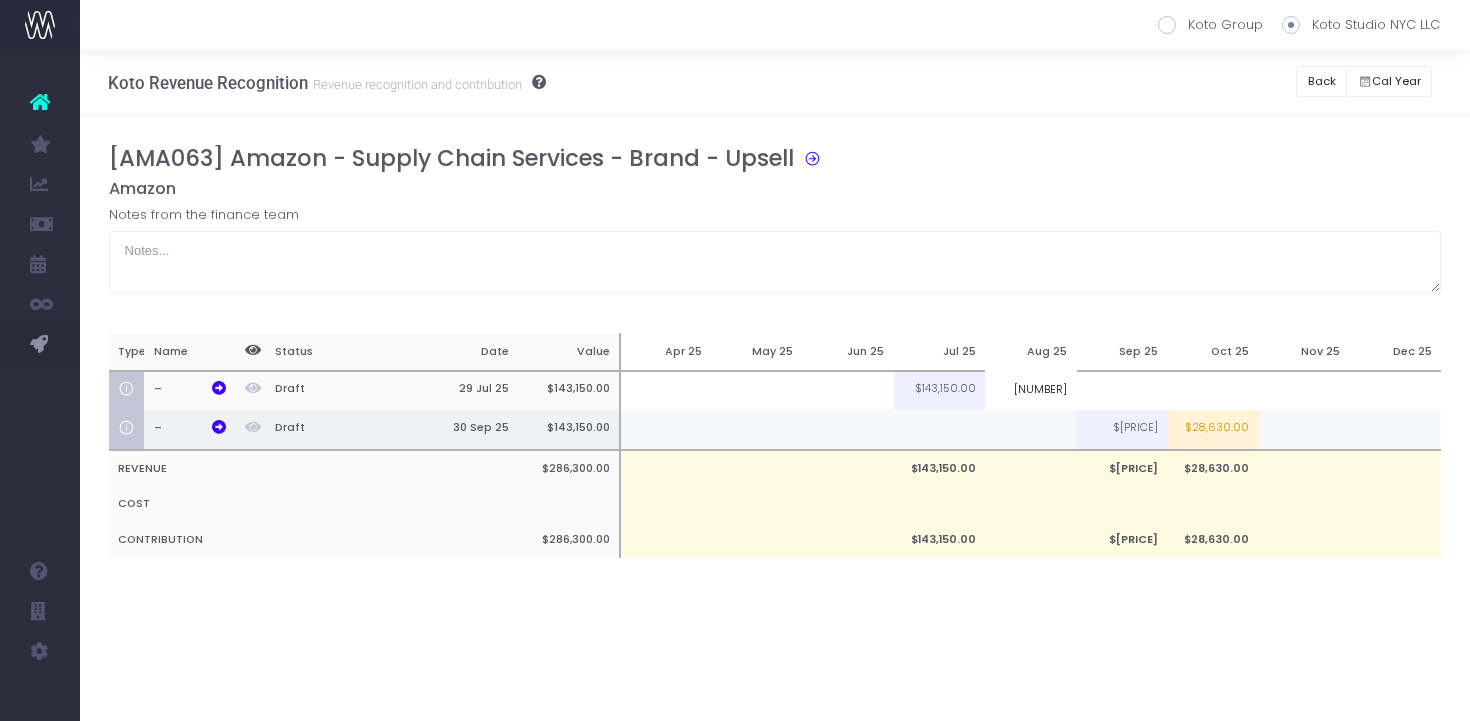 type on "114520" 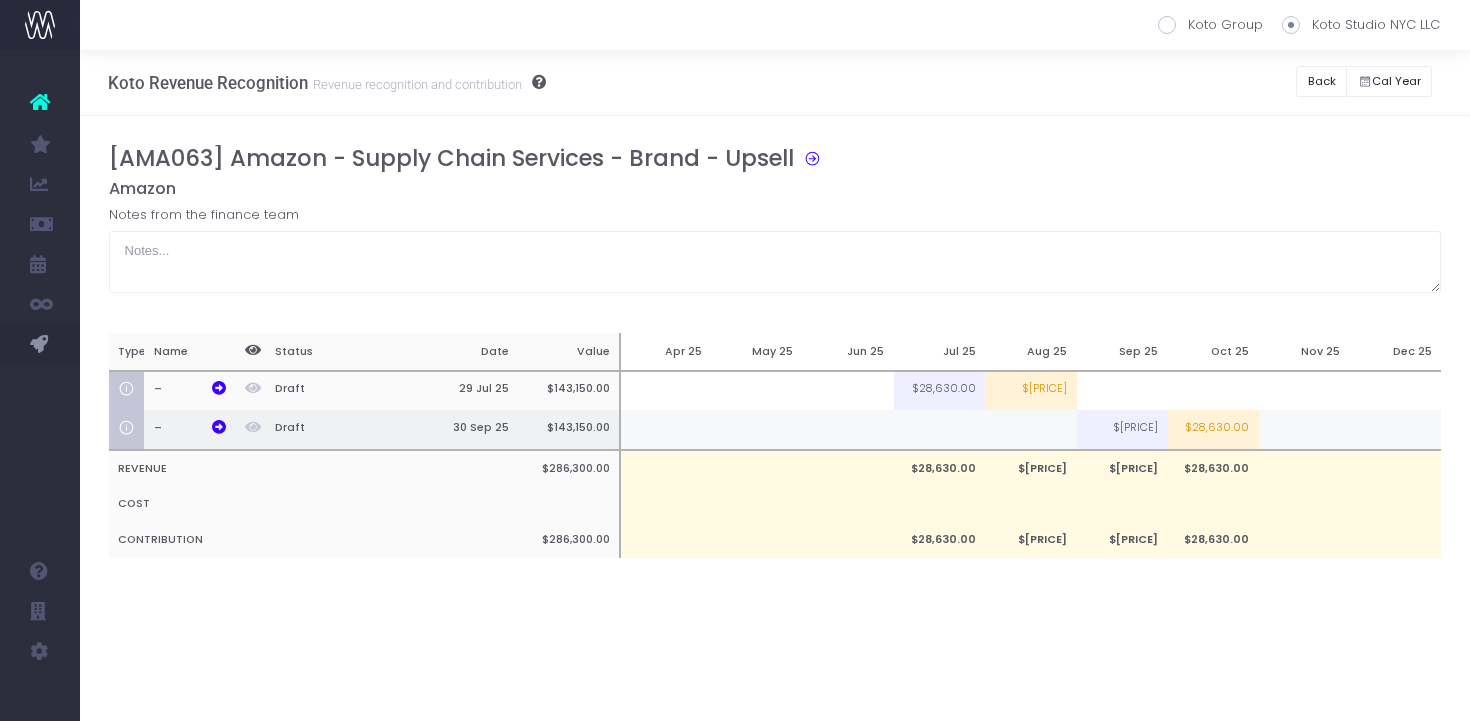 click at bounding box center [1030, 430] 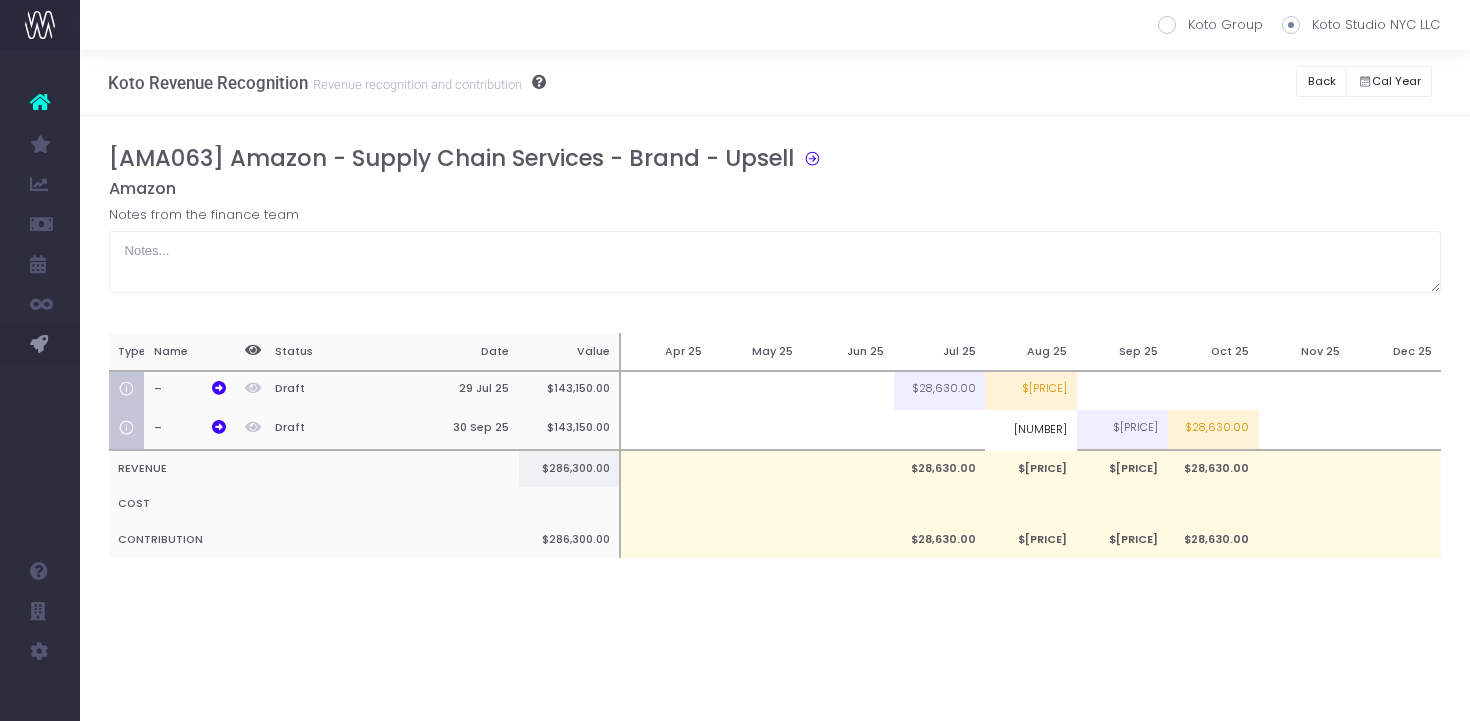 type on "28630" 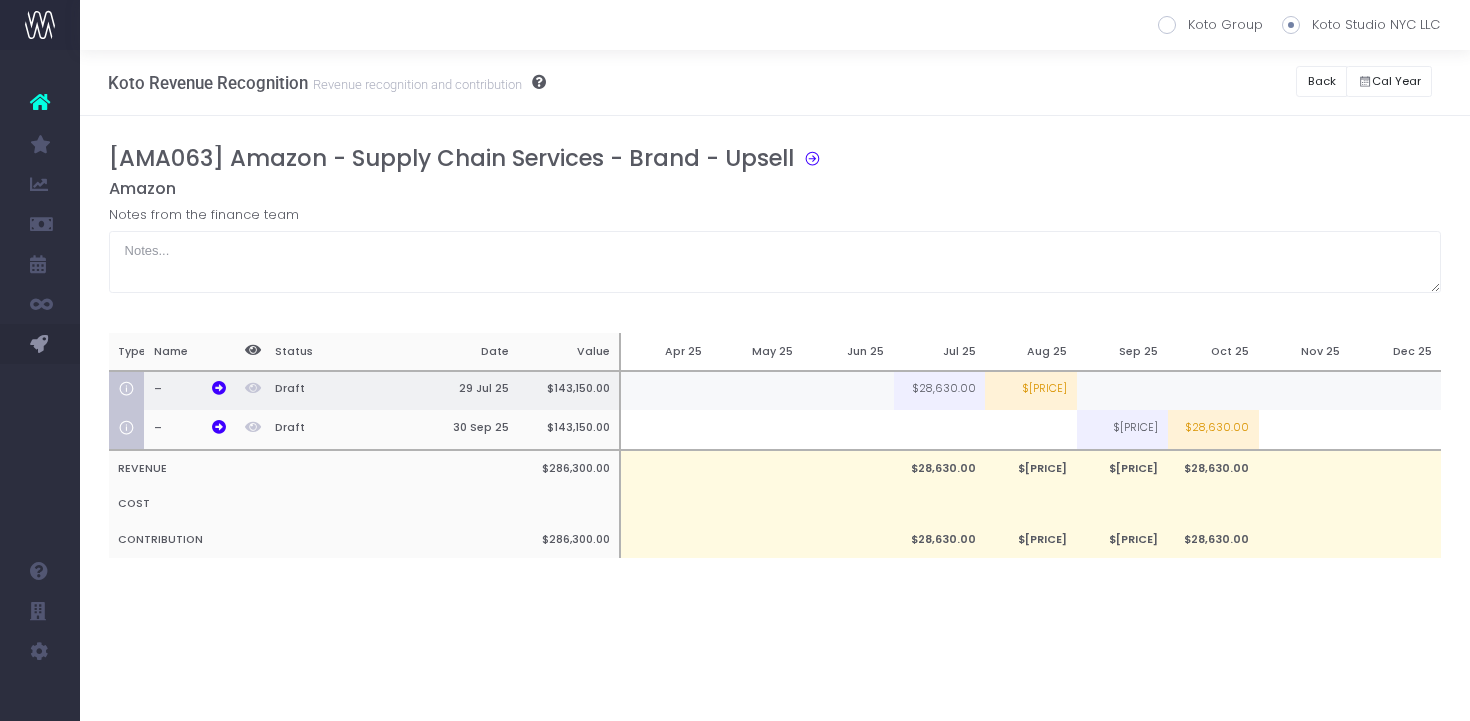 click on "$114,520.00" at bounding box center (1030, 391) 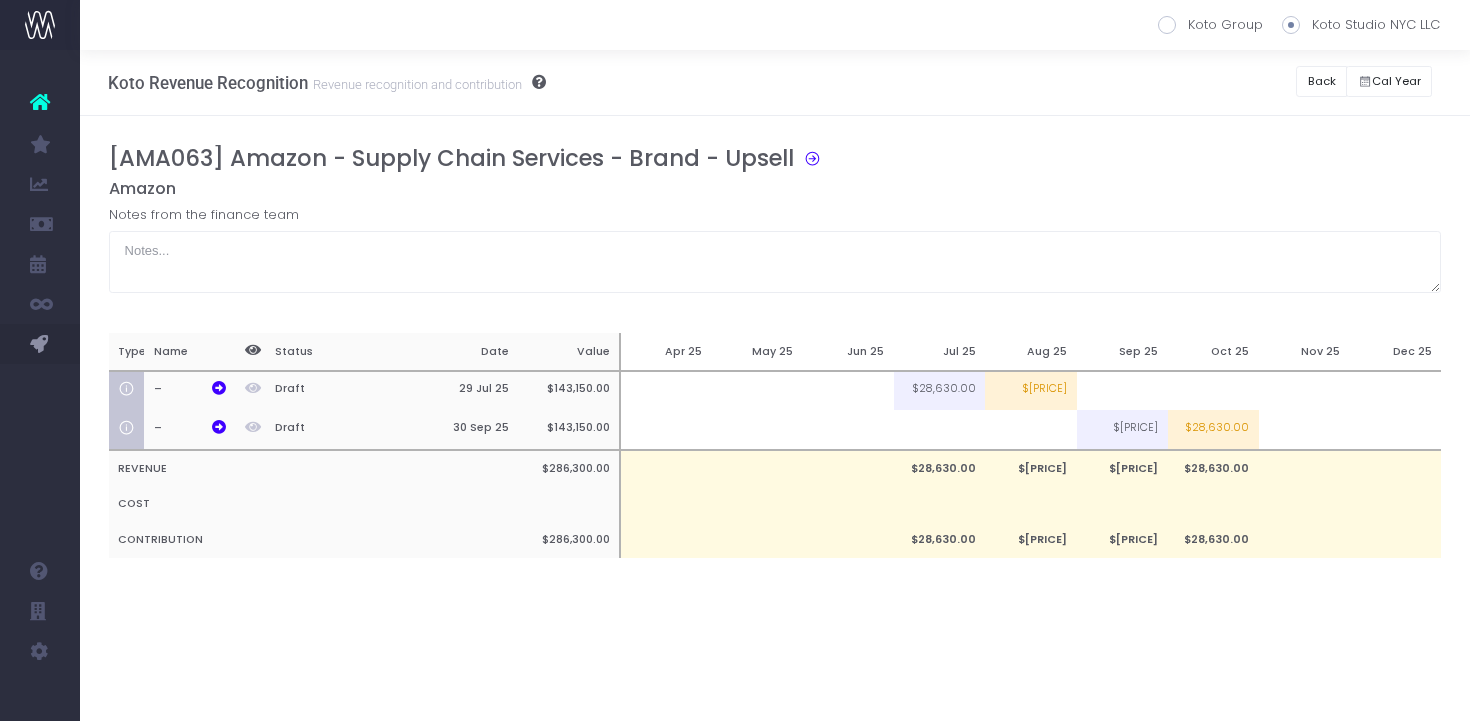 type on "$114,520.00" 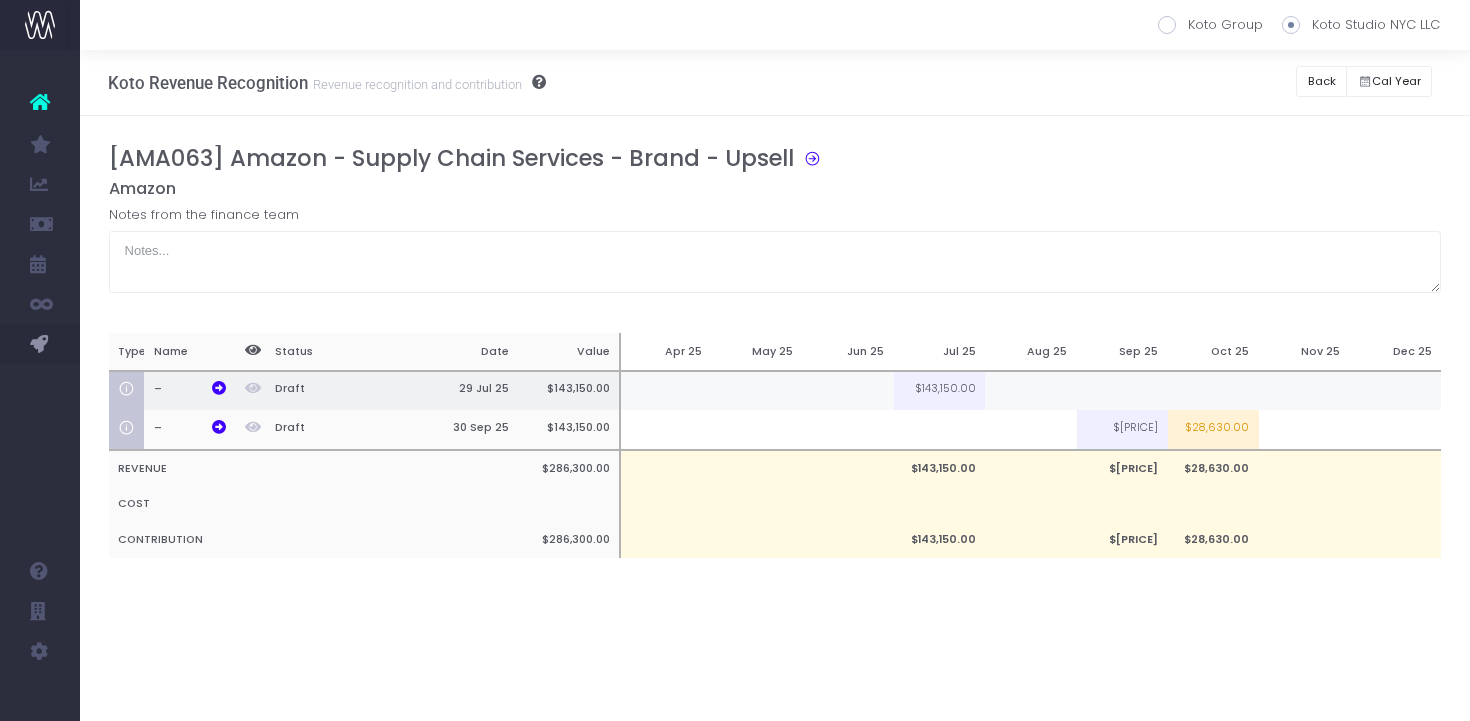 click at bounding box center [1030, 391] 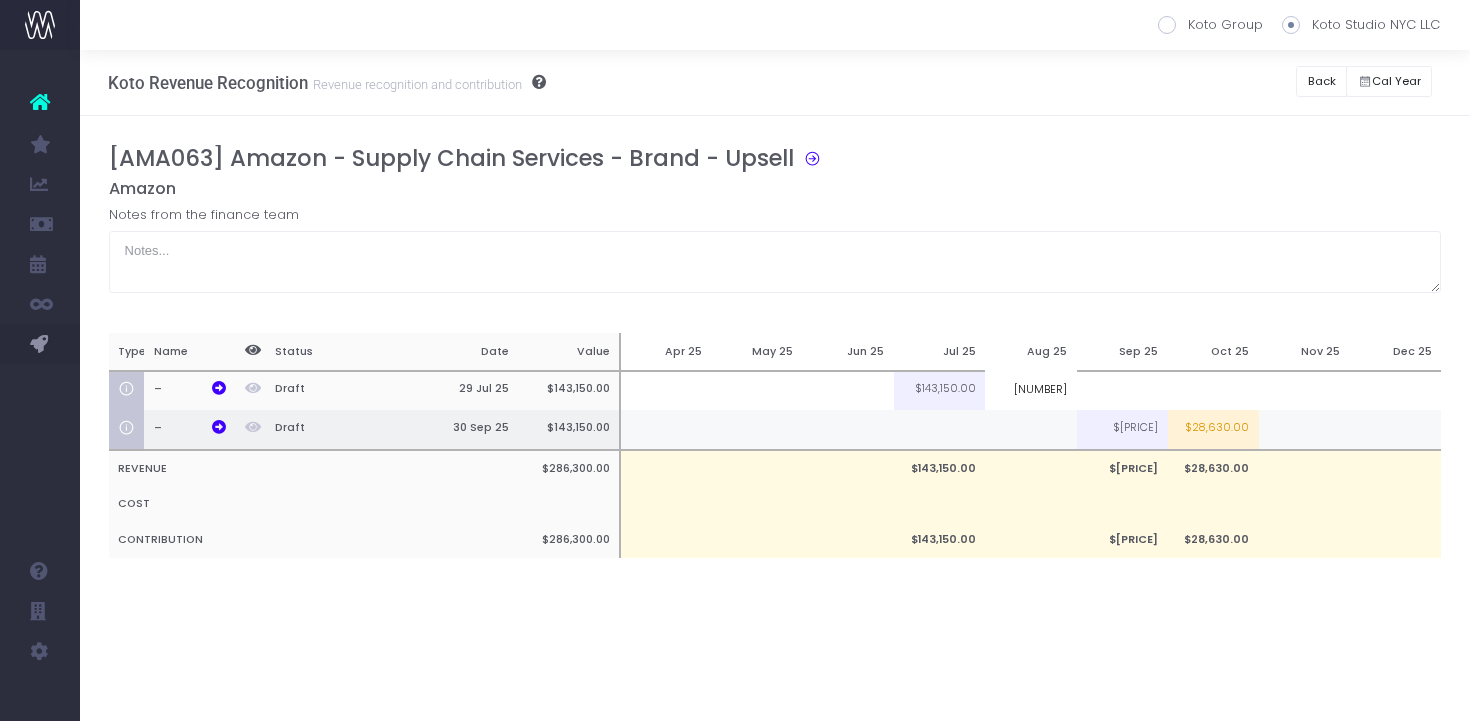 type on "126525" 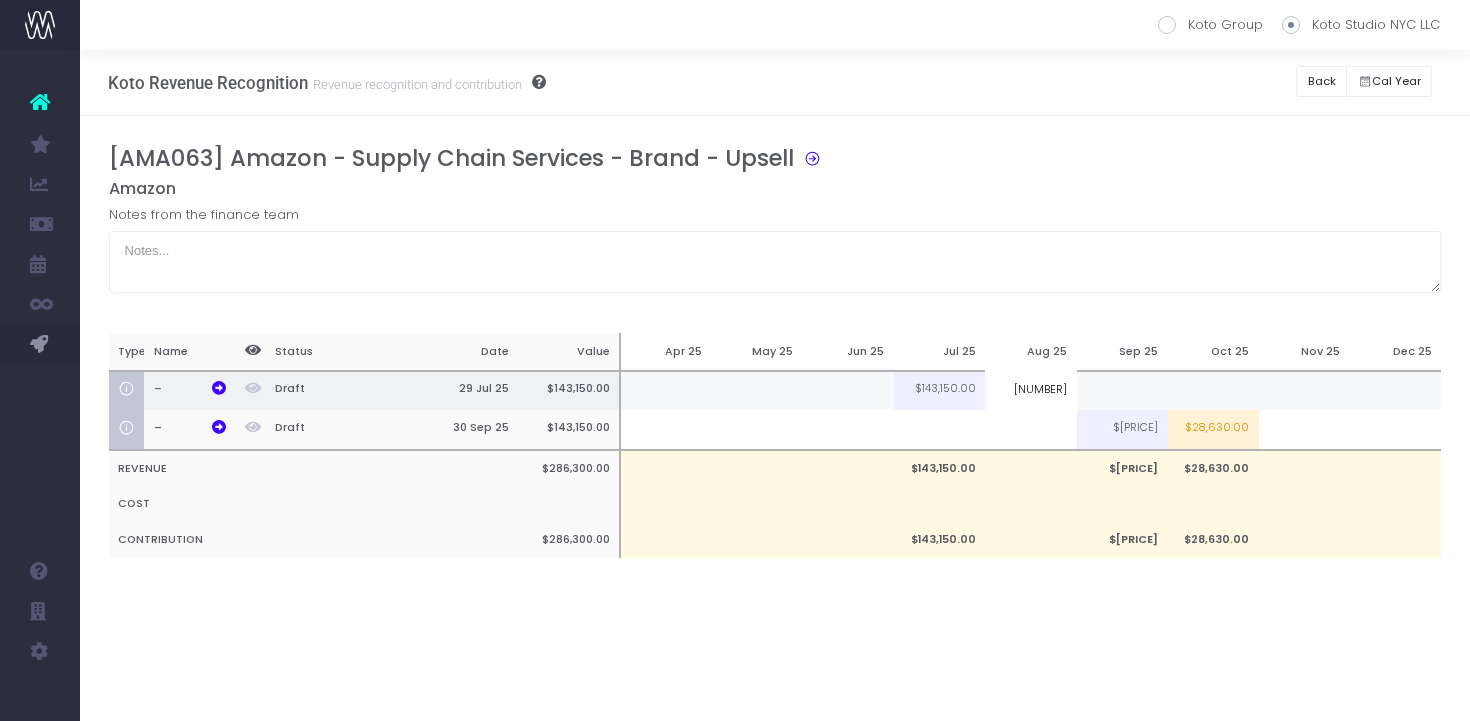 click at bounding box center [1122, 391] 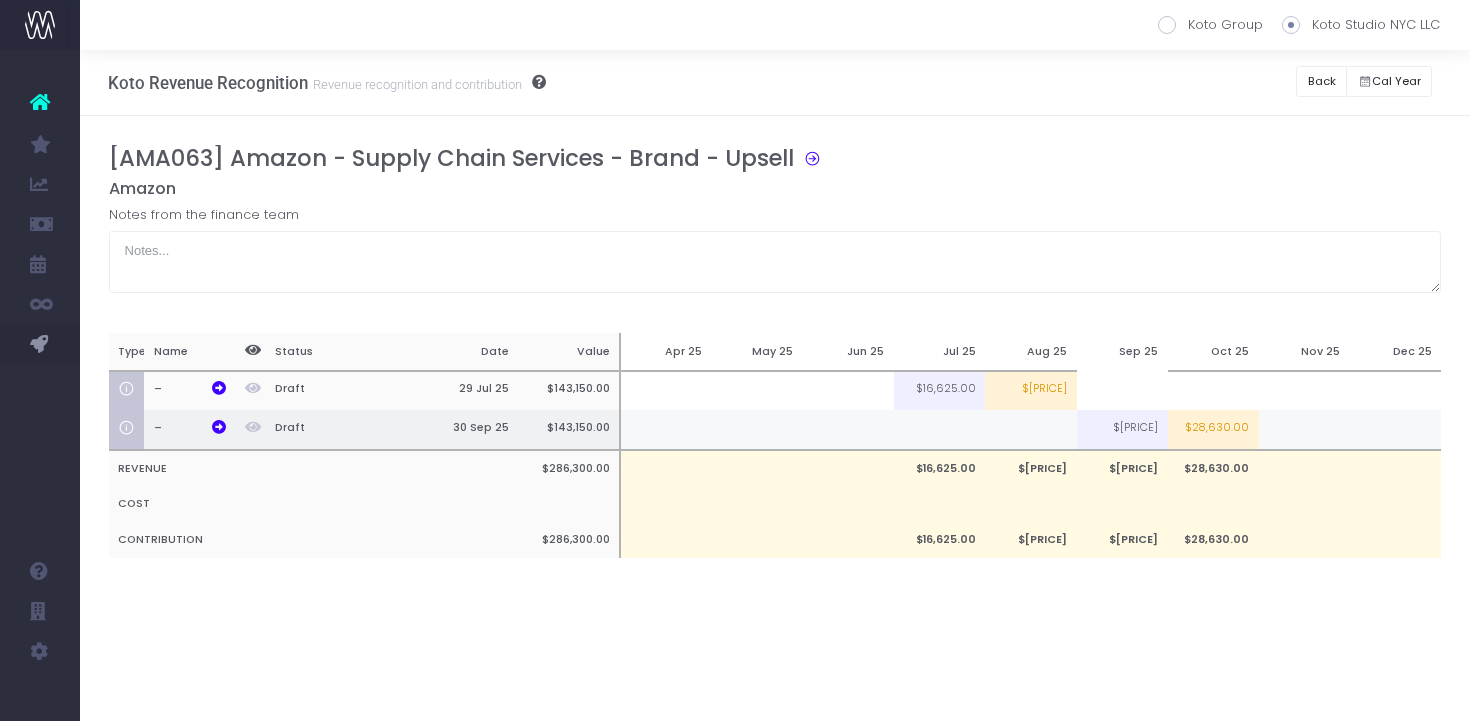 click at bounding box center (1030, 430) 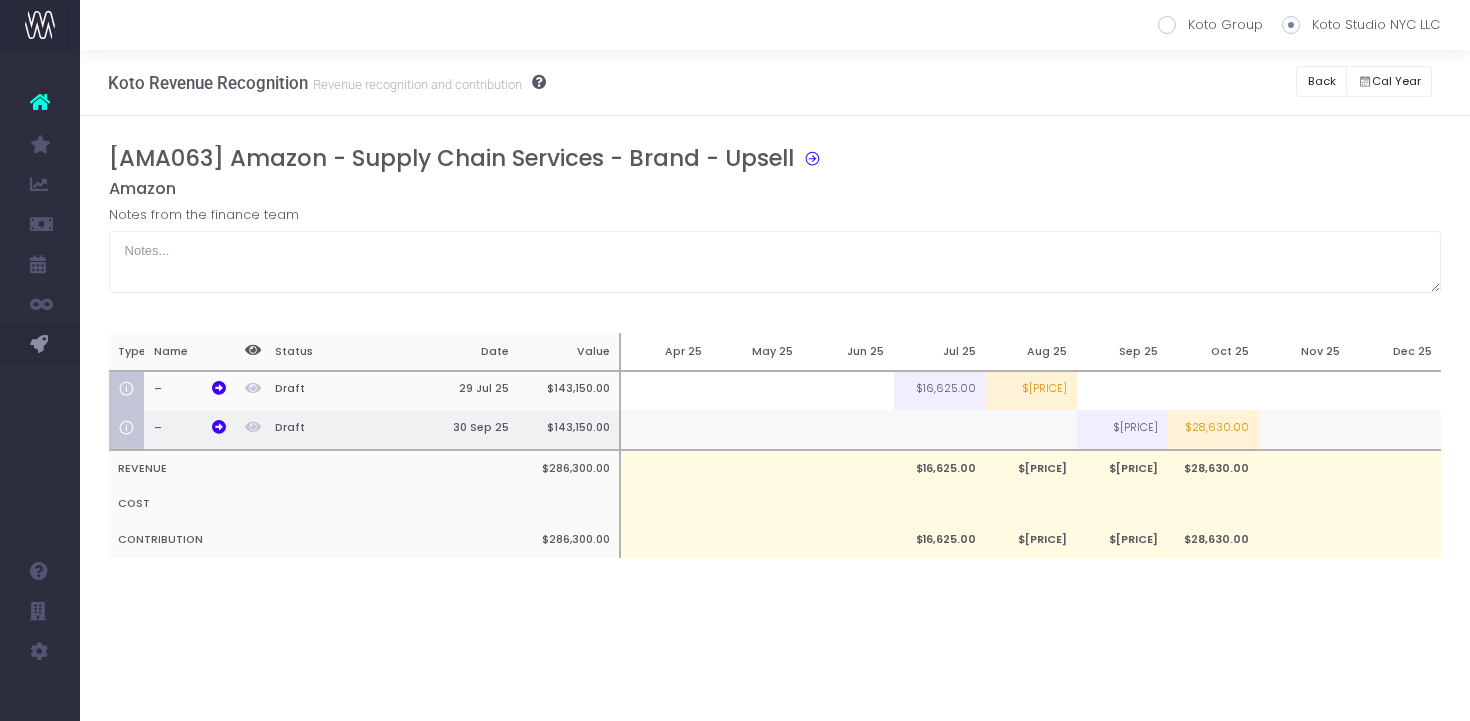 click at bounding box center (1030, 430) 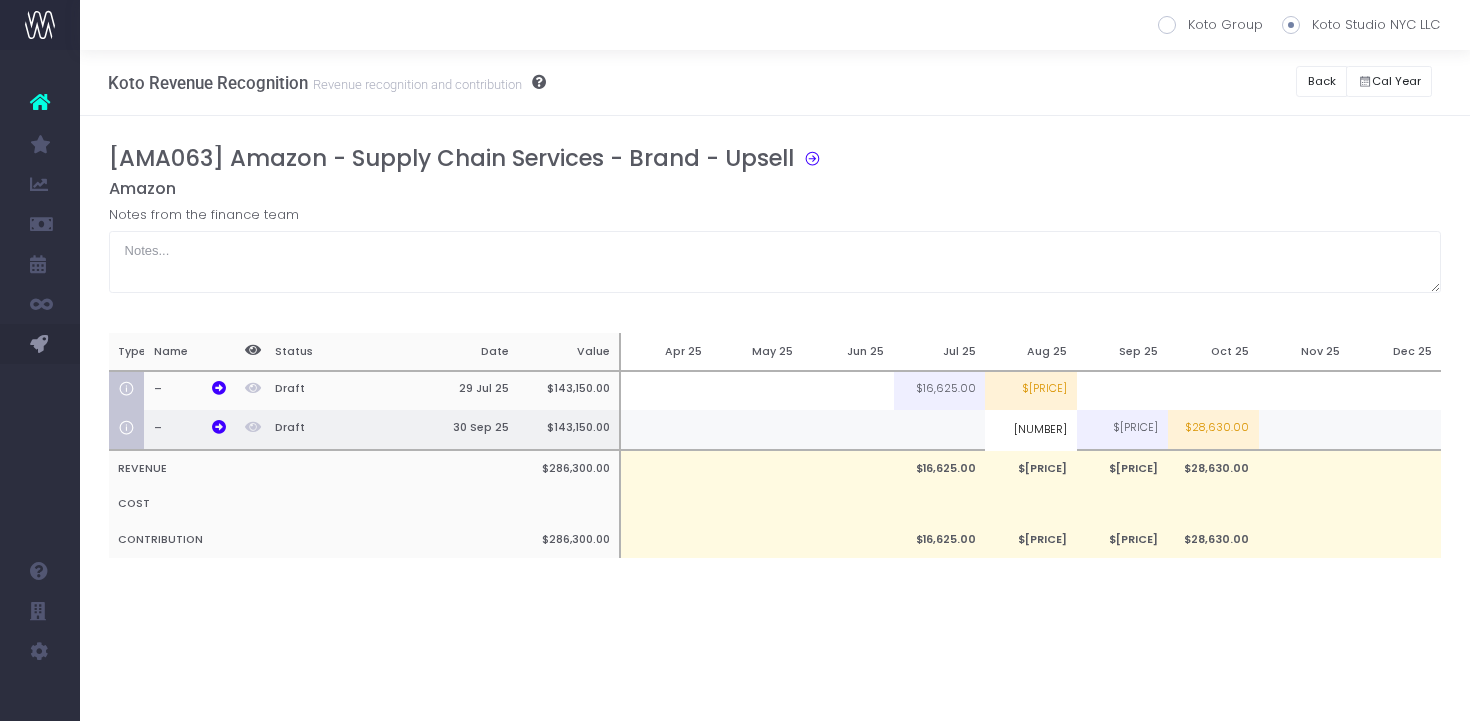 type on "28630" 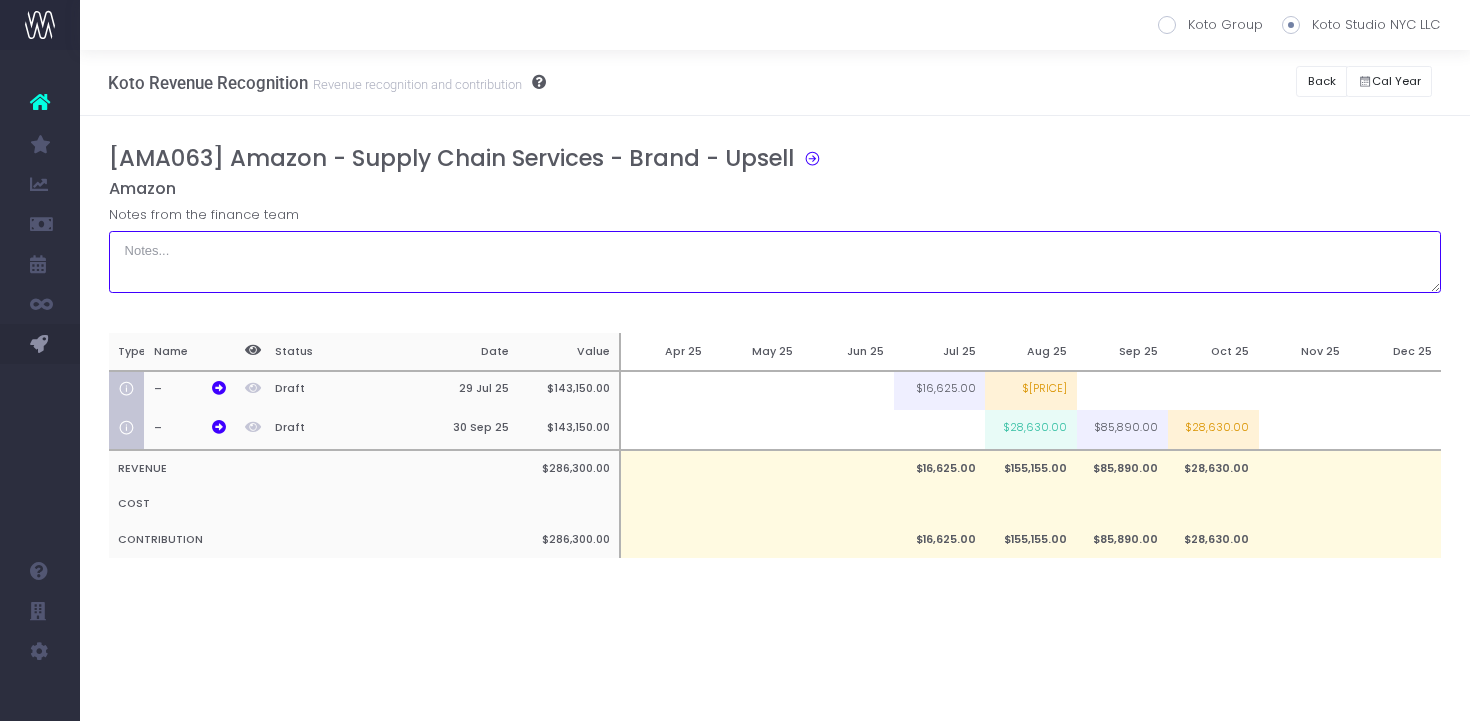 click at bounding box center (775, 262) 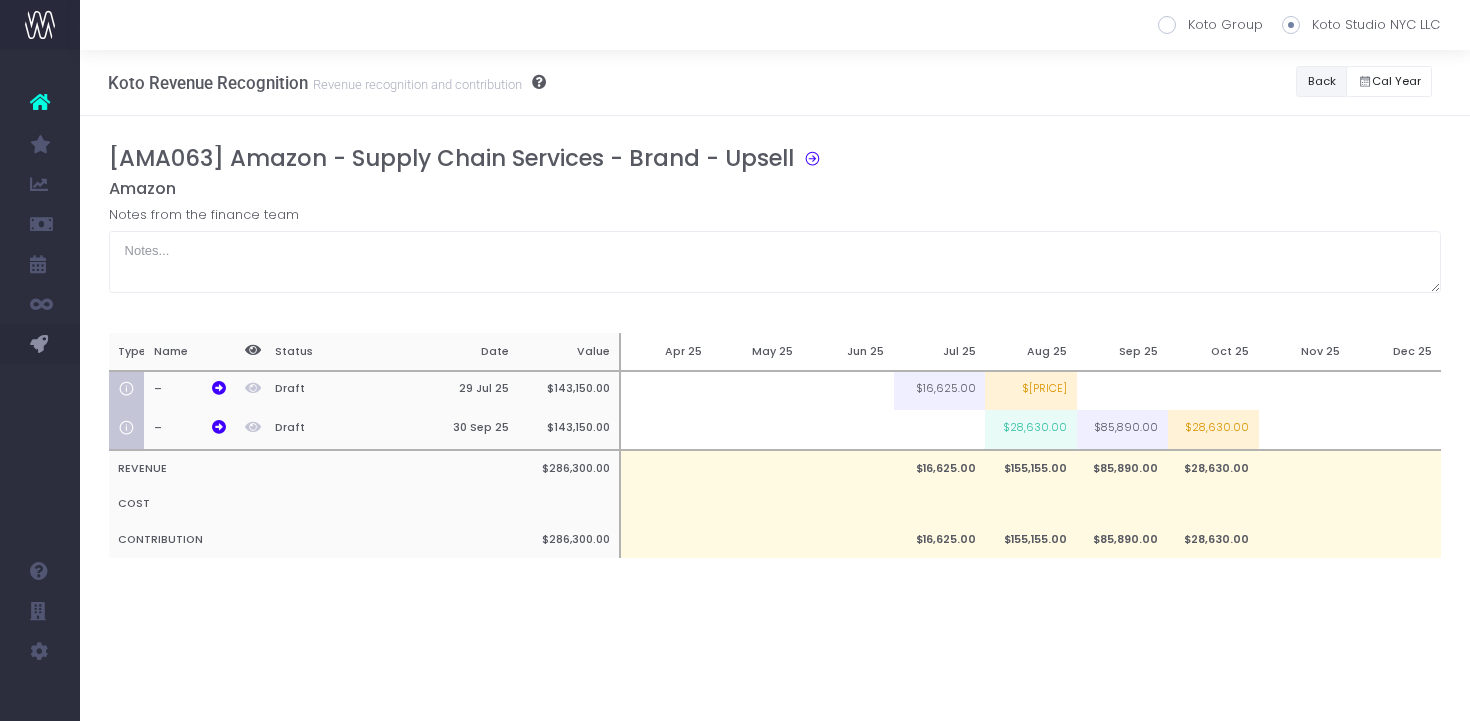 click on "Back" at bounding box center (1321, 81) 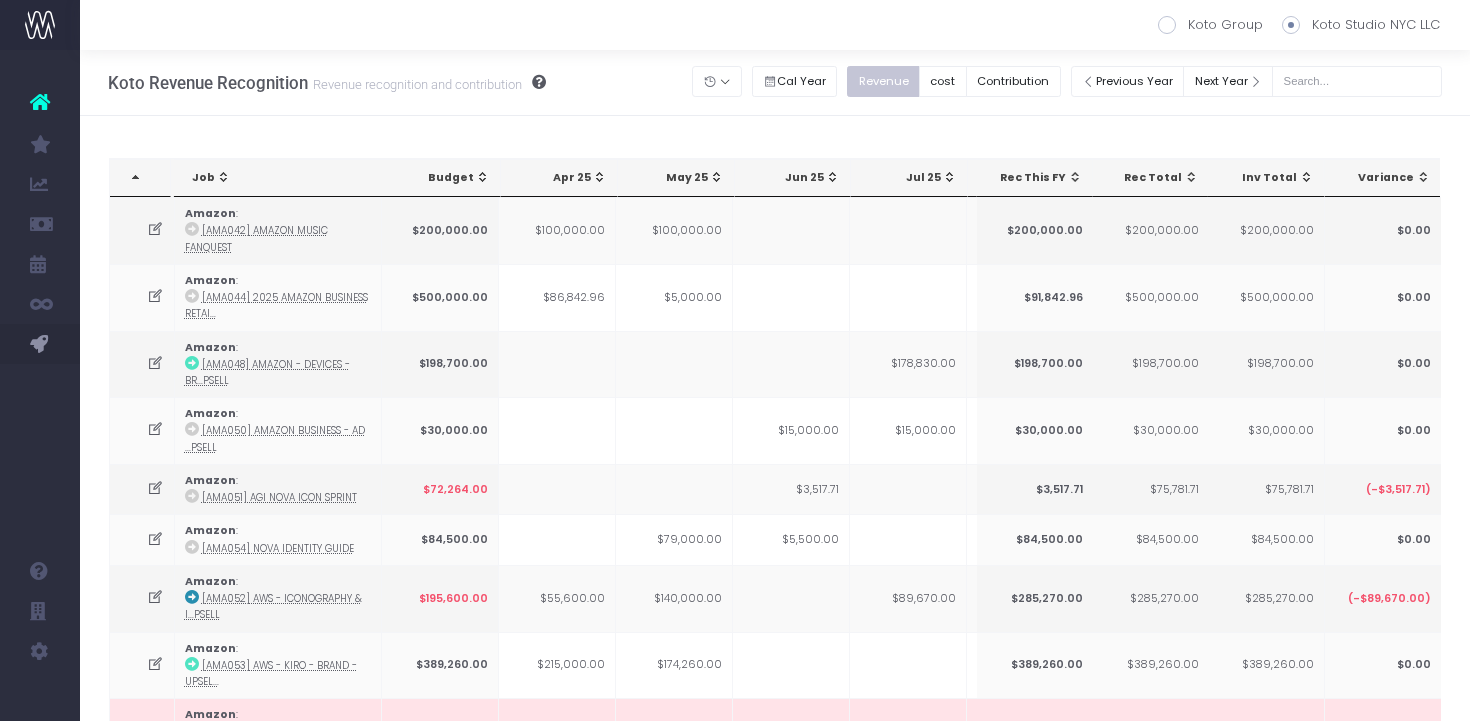 click on "[AMA063] Amazon - Supply Chain Services - Brand - Upsell
Amazon
Notes from the finance team
Type
Name
Status
Date
Value
Apr 25 May 25 Jun 25 Jul 25 Aug 25 Sep 25 Oct 25 Nov 25 Dec 25
–  Draft 29 Jul 25 $143,150.00 $16,625.00 $126,525.00 –  Draft 30 Sep 25 $143,150.00 $28,630.00 $85,890.00 $28,630.00
REVENUE $286,300.00 $16,625.00 $155,155.00 $85,890.00 $28,630.00 COST CONTRIBUTION $286,300.00 $16,625.00 $155,155.00 $85,890.00 $28,630.00
28630
Job Budget Apr 25 May 25 Jun 25 Jul 25 Aug 25 Sep 25 Oct 25 Nov 25 Dec 25 Jan 26 Feb 26 Mar 26 Rec This FY Rec Total" at bounding box center [775, 1708] 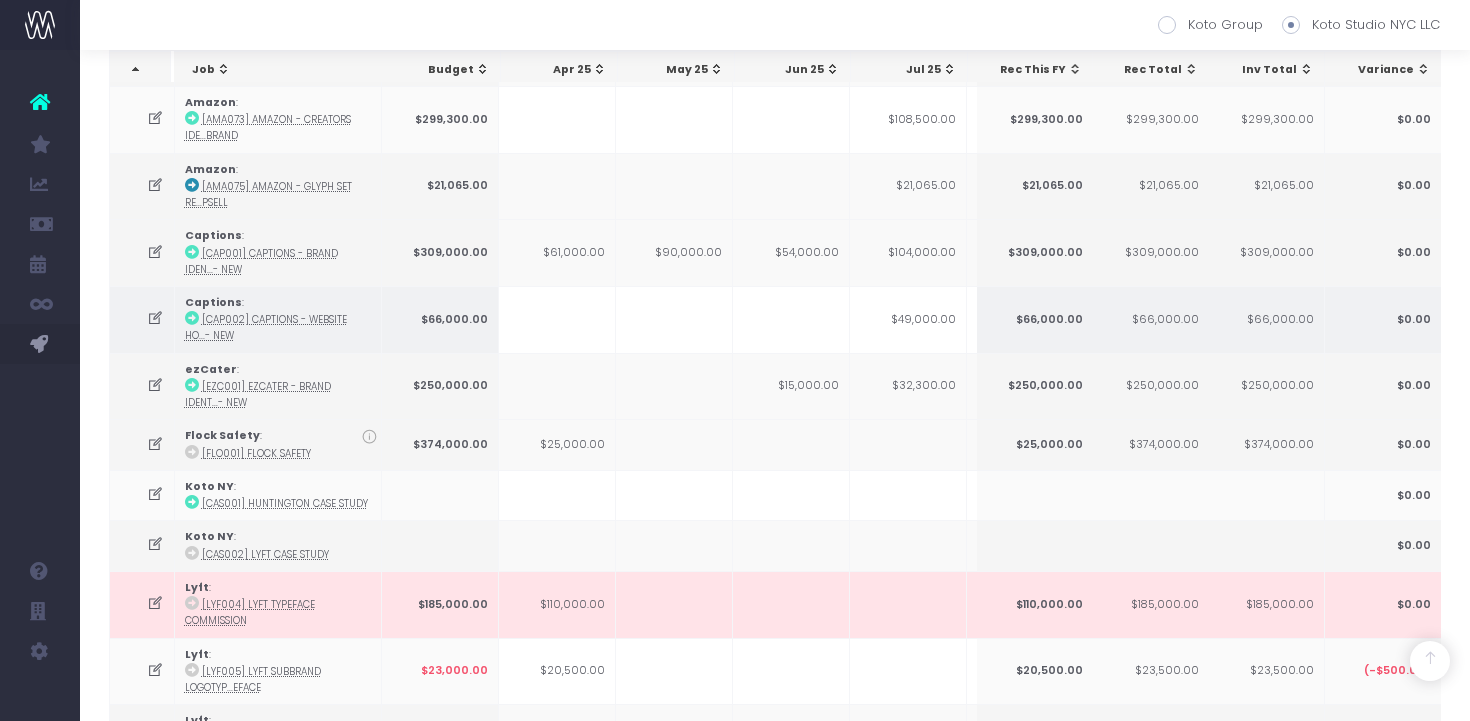click at bounding box center [791, 319] 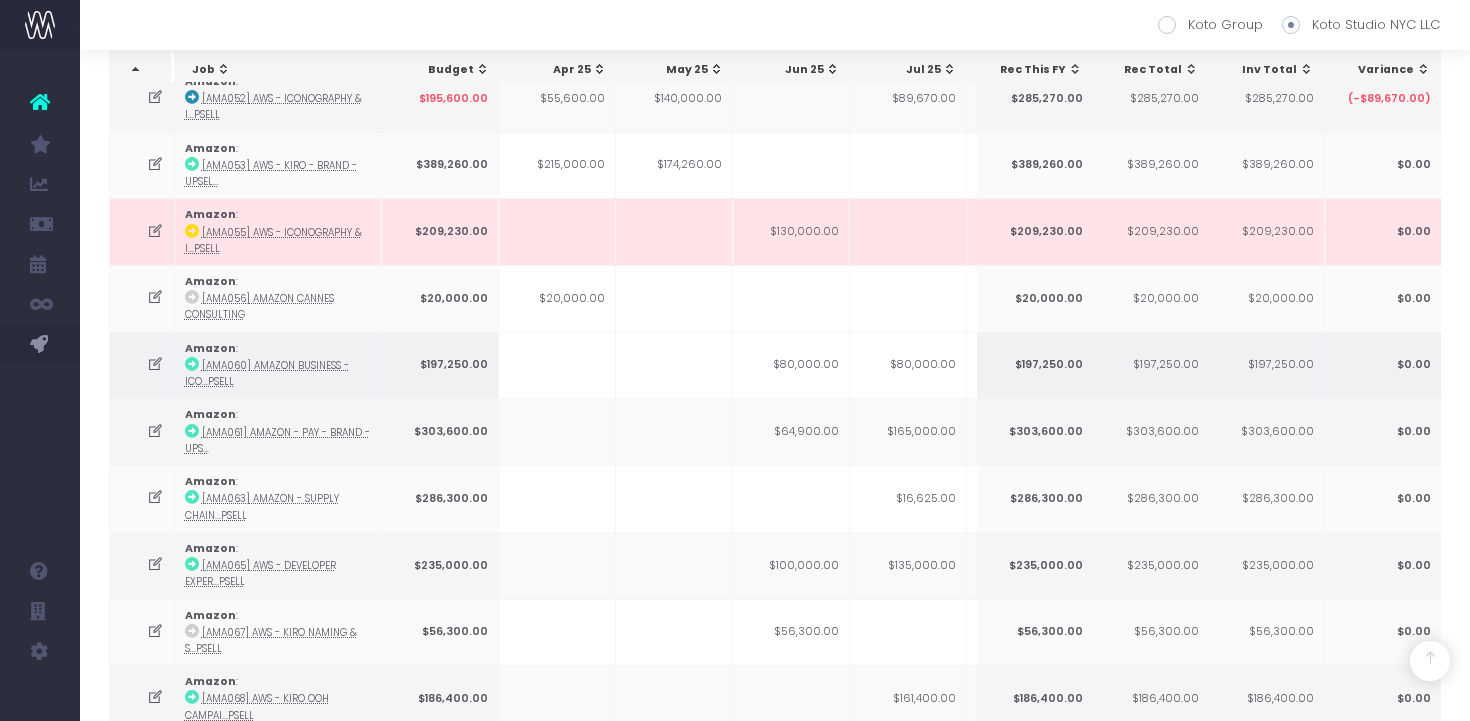scroll, scrollTop: 1577, scrollLeft: 0, axis: vertical 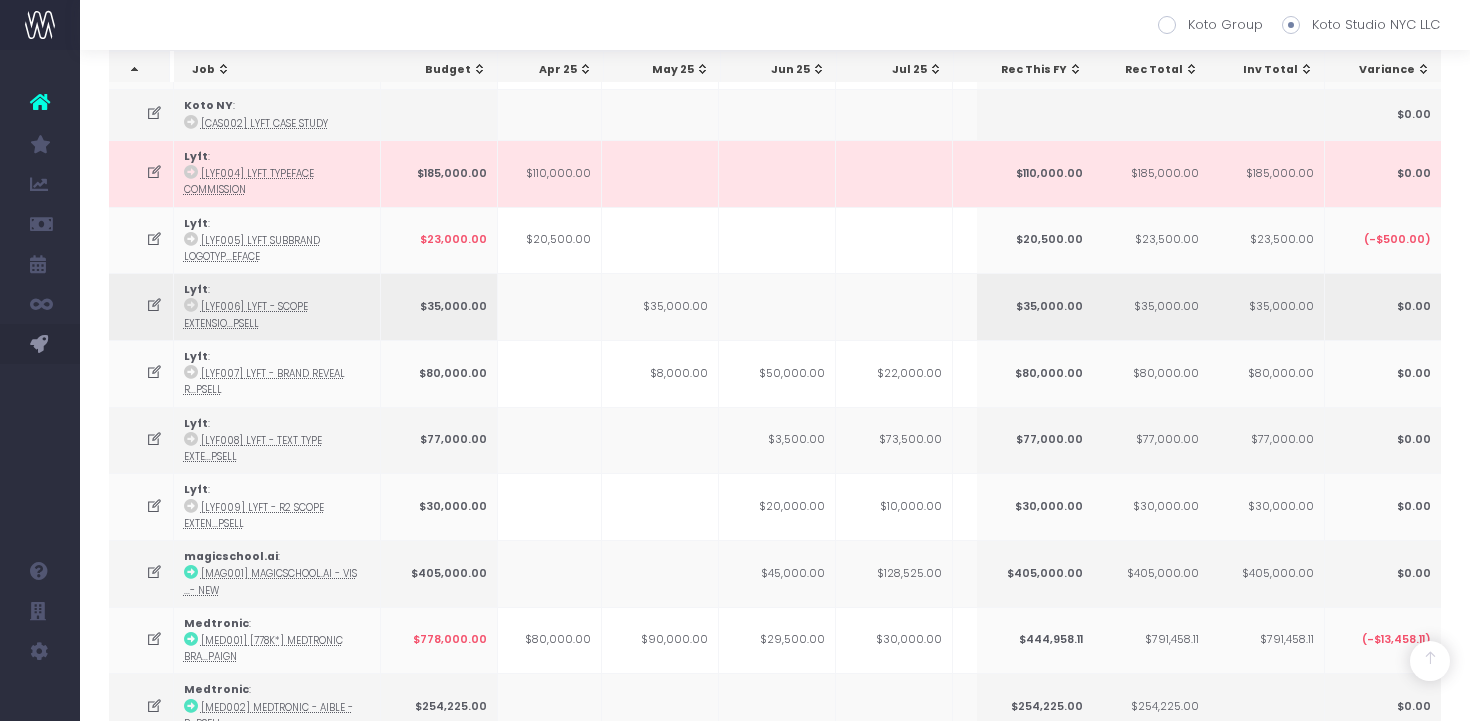 click at bounding box center [777, 306] 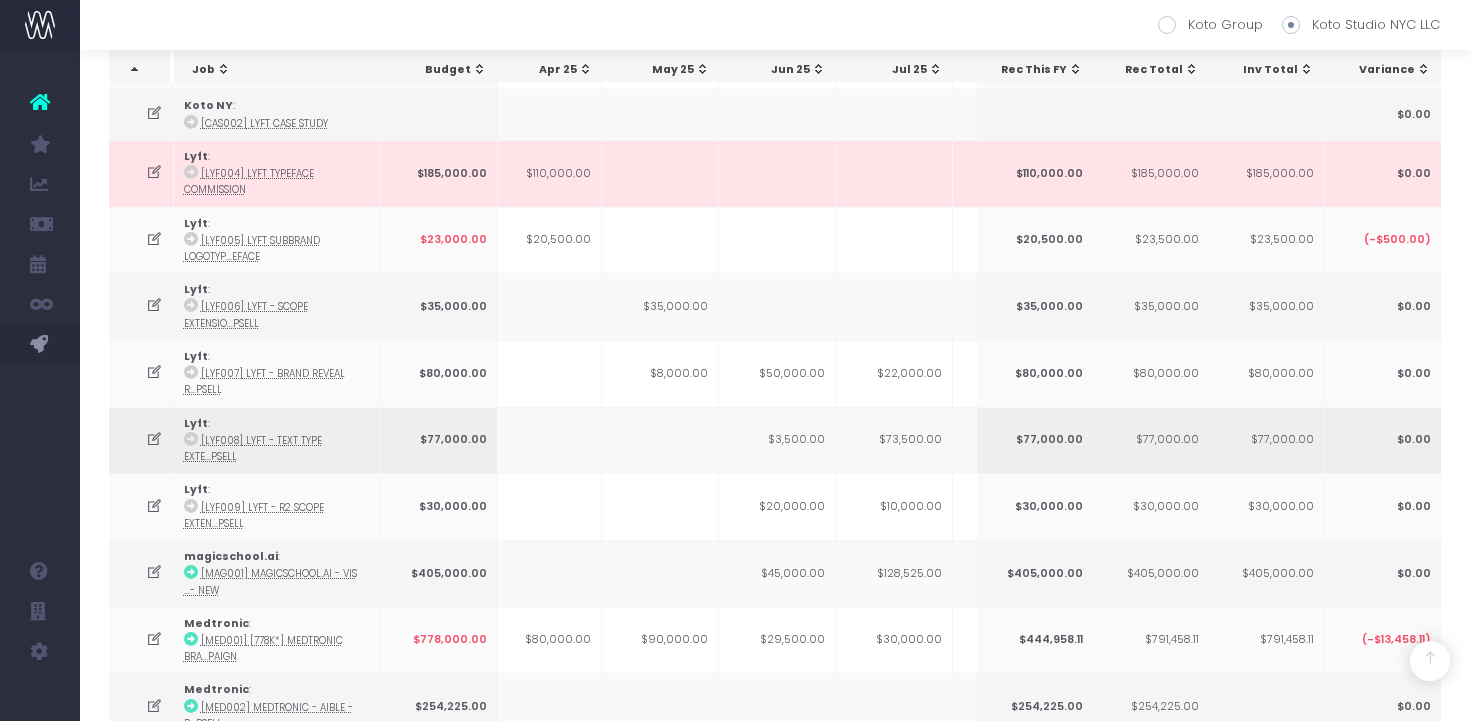 scroll, scrollTop: 0, scrollLeft: 107, axis: horizontal 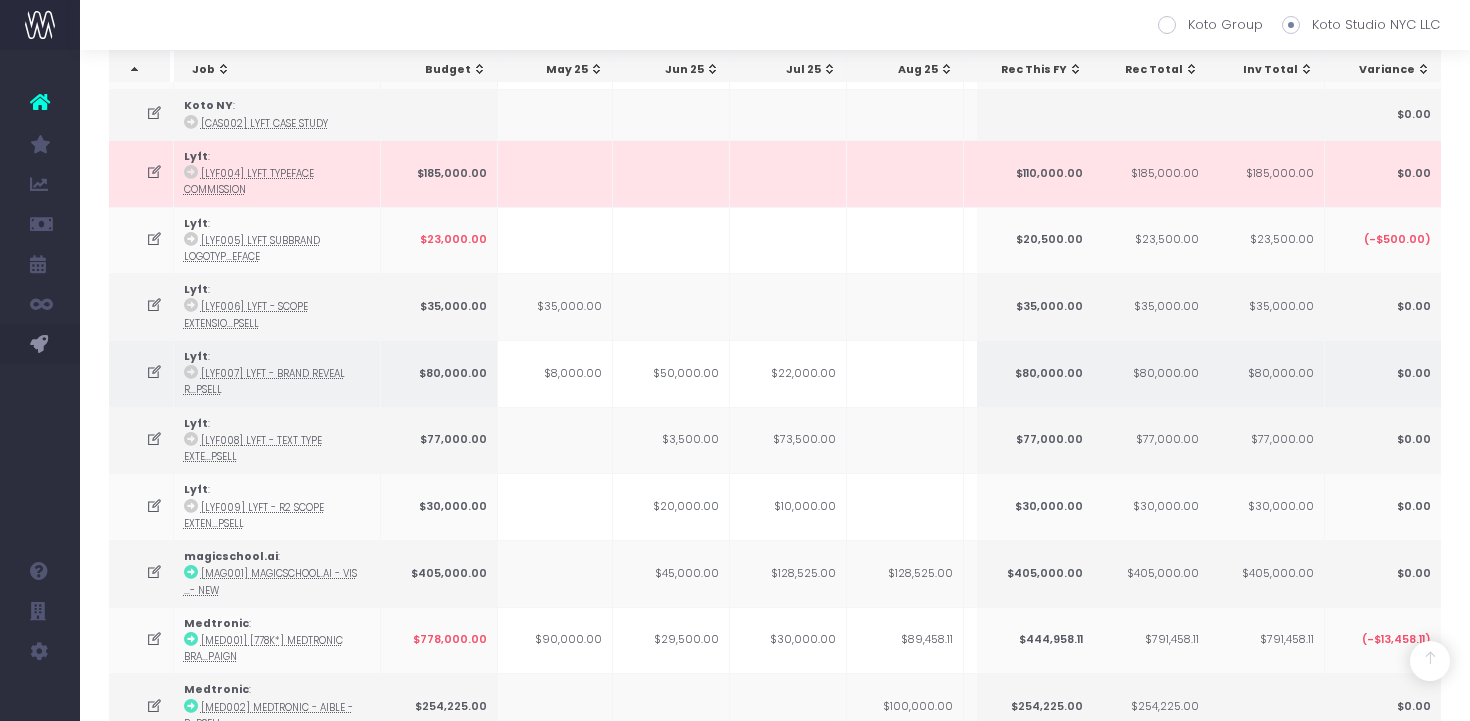 click on "$50,000.00" at bounding box center (671, 373) 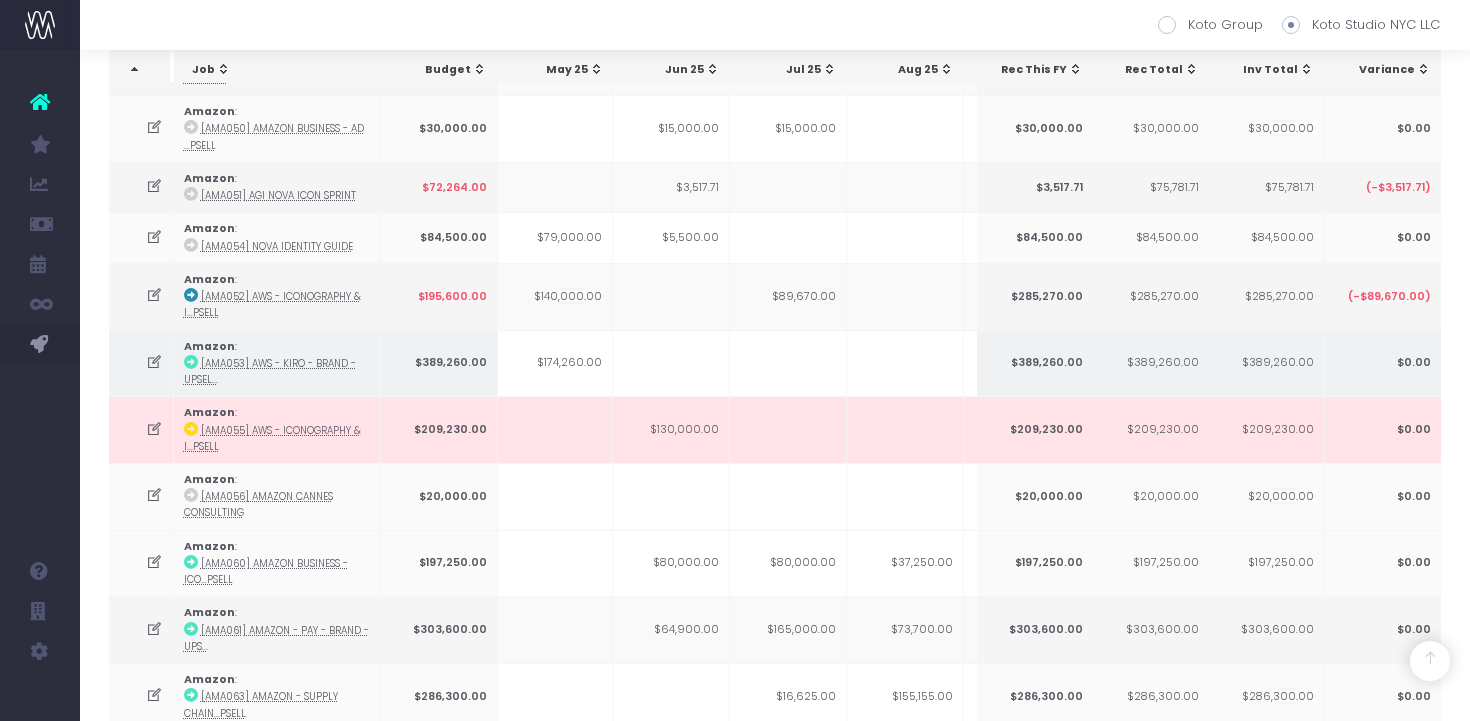 scroll, scrollTop: 0, scrollLeft: 124, axis: horizontal 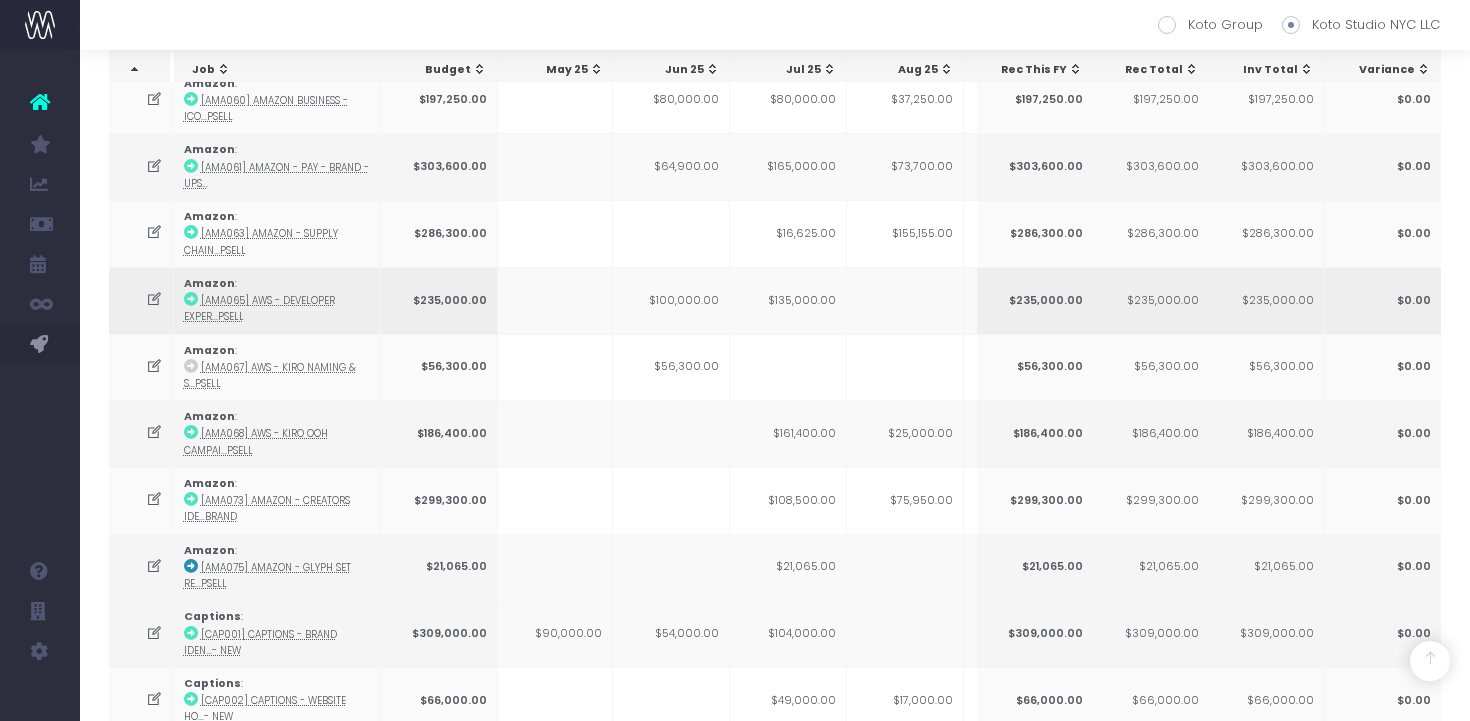 click on "$135,000.00" at bounding box center [788, 300] 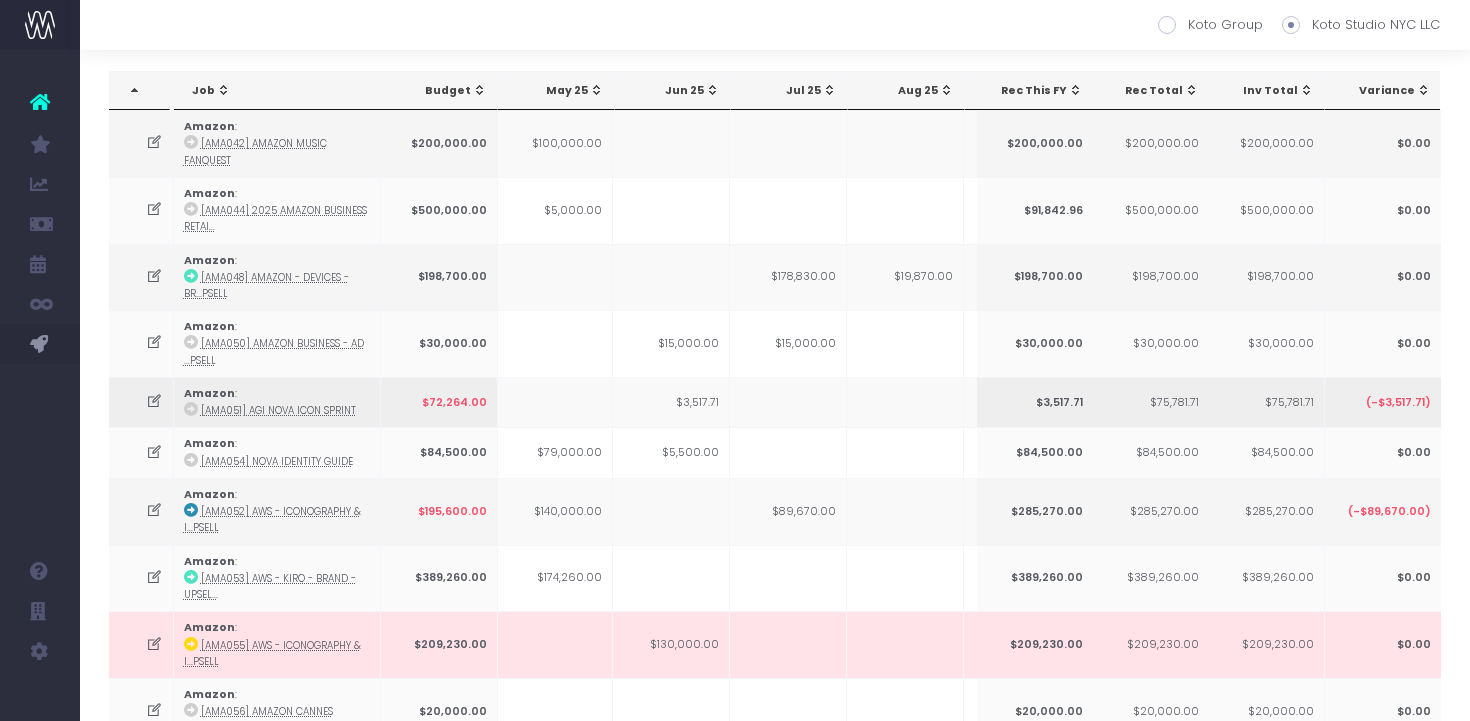 click at bounding box center [788, 402] 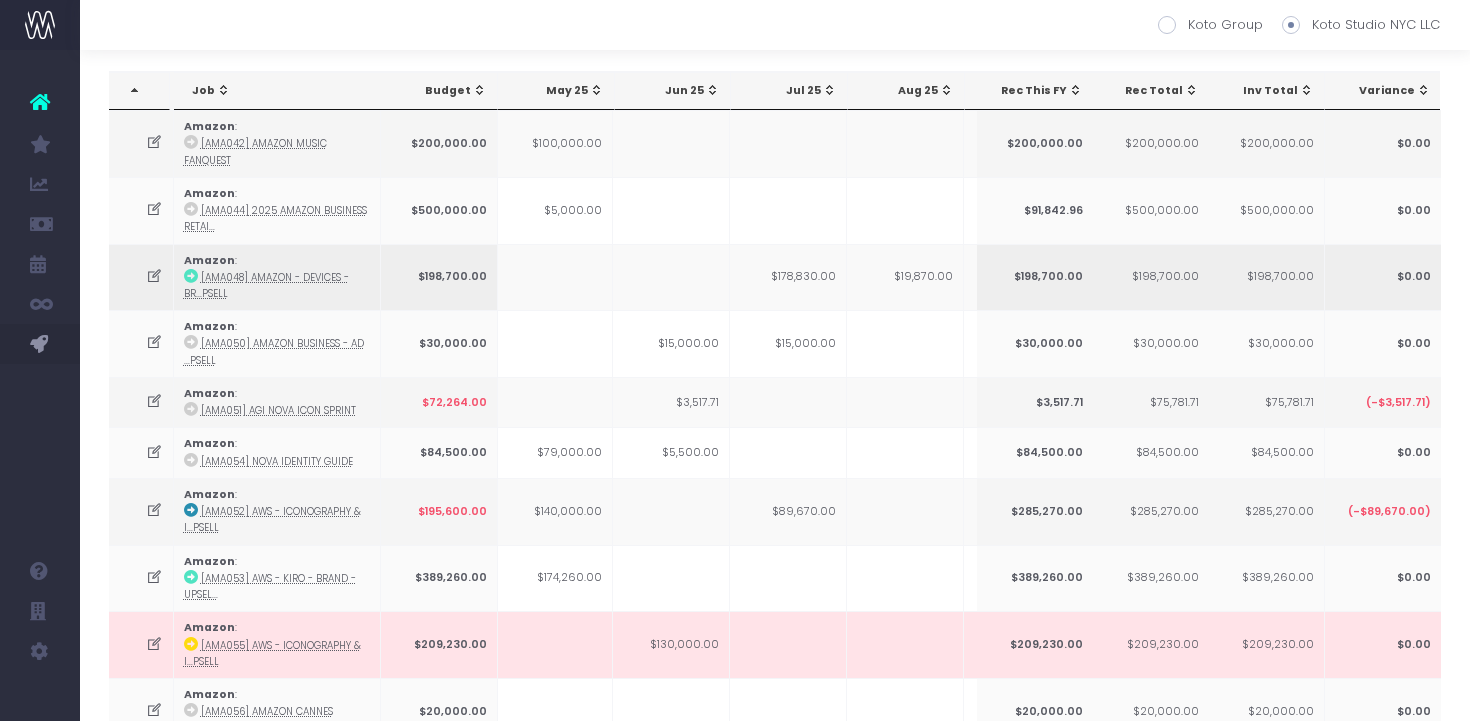 click at bounding box center [554, 277] 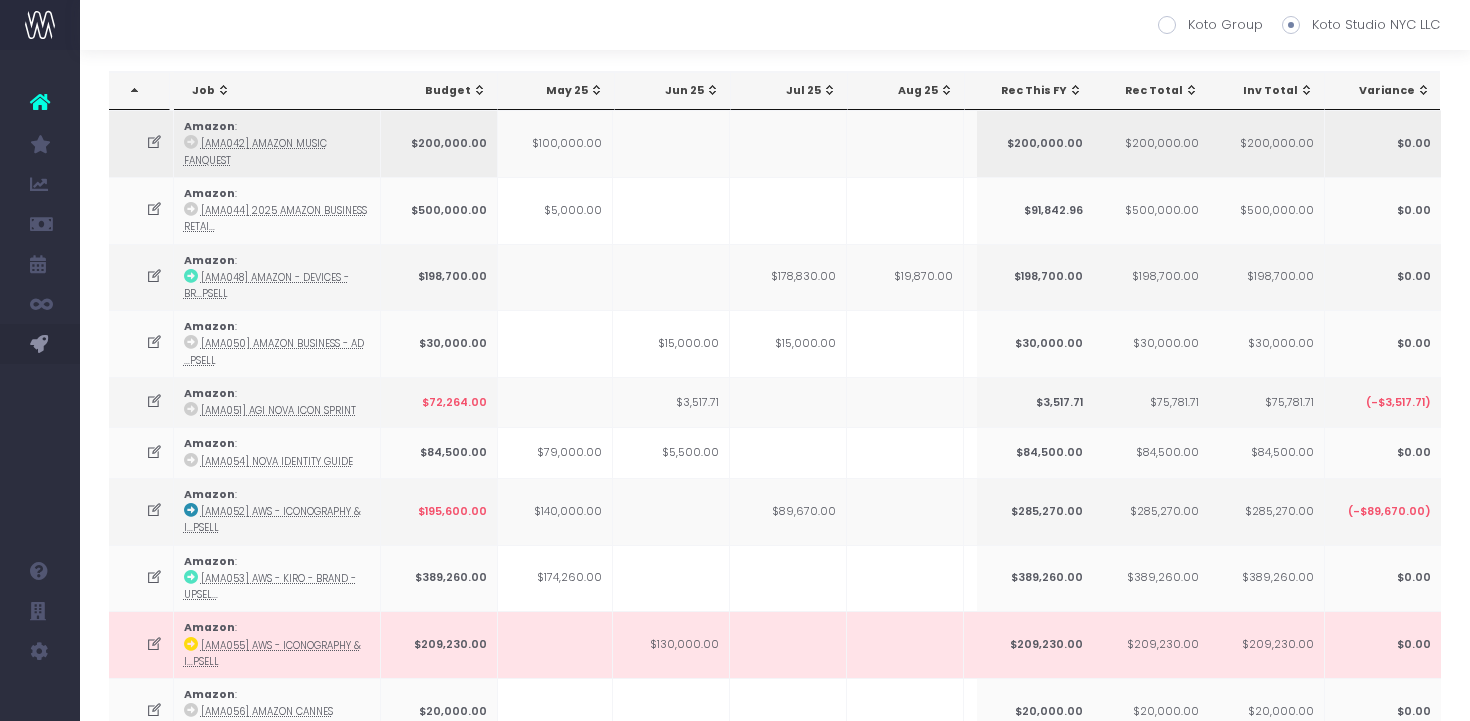 click at bounding box center [788, 143] 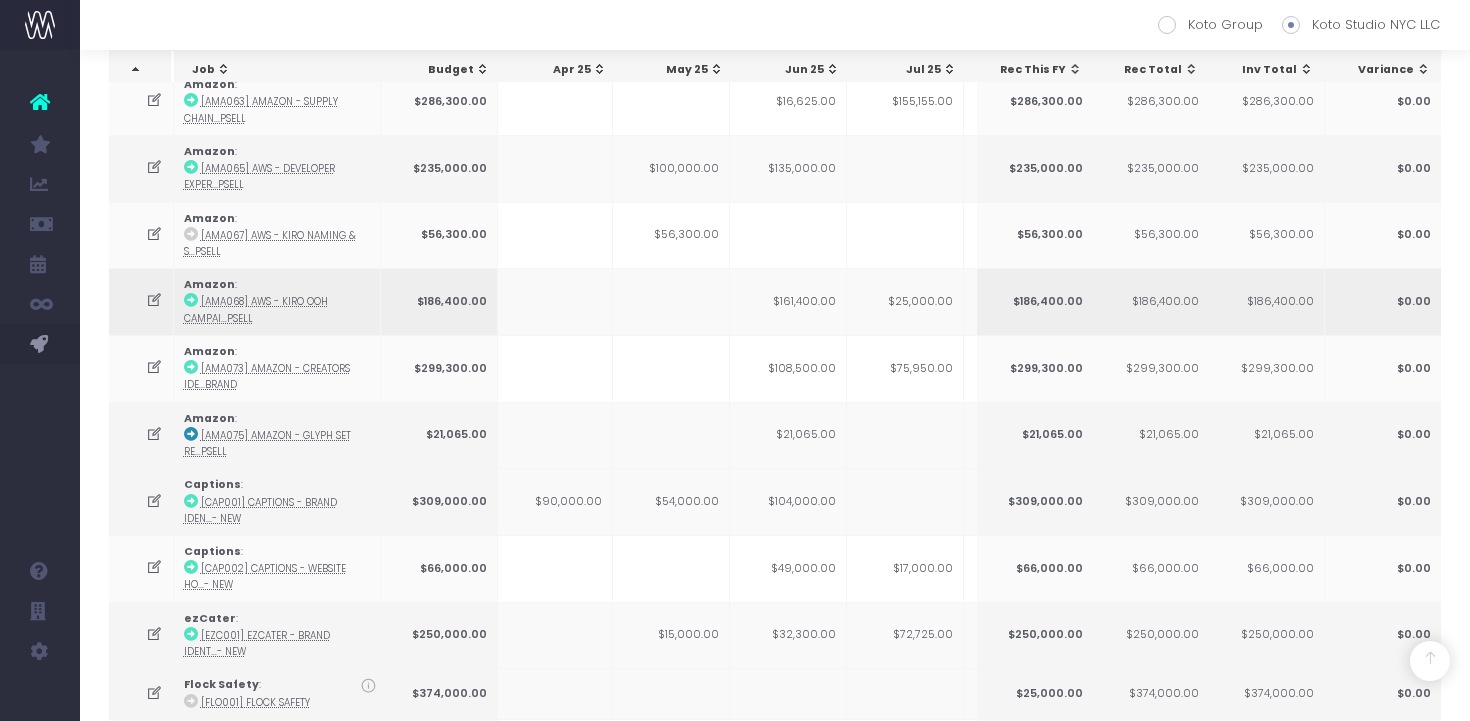 scroll, scrollTop: 0, scrollLeft: 120, axis: horizontal 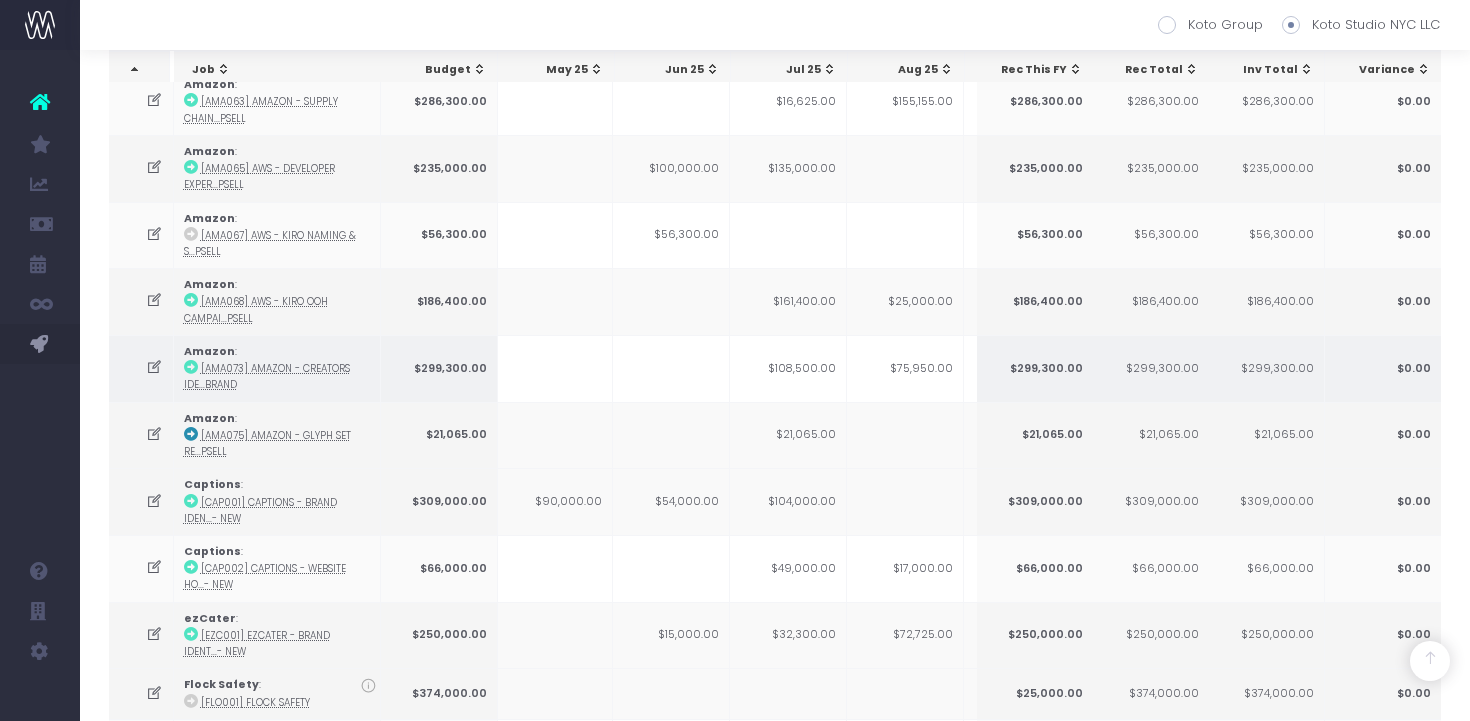 click on "$108,500.00" at bounding box center (788, 368) 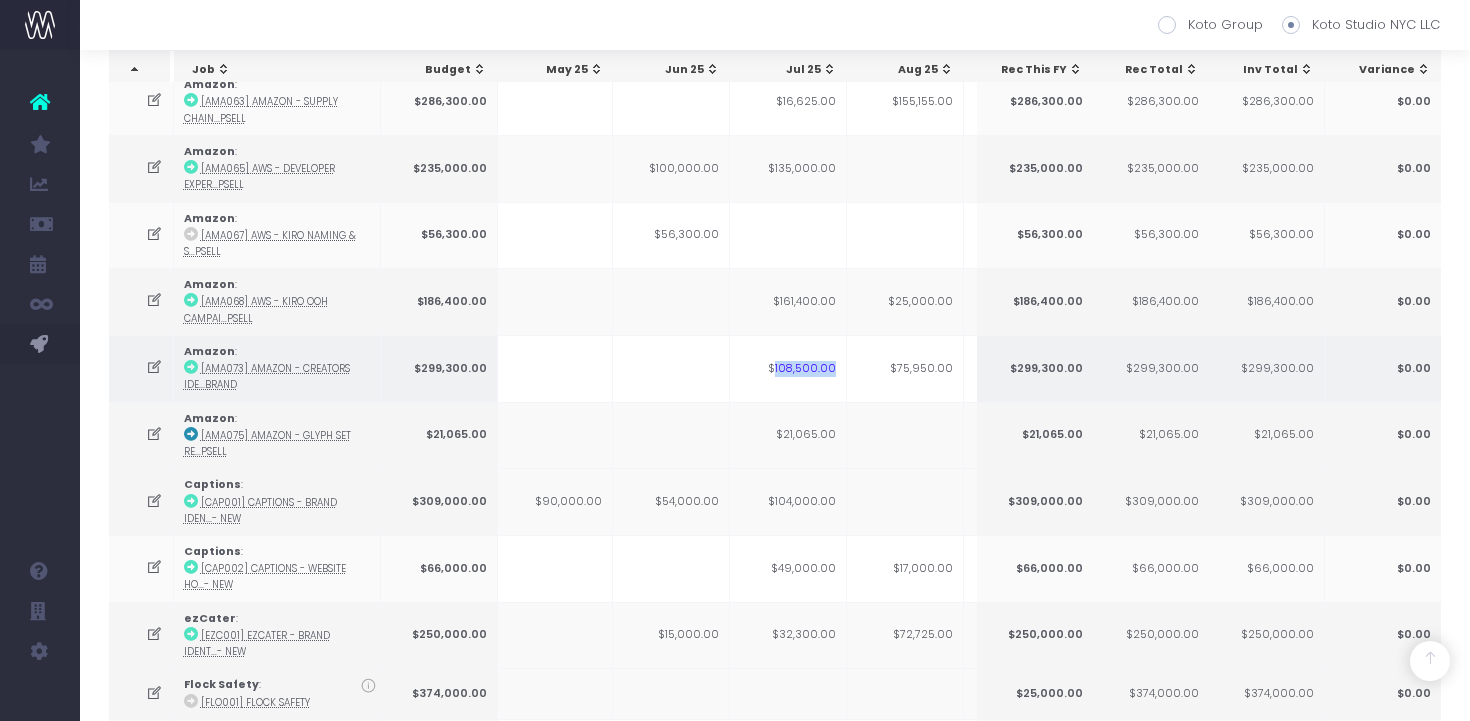 click on "$108,500.00" at bounding box center [788, 368] 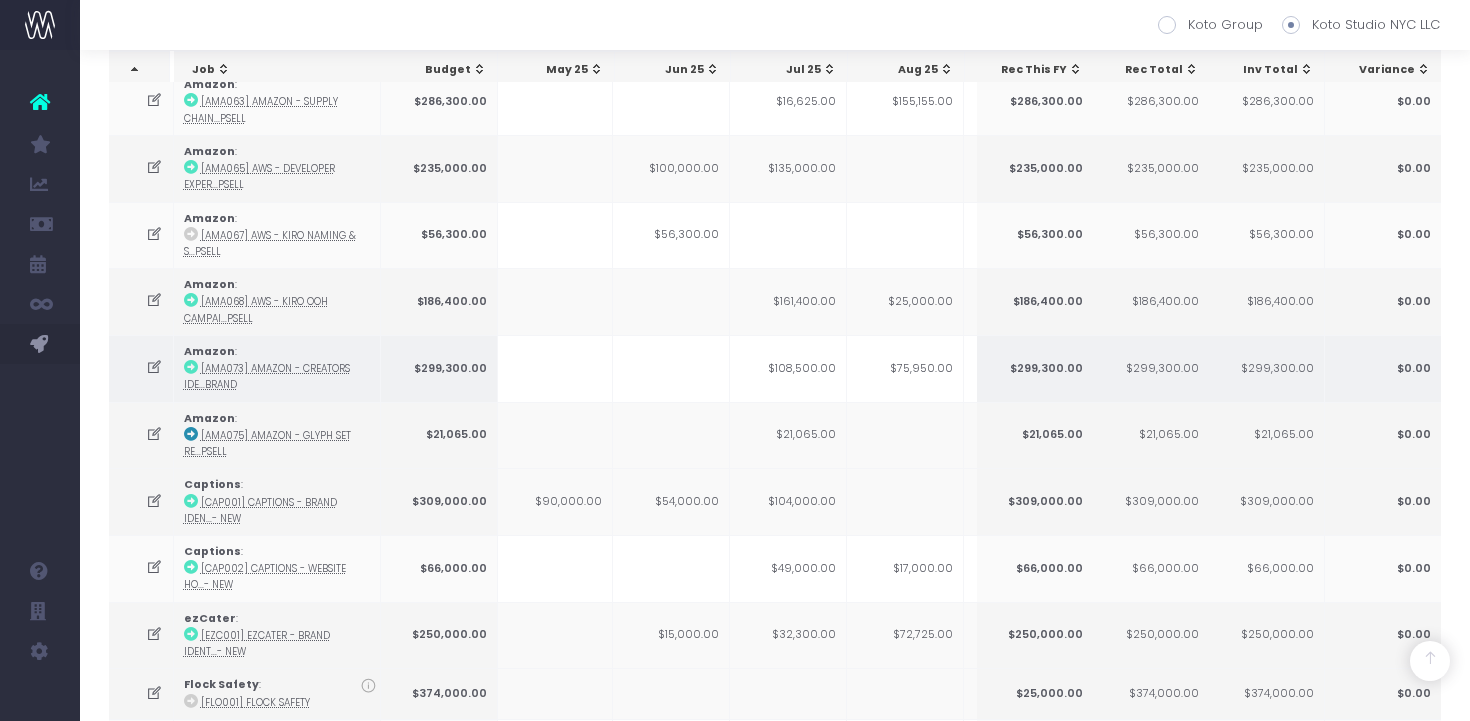 click on "$108,500.00" at bounding box center [788, 368] 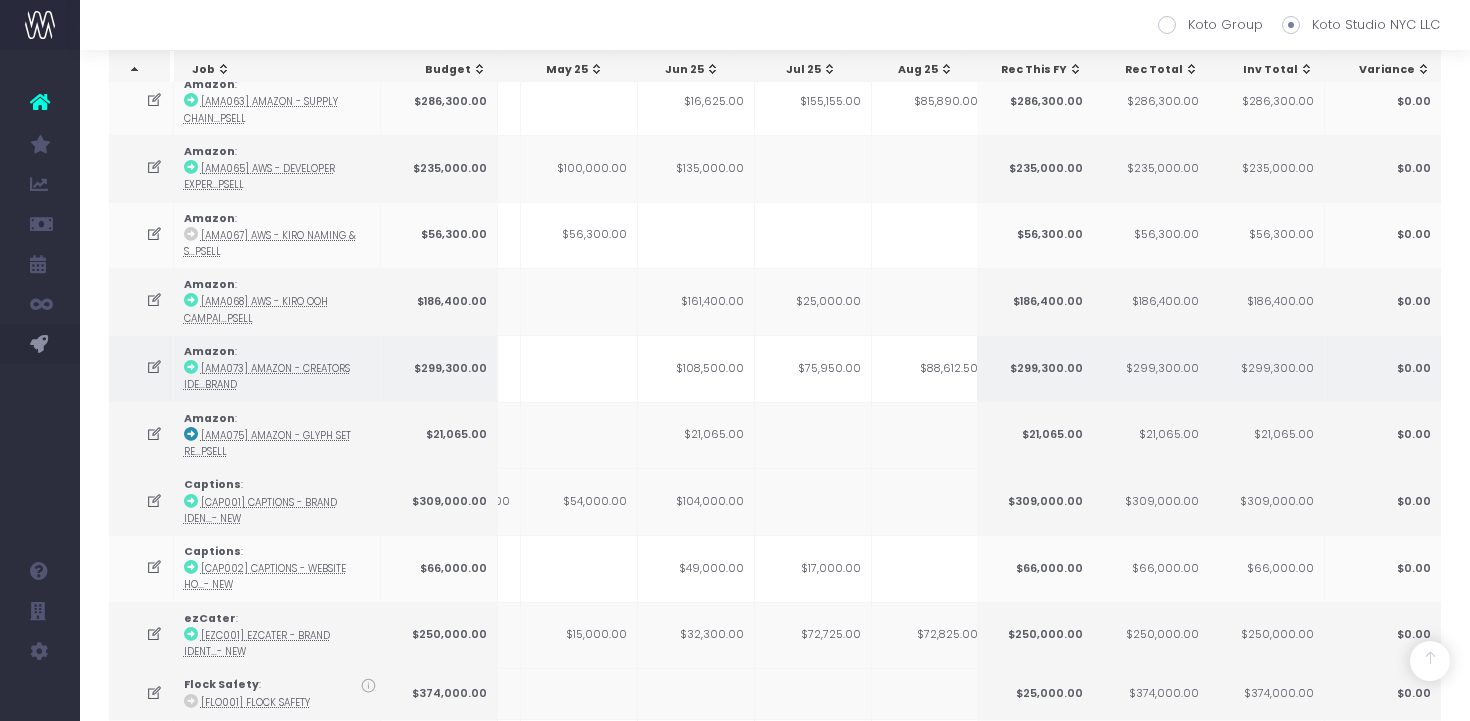 scroll, scrollTop: 0, scrollLeft: 212, axis: horizontal 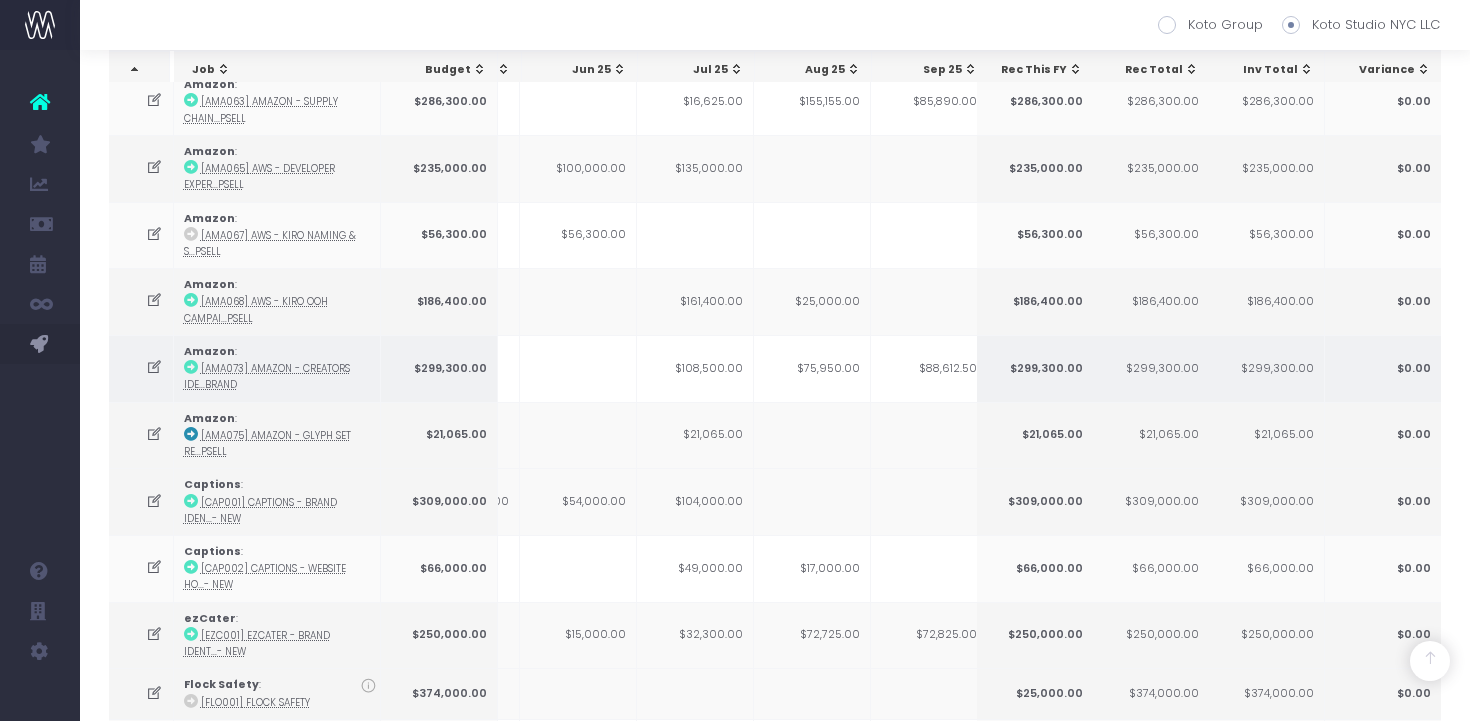 click at bounding box center (154, 367) 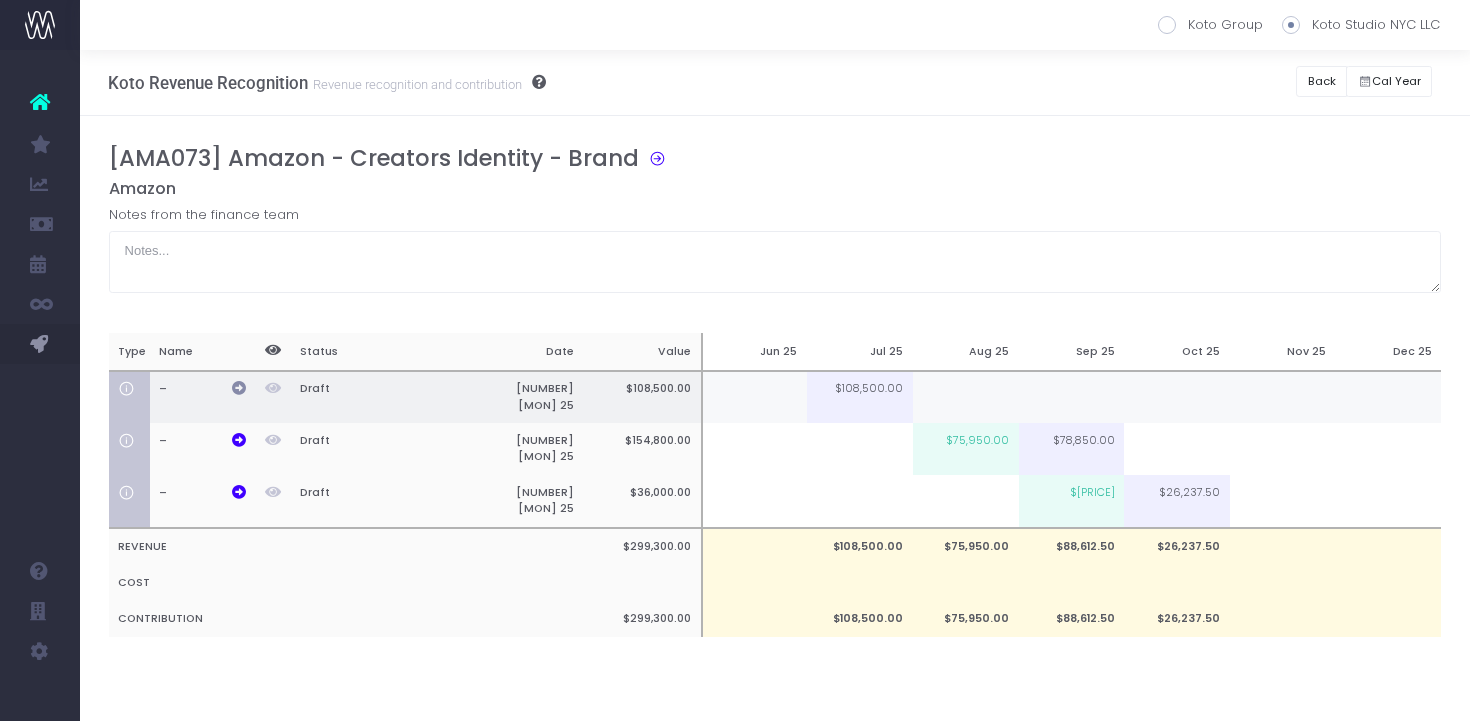 click at bounding box center (239, 388) 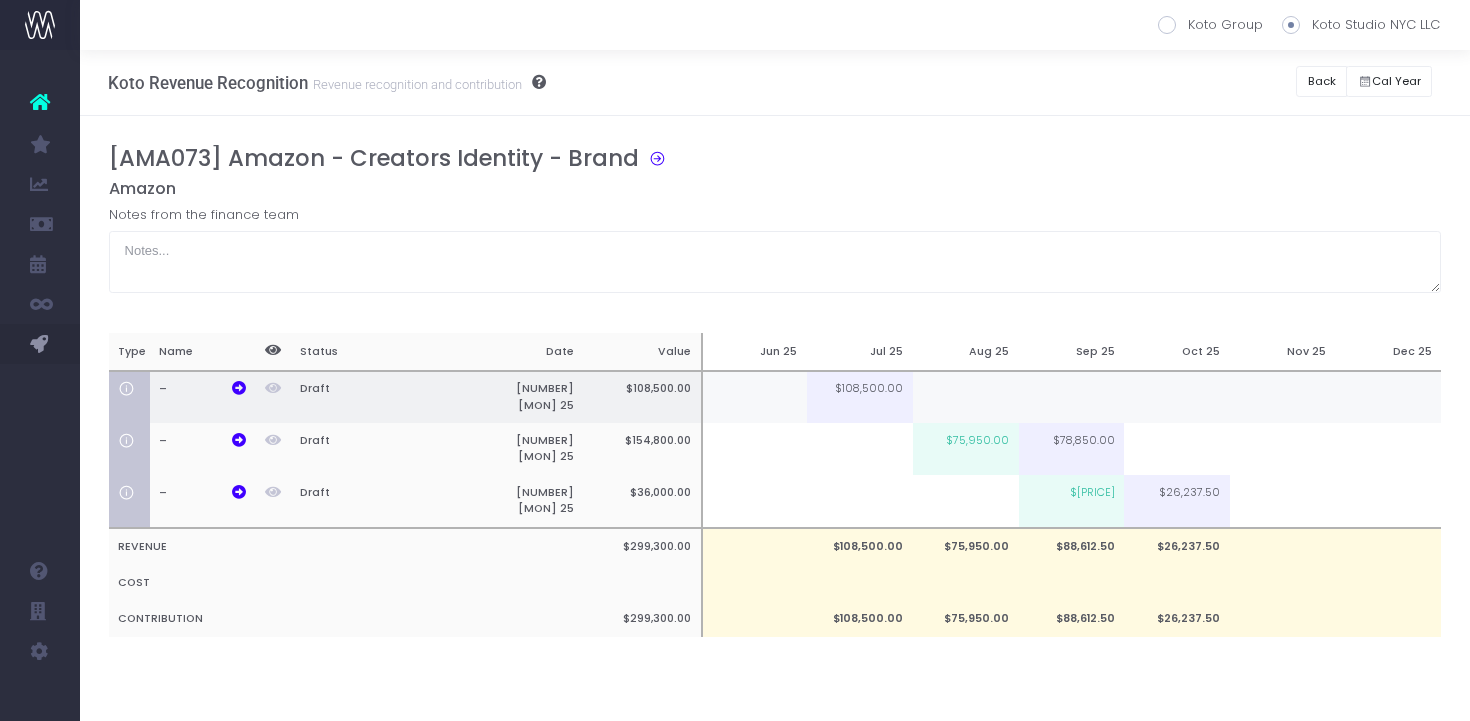 click at bounding box center [966, 397] 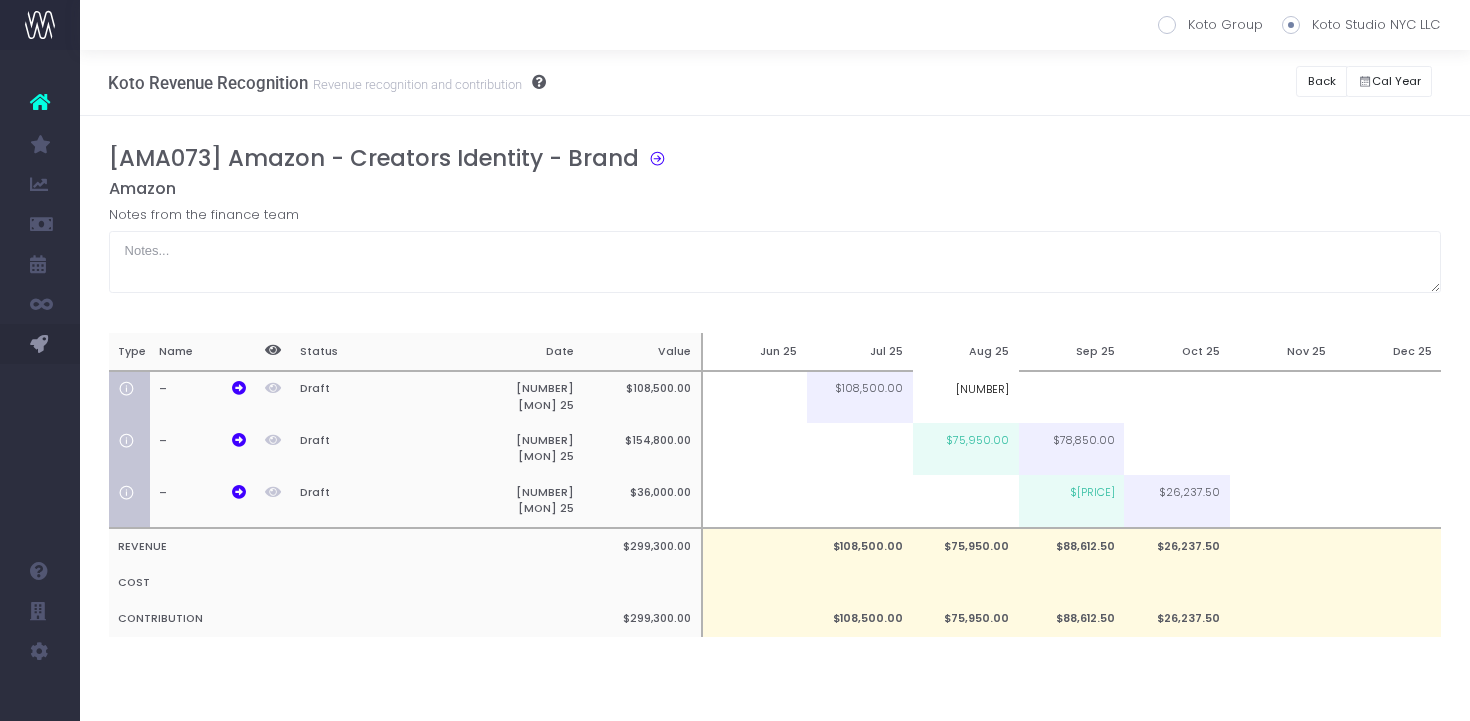 type on "86500" 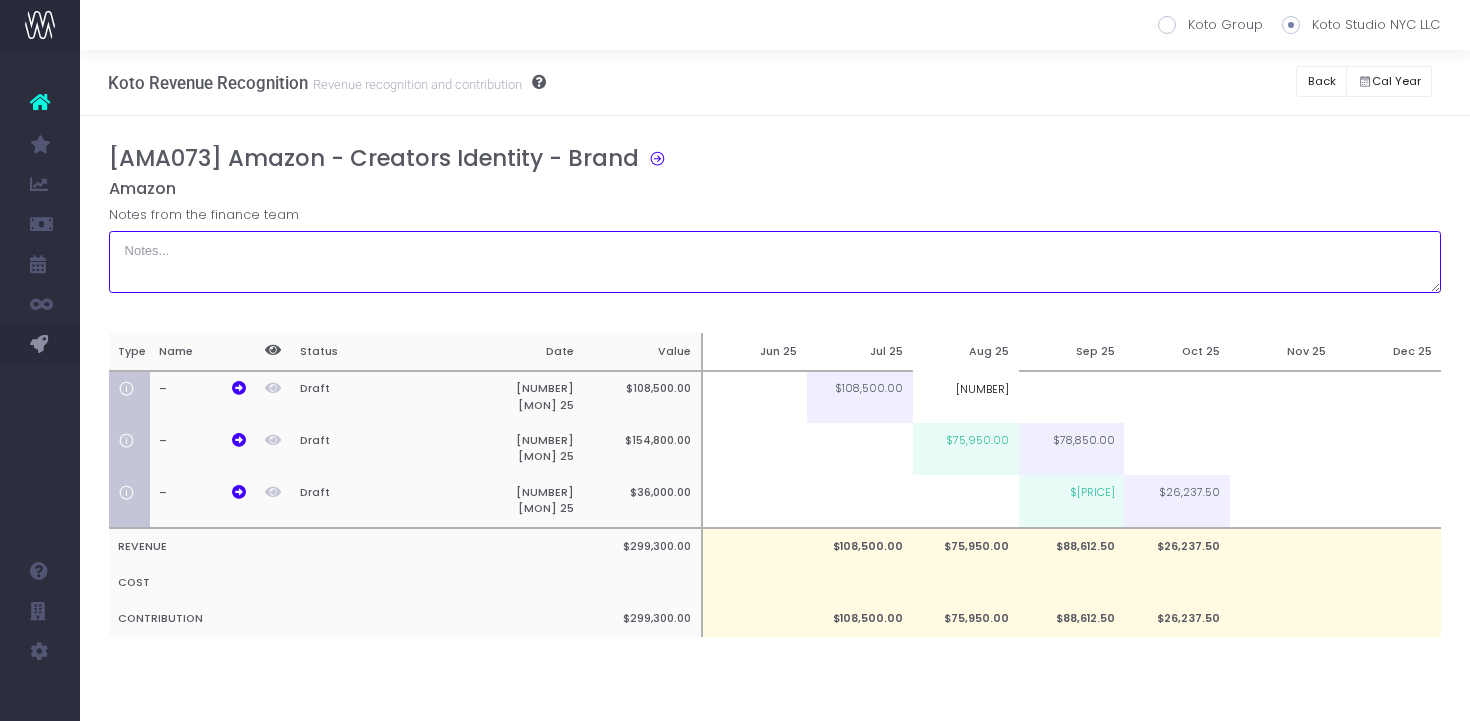 click at bounding box center [775, 262] 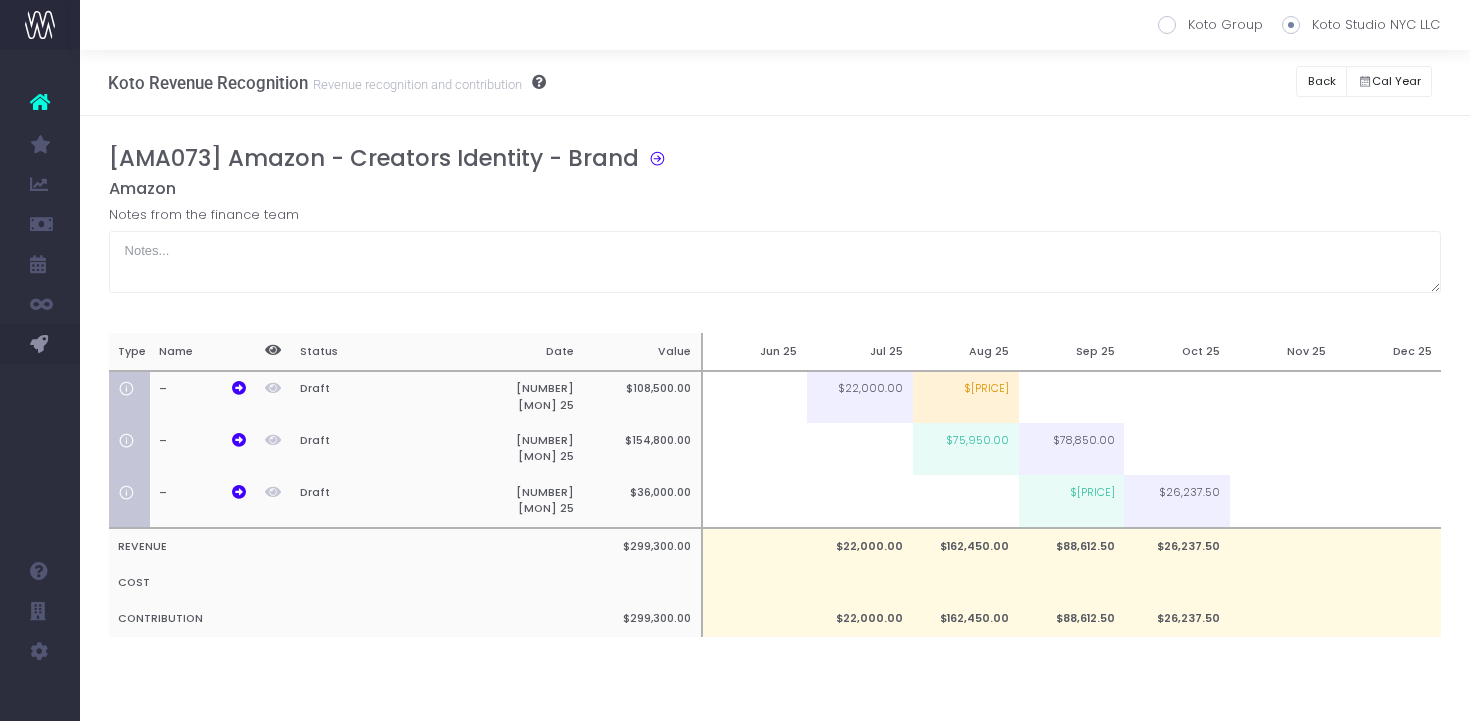click on "Koto Revenue Recognition
Revenue recognition and contribution
Koto Group
Koto Studio NYC LLC
Back
Hide history Wed 30 Apr 25 Thu 08 May 25 Mon 12 May 25 Tue 13 May 25 Wed 14 May 25 Thu 15 May 25 Mon 19 May 25 Wed 21 May 25 Tue 27 May 25 Wed 28 May 25 Thu 29 May 25 Fri 30 May 25" at bounding box center (775, 83) 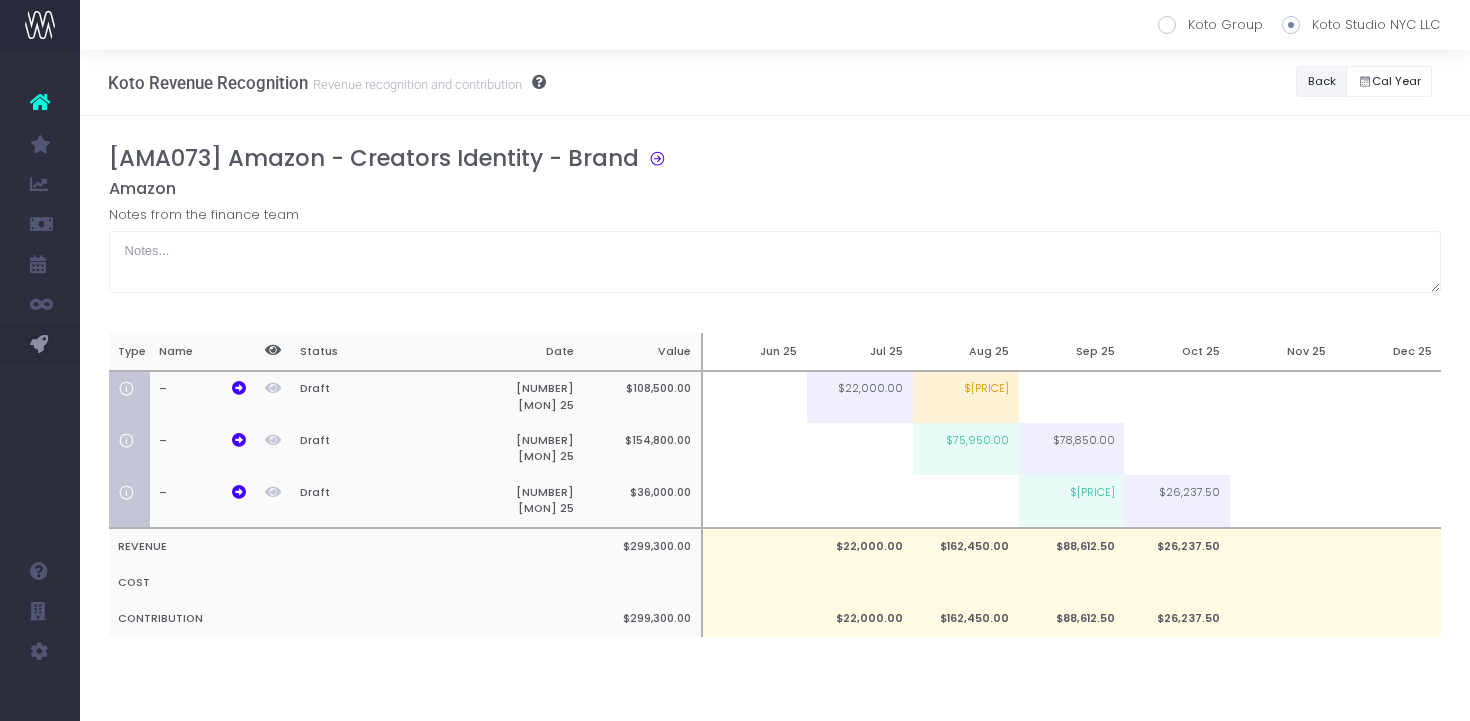 click on "Back" at bounding box center [1321, 81] 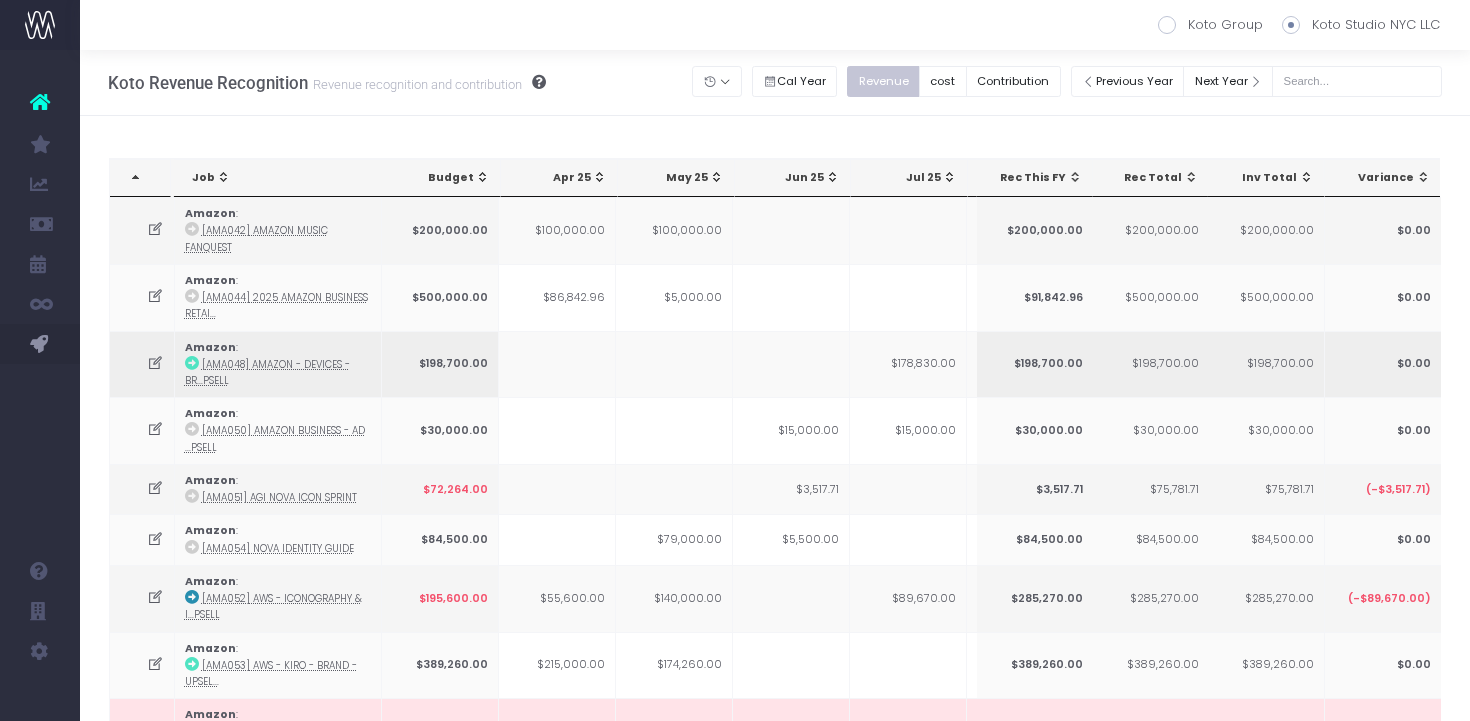 scroll, scrollTop: 2522, scrollLeft: 0, axis: vertical 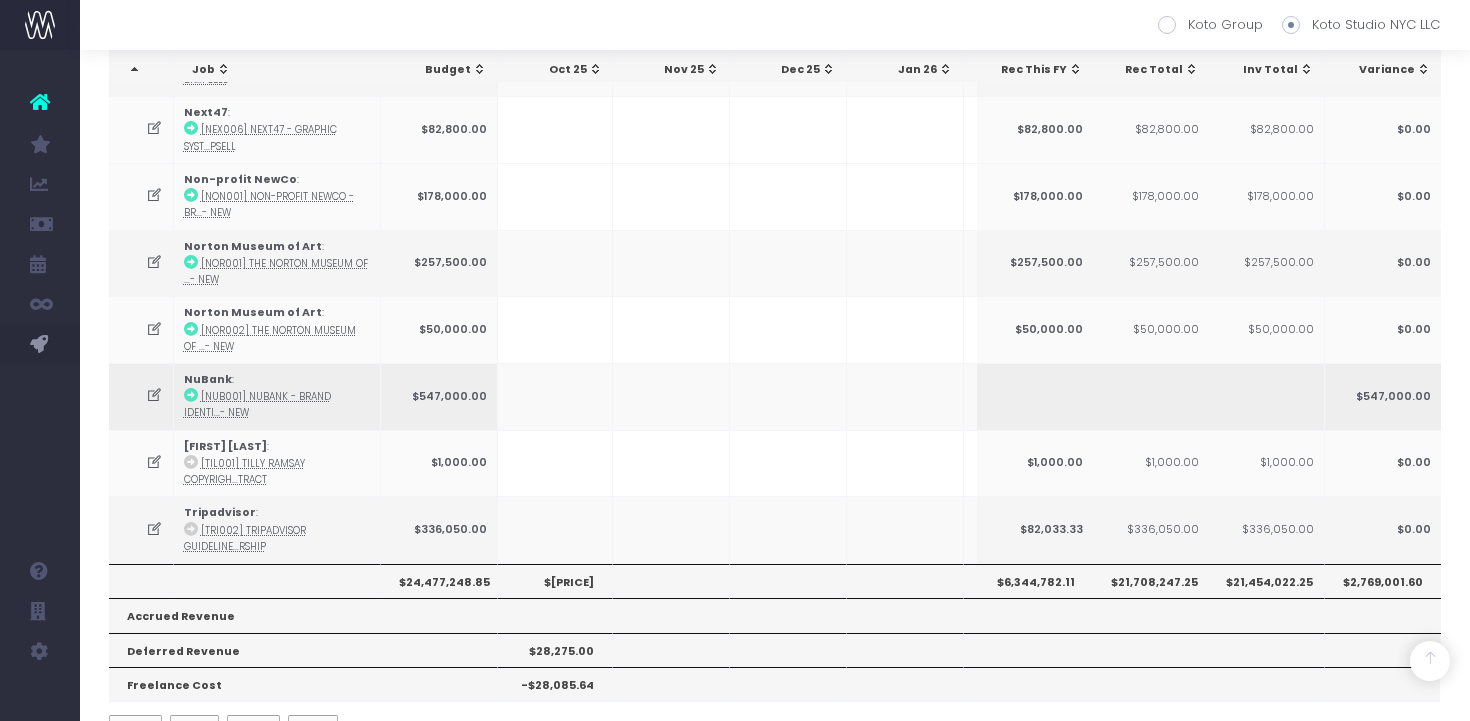 click at bounding box center (154, 395) 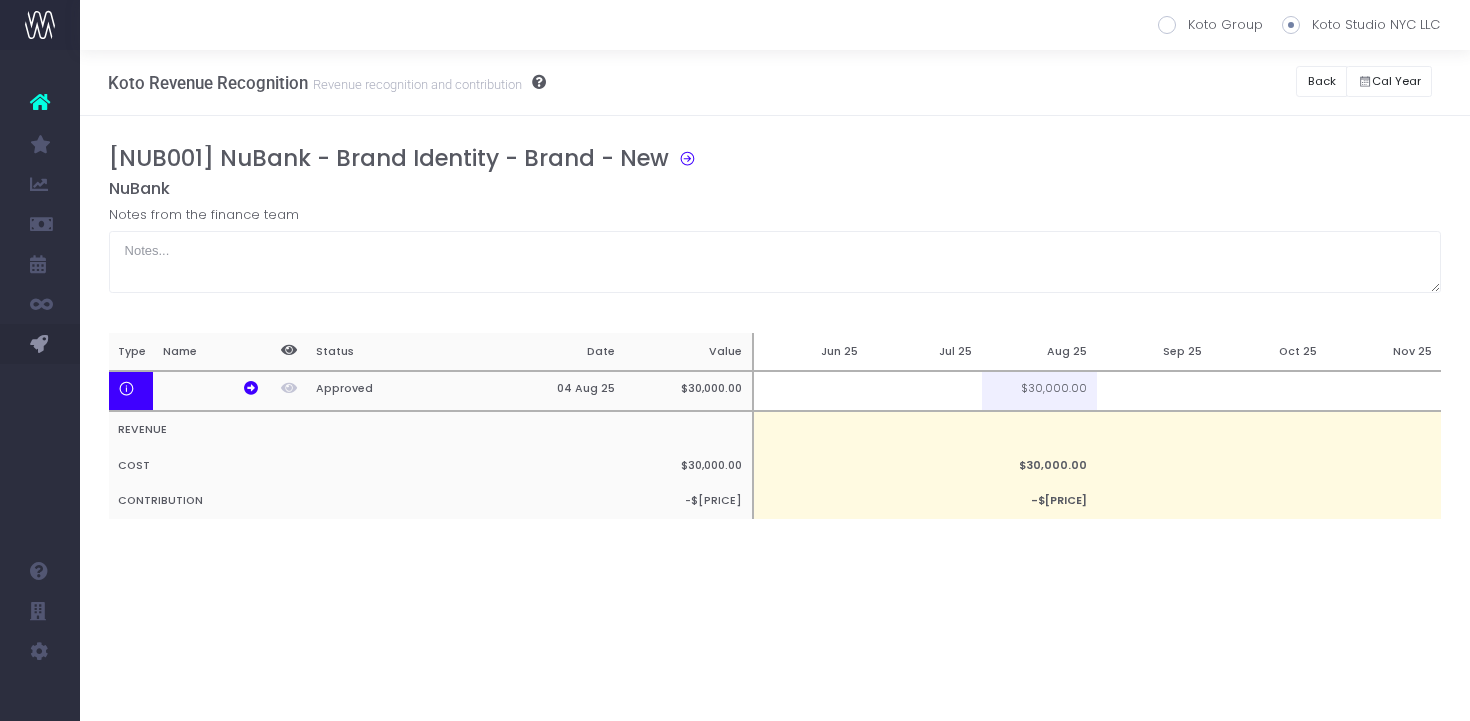 scroll, scrollTop: 0, scrollLeft: 0, axis: both 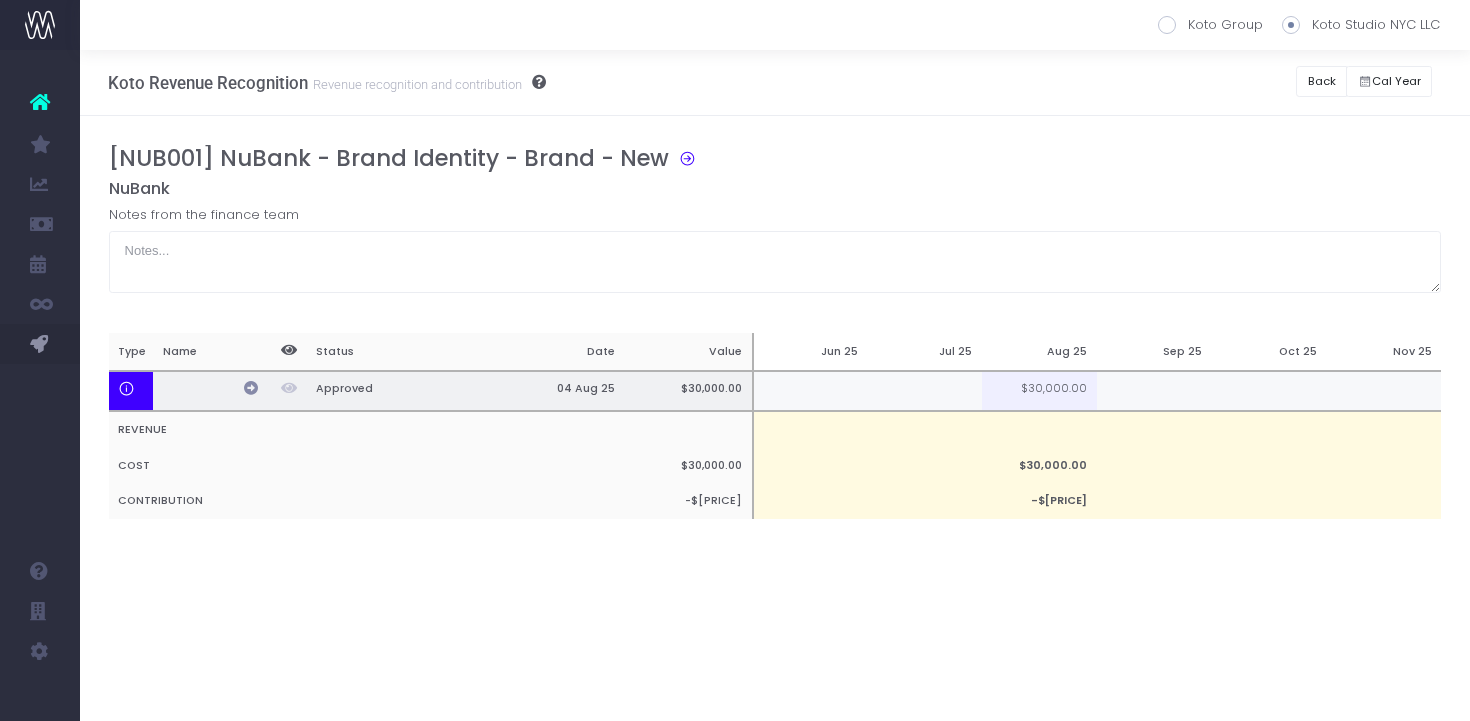 click at bounding box center [251, 388] 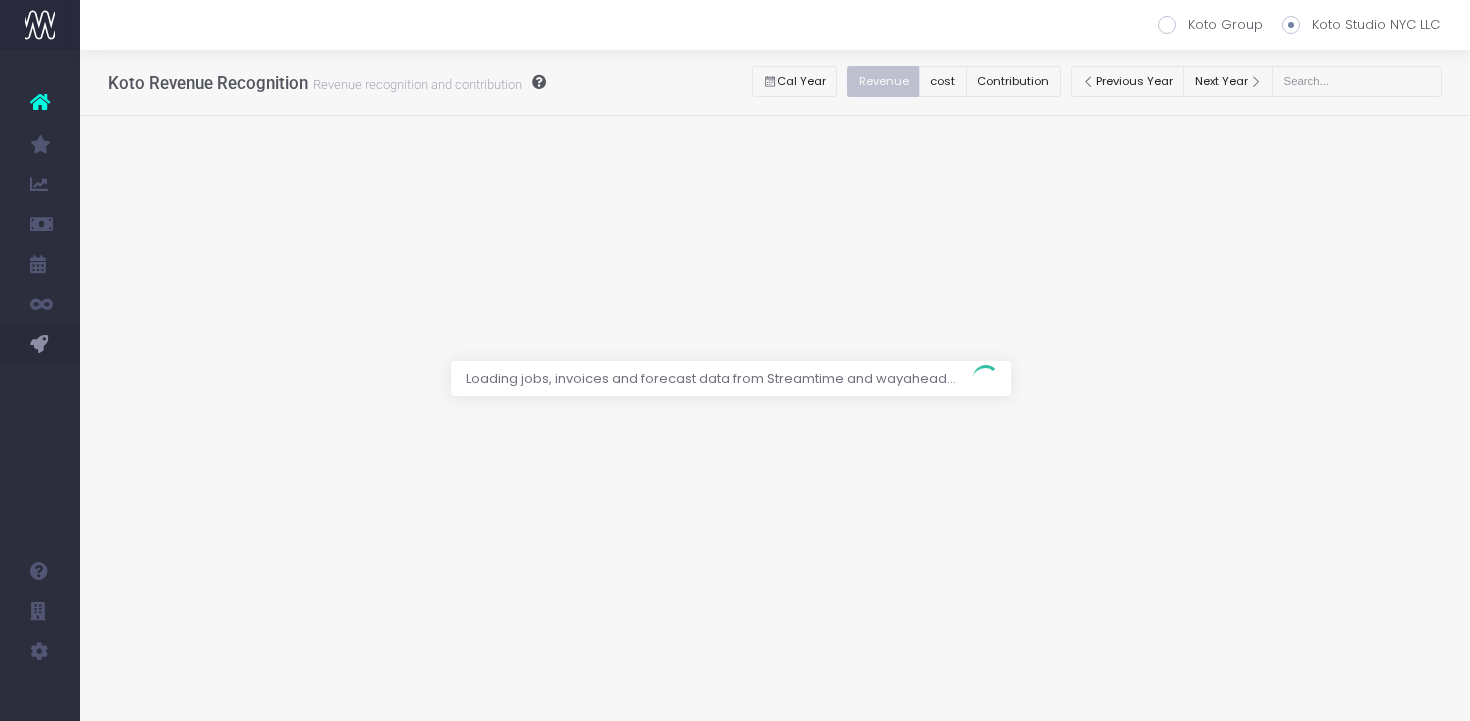 scroll, scrollTop: 0, scrollLeft: 0, axis: both 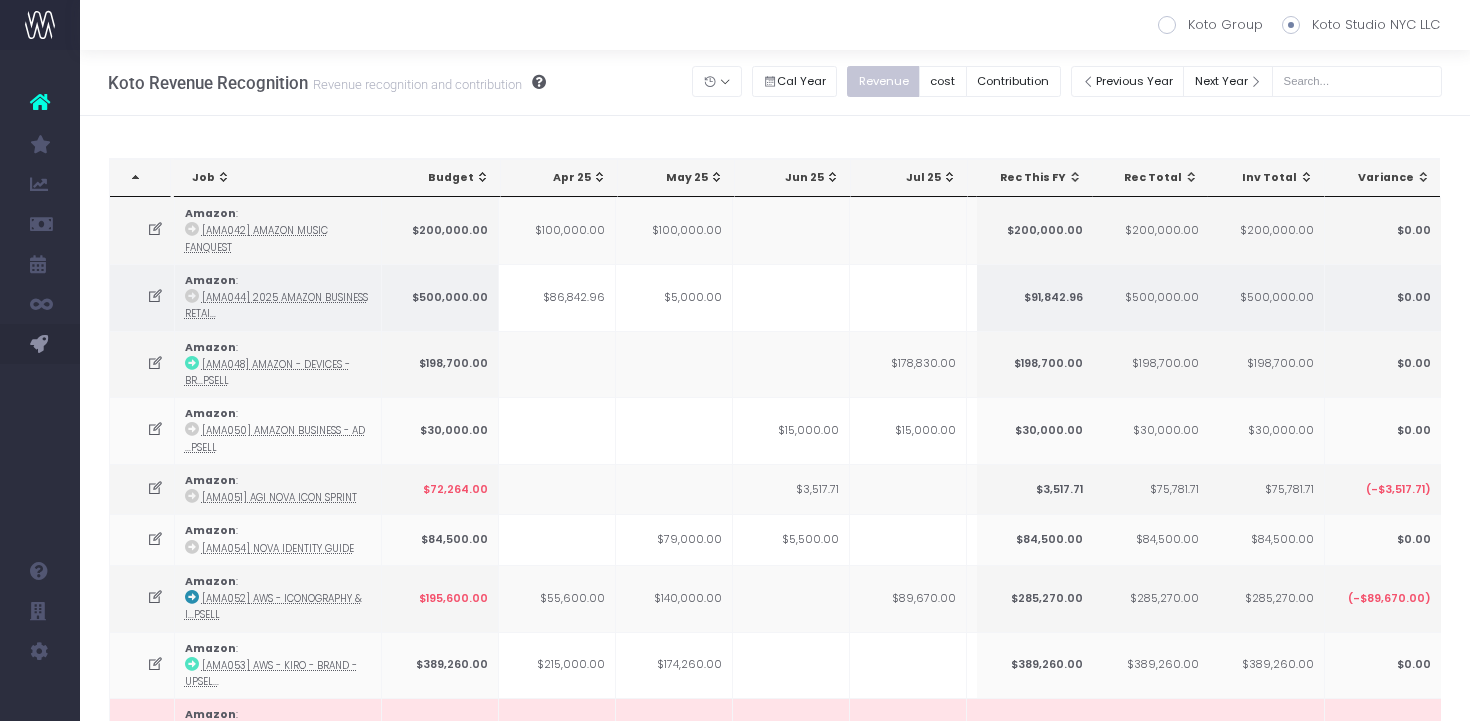 click on "$5,000.00" at bounding box center [674, 297] 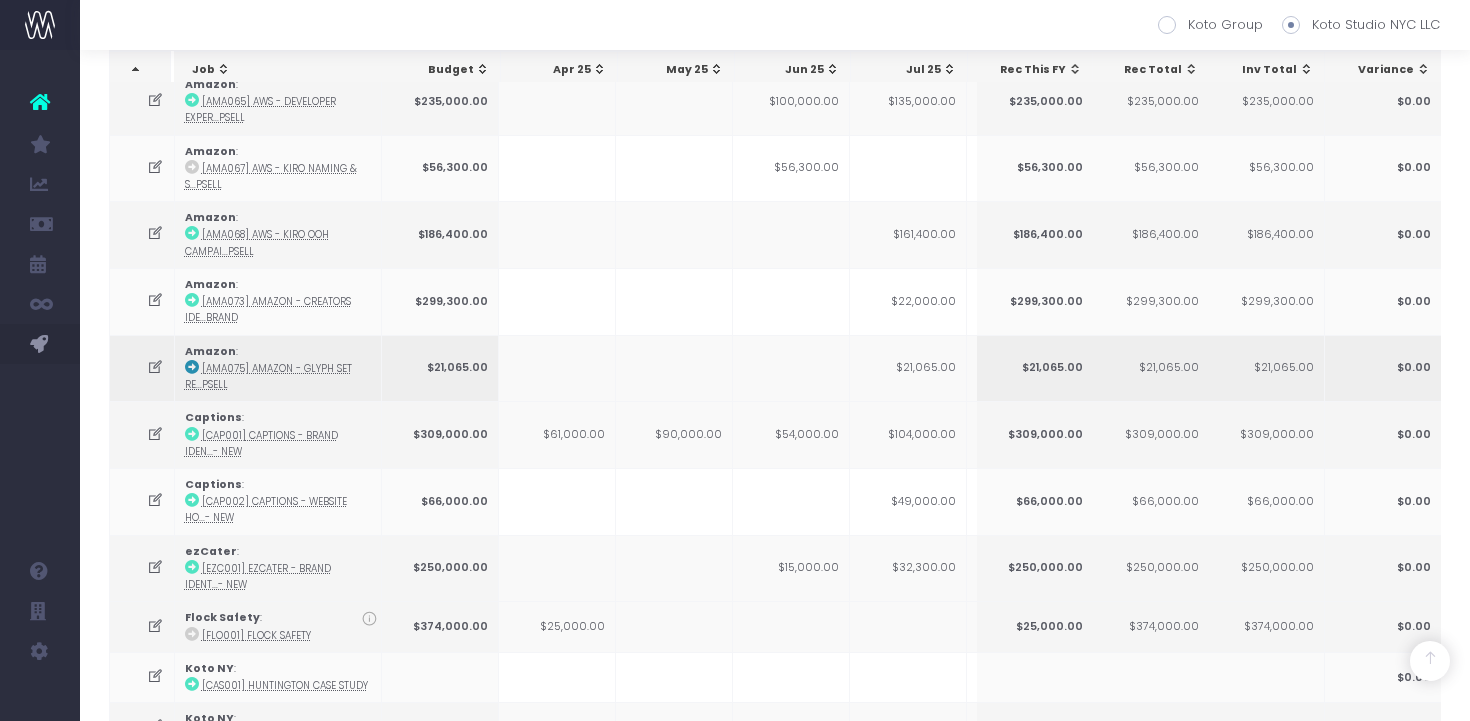 scroll, scrollTop: 0, scrollLeft: 7, axis: horizontal 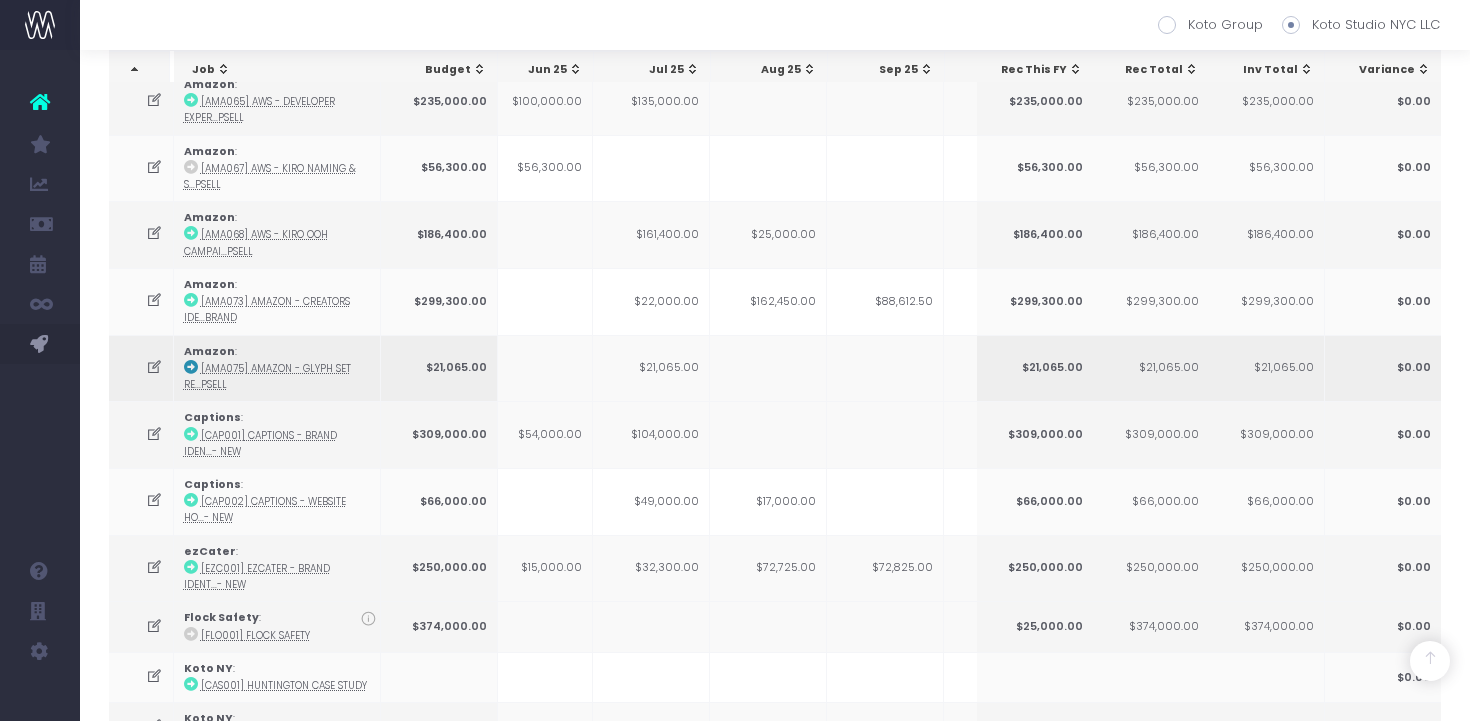 click at bounding box center (191, 367) 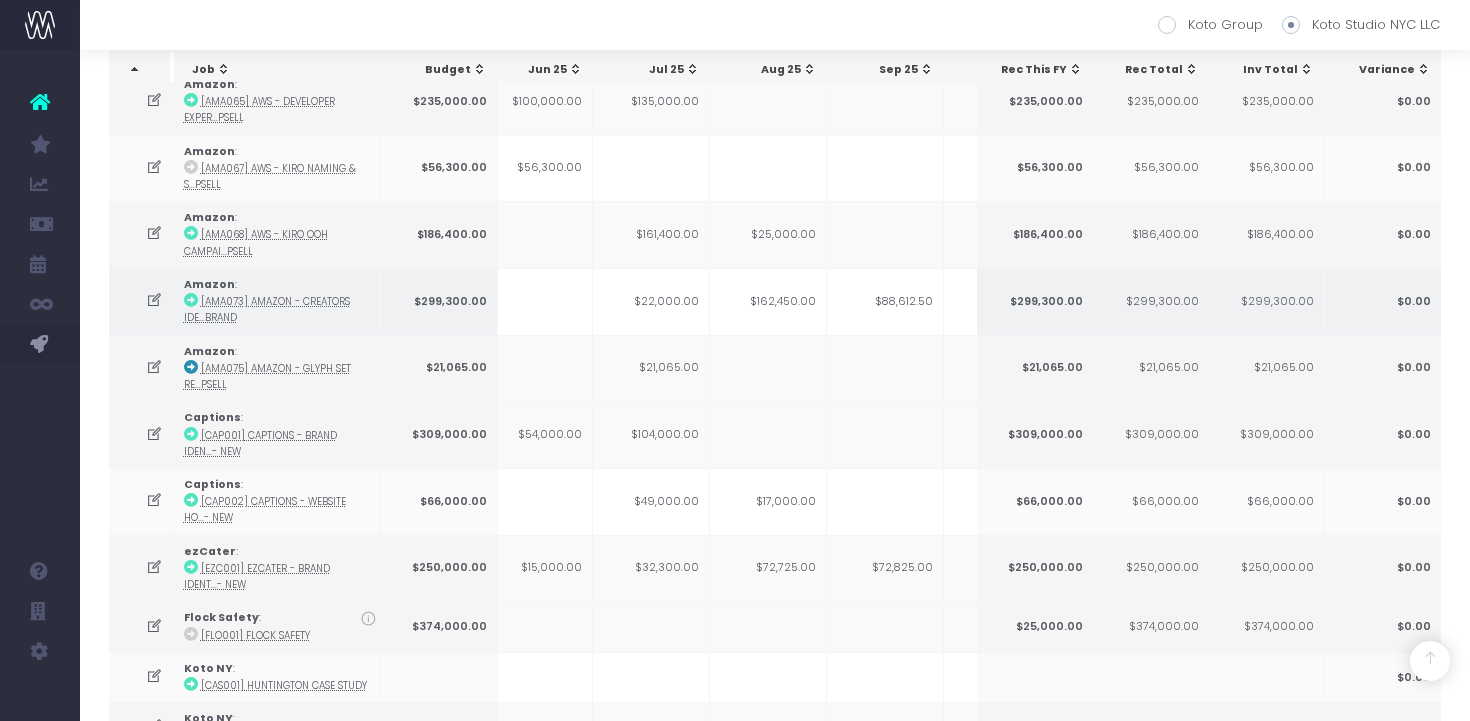 click on "$162,450.00" at bounding box center [768, 301] 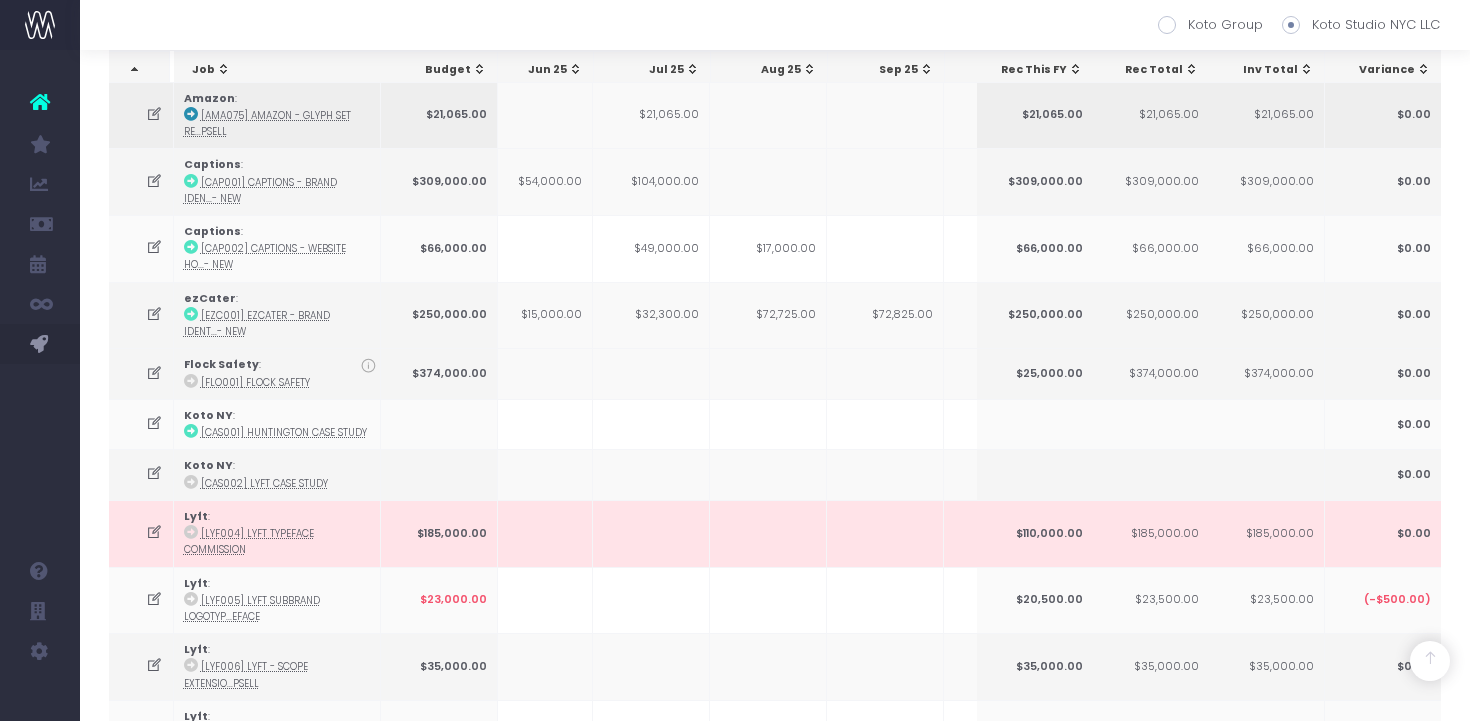 scroll, scrollTop: 1092, scrollLeft: 0, axis: vertical 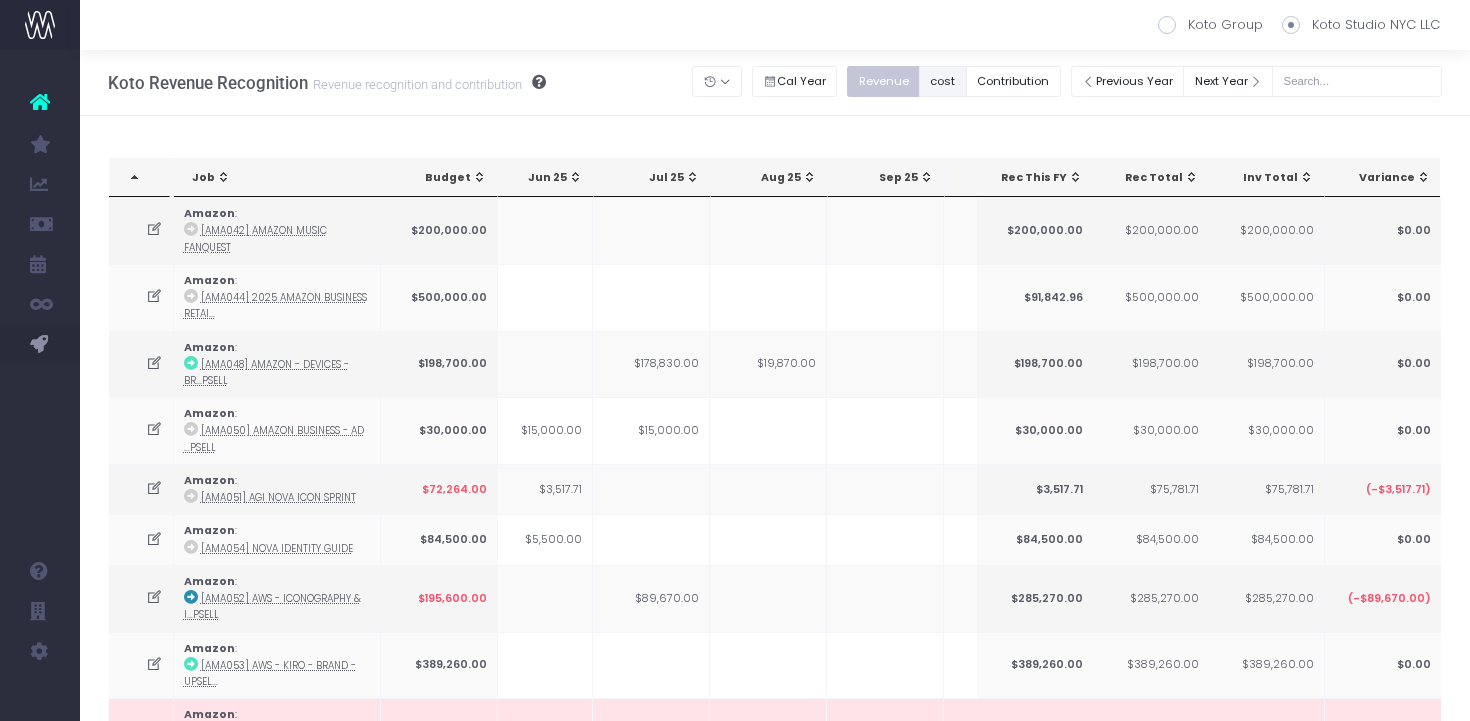 click on "cost" at bounding box center (943, 81) 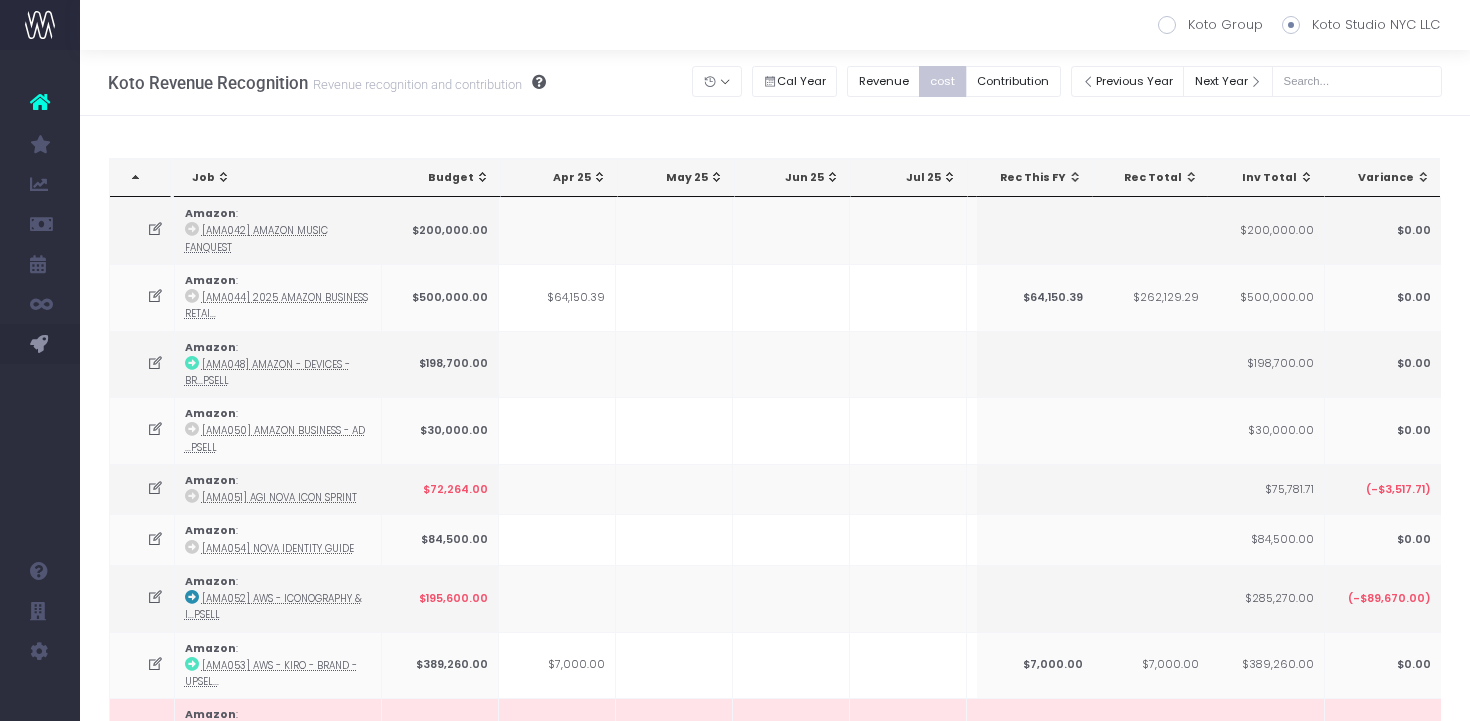 click on "Jul 25" at bounding box center [913, 178] 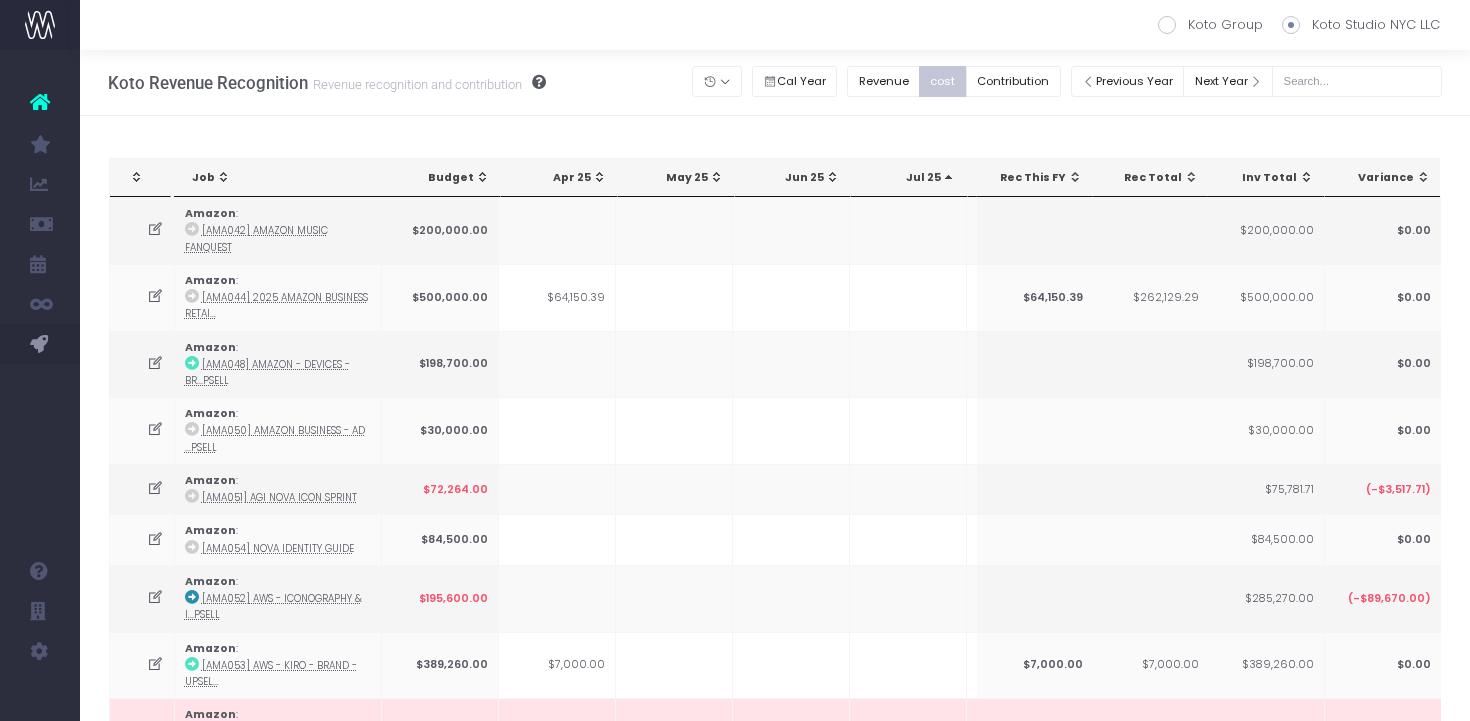 click on "Jul 25" at bounding box center (913, 178) 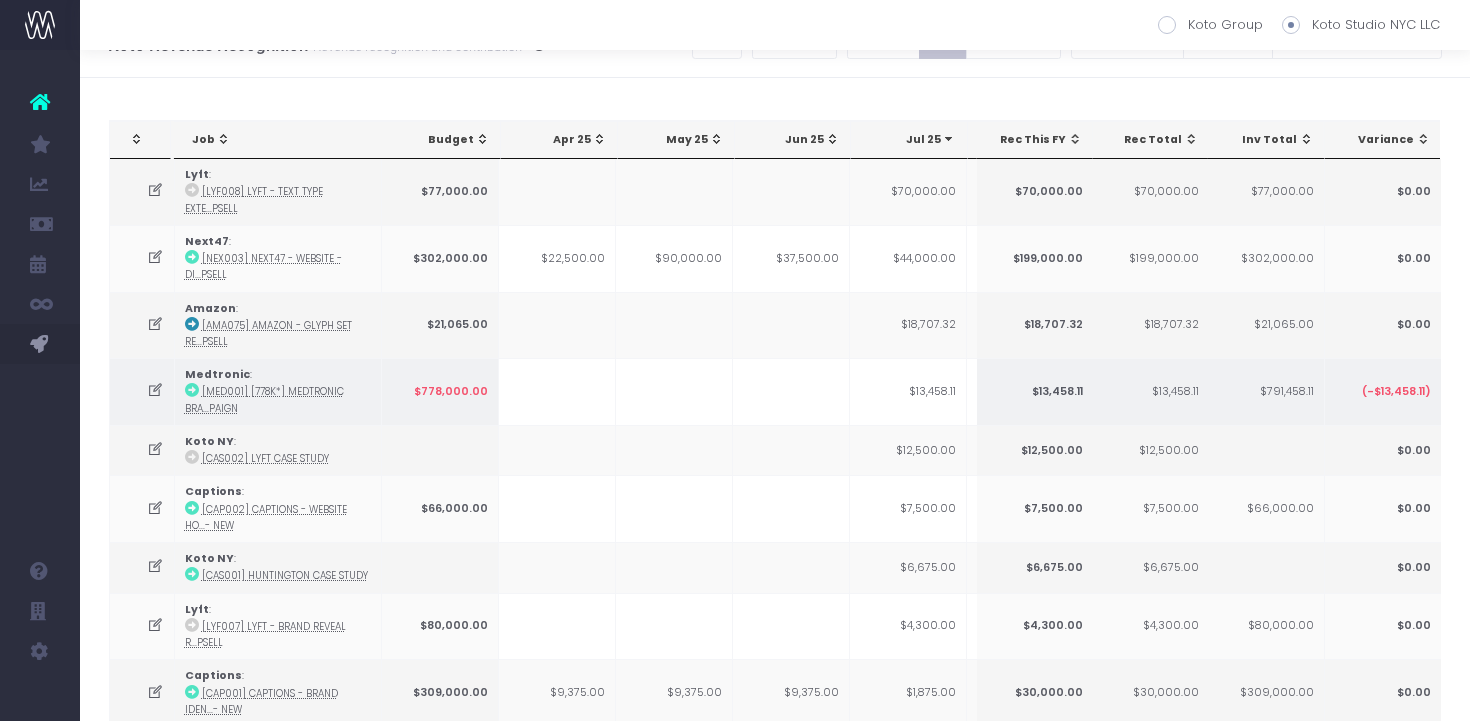 click on "$13,458.11" at bounding box center [908, 391] 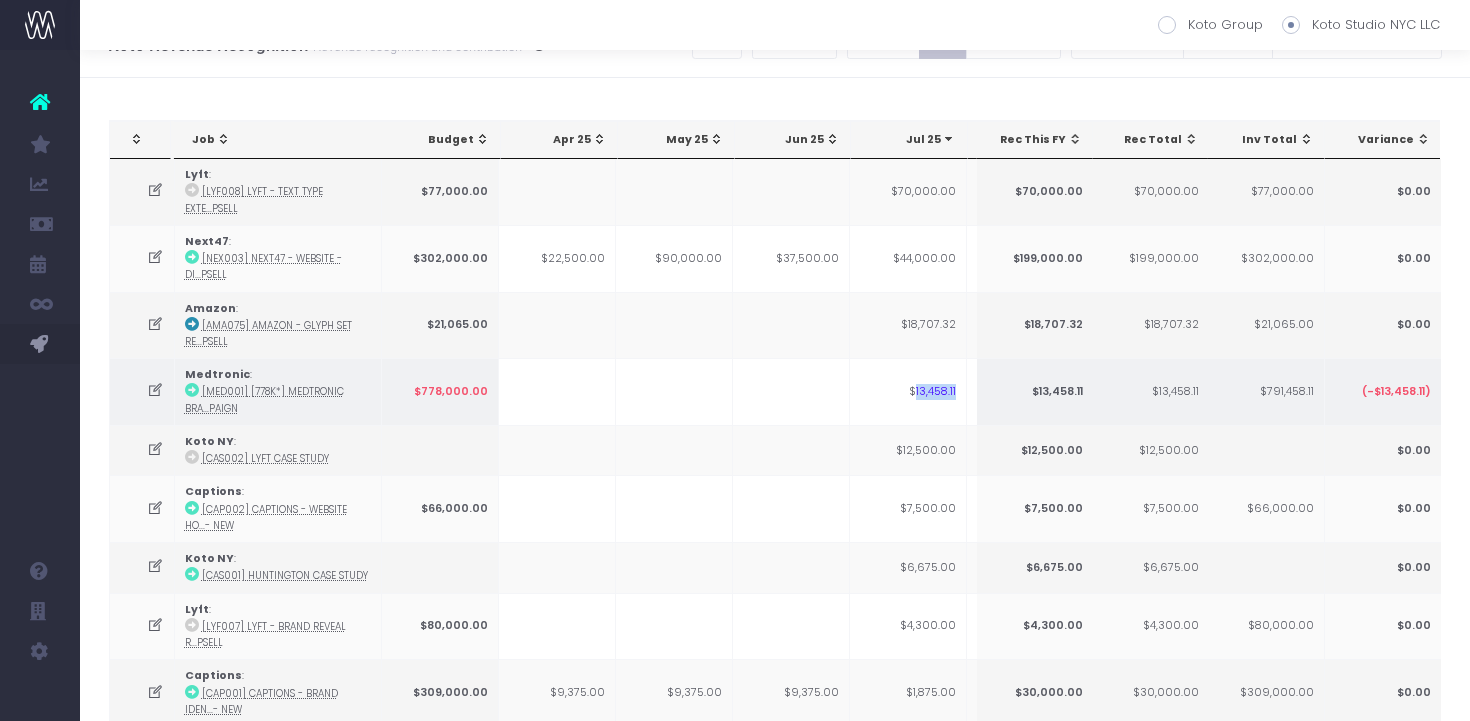 click on "$13,458.11" at bounding box center [908, 391] 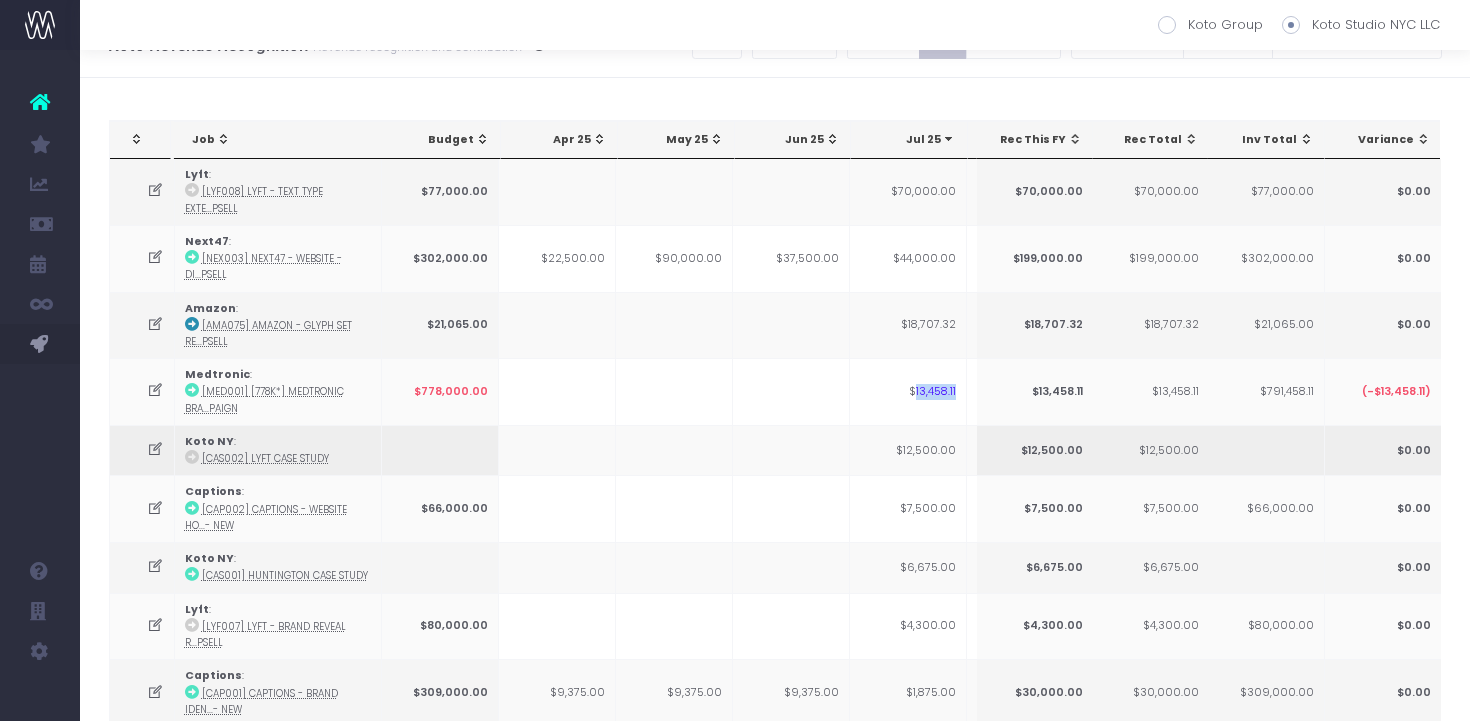 click at bounding box center [192, 457] 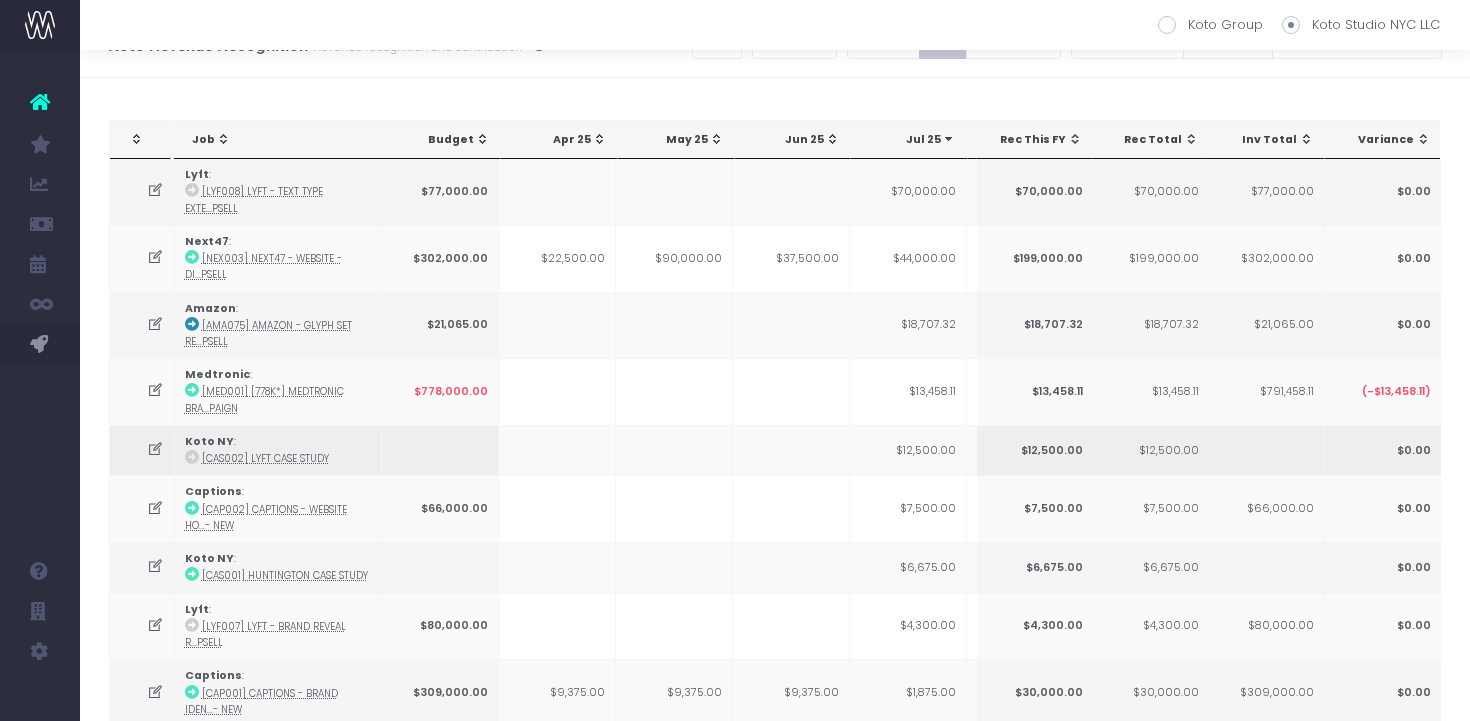 click on "$12,500.00" at bounding box center (908, 450) 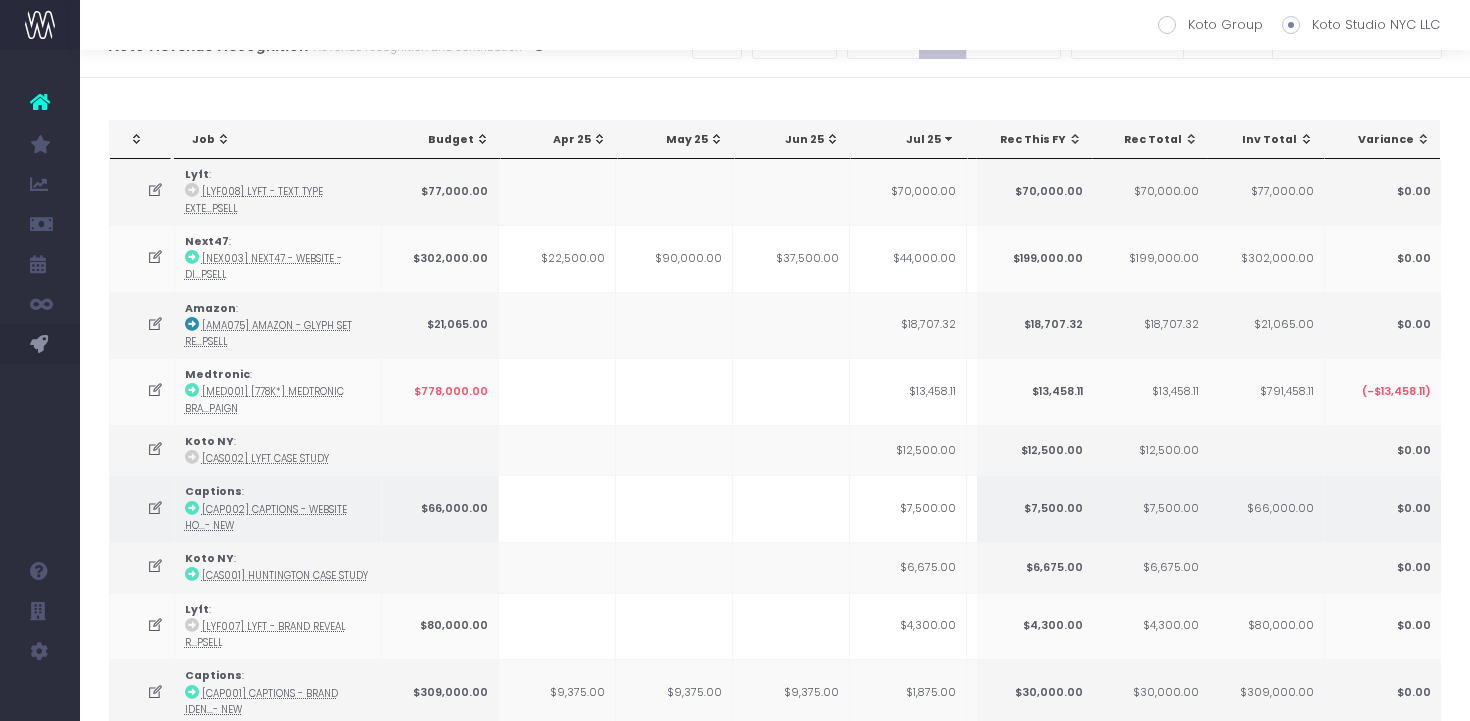 click on "$7,500.00" at bounding box center [908, 508] 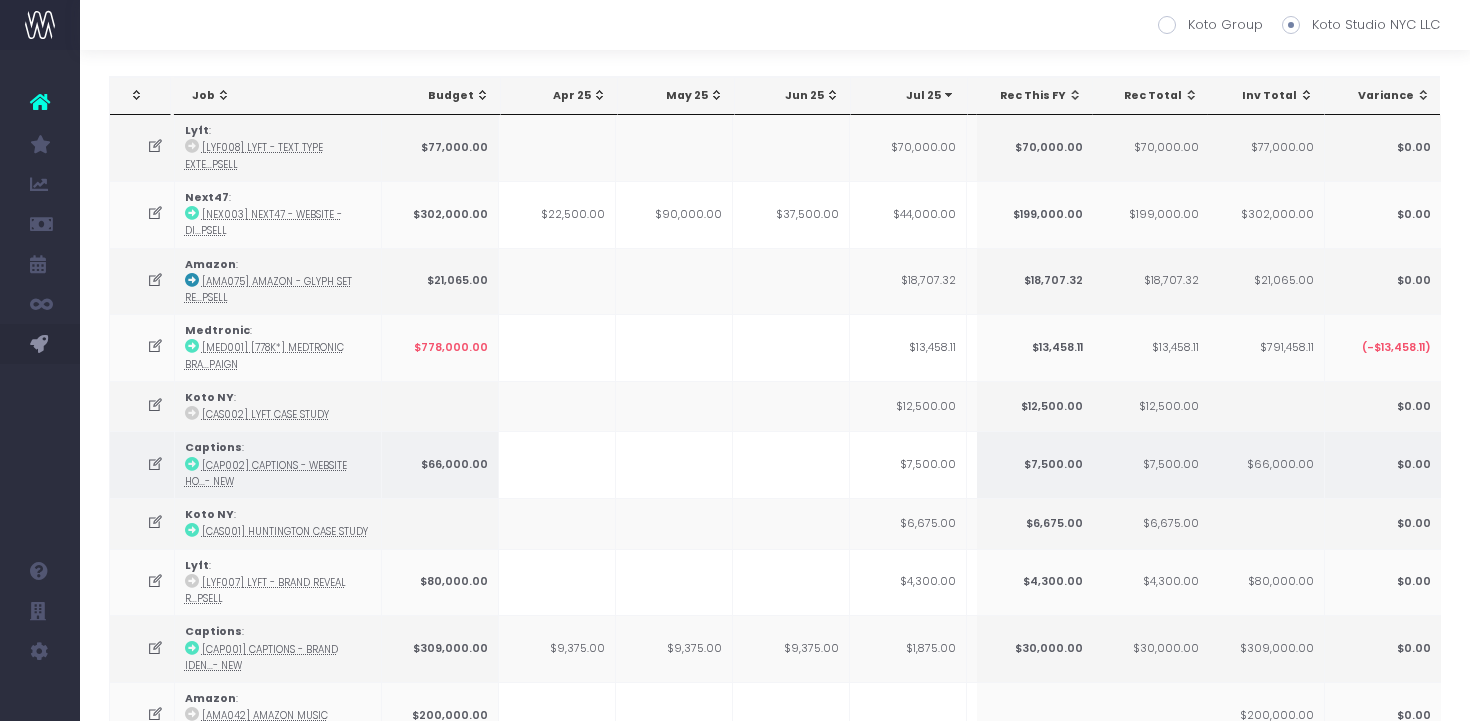 scroll, scrollTop: 96, scrollLeft: 0, axis: vertical 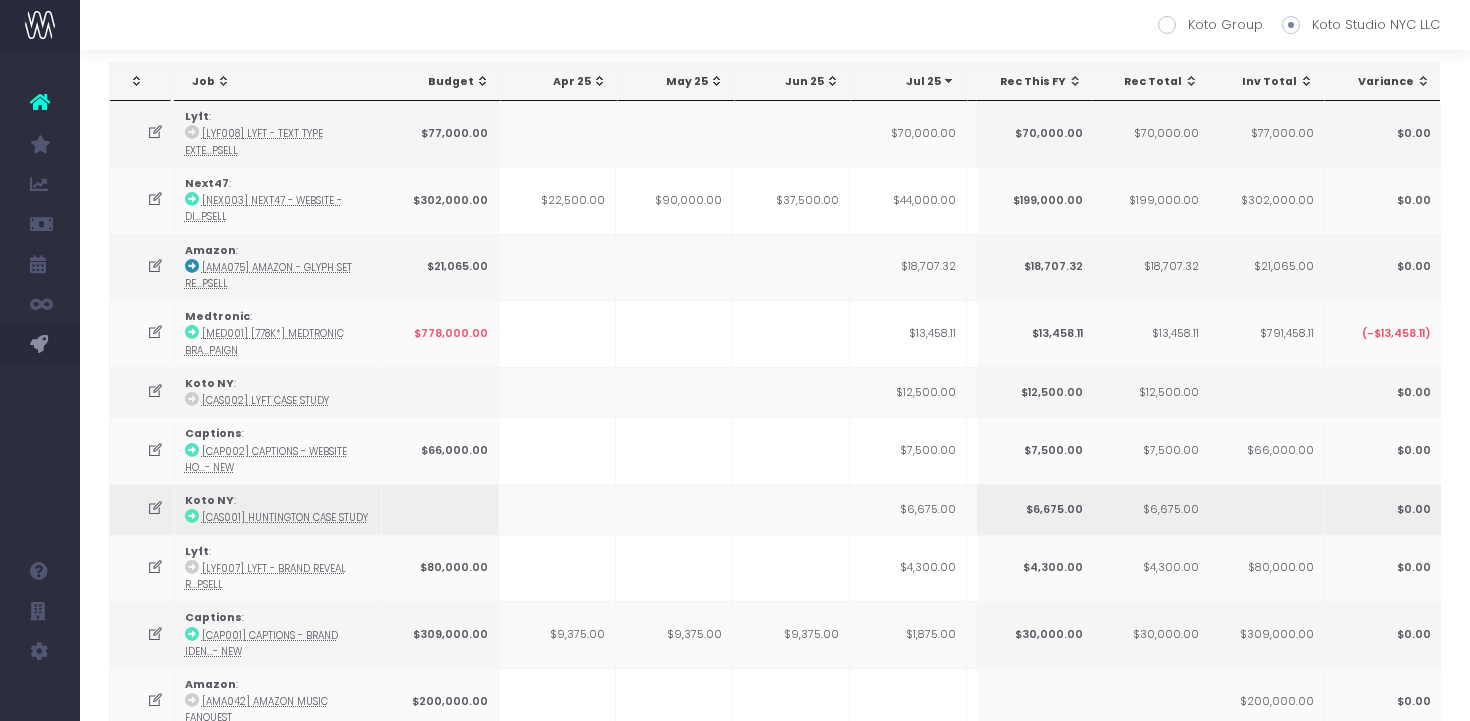 click on "$6,675.00" at bounding box center [908, 509] 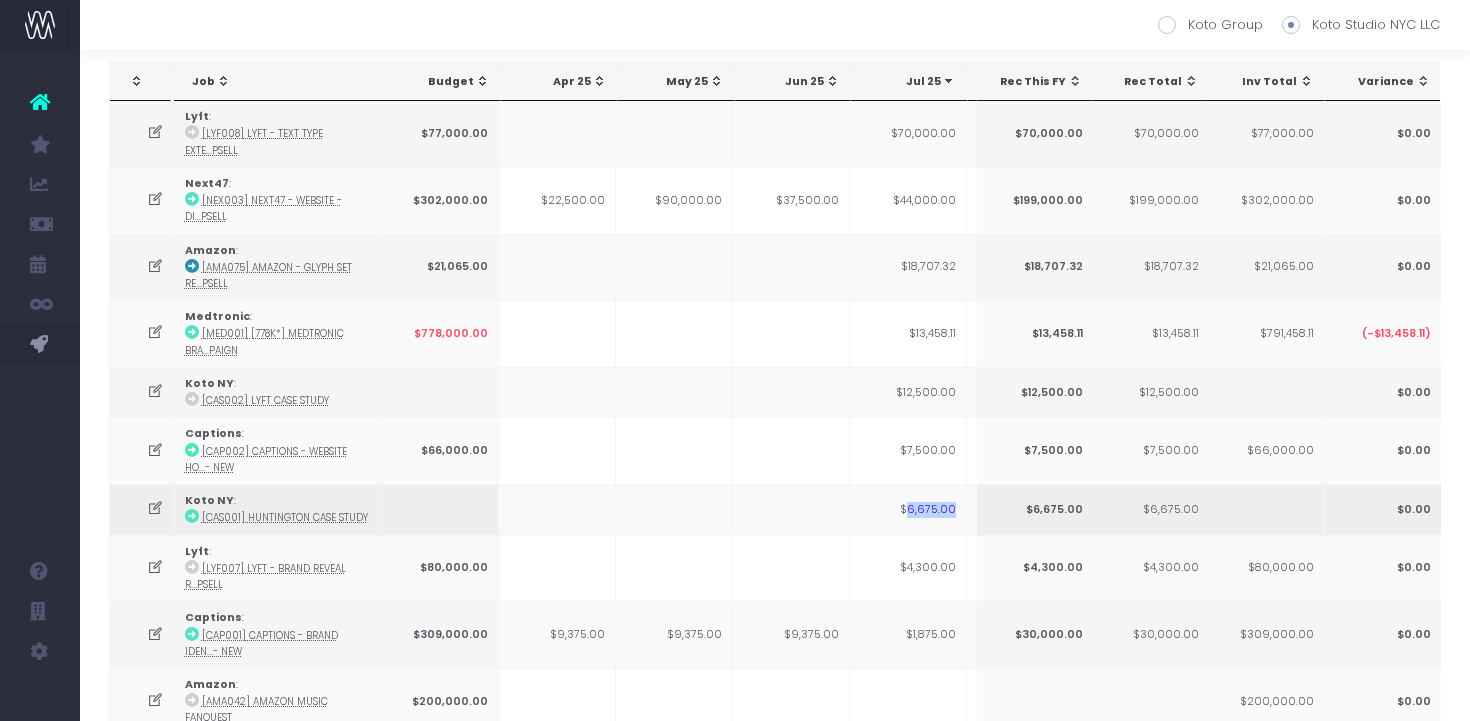 click on "$6,675.00" at bounding box center (908, 509) 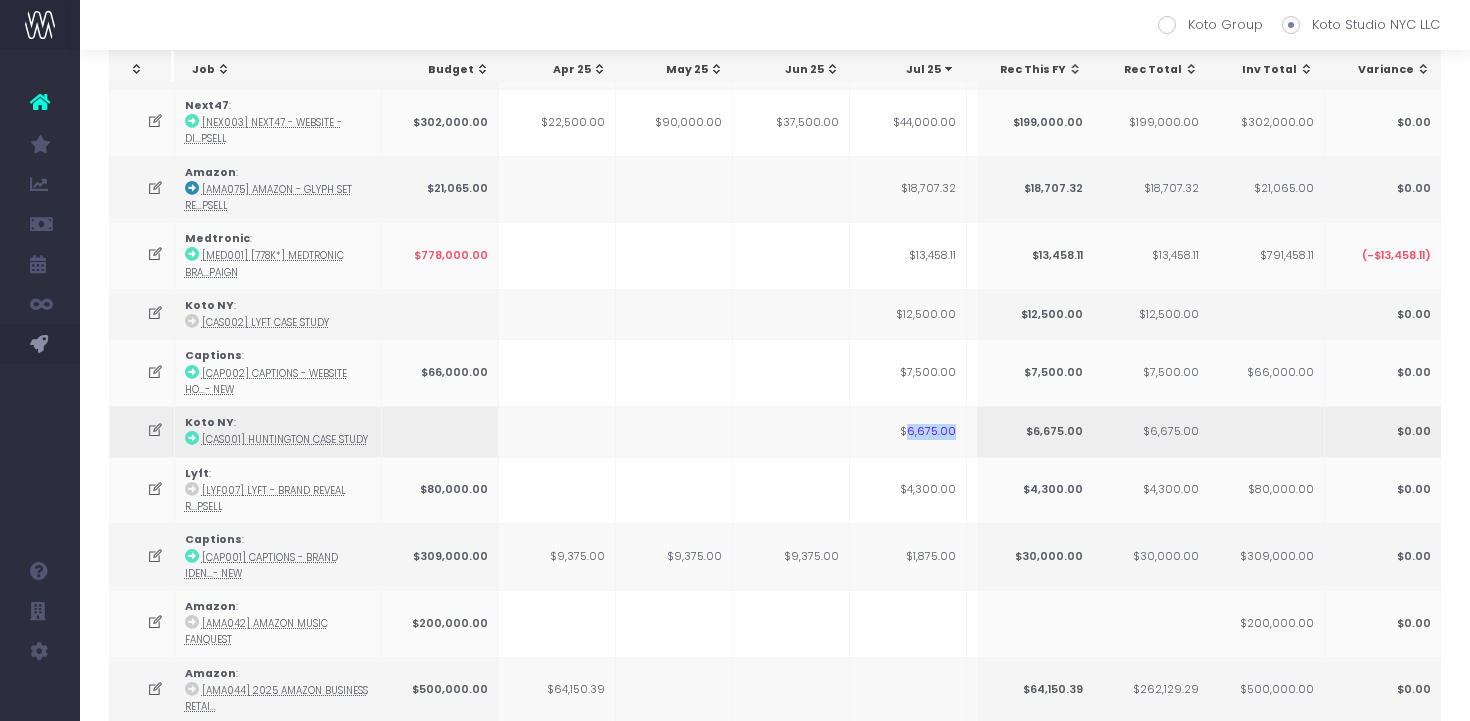 scroll, scrollTop: 175, scrollLeft: 0, axis: vertical 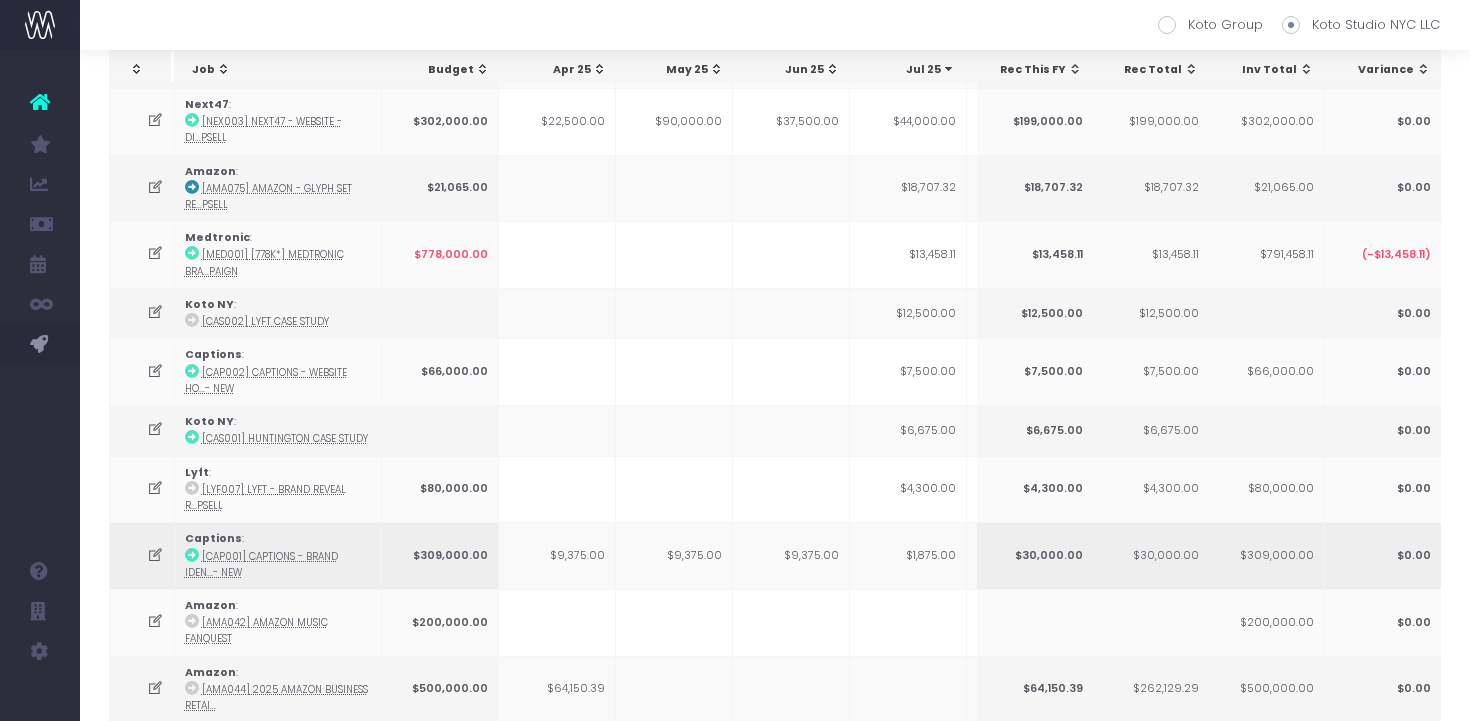 click on "$1,875.00" at bounding box center (908, 555) 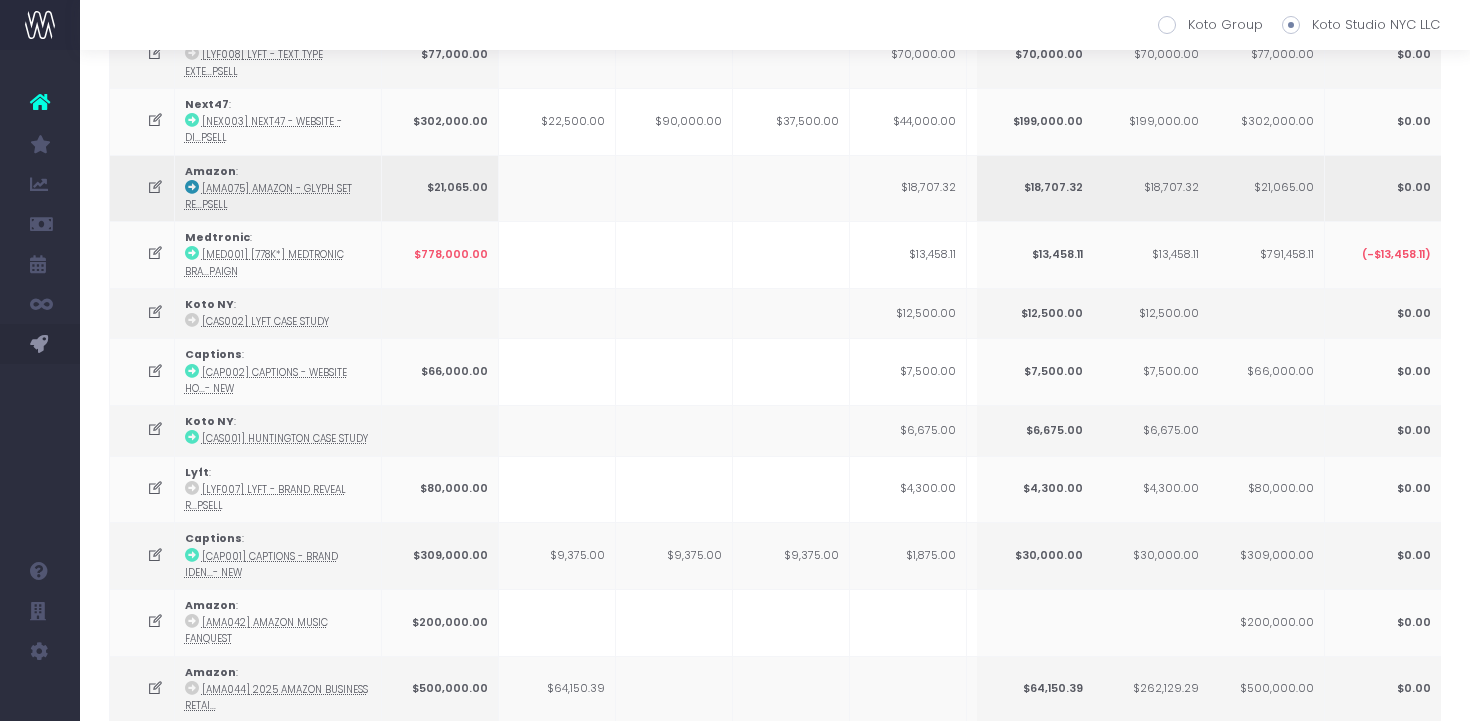 scroll, scrollTop: 0, scrollLeft: 0, axis: both 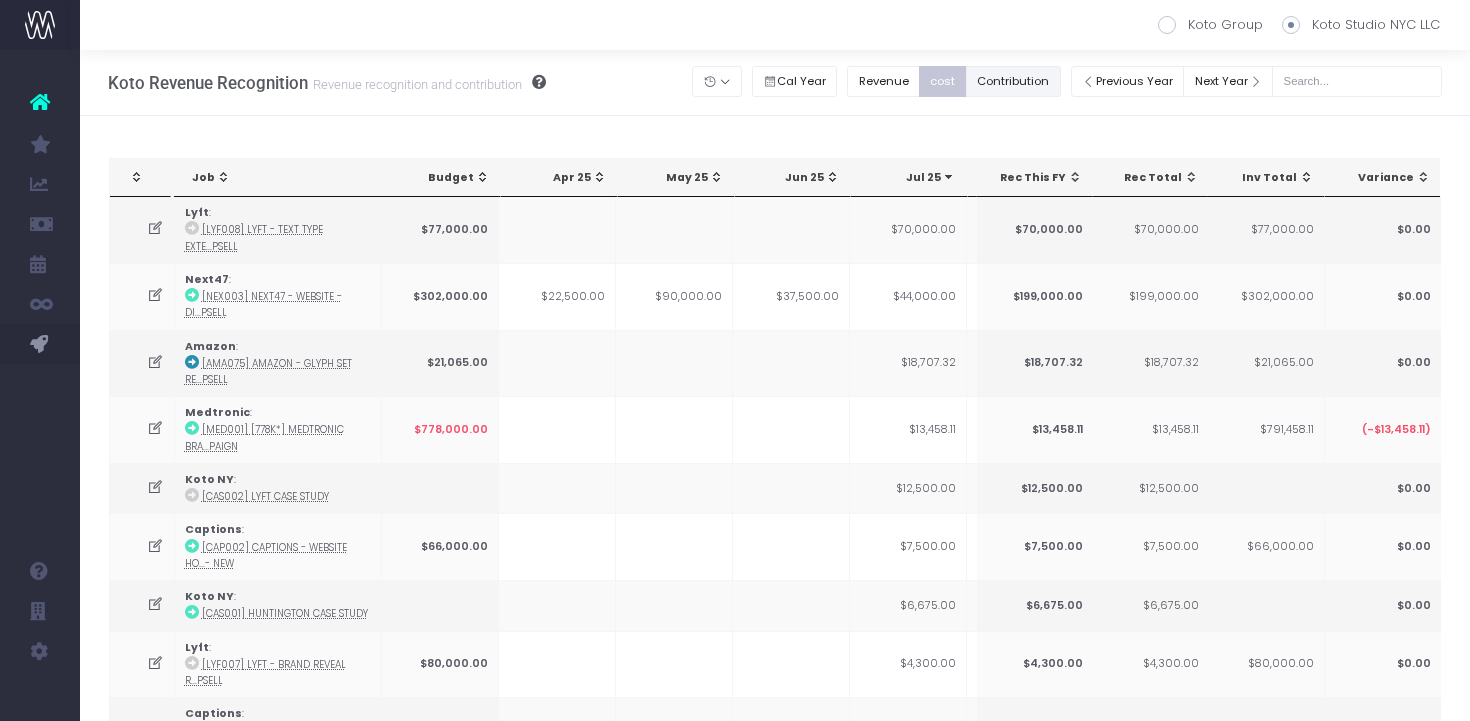 click on "Contribution" at bounding box center (1013, 81) 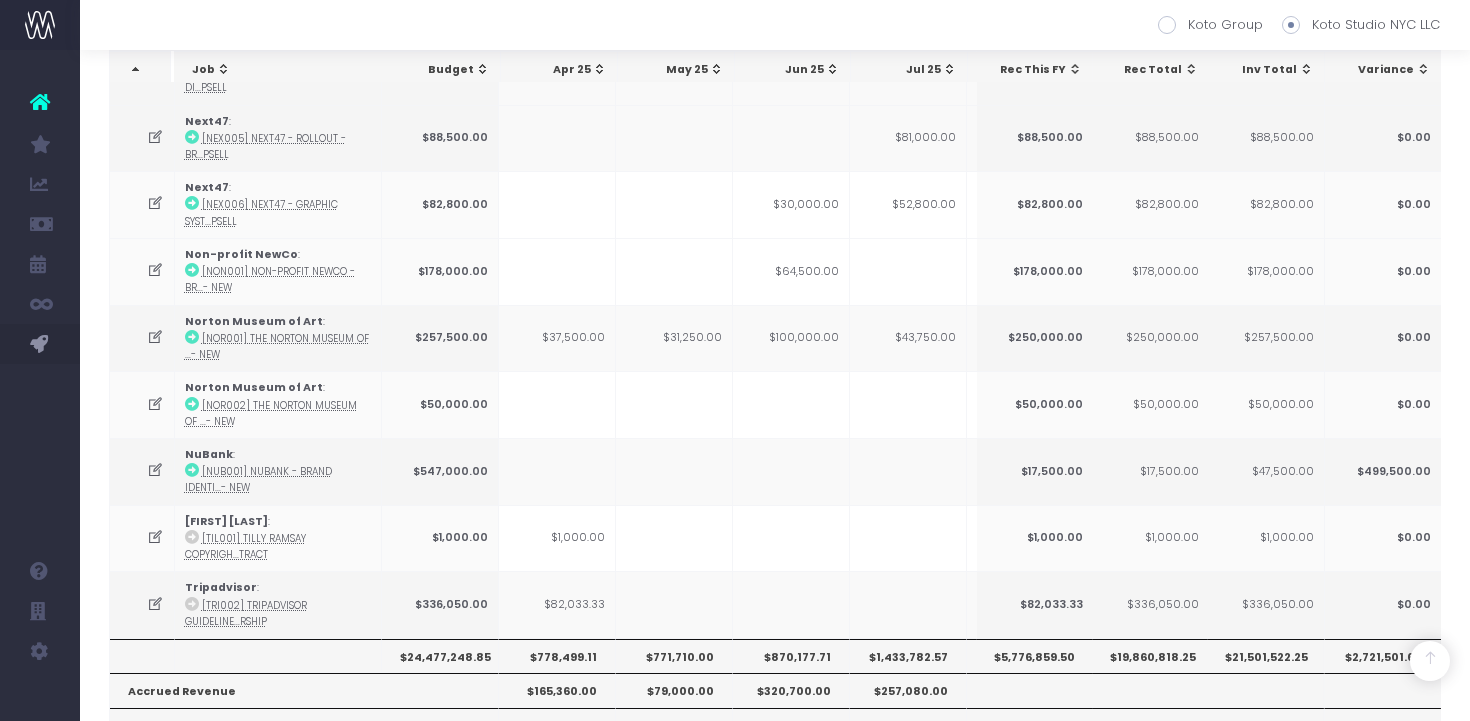 scroll, scrollTop: 2560, scrollLeft: 0, axis: vertical 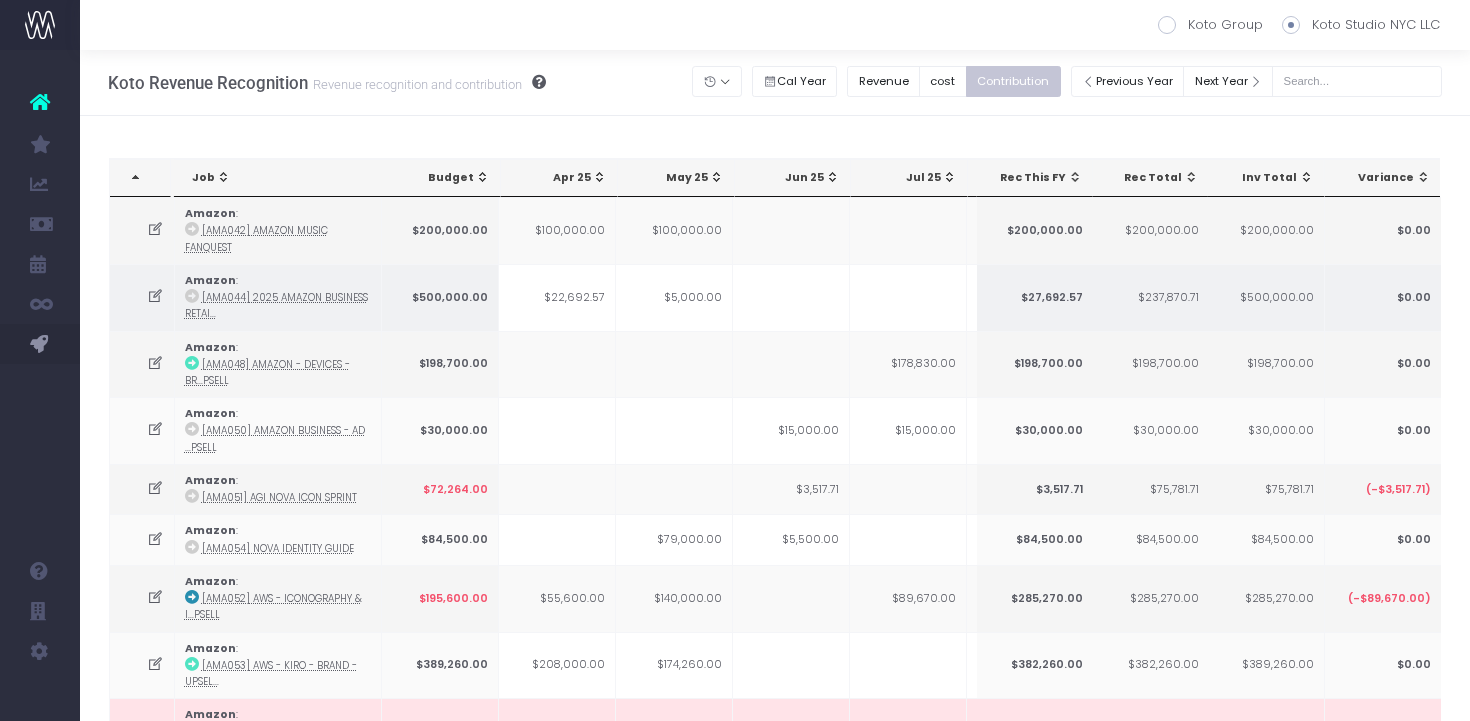 click at bounding box center (908, 297) 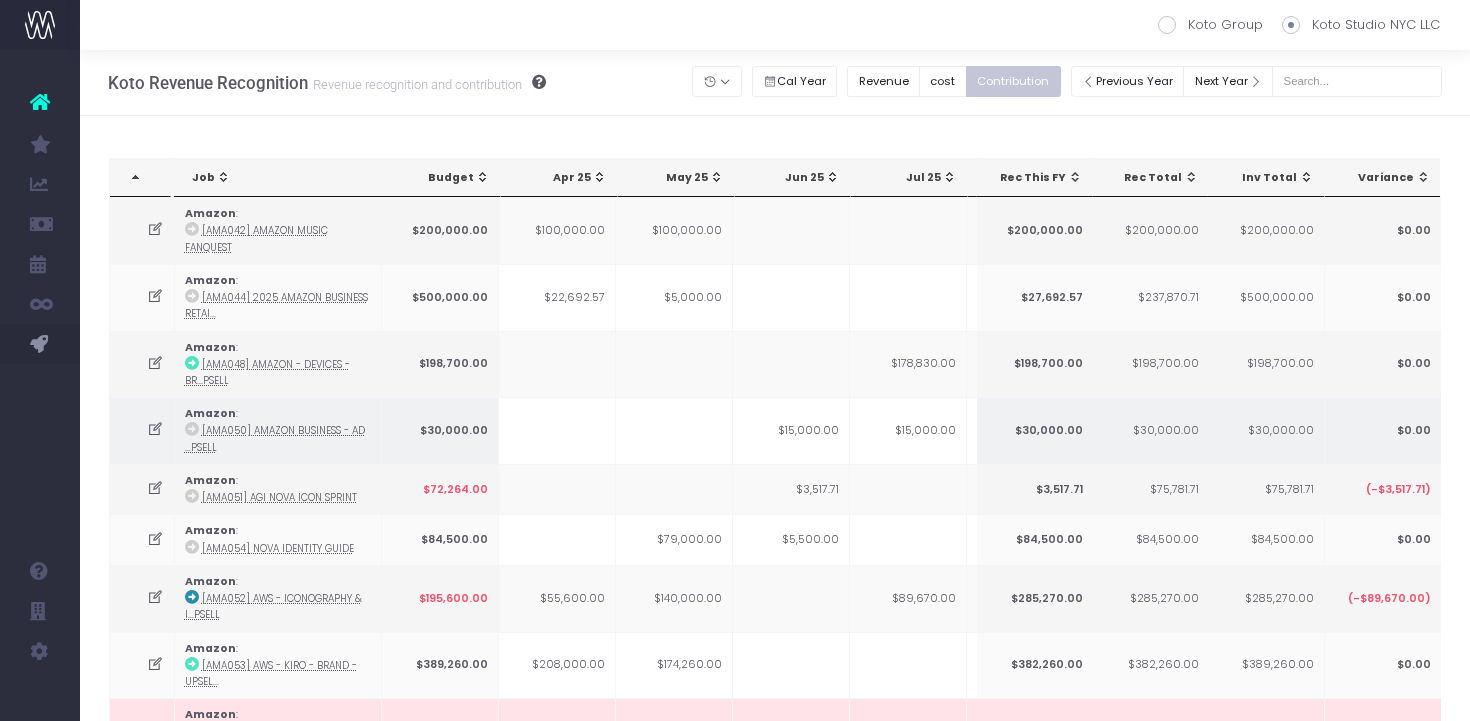 click on "$15,000.00" at bounding box center (908, 430) 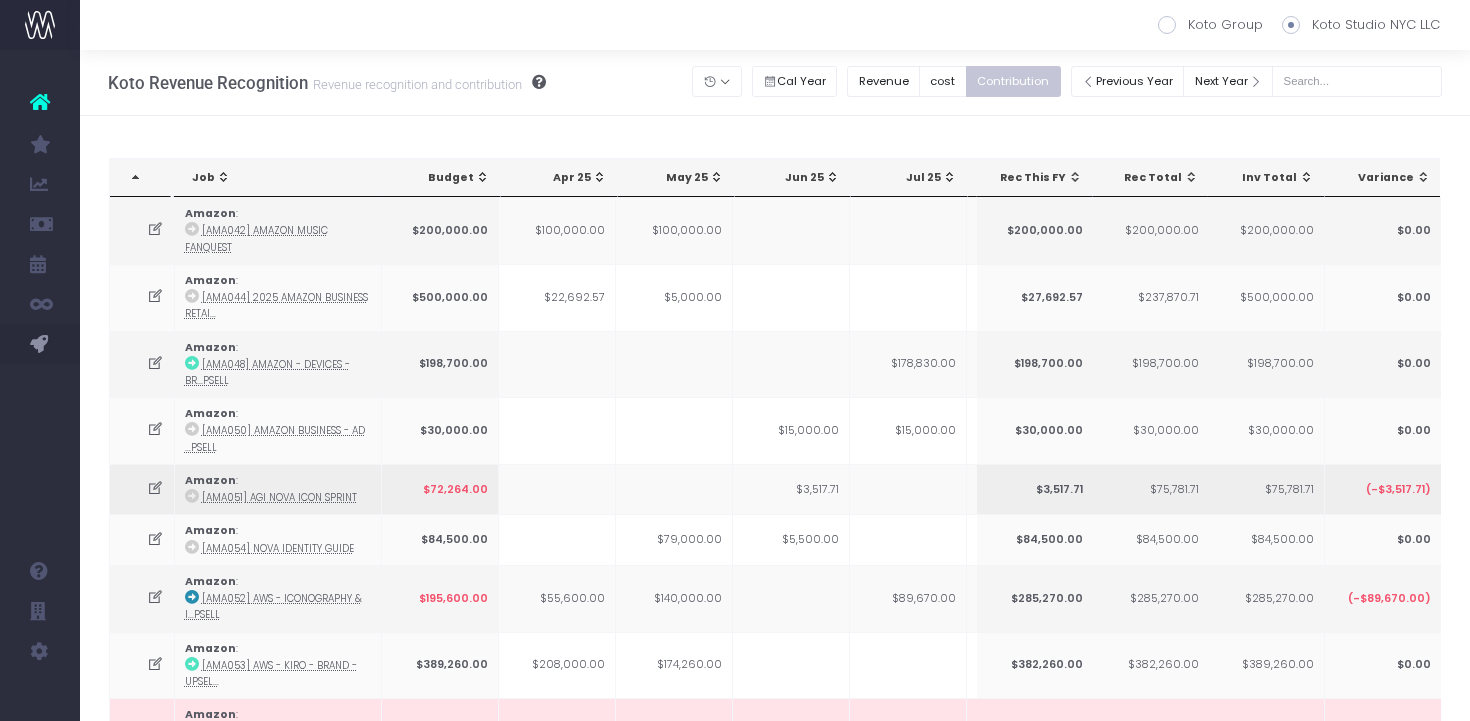 scroll, scrollTop: 0, scrollLeft: 23, axis: horizontal 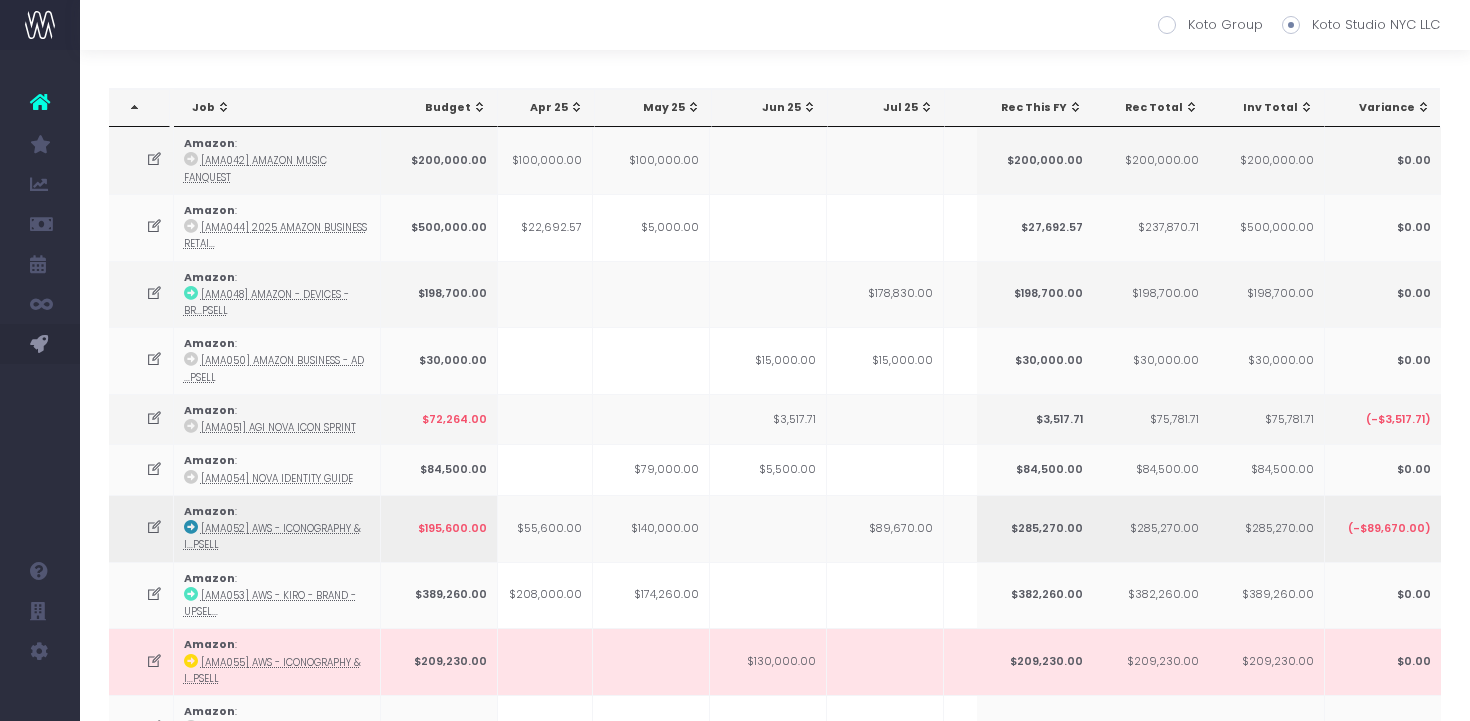 click on "$89,670.00" at bounding box center [885, 528] 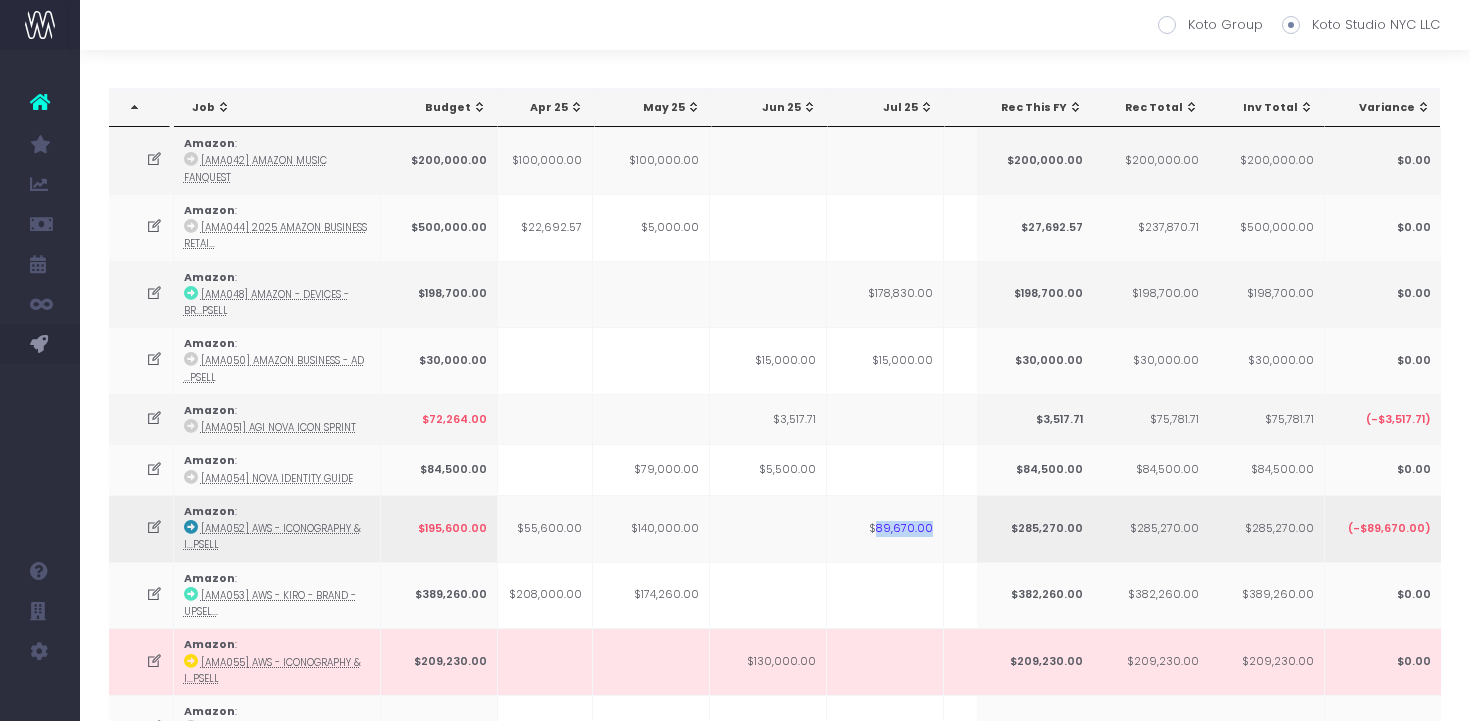 click on "$89,670.00" at bounding box center (885, 528) 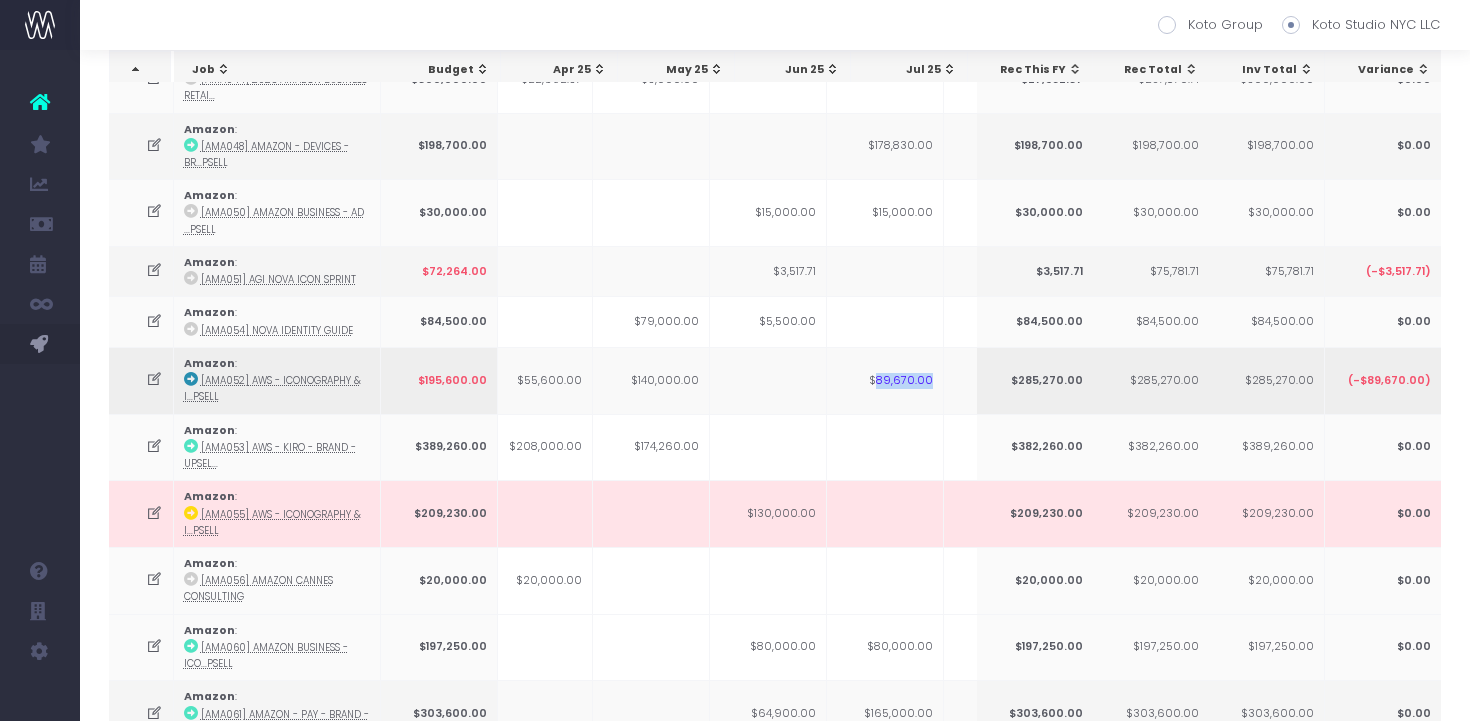 scroll, scrollTop: 246, scrollLeft: 0, axis: vertical 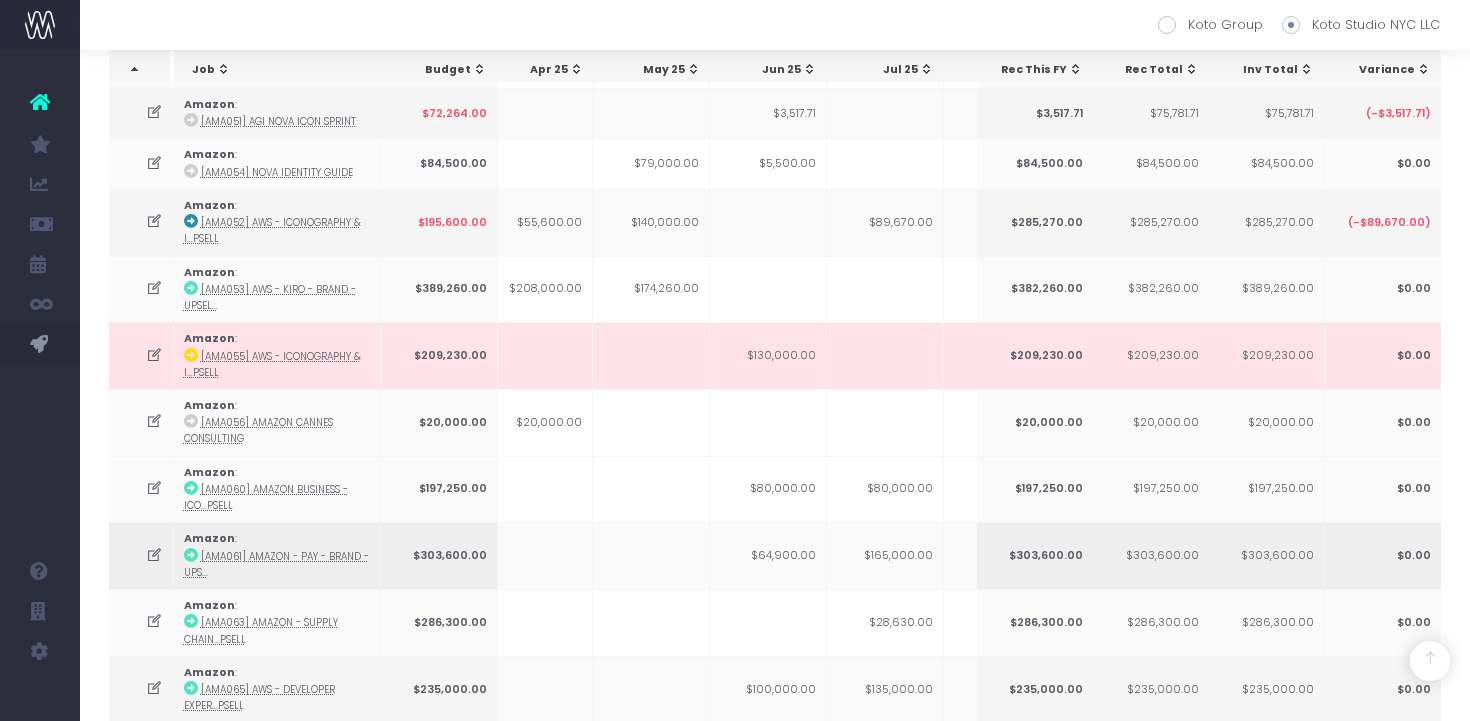 click on "$165,000.00" at bounding box center [885, 555] 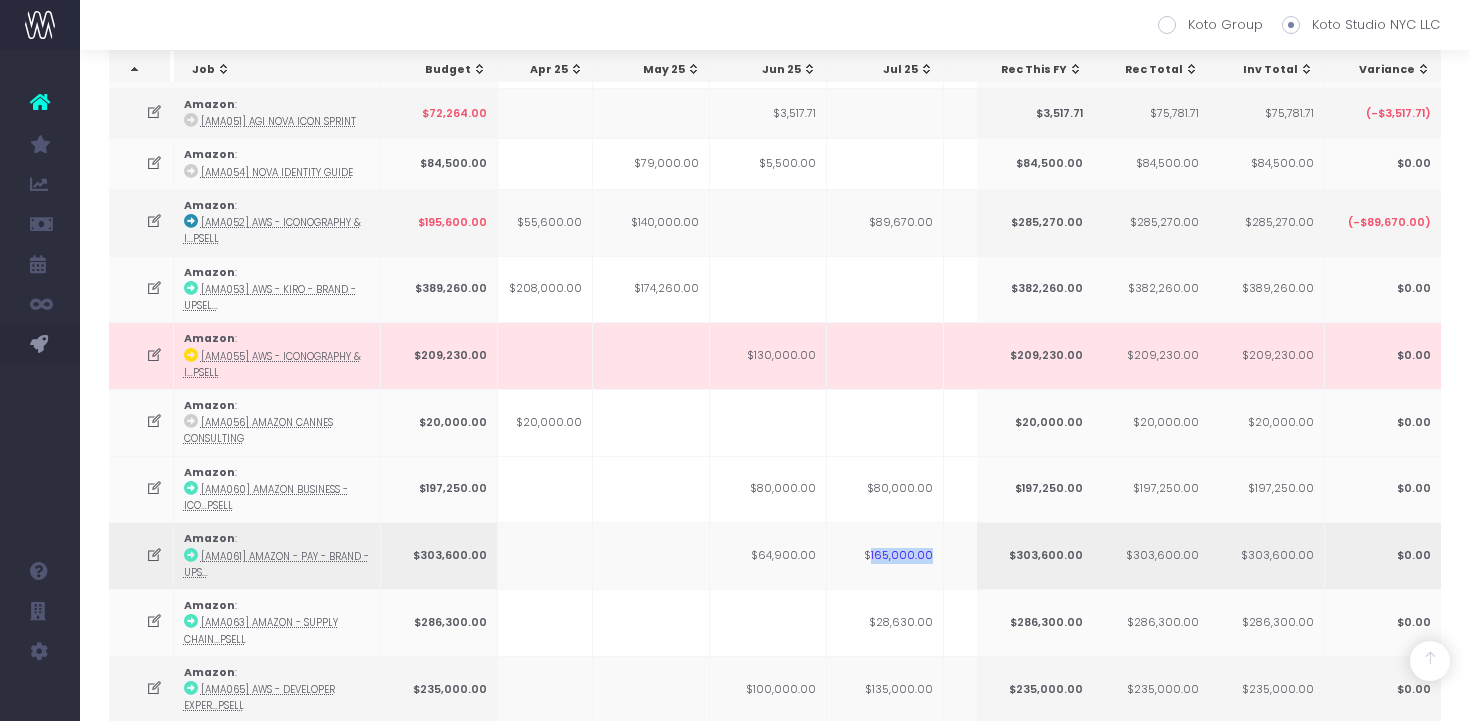 click on "$165,000.00" at bounding box center (885, 555) 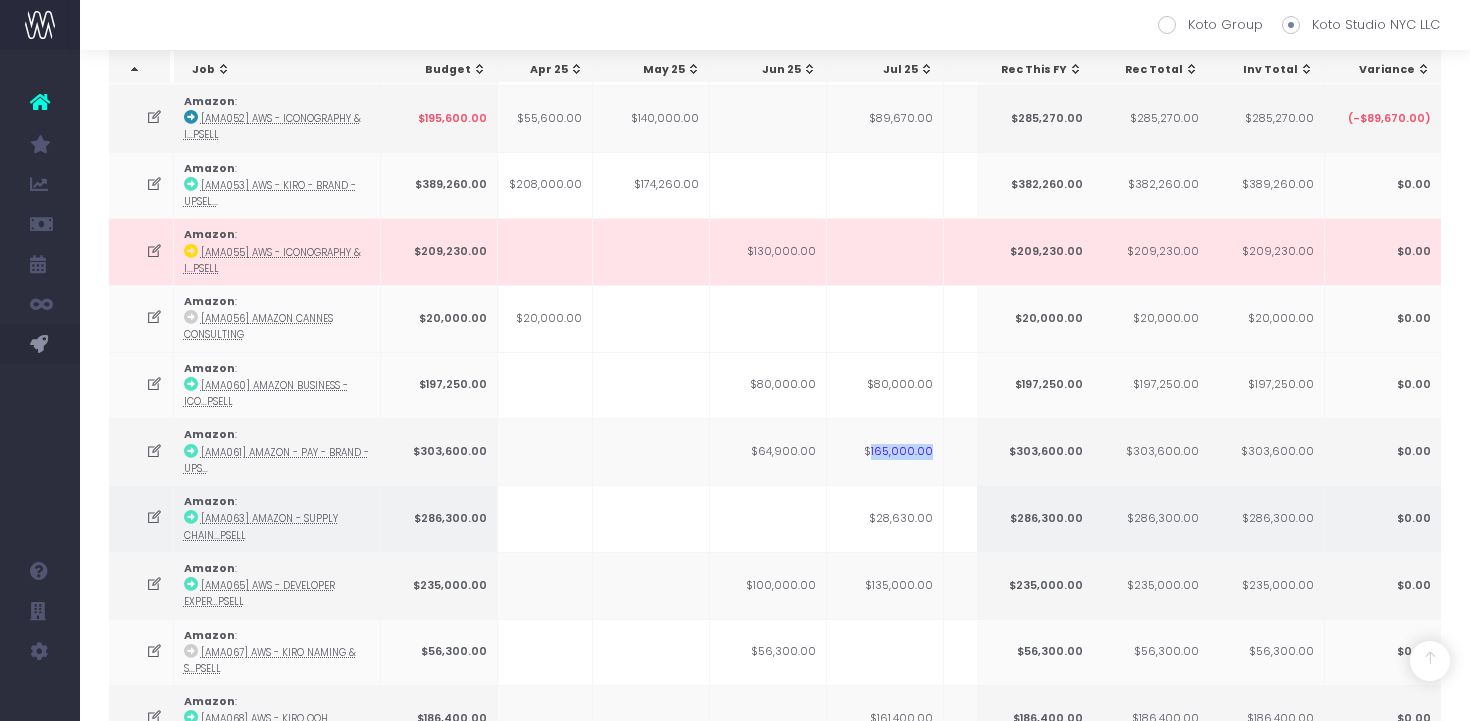 scroll, scrollTop: 511, scrollLeft: 0, axis: vertical 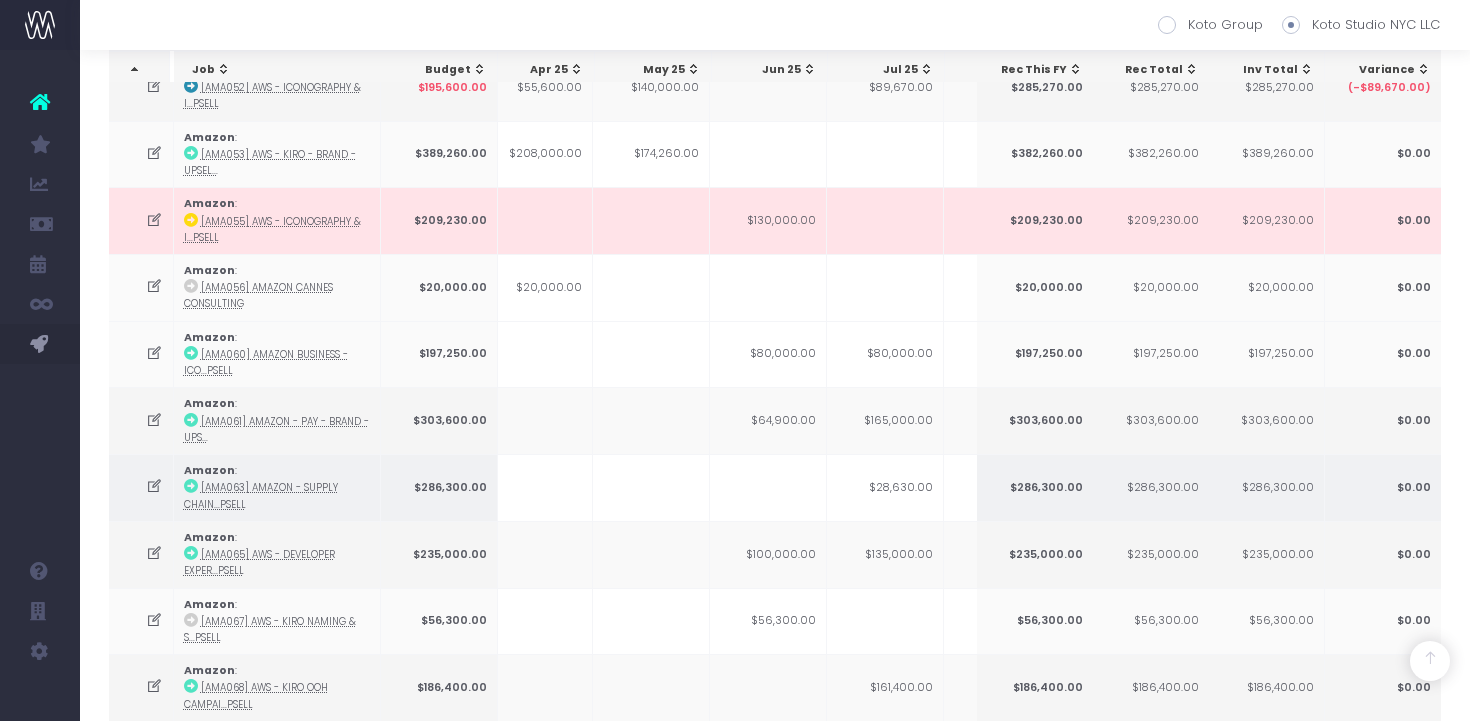 click on "$28,630.00" at bounding box center [885, 487] 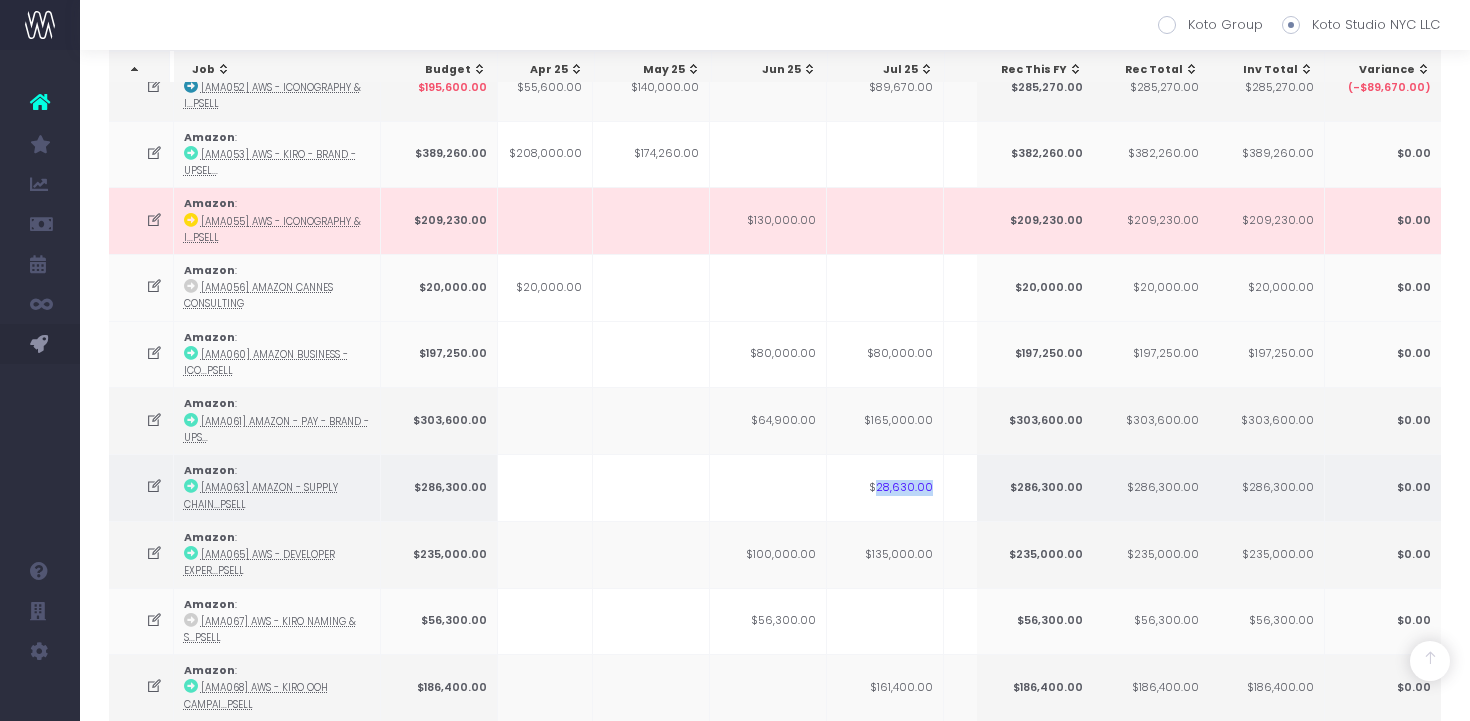 click on "$28,630.00" at bounding box center (885, 487) 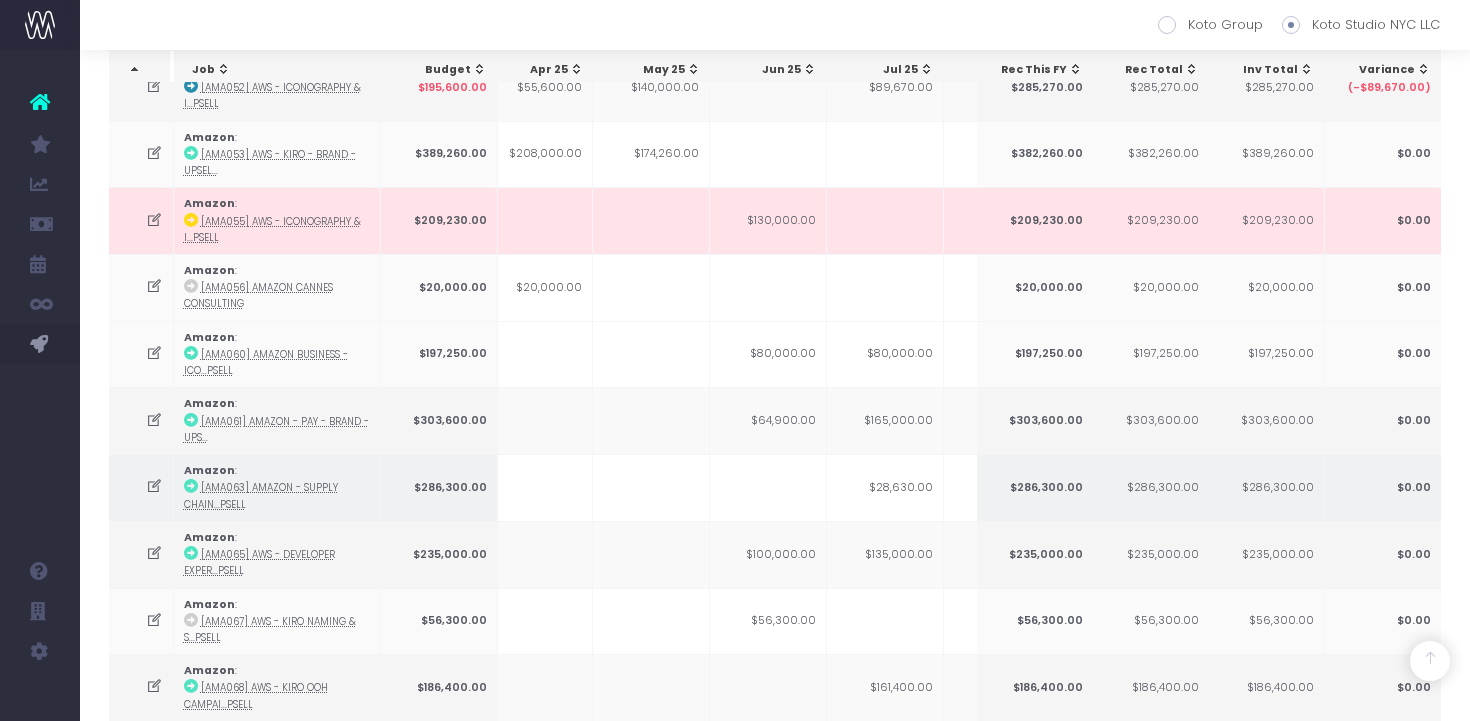 scroll, scrollTop: 0, scrollLeft: 81, axis: horizontal 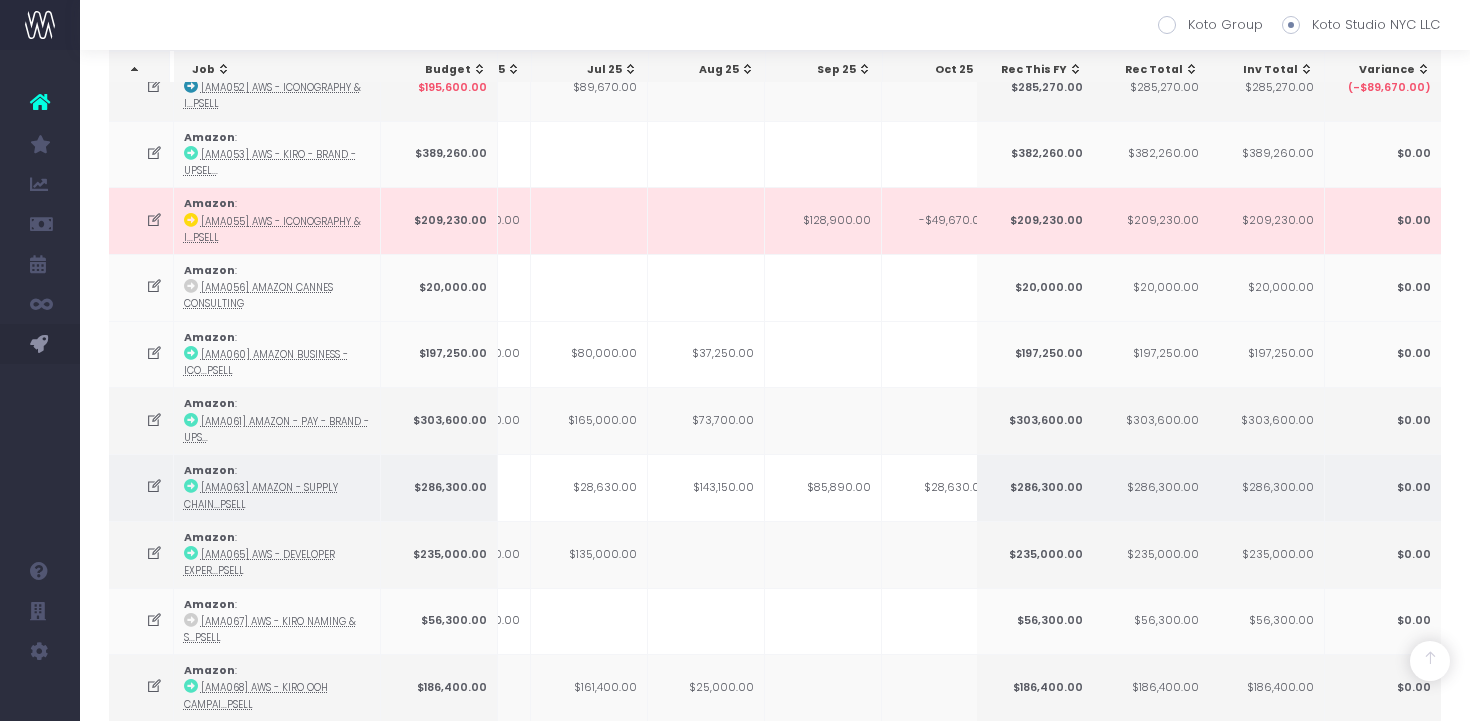 click at bounding box center (154, 486) 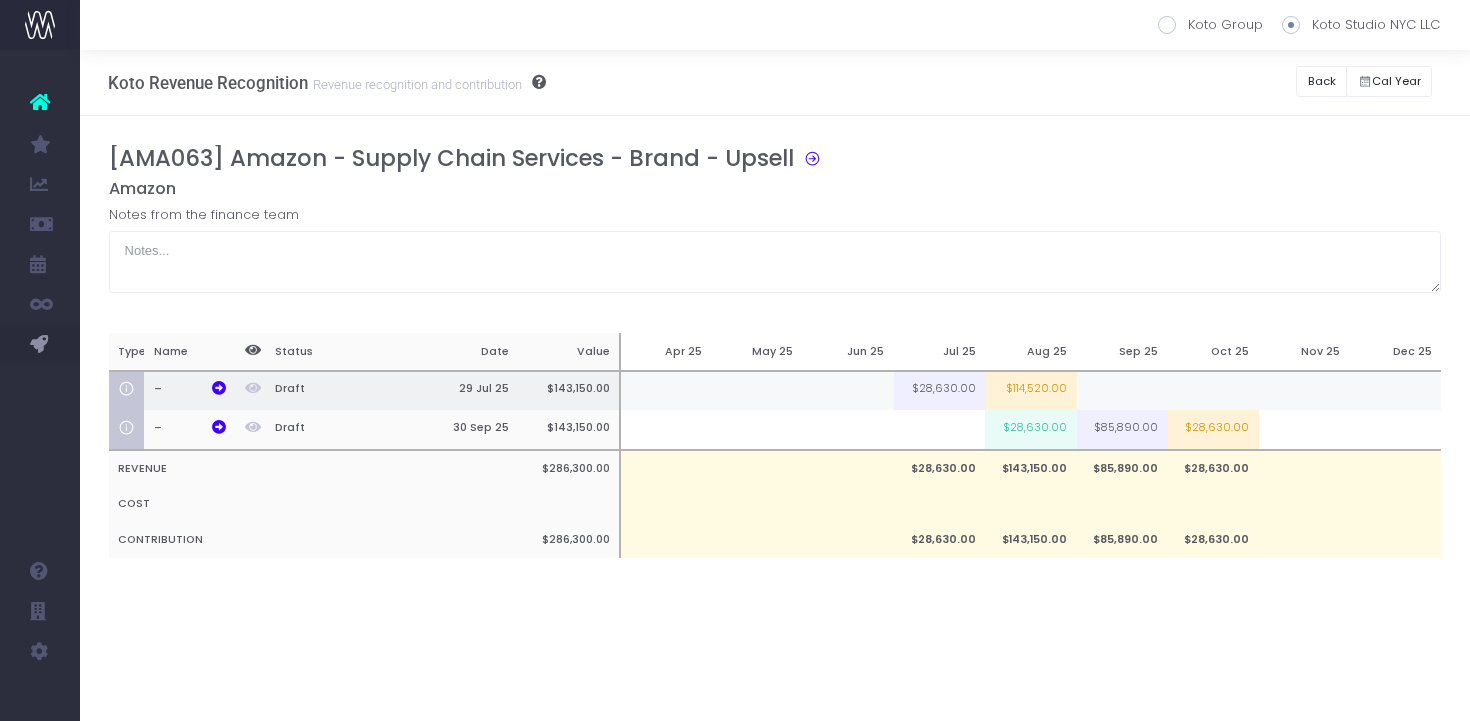 click on "$114,520.00" at bounding box center [1030, 391] 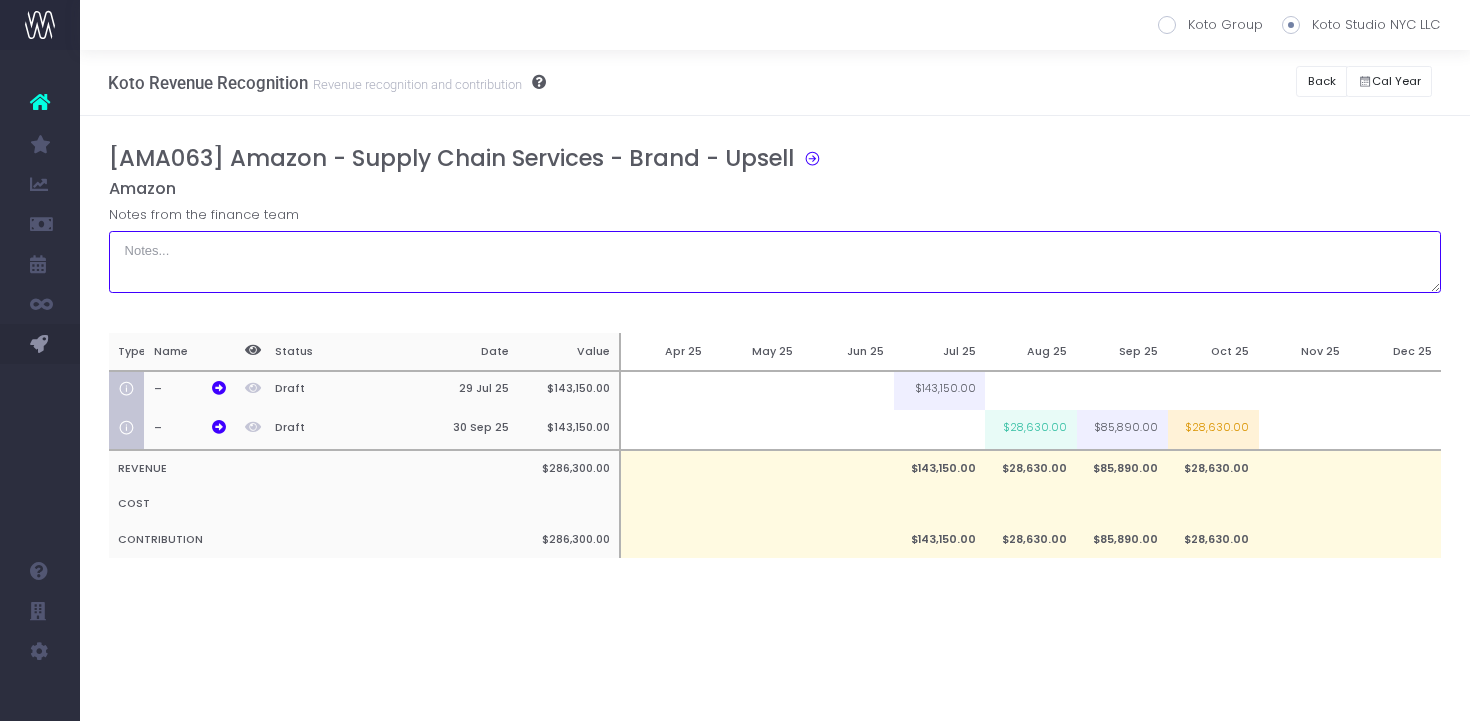 click at bounding box center [775, 262] 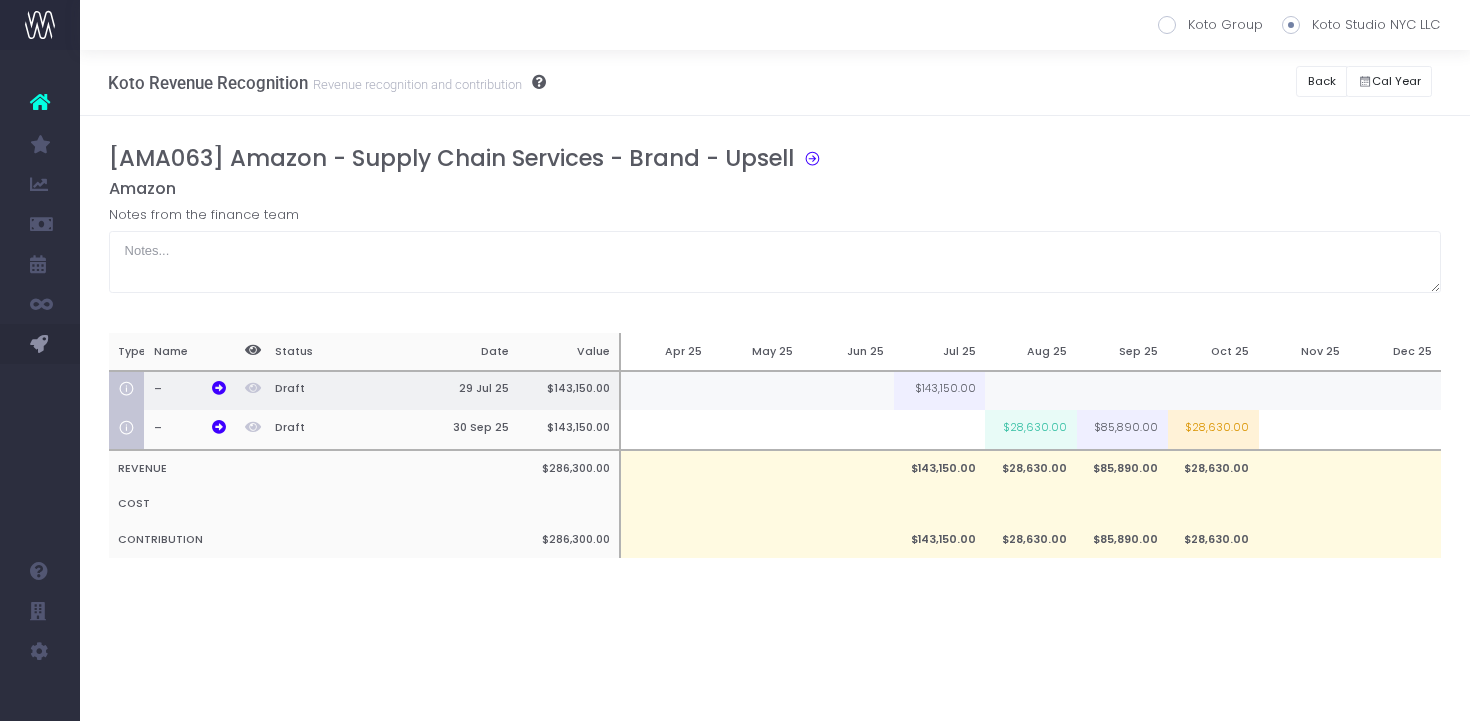 click at bounding box center (1030, 391) 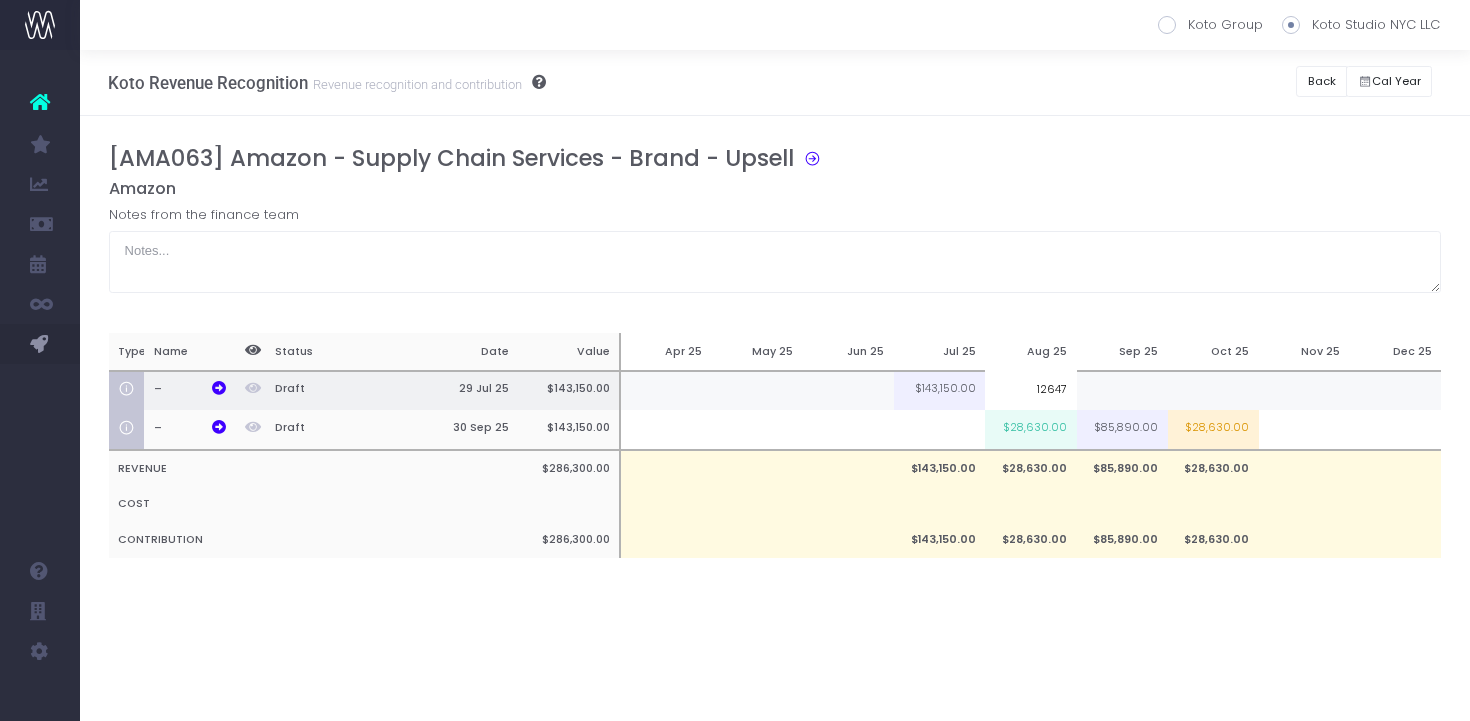 type on "126475" 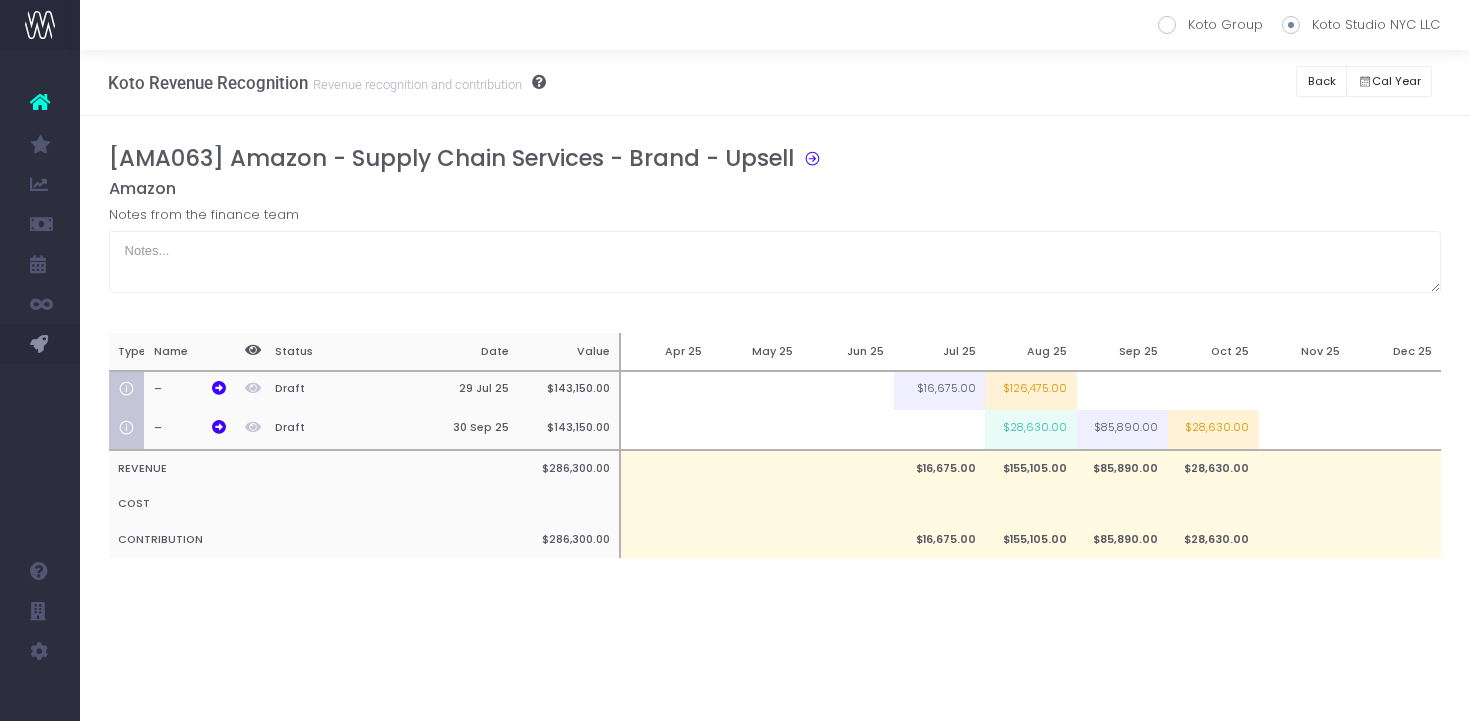 click on "Notes from the finance team" at bounding box center [775, 249] 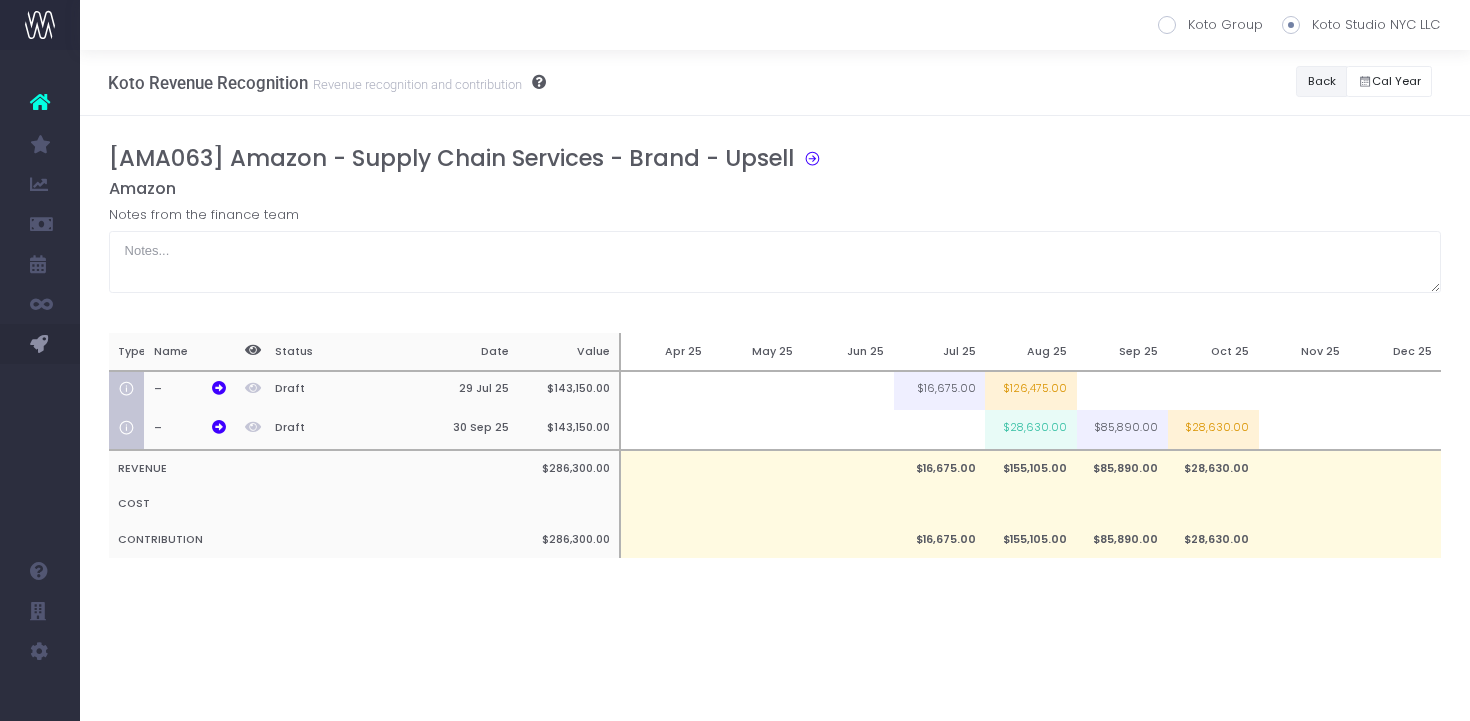 click on "Back" at bounding box center [1321, 81] 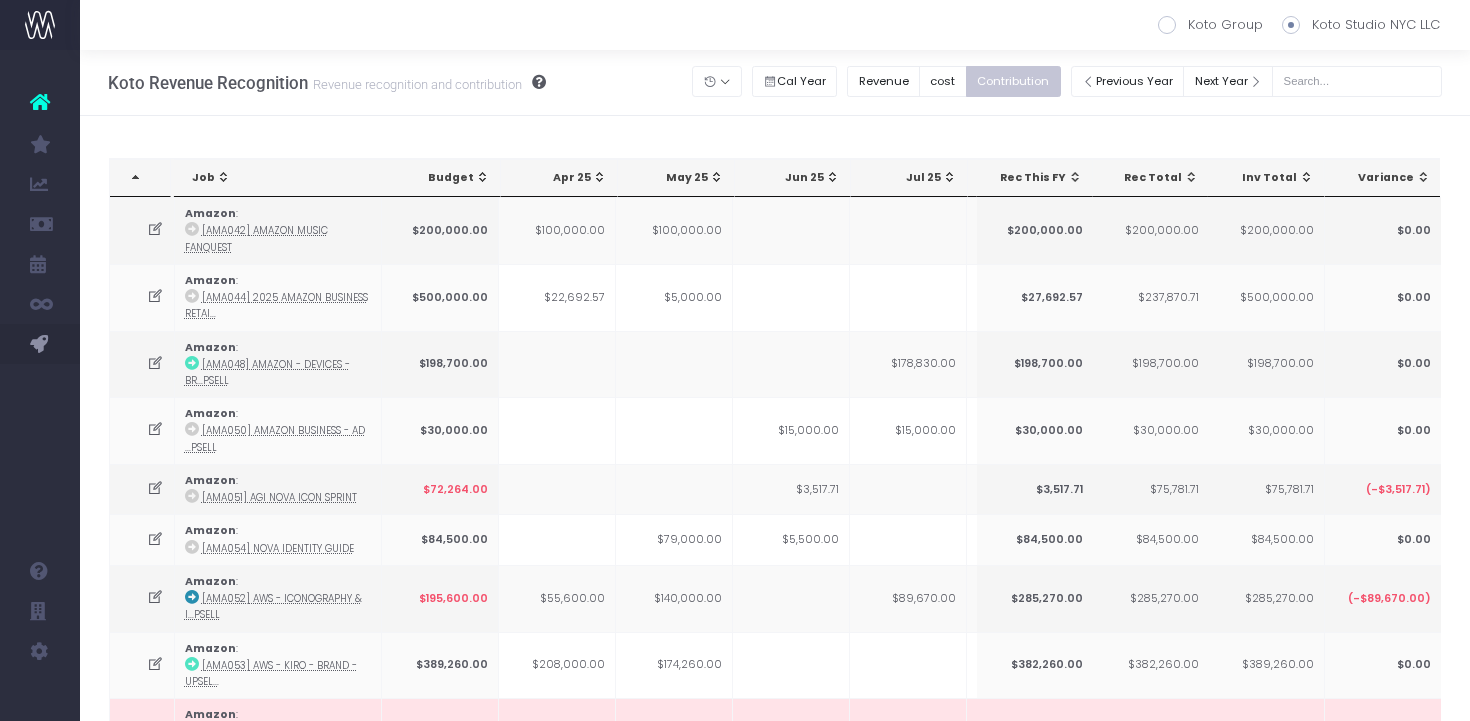 click on "Jul 25" at bounding box center [913, 178] 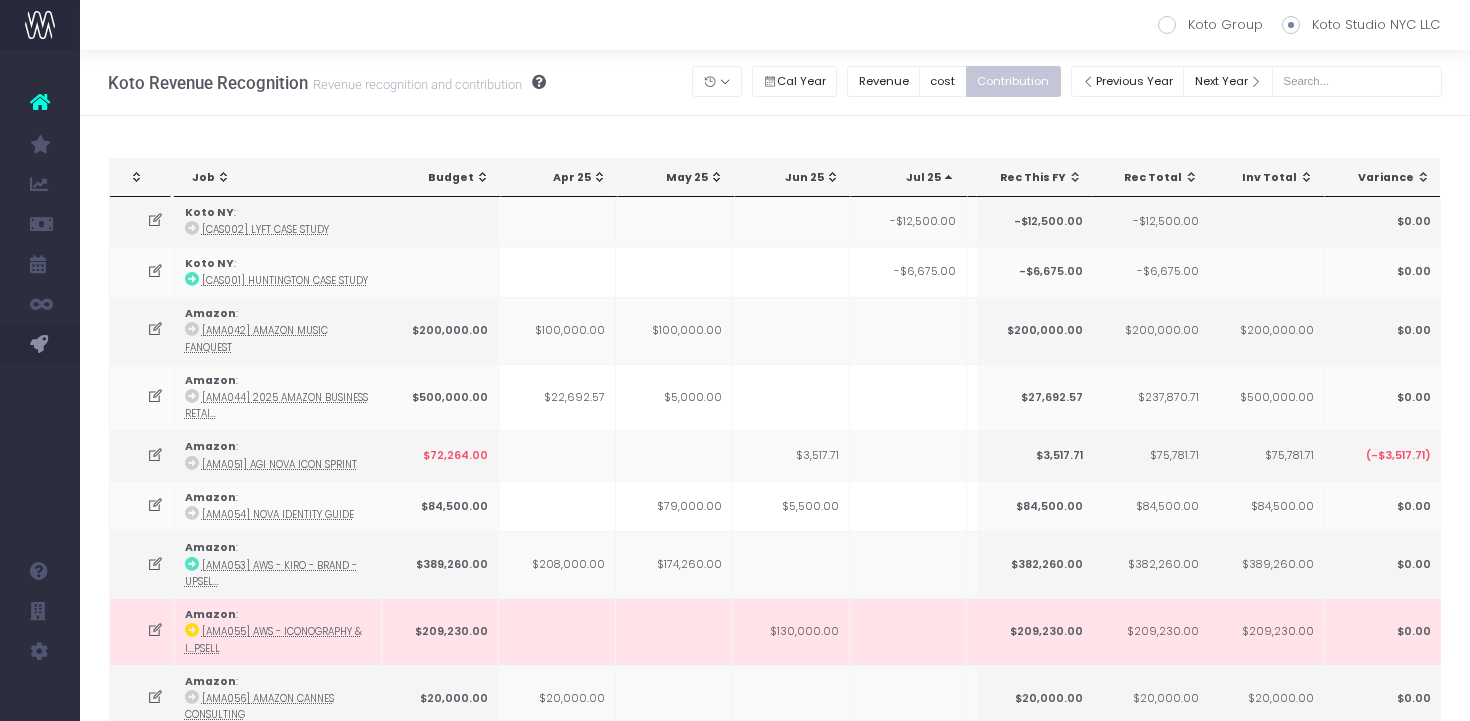 click on "Jul 25" at bounding box center (913, 178) 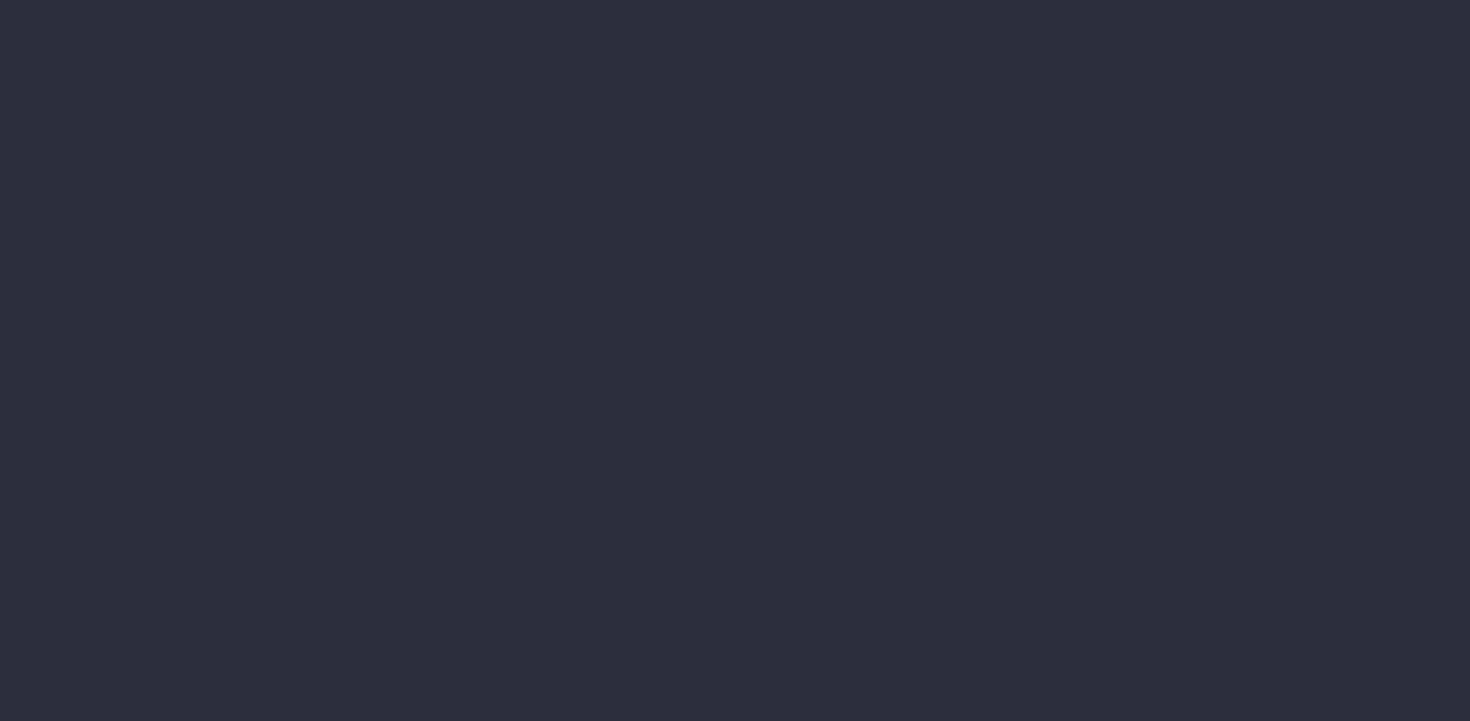 scroll, scrollTop: 0, scrollLeft: 0, axis: both 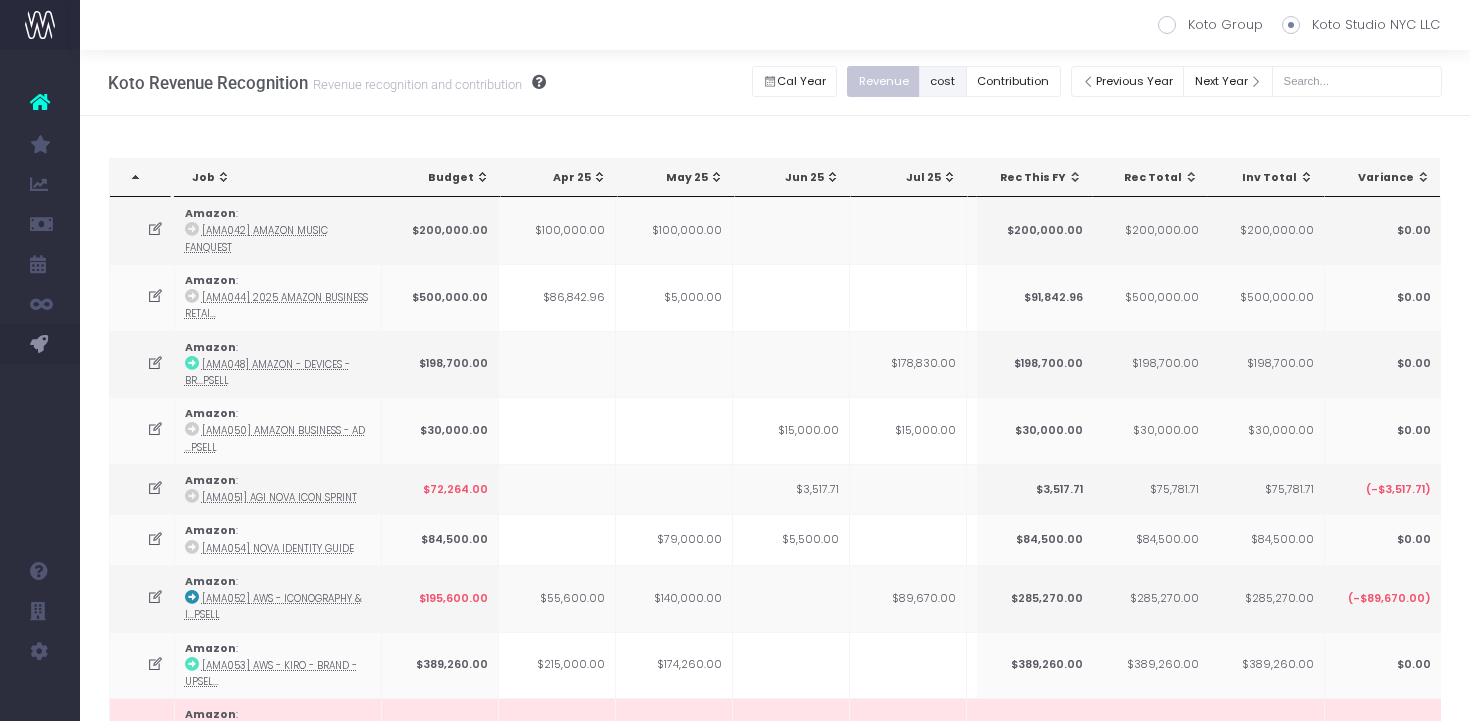 click on "cost" at bounding box center [943, 81] 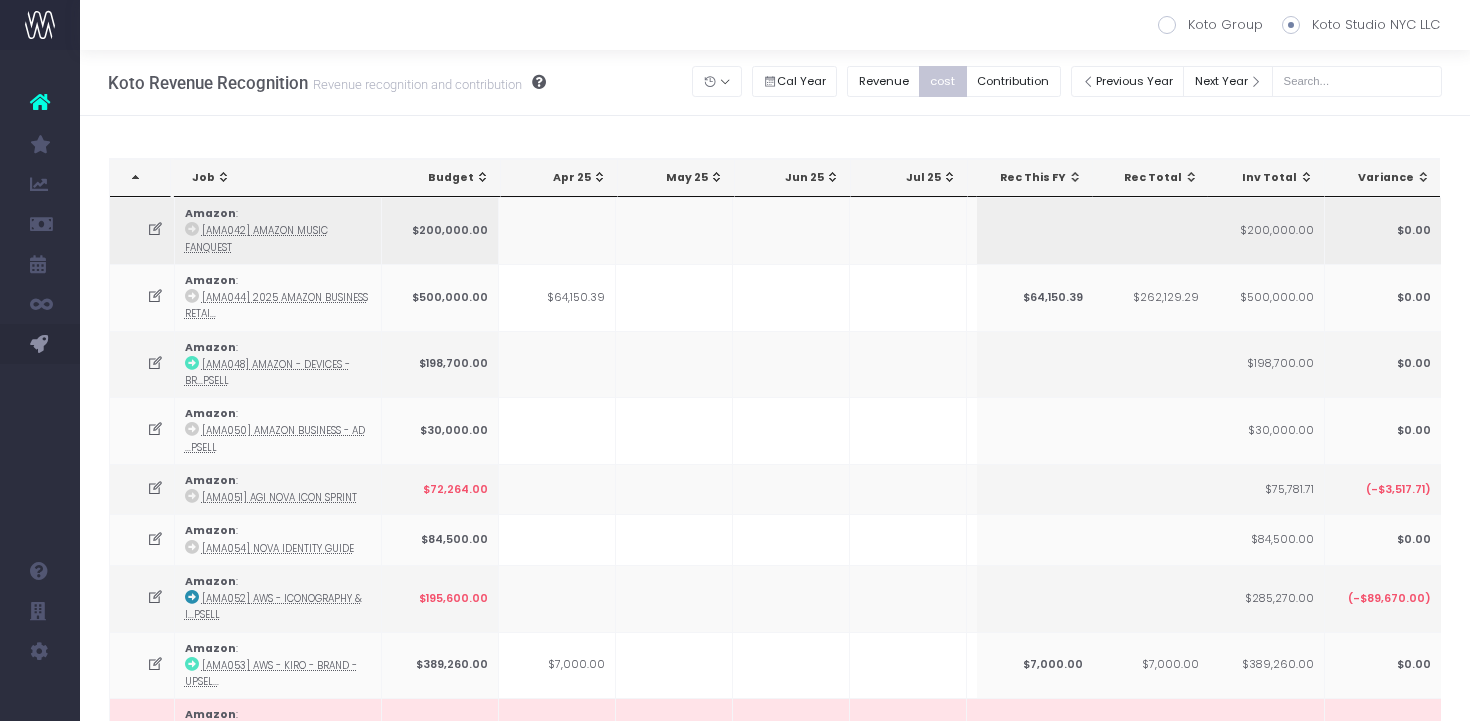 scroll, scrollTop: 0, scrollLeft: 204, axis: horizontal 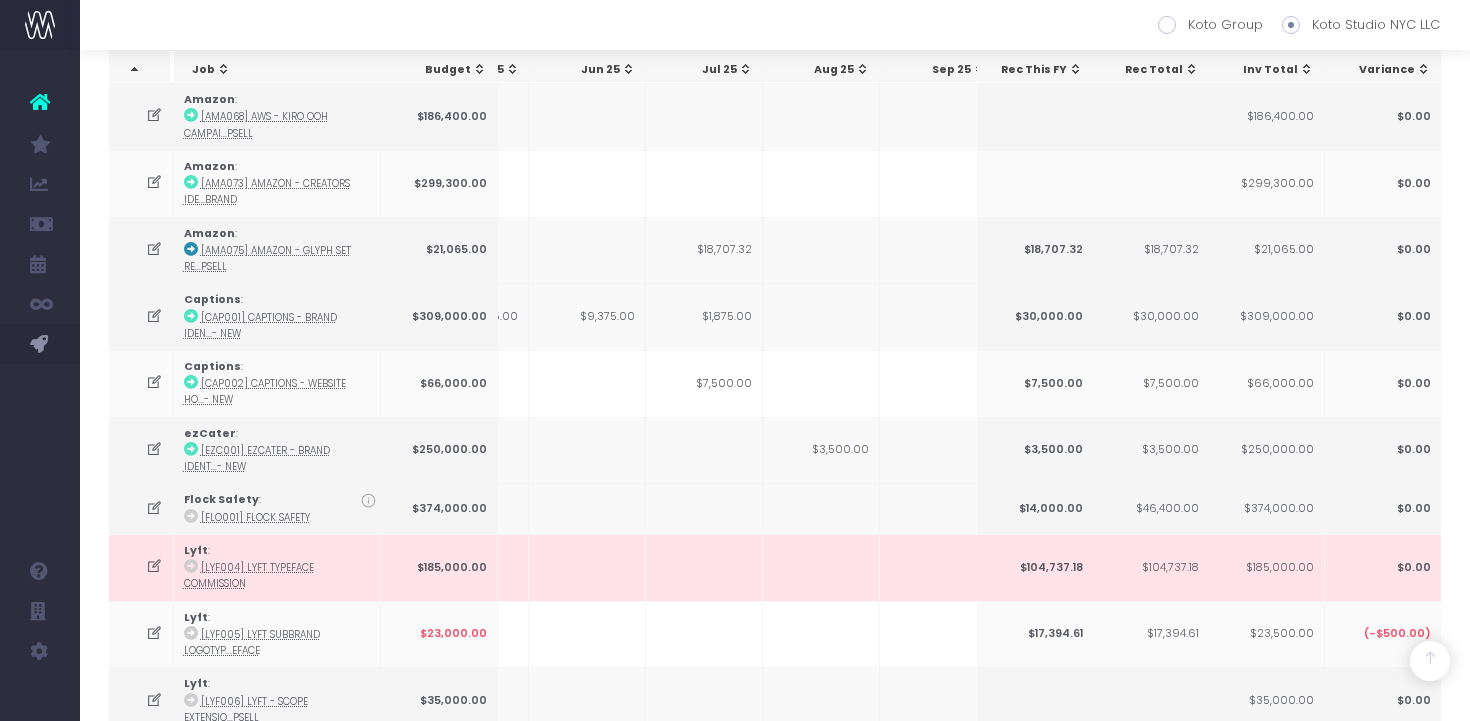 click on "Jul 25" at bounding box center (709, 70) 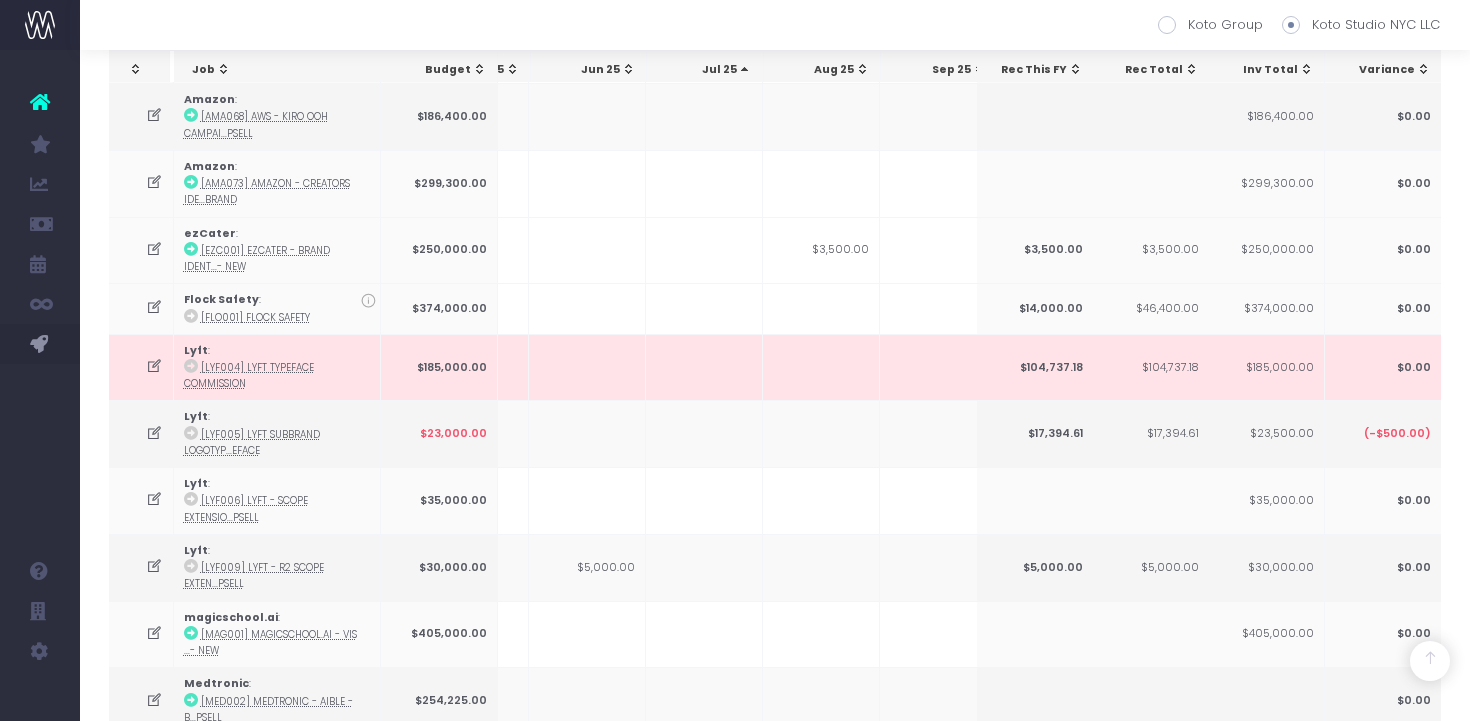 click on "Jul 25" at bounding box center [709, 70] 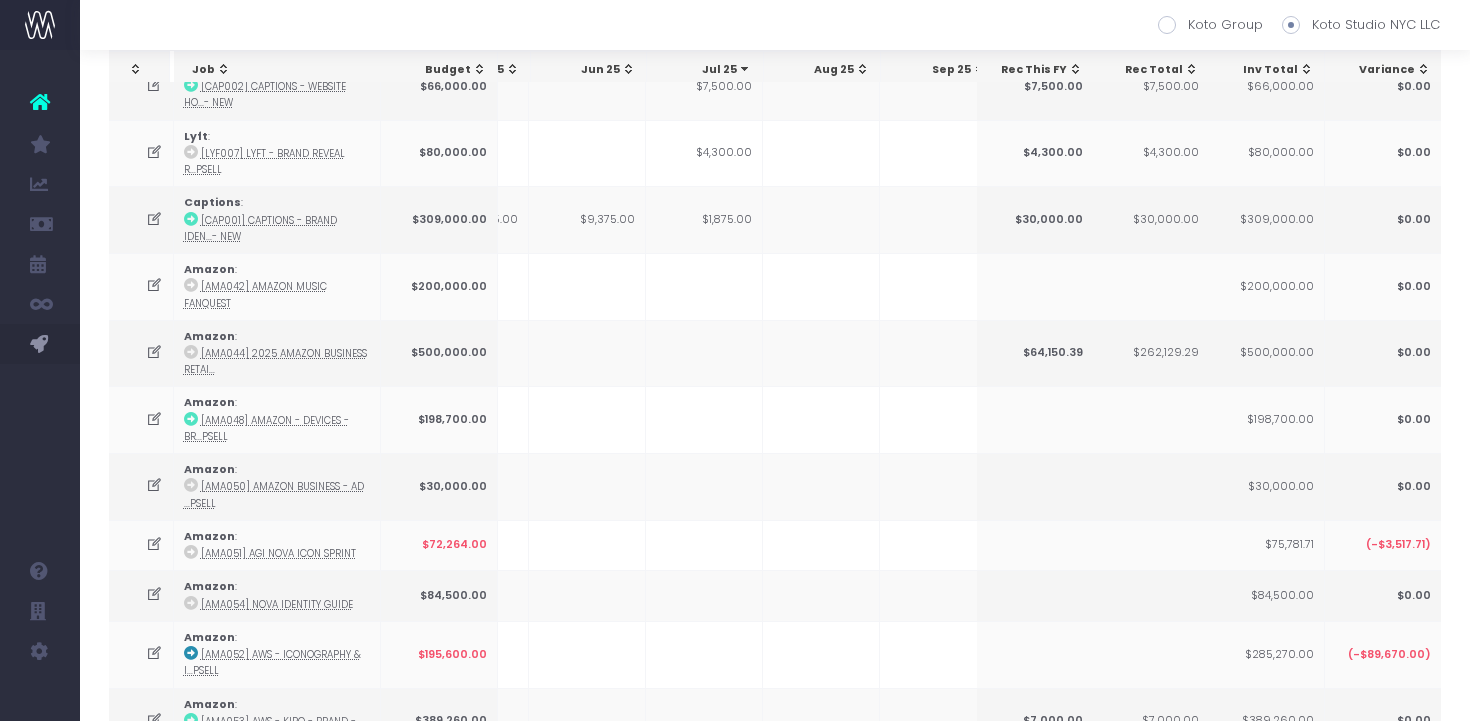 scroll, scrollTop: 0, scrollLeft: 0, axis: both 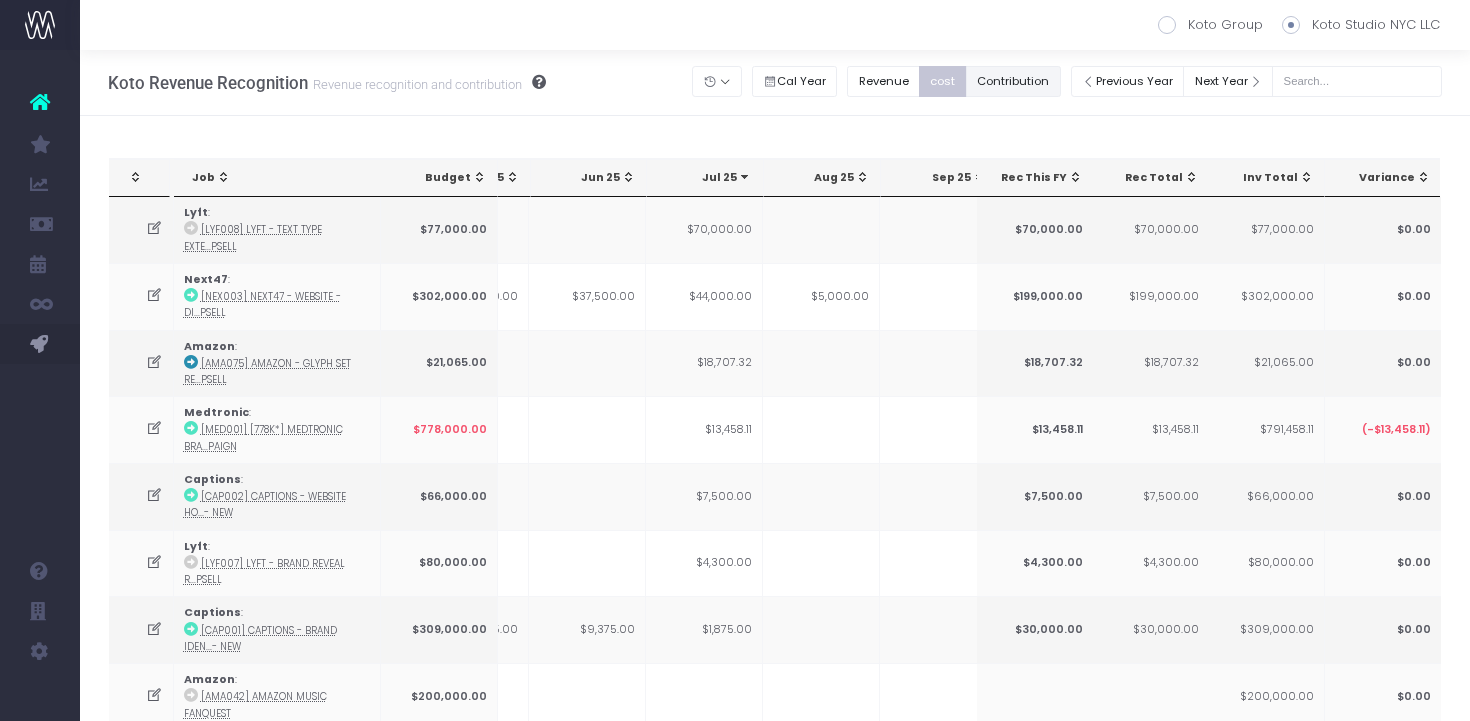 click on "Contribution" at bounding box center (1013, 81) 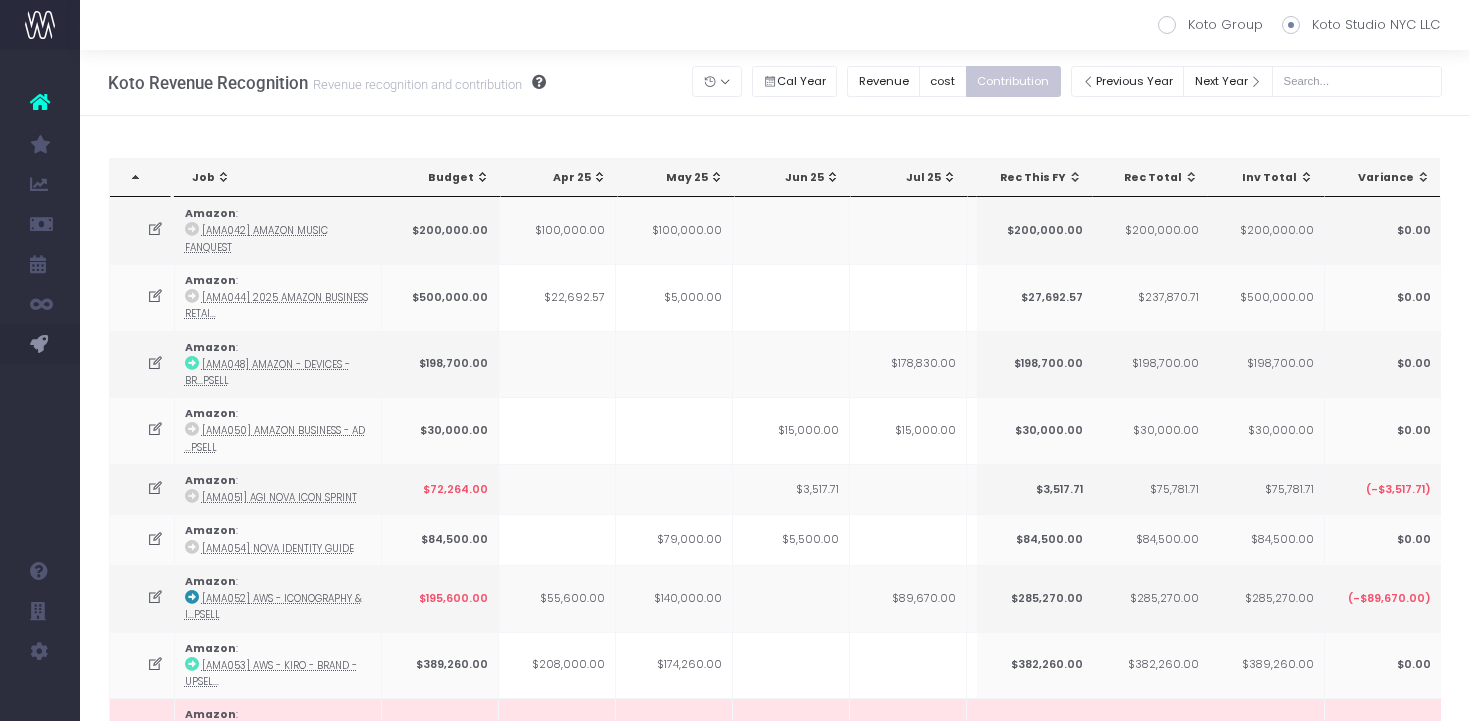 click on "Jul 25" at bounding box center (913, 178) 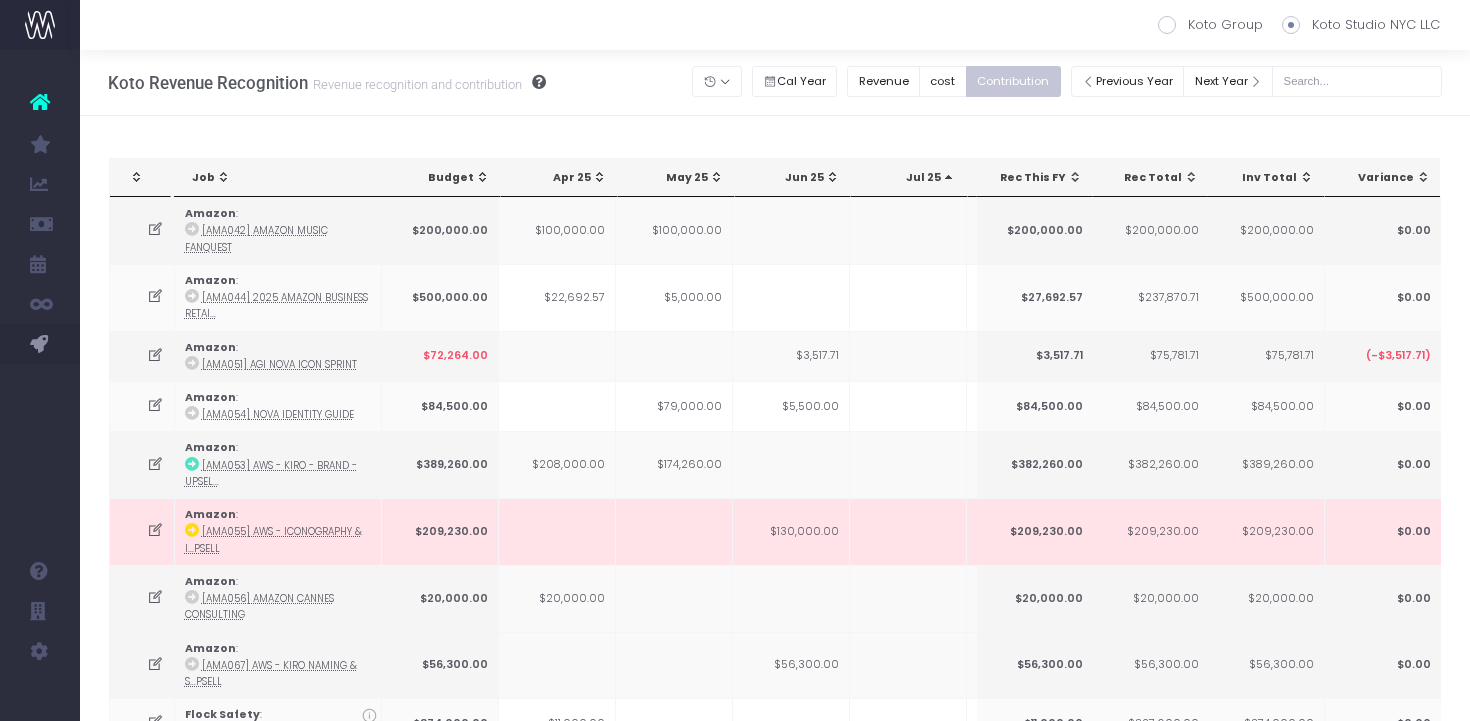 click on "Jul 25" at bounding box center (913, 178) 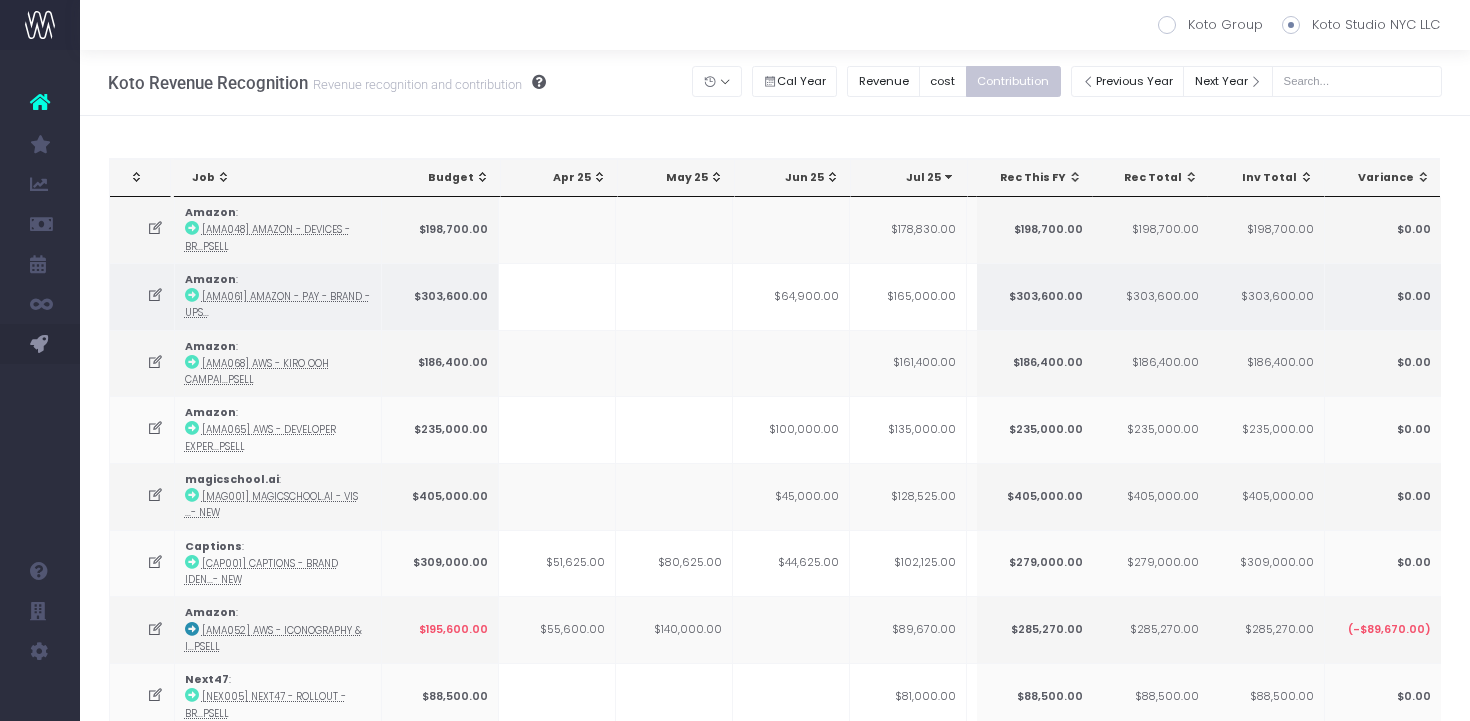 scroll, scrollTop: 18, scrollLeft: 0, axis: vertical 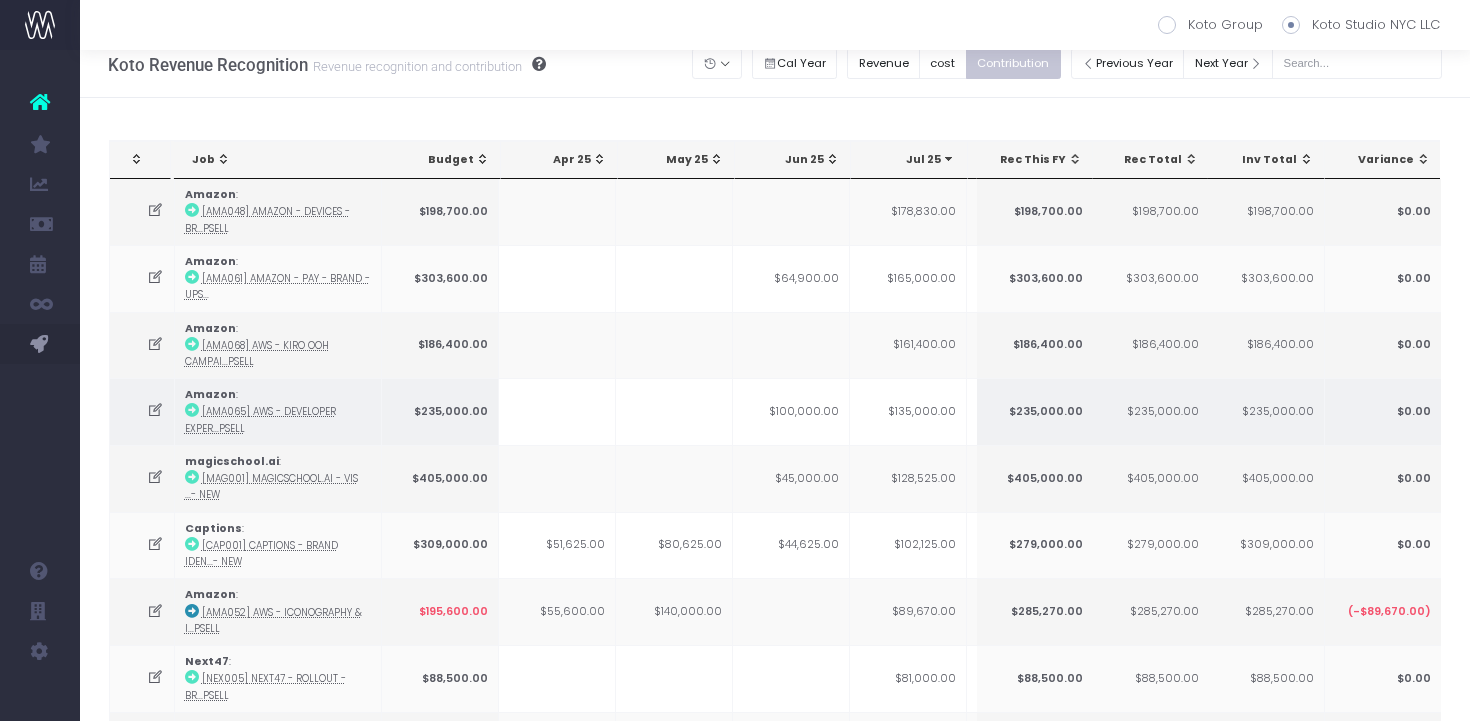 click on "$135,000.00" at bounding box center [908, 411] 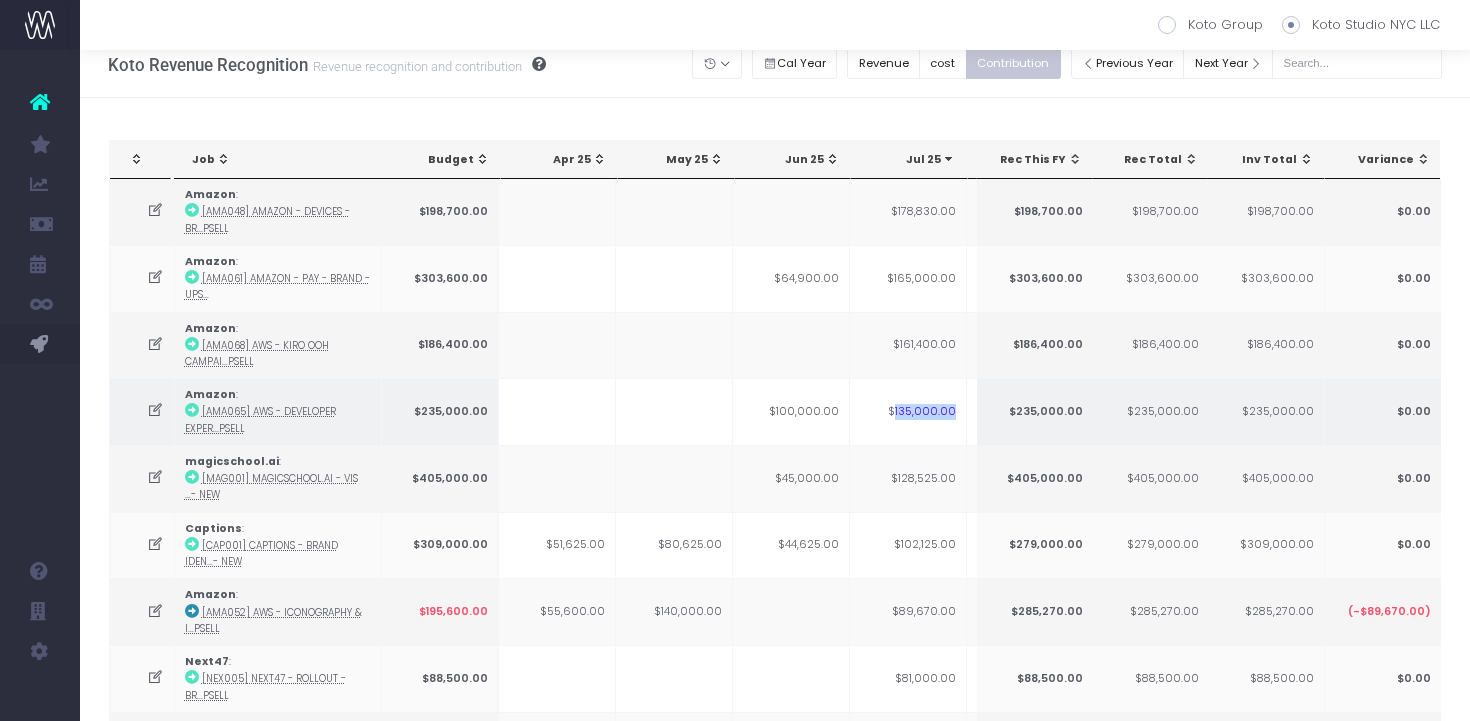 click on "$135,000.00" at bounding box center [908, 411] 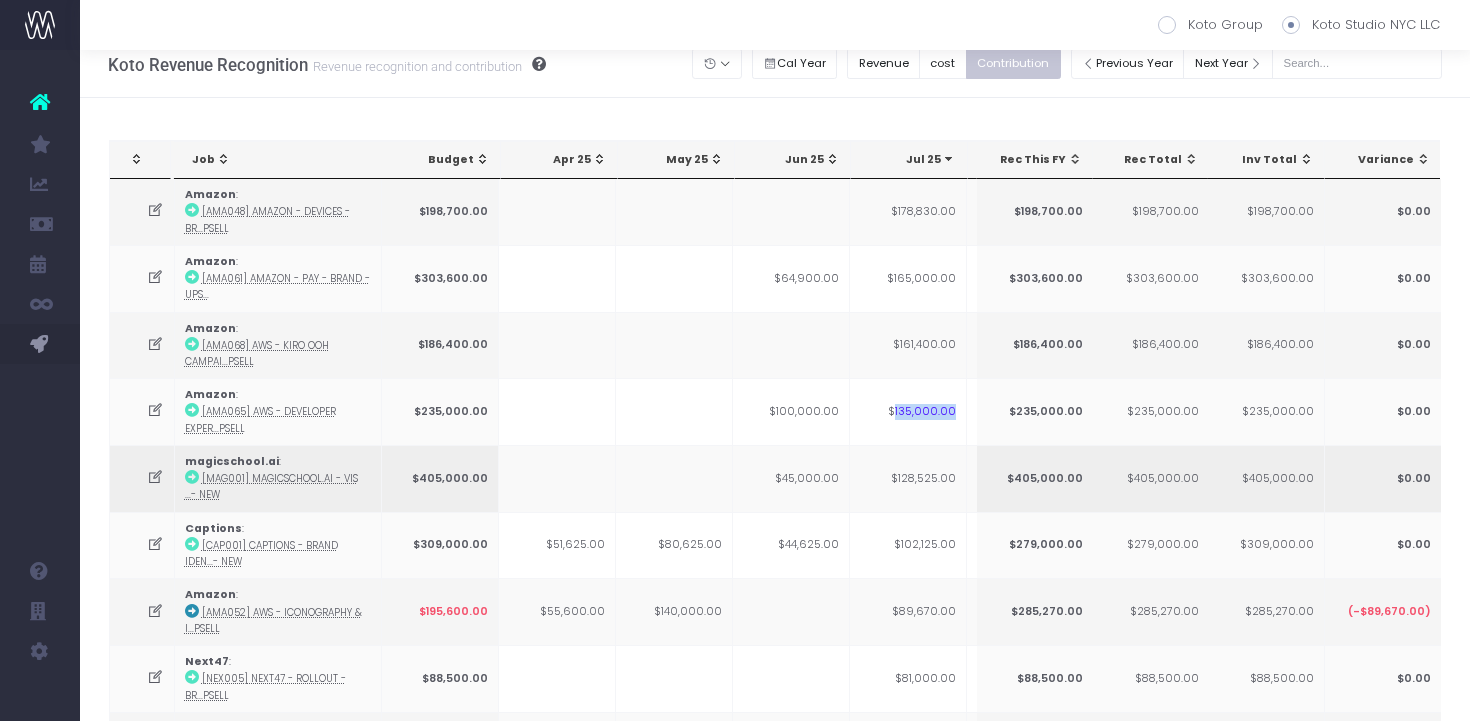 scroll, scrollTop: 0, scrollLeft: 38, axis: horizontal 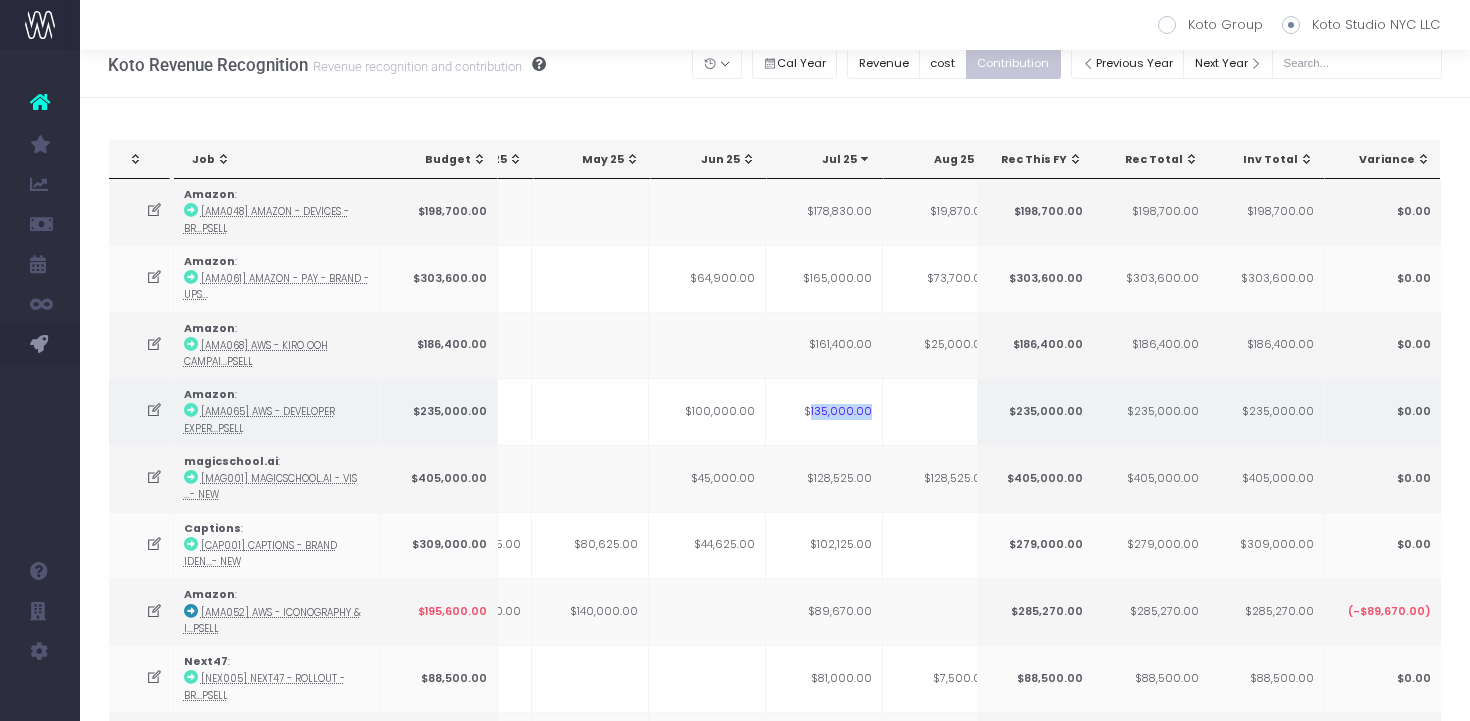 click at bounding box center (191, 410) 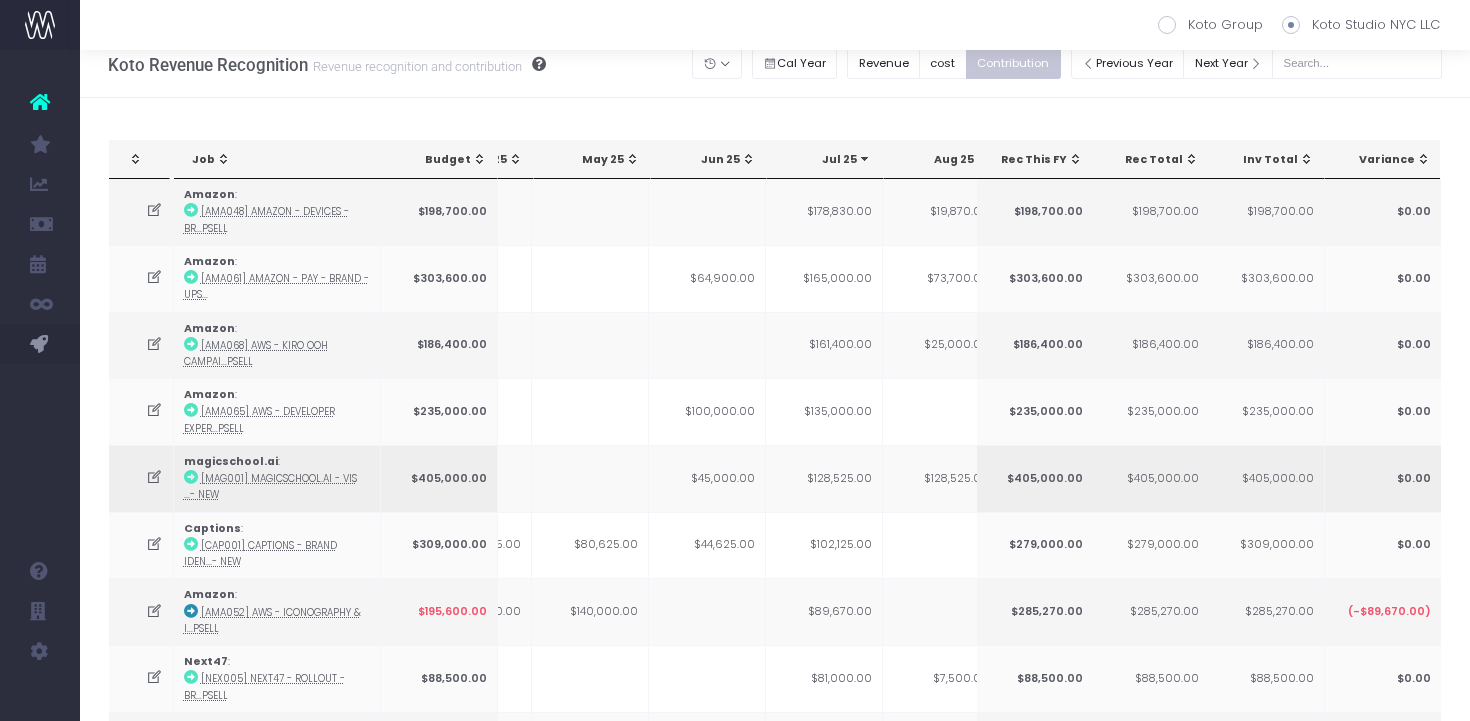 click on "$128,525.00" at bounding box center [824, 478] 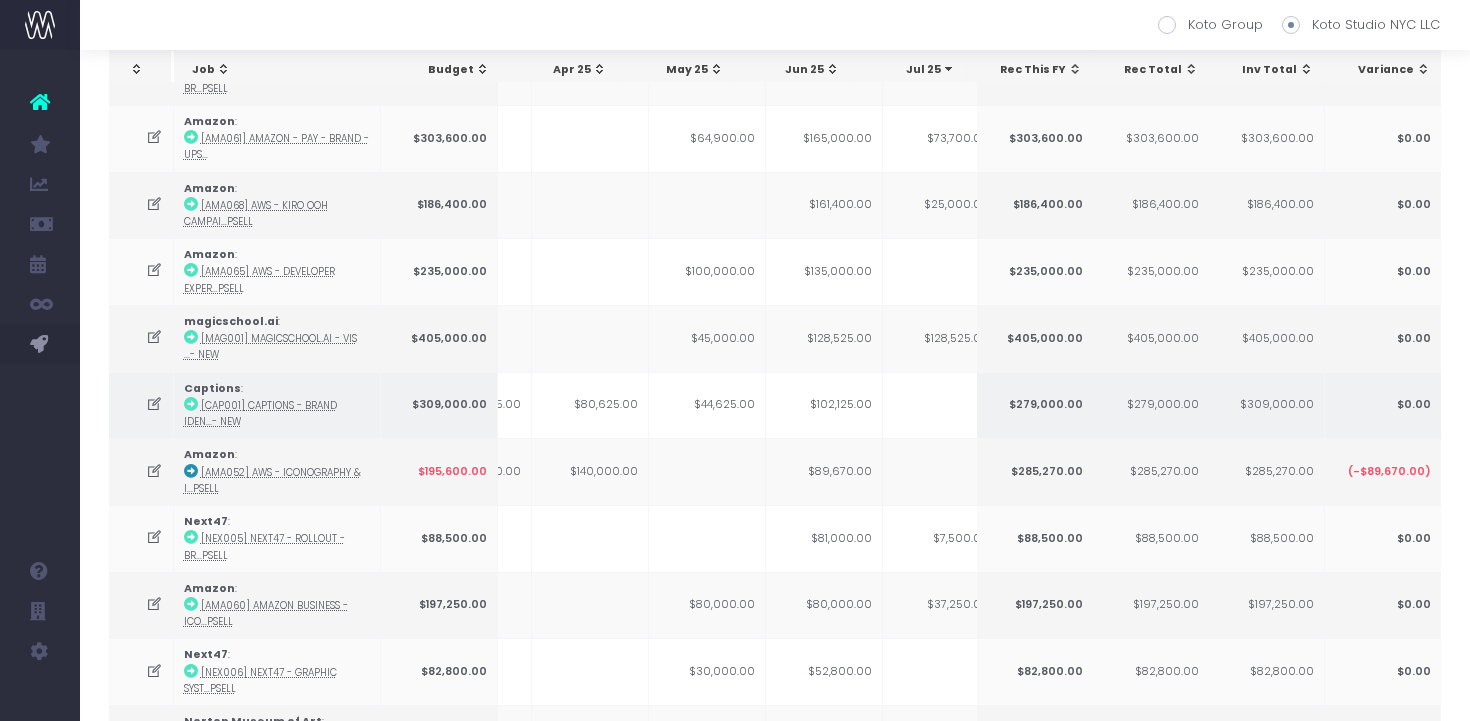 scroll, scrollTop: 164, scrollLeft: 0, axis: vertical 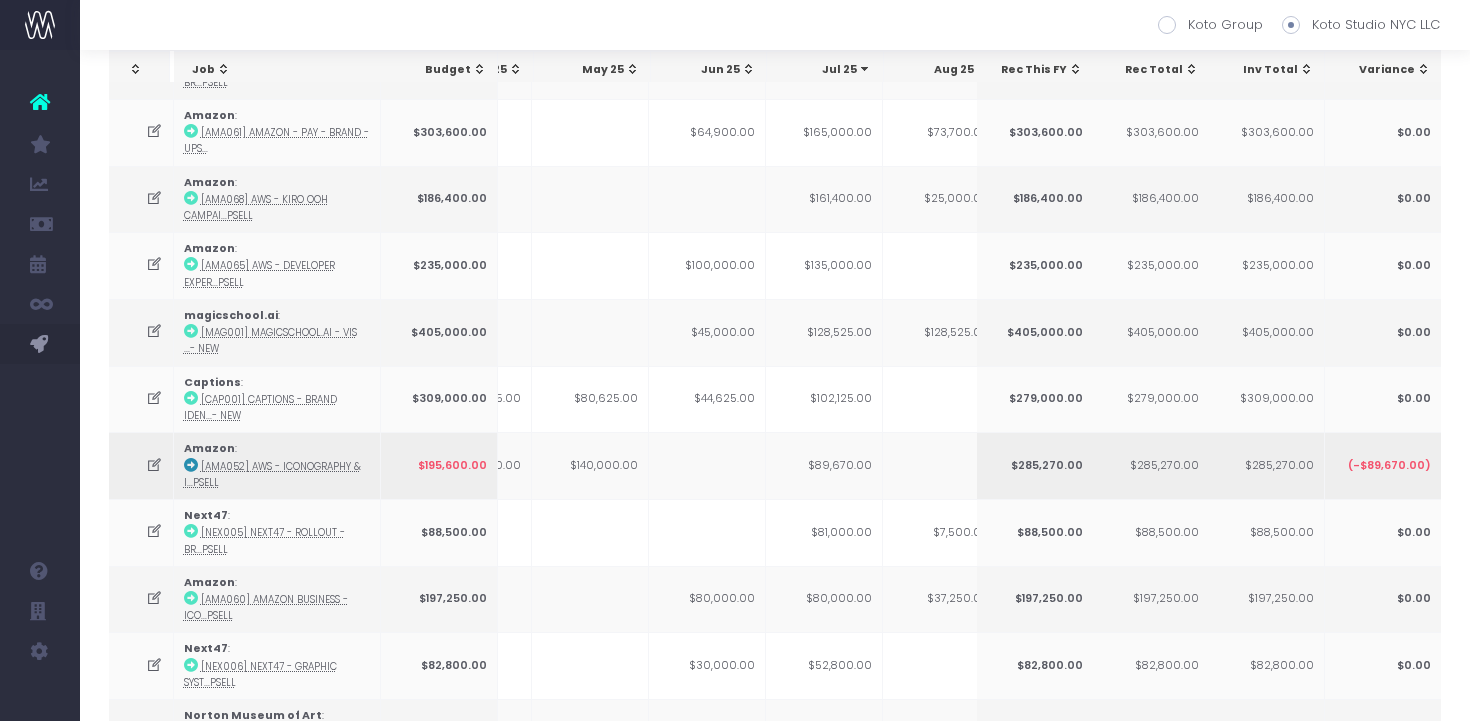 click on "$89,670.00" at bounding box center [824, 465] 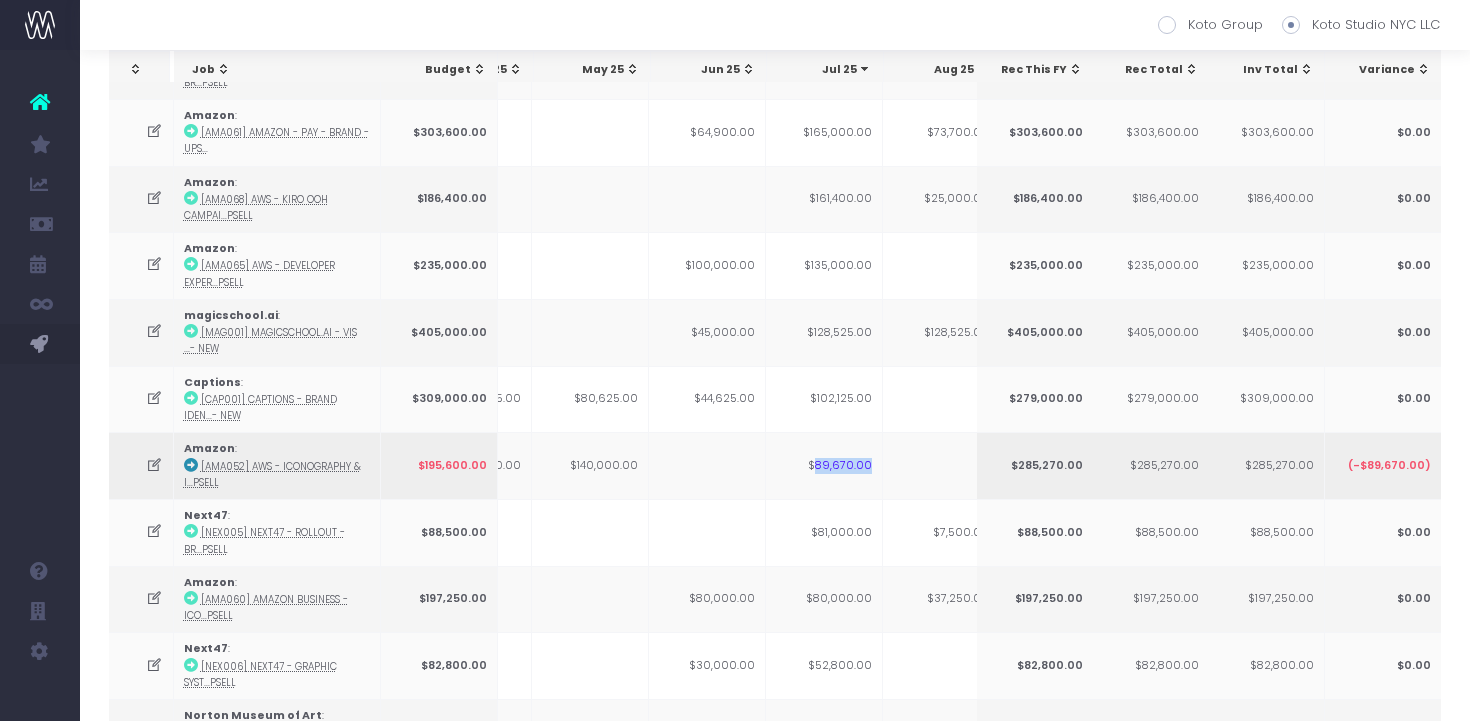 click on "$89,670.00" at bounding box center (824, 465) 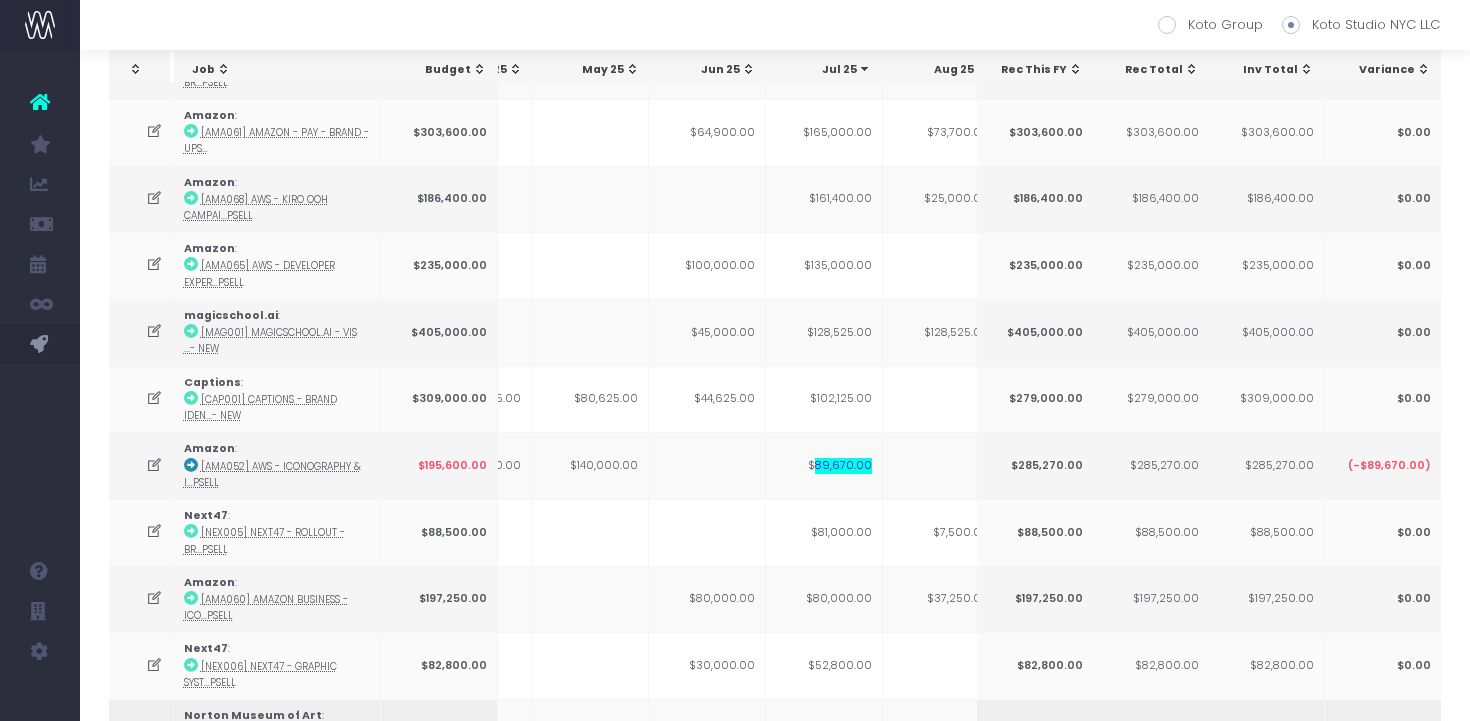 scroll, scrollTop: 0, scrollLeft: 36, axis: horizontal 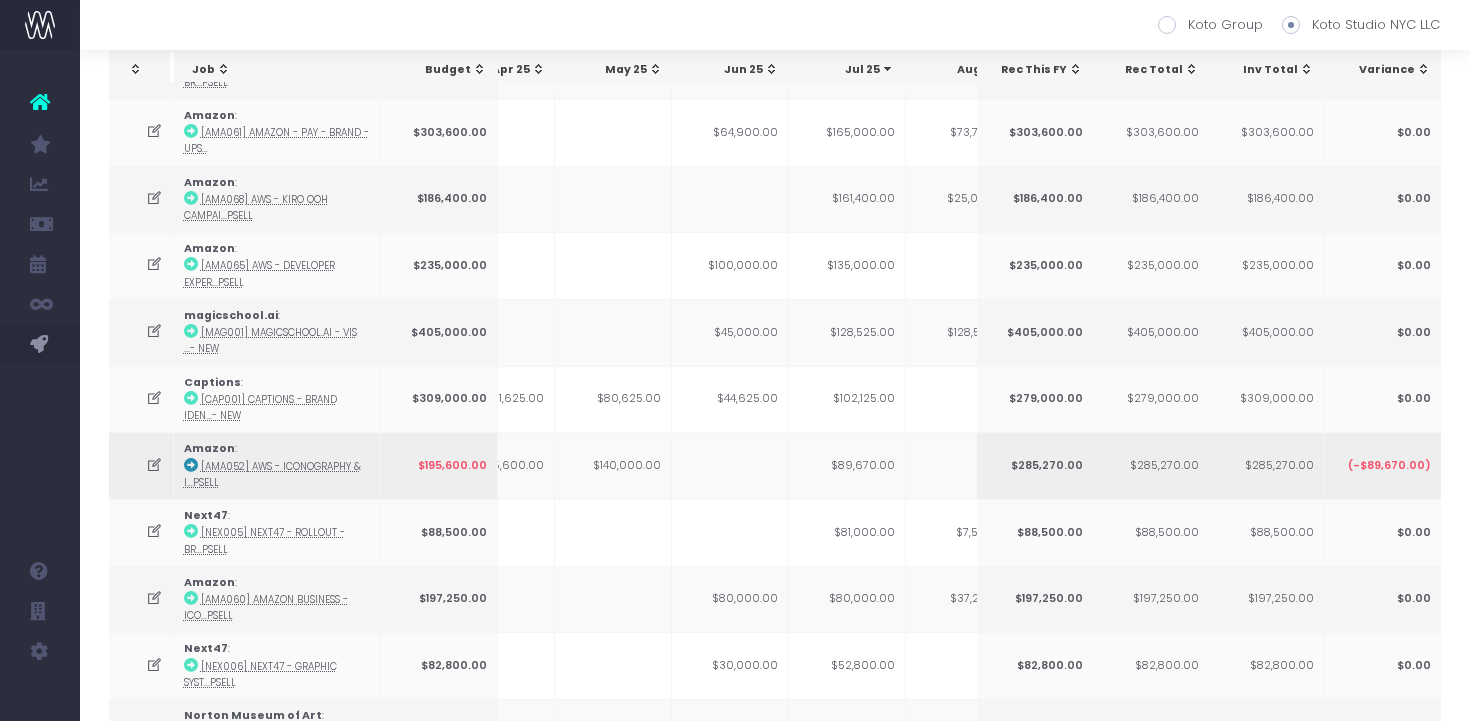 click at bounding box center [154, 465] 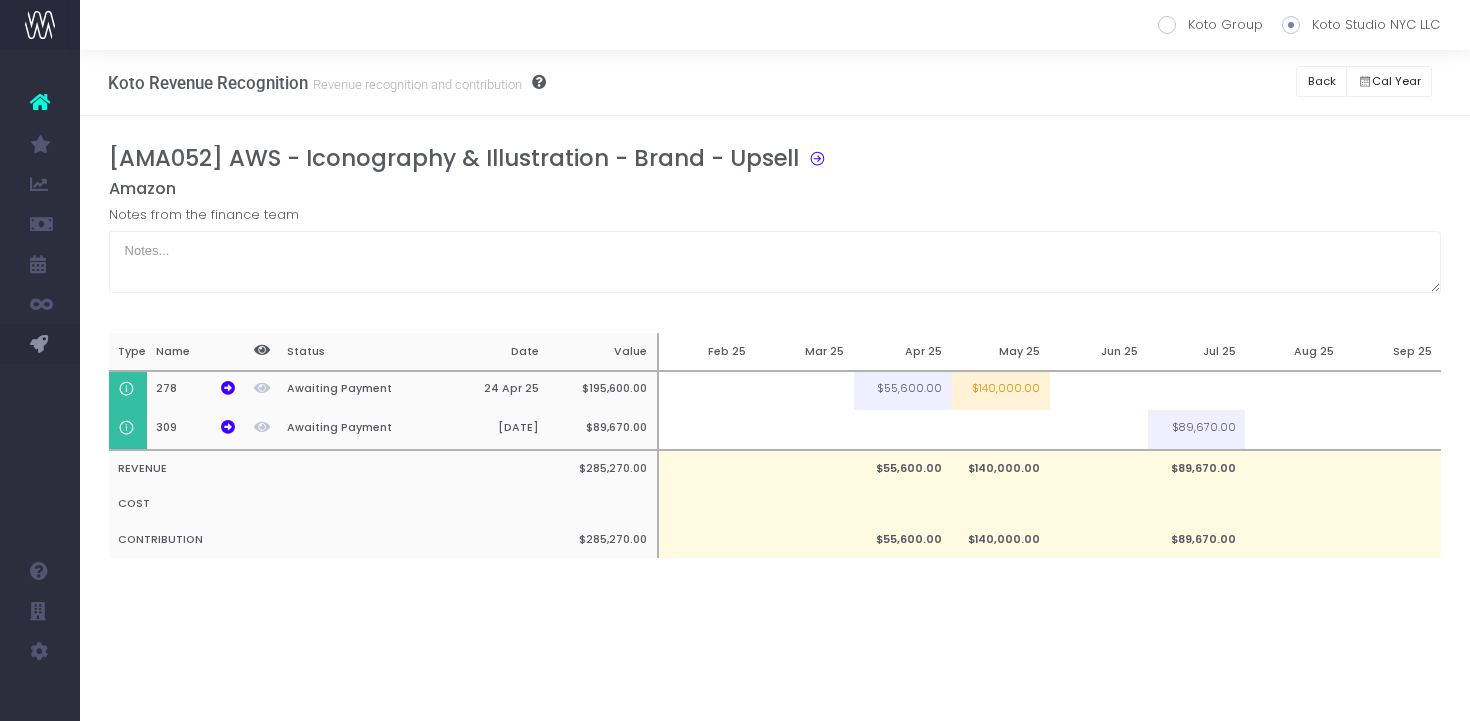 scroll, scrollTop: 0, scrollLeft: 0, axis: both 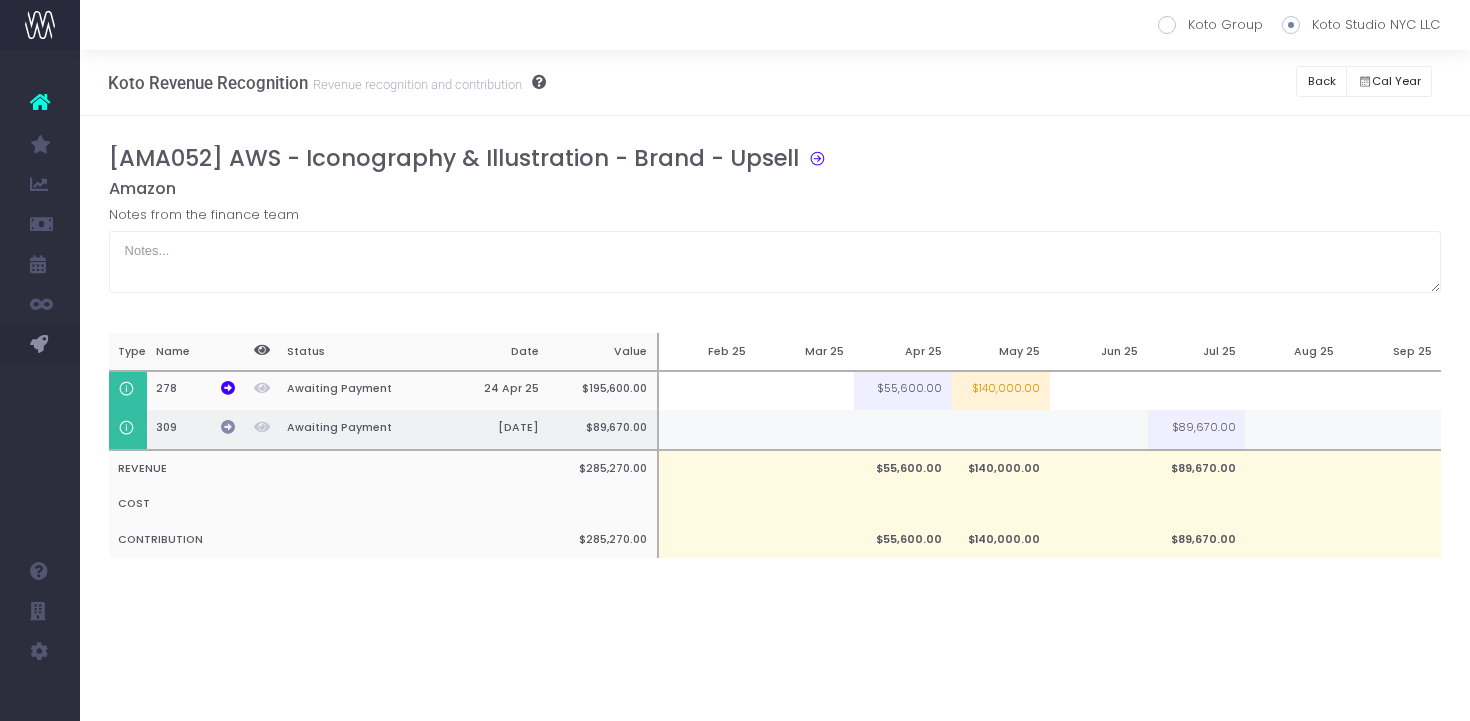 click at bounding box center [228, 427] 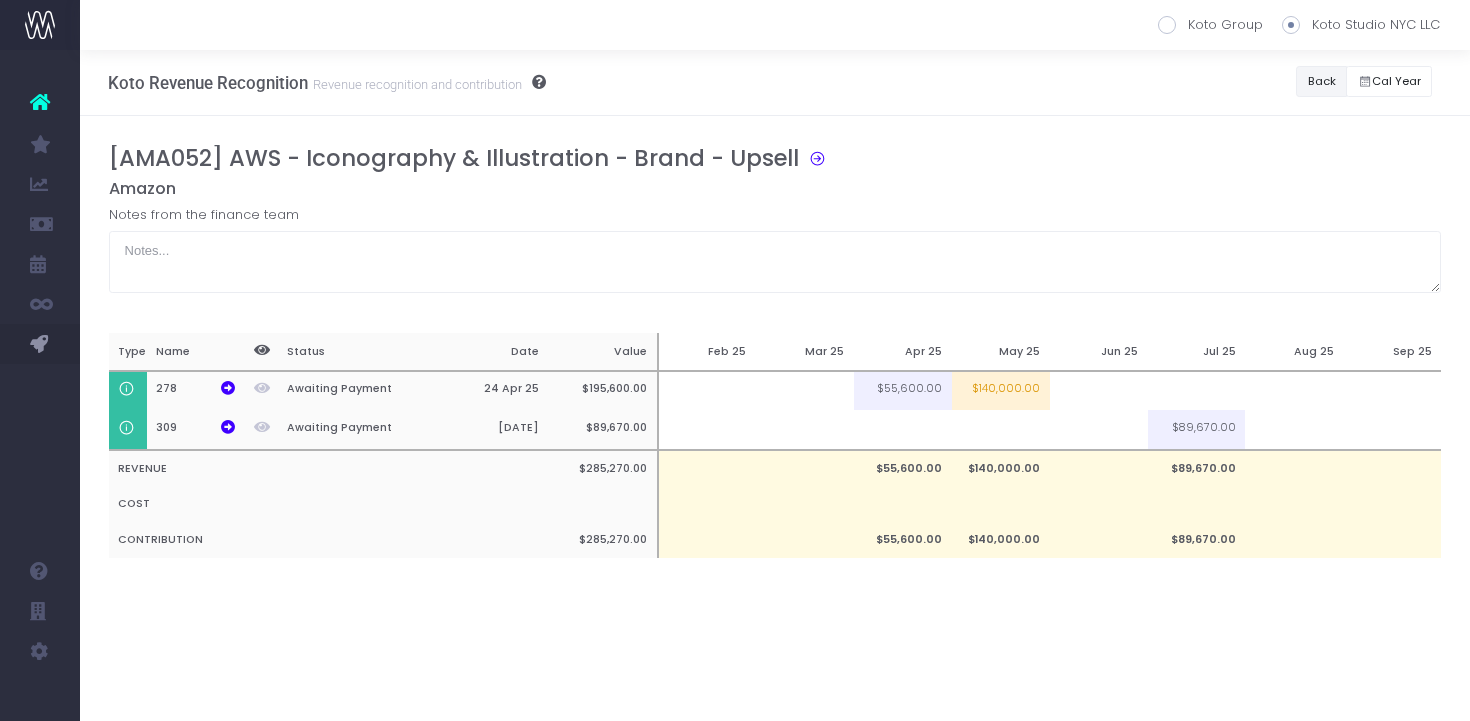 click on "Back" at bounding box center [1321, 81] 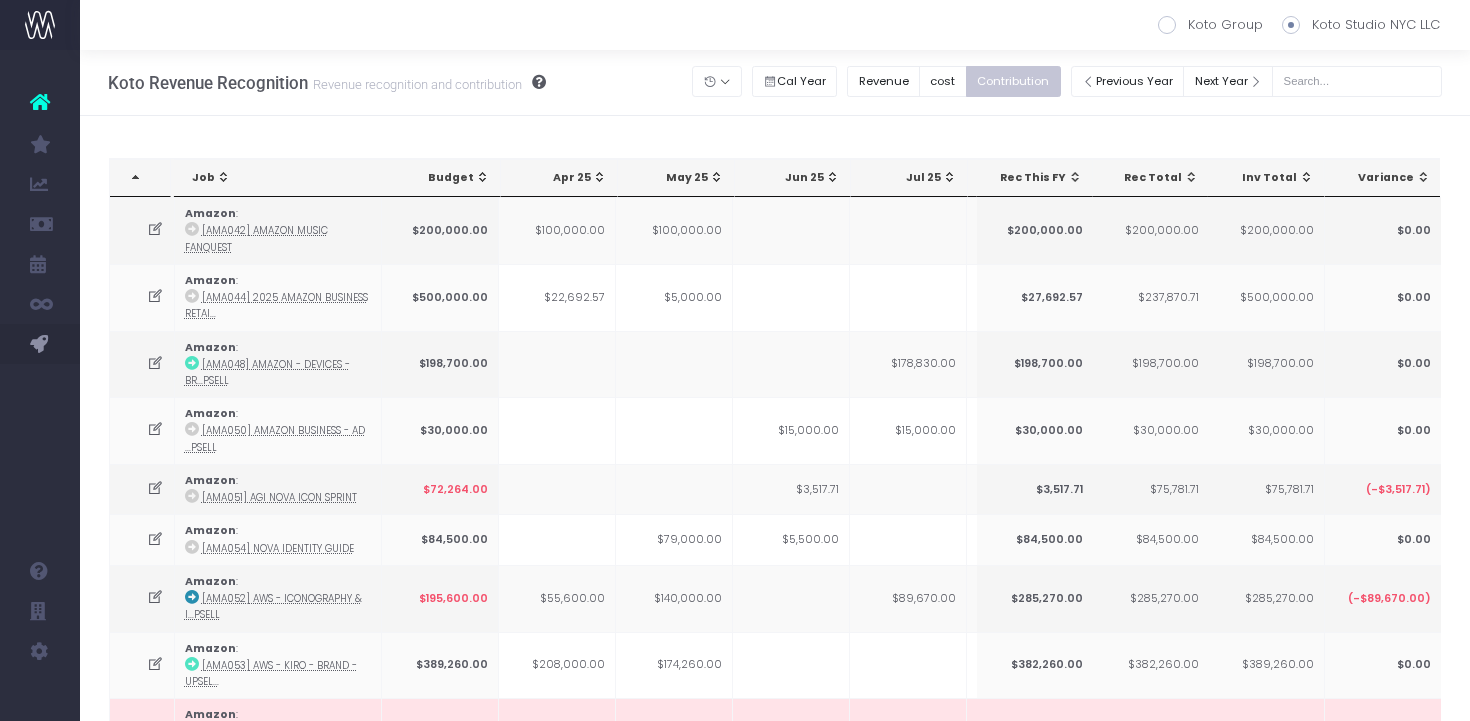 click on "Jul 25" at bounding box center [913, 178] 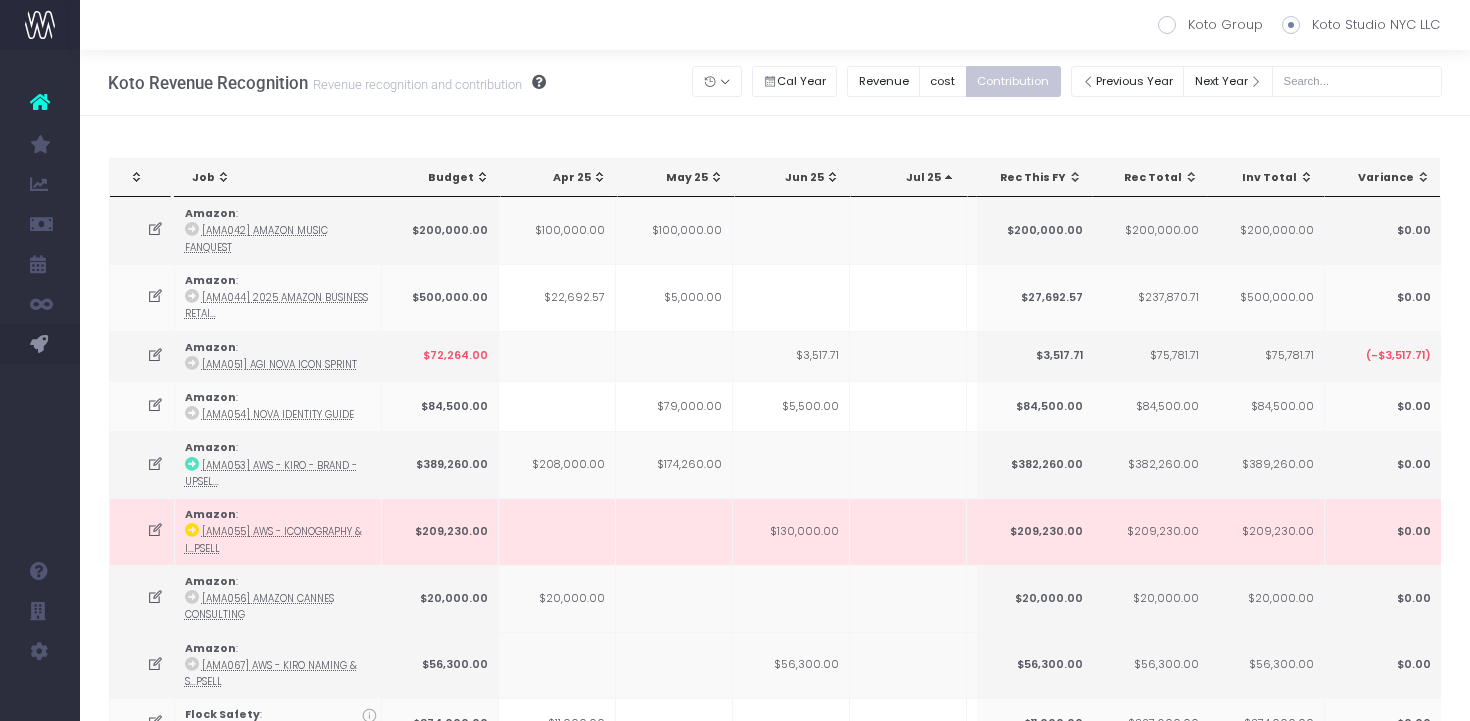 click on "Jul 25" at bounding box center [913, 178] 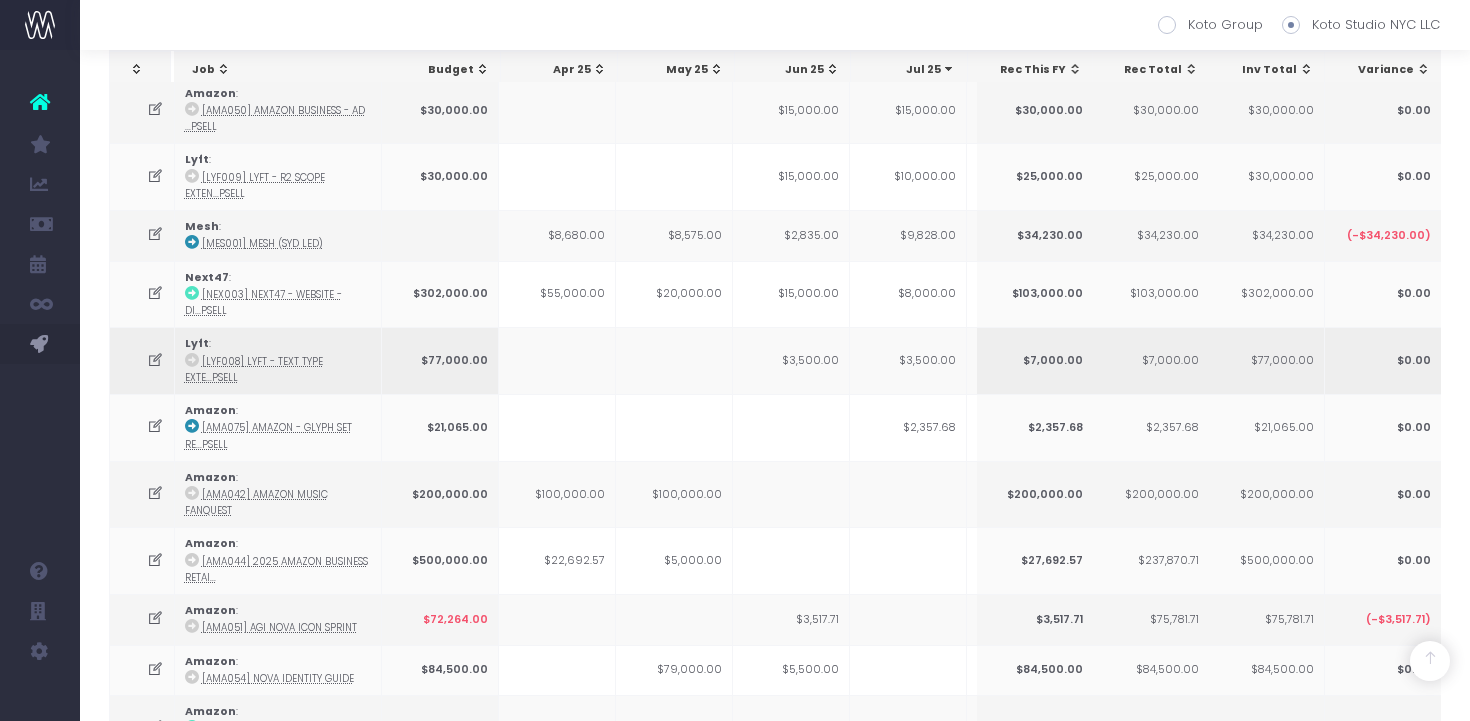 scroll, scrollTop: 1314, scrollLeft: 0, axis: vertical 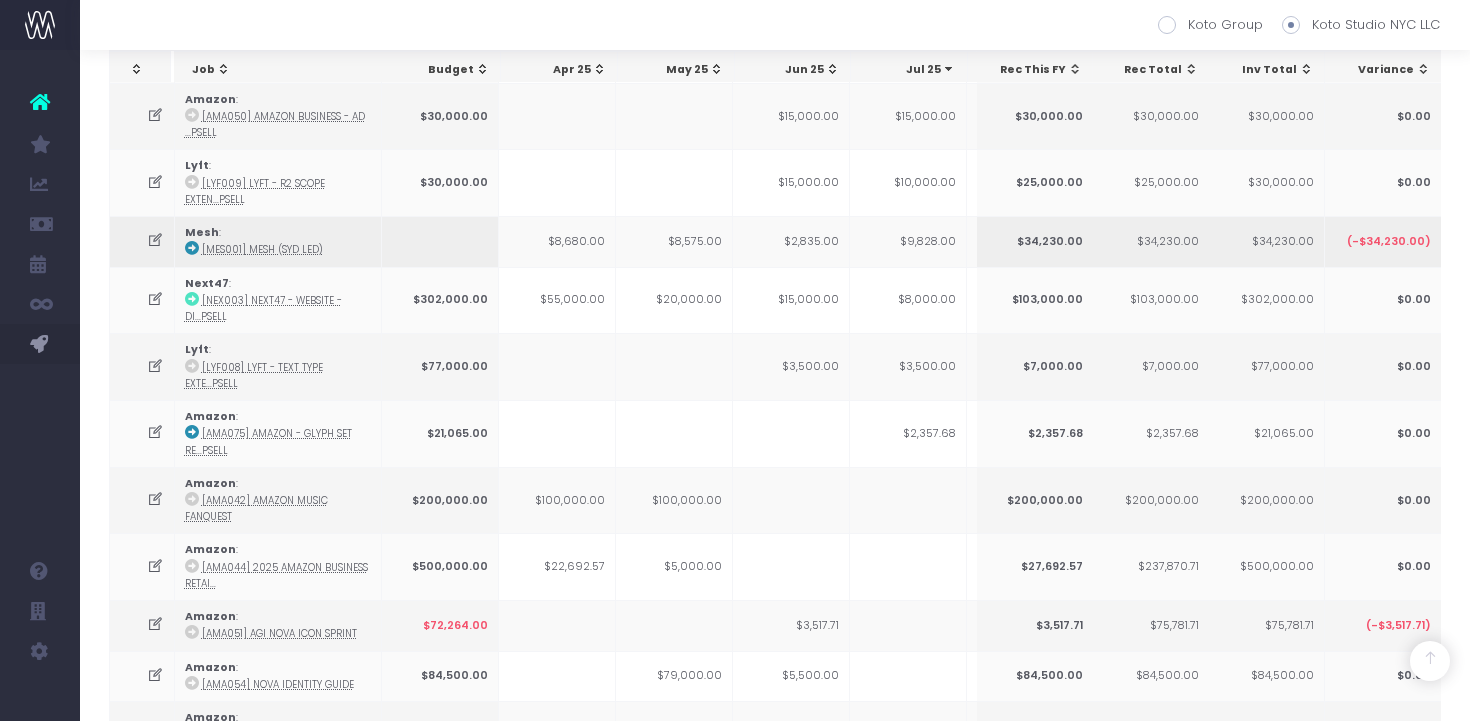 click on "$9,828.00" at bounding box center (908, 241) 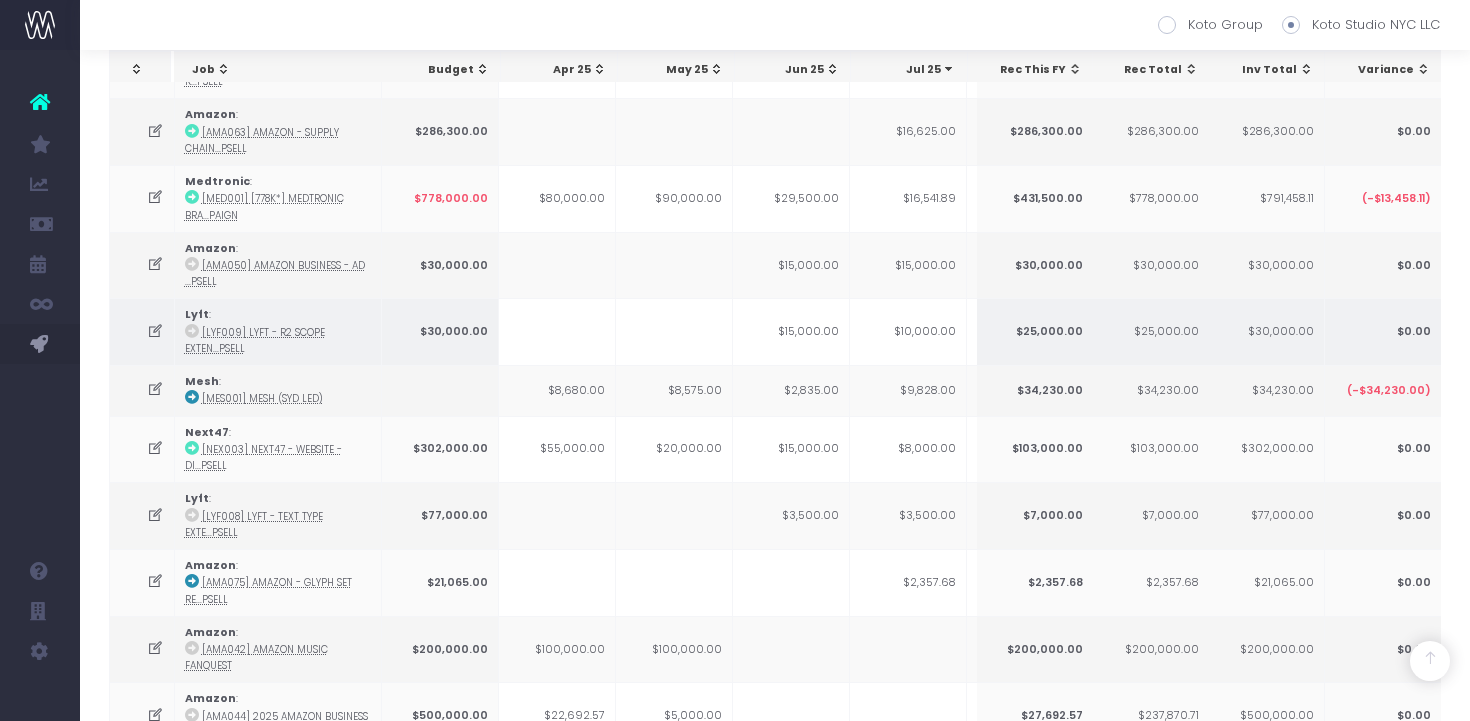 scroll, scrollTop: 1154, scrollLeft: 0, axis: vertical 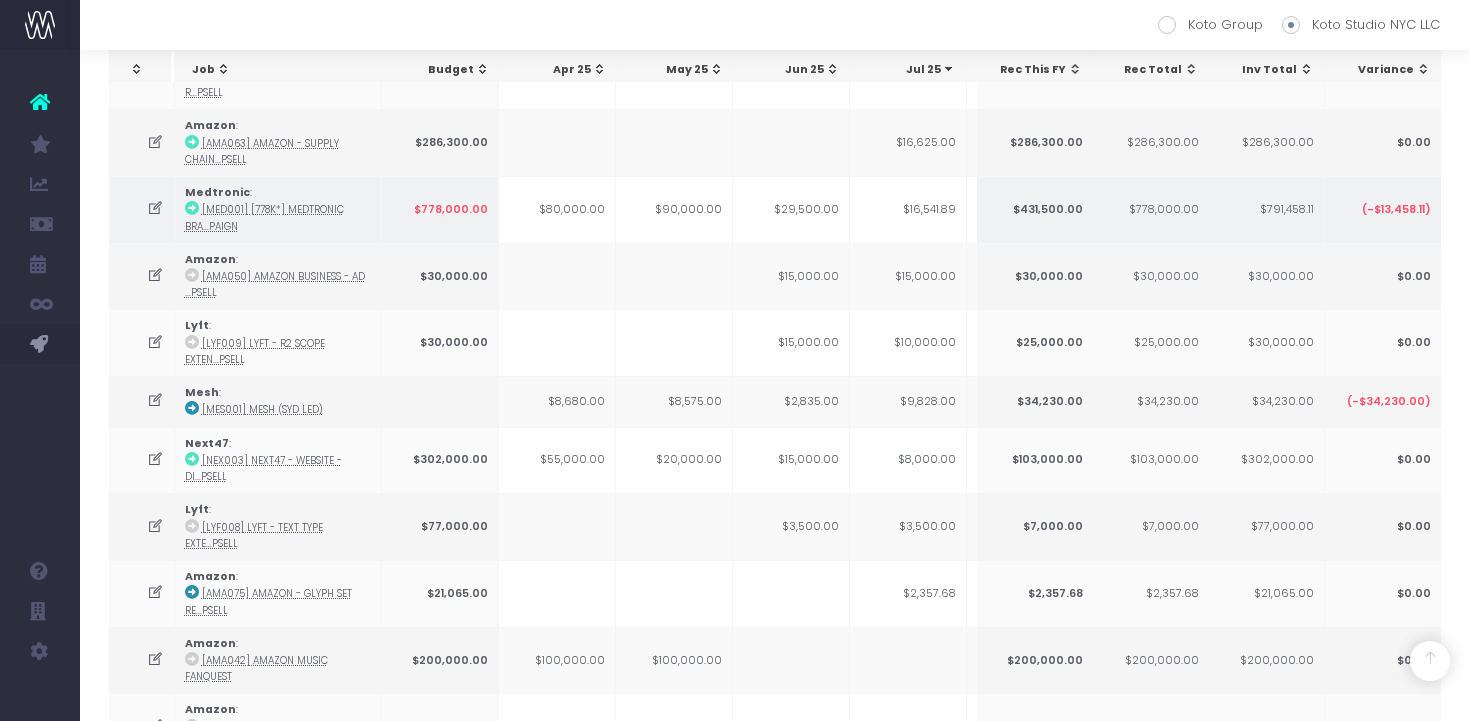 click on "$16,541.89" at bounding box center (908, 209) 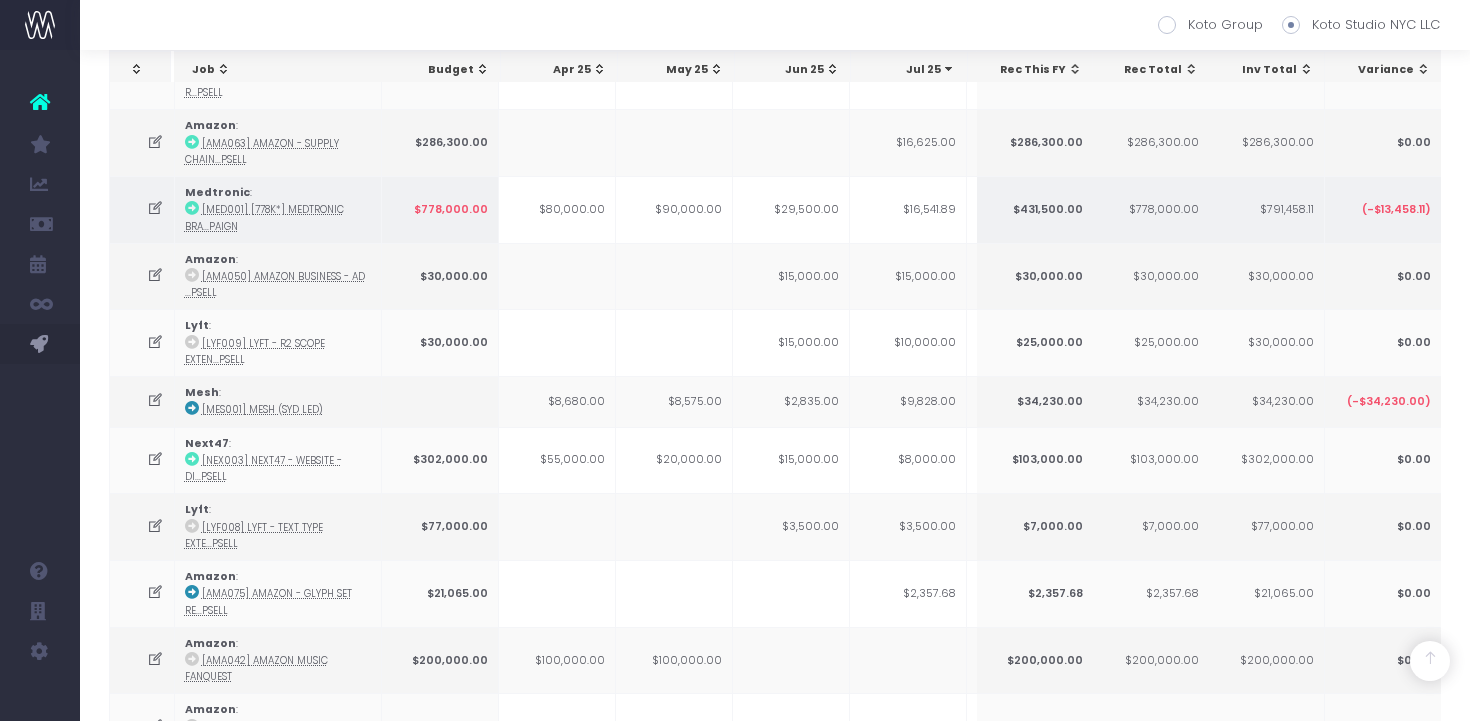 click at bounding box center (155, 208) 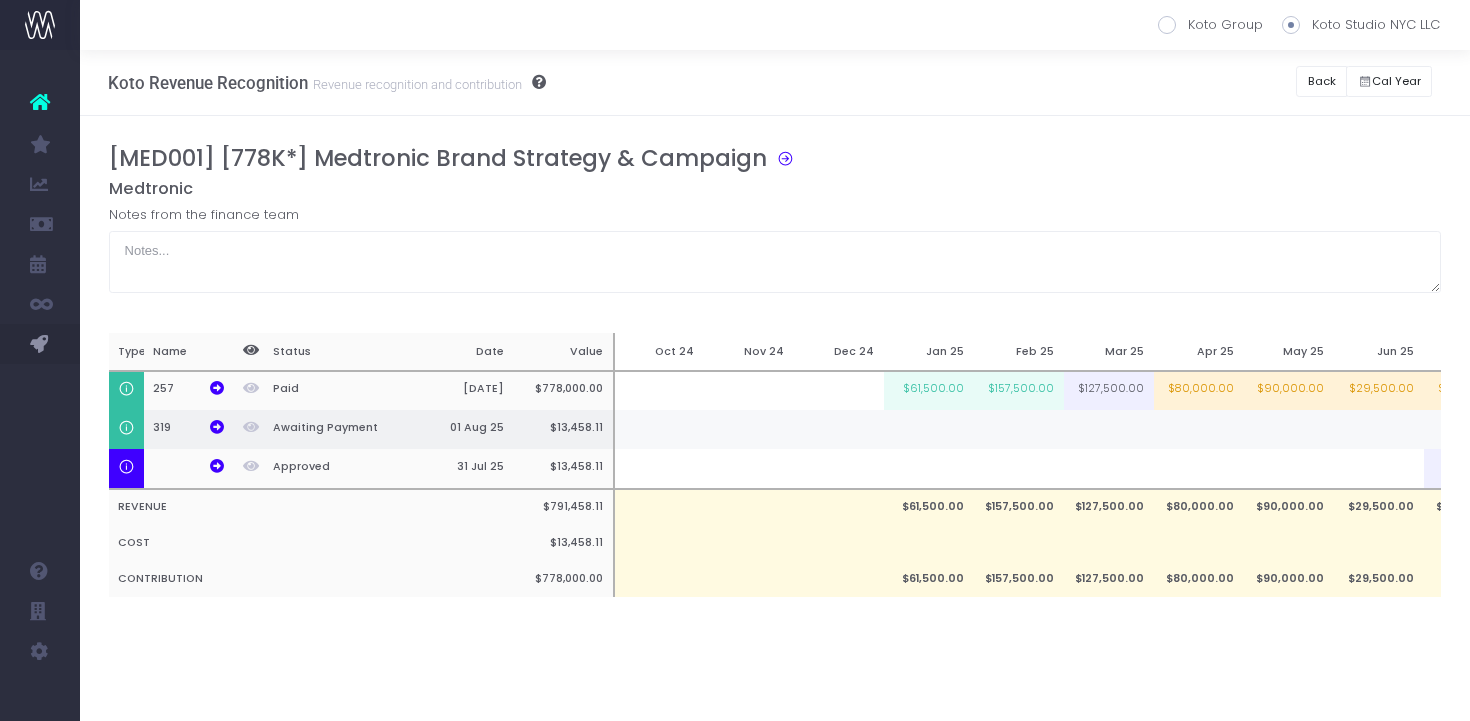 scroll, scrollTop: 0, scrollLeft: 0, axis: both 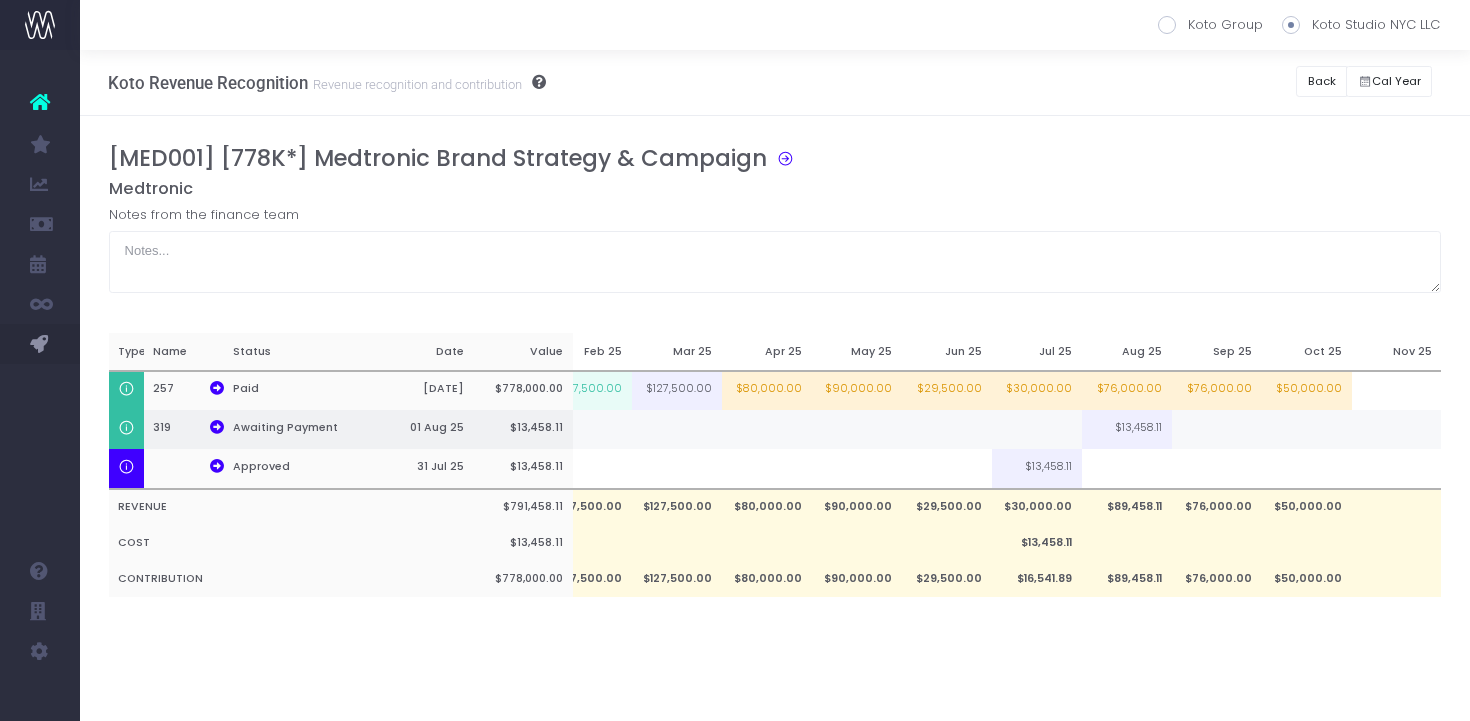 click at bounding box center [1037, 429] 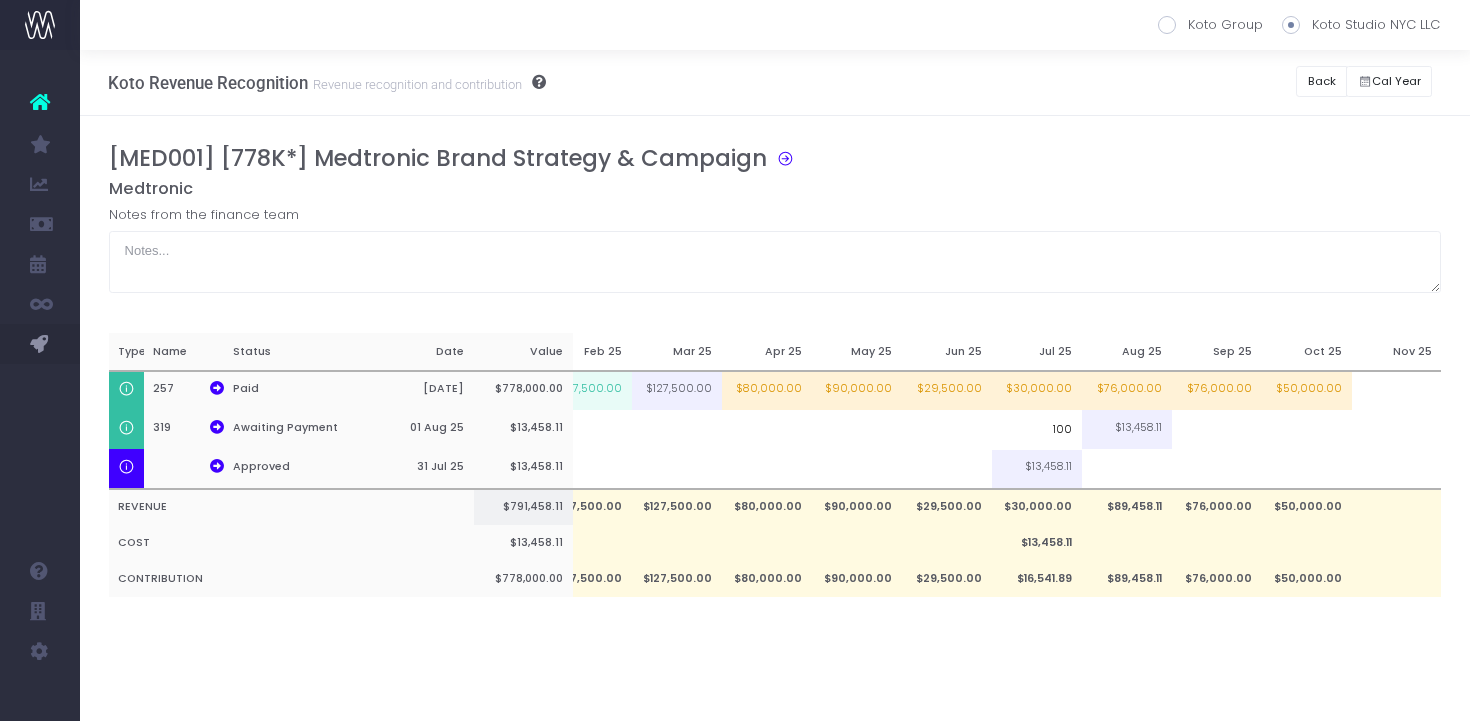 type on "100%" 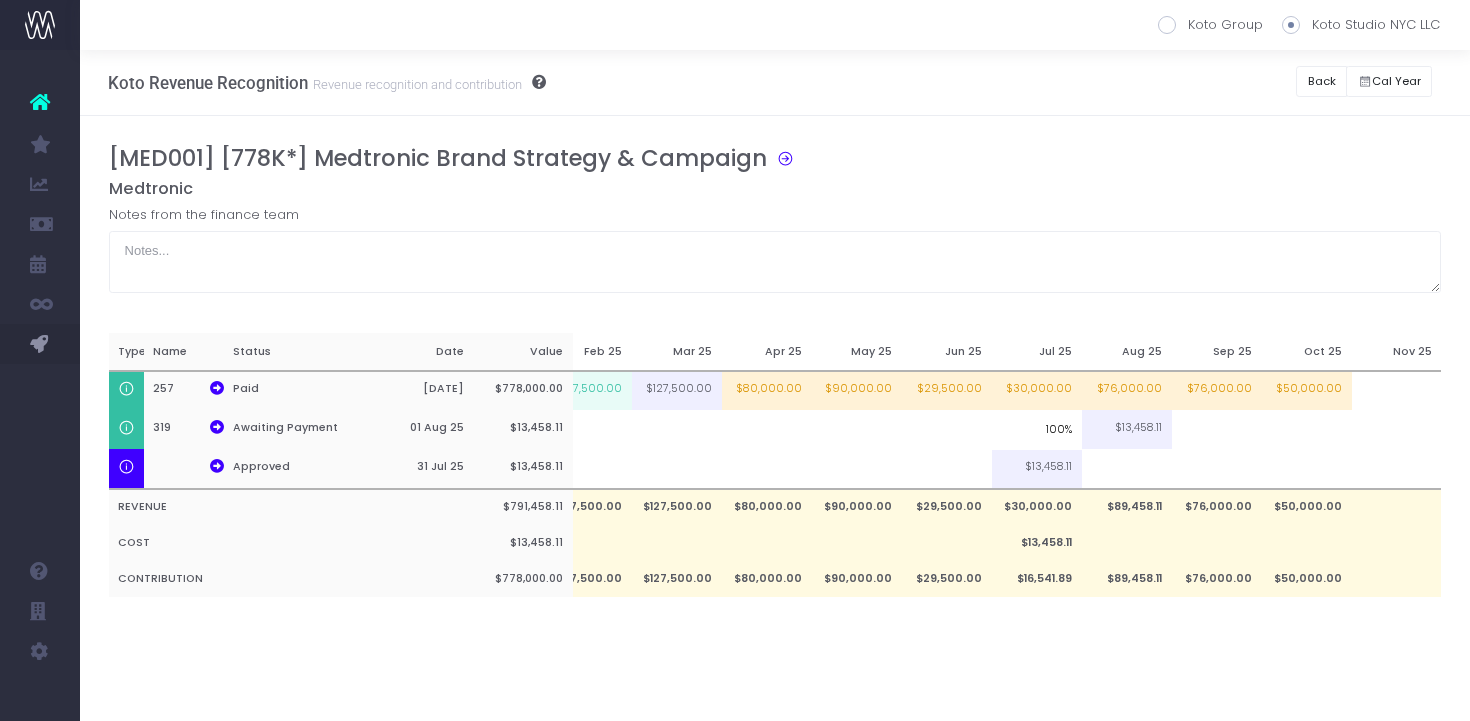 click on "[MED001] [778K*] Medtronic Brand Strategy & Campaign
Medtronic
Notes from the finance team
Type
Name
Status
Date
Value
Oct 24 Nov 24 Dec 24 Jan 25 Feb 25 Mar 25 Apr 25 May 25 Jun 25 Jul 25 Aug 25 Sep 25 Oct 25 Nov 25
257  Paid [DATE] $778,000.00 $61,500.00 $157,500.00 $127,500.00 $80,000.00 $90,000.00 $29,500.00 $30,000.00 $76,000.00 $76,000.00 $50,000.00 319  Awaiting Payment [DATE] $13,458.11 $13,458.11   Approved [DATE] $13,458.11 $13,458.11
REVENUE $791,458.11 $61,500.00 $157,500.00 $127,500.00 $80,000.00 $90,000.00 $29,500.00 $30,000.00 $89,458.11 $76,000.00 $50,000.00 COST $13,458.11 $13,458.11 CONTRIBUTION $778,000.00" at bounding box center (775, 391) 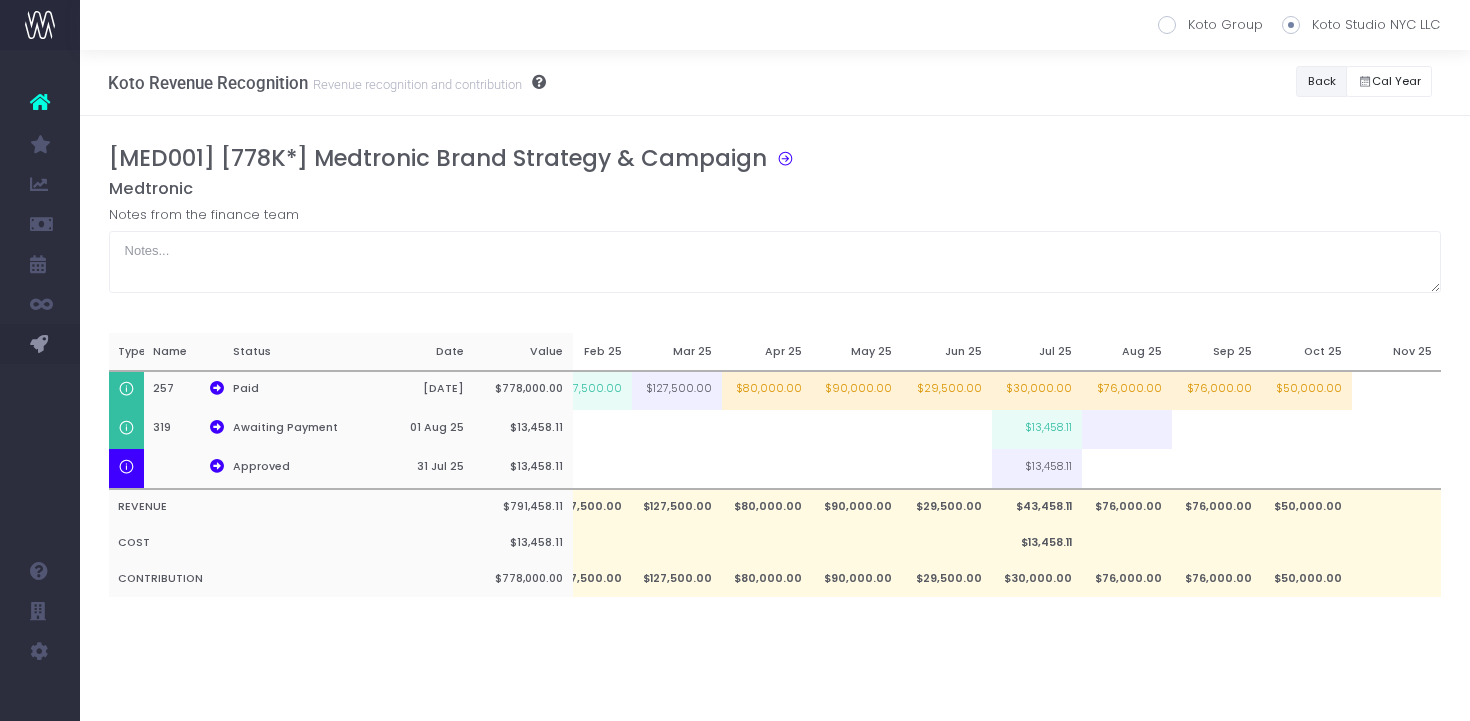 click on "Back" at bounding box center [1321, 81] 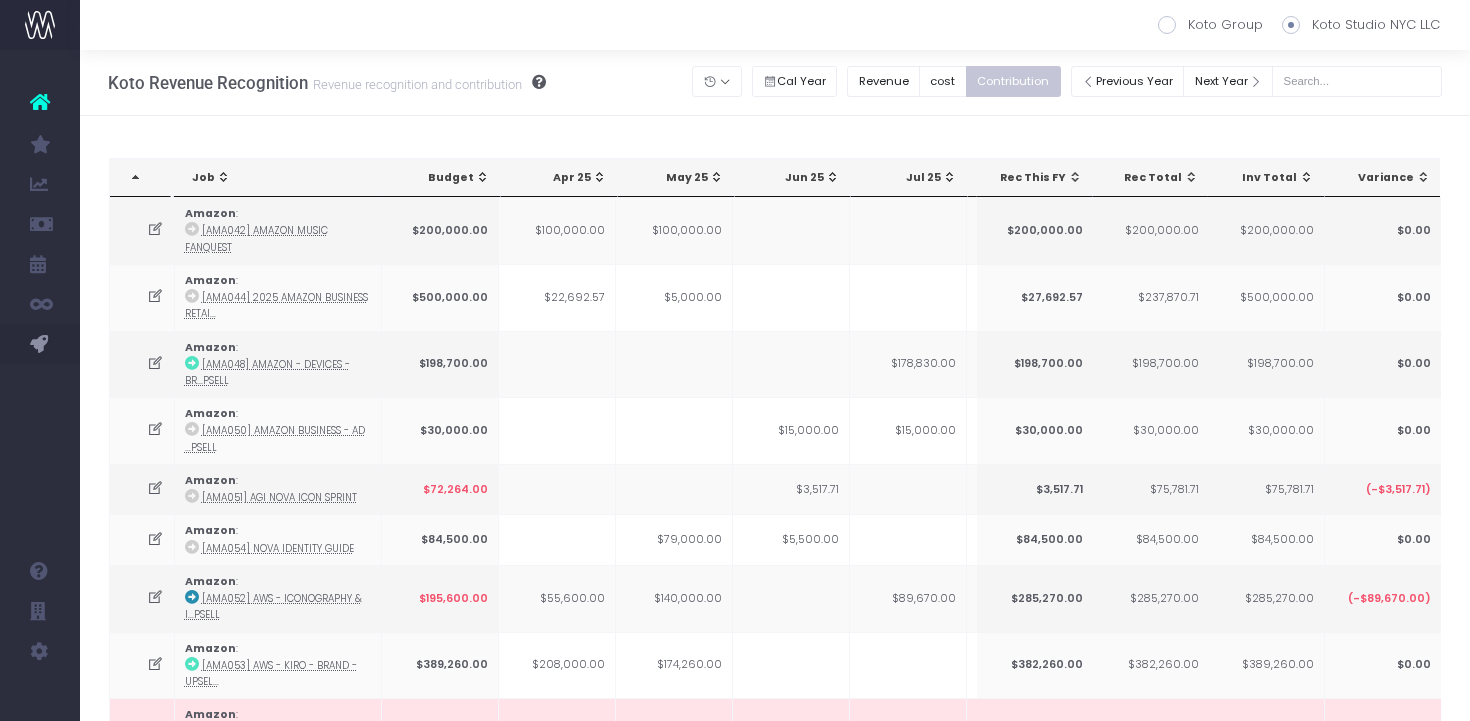 click on "Jul 25" at bounding box center (913, 178) 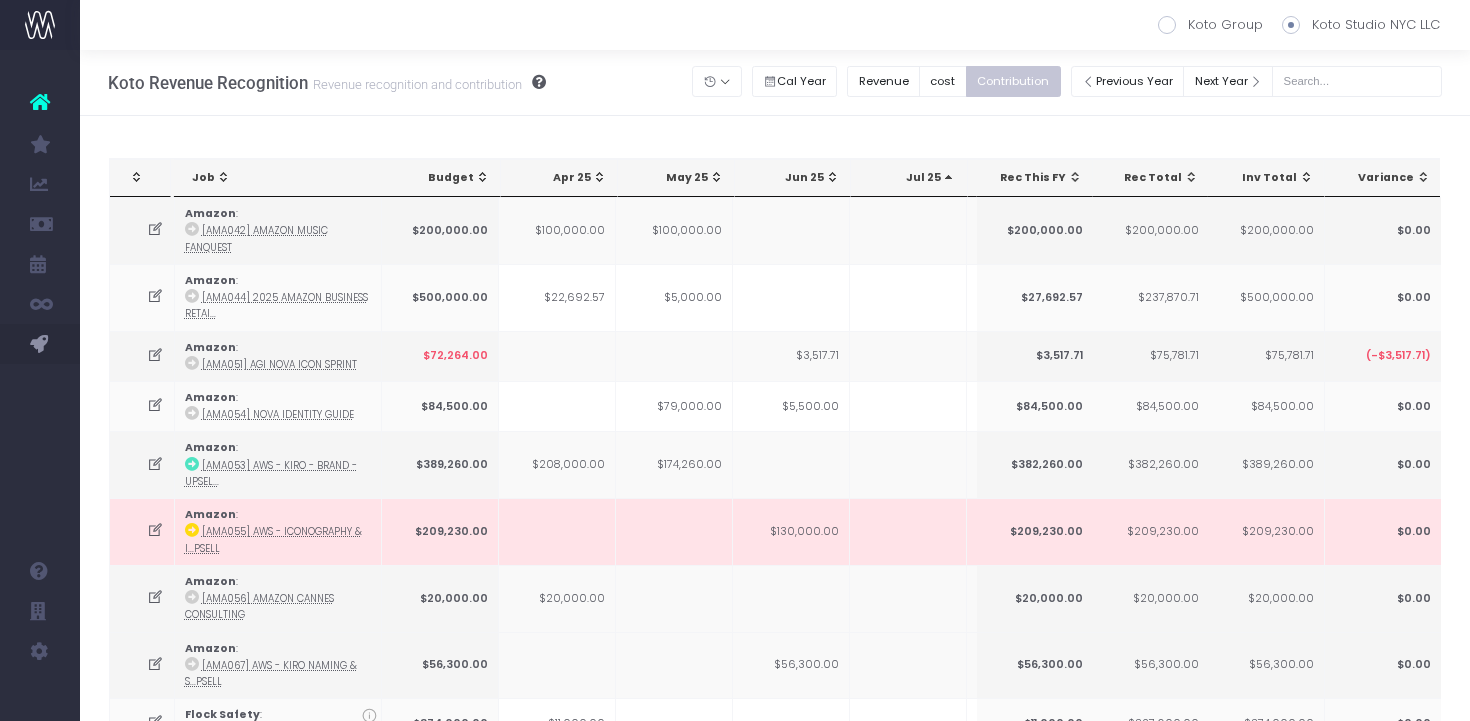 click on "Jul 25" at bounding box center [913, 178] 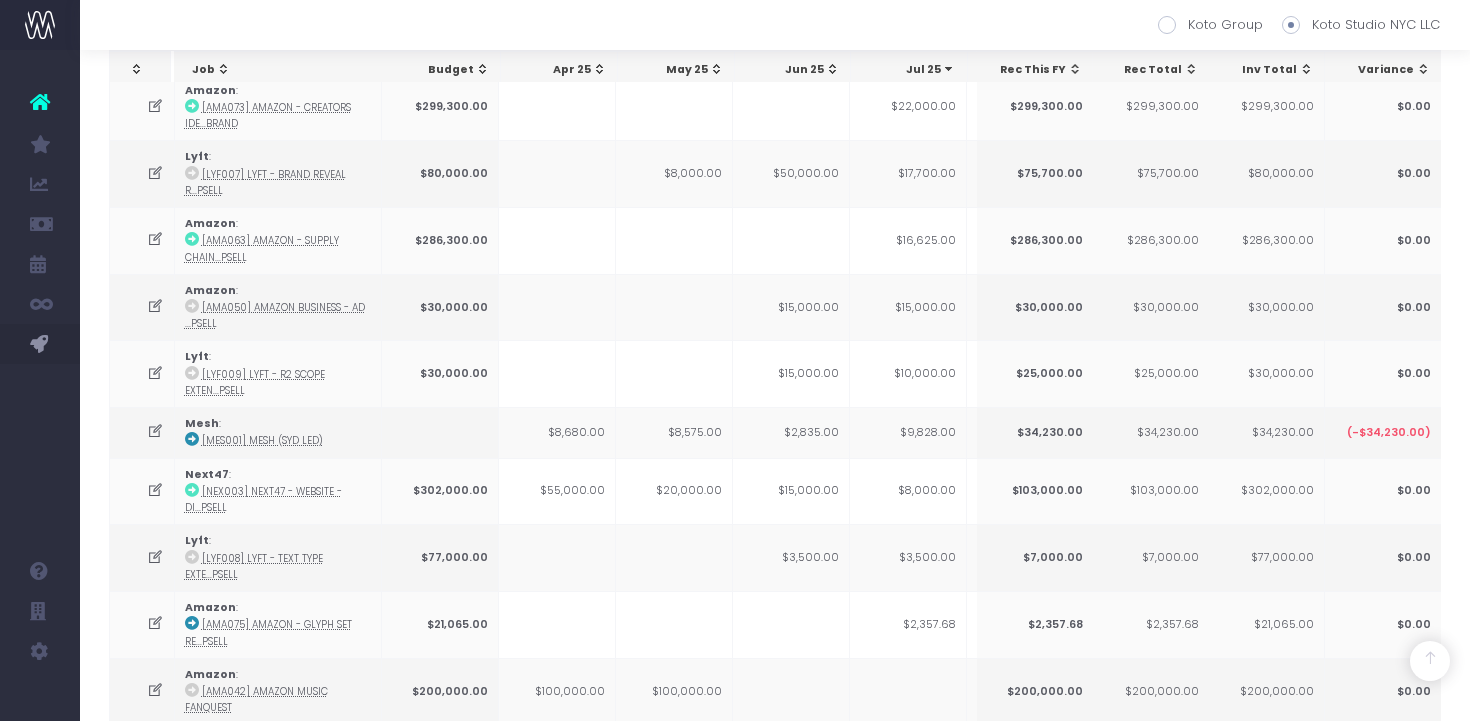scroll, scrollTop: 1130, scrollLeft: 0, axis: vertical 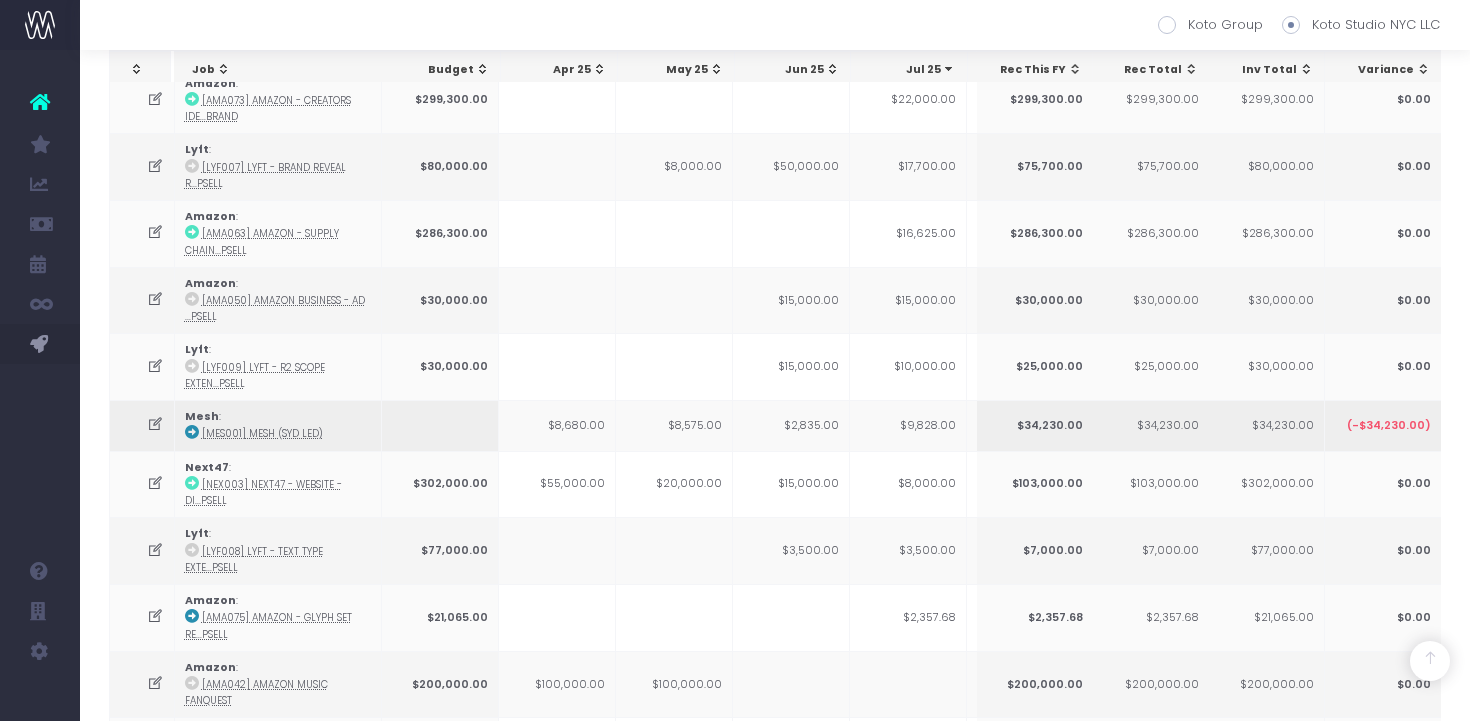 click on "$9,828.00" at bounding box center (908, 425) 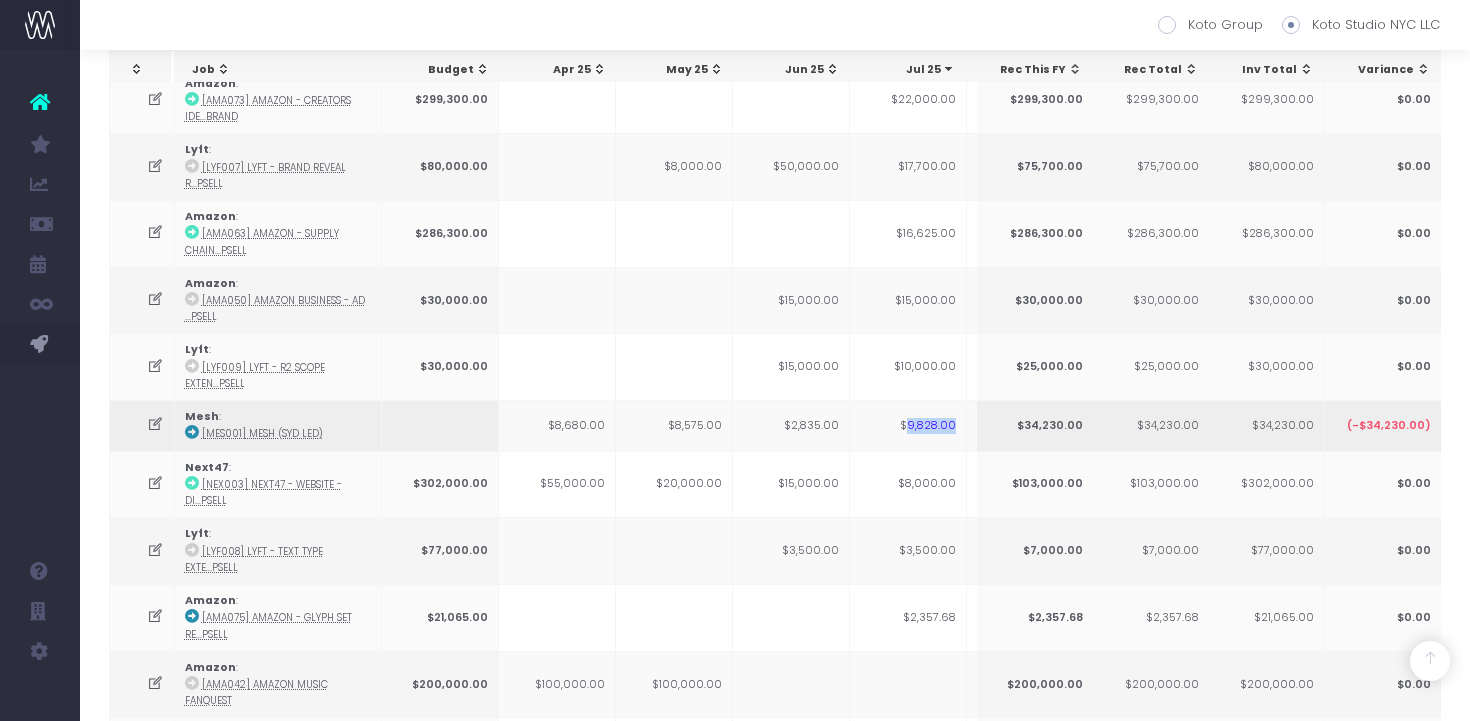 click on "$9,828.00" at bounding box center [908, 425] 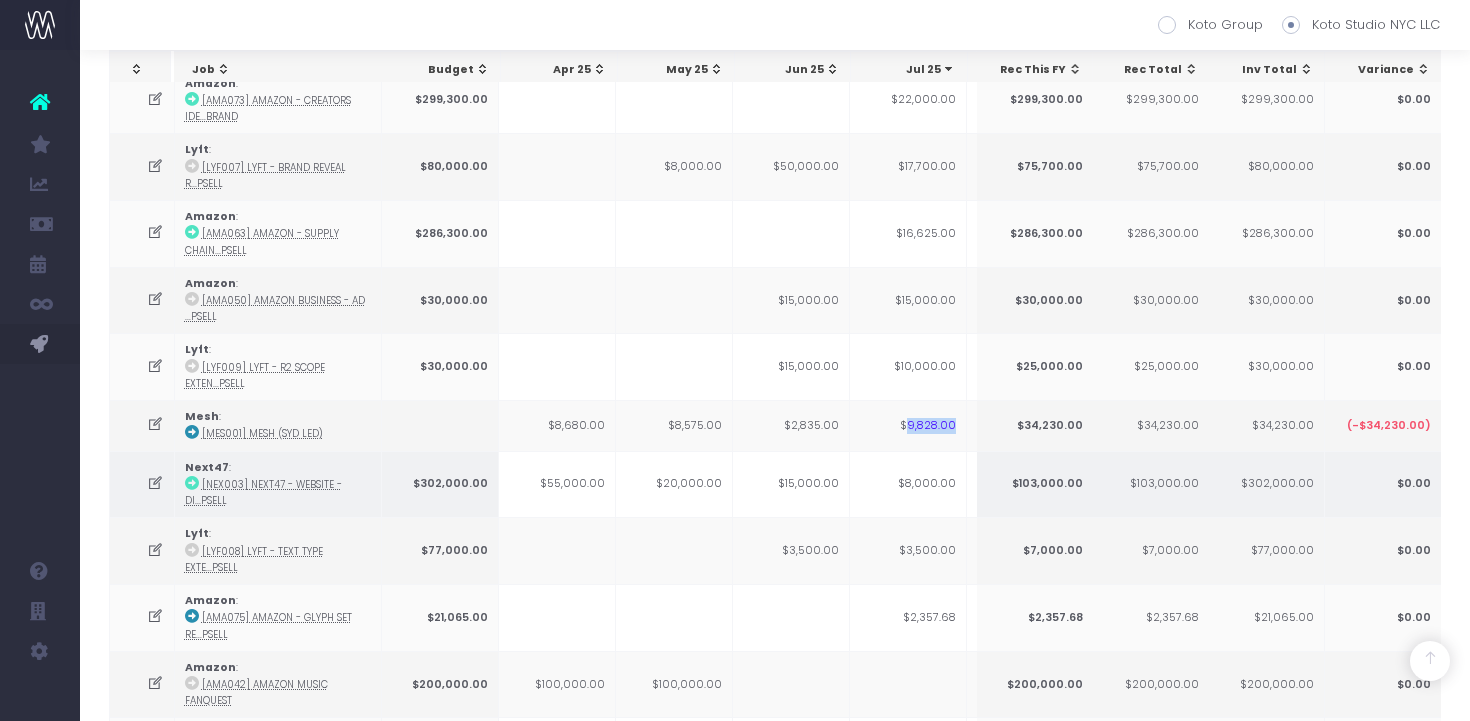 scroll, scrollTop: 0, scrollLeft: 215, axis: horizontal 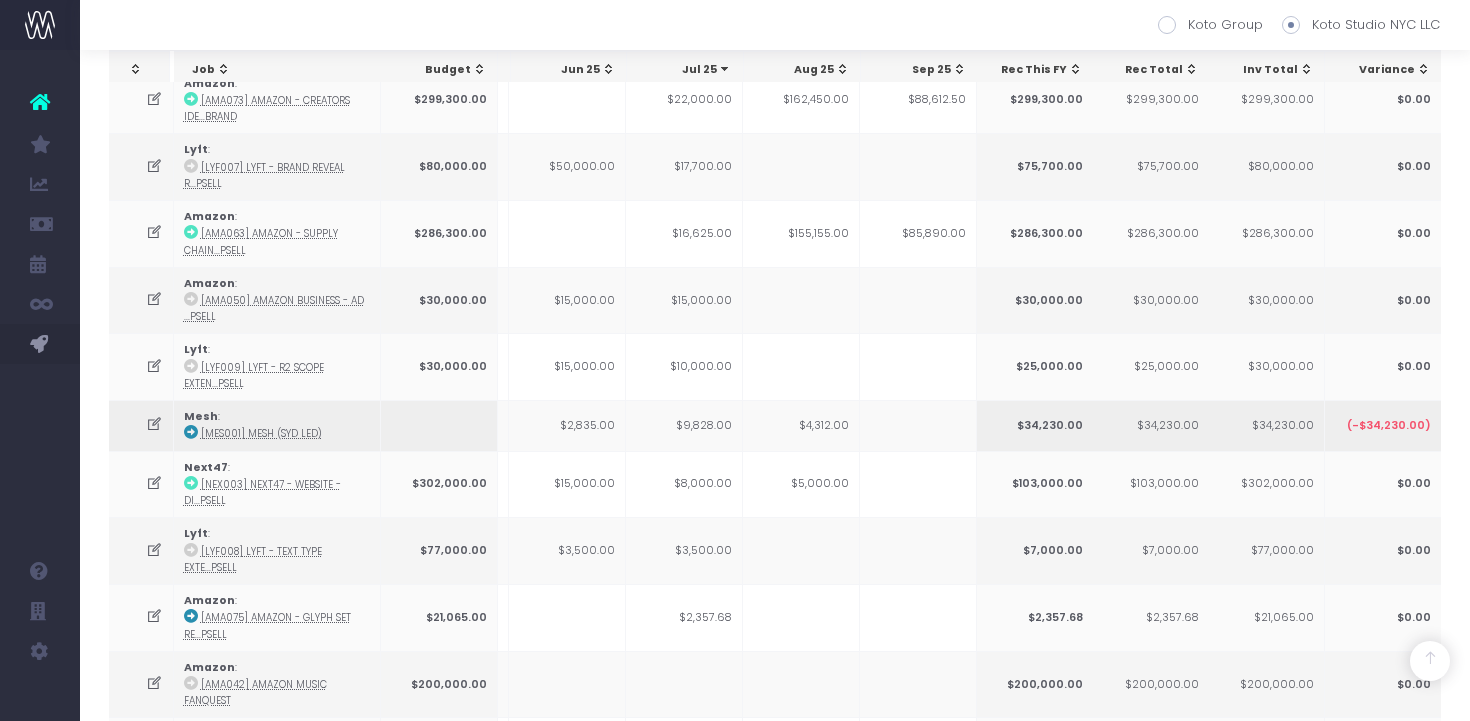 click on "$9,828.00" at bounding box center (684, 425) 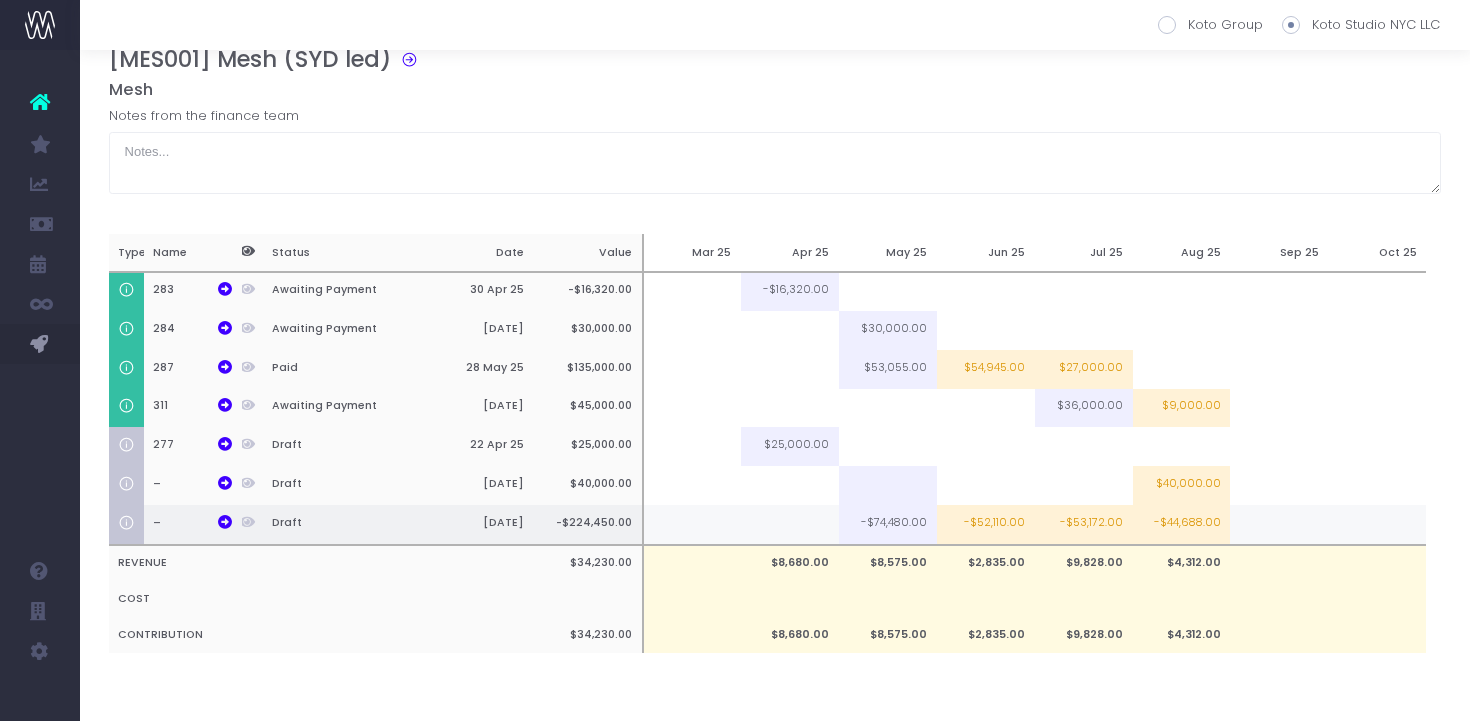 scroll, scrollTop: 71, scrollLeft: 0, axis: vertical 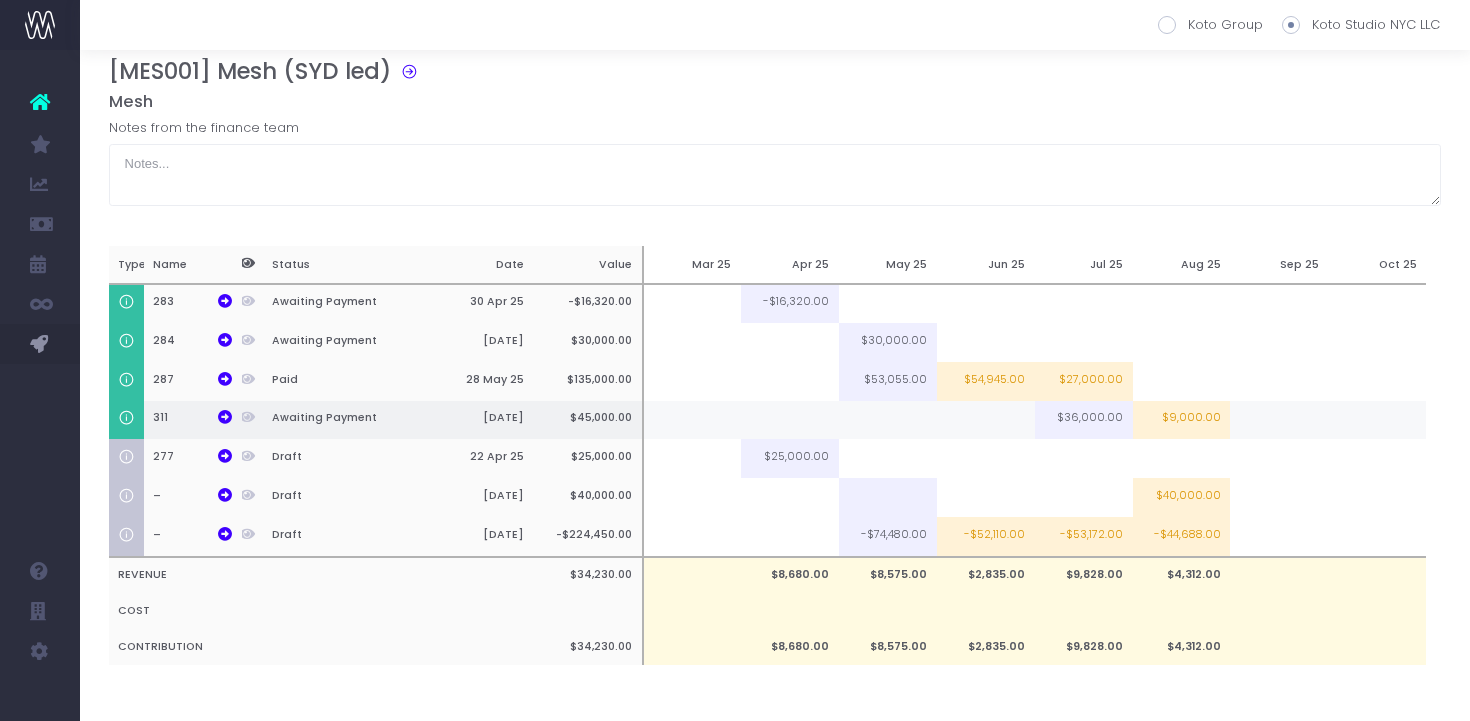 click at bounding box center (1279, 420) 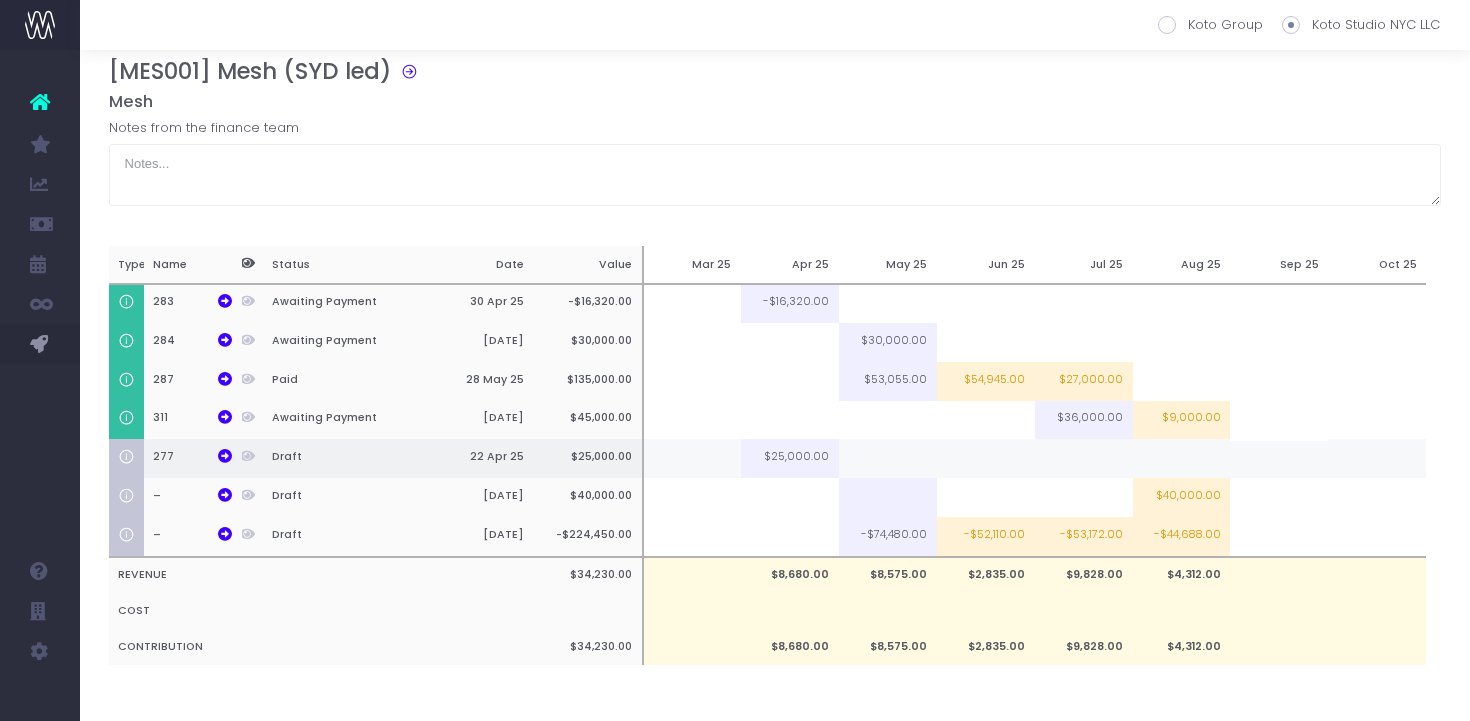 type on "6" 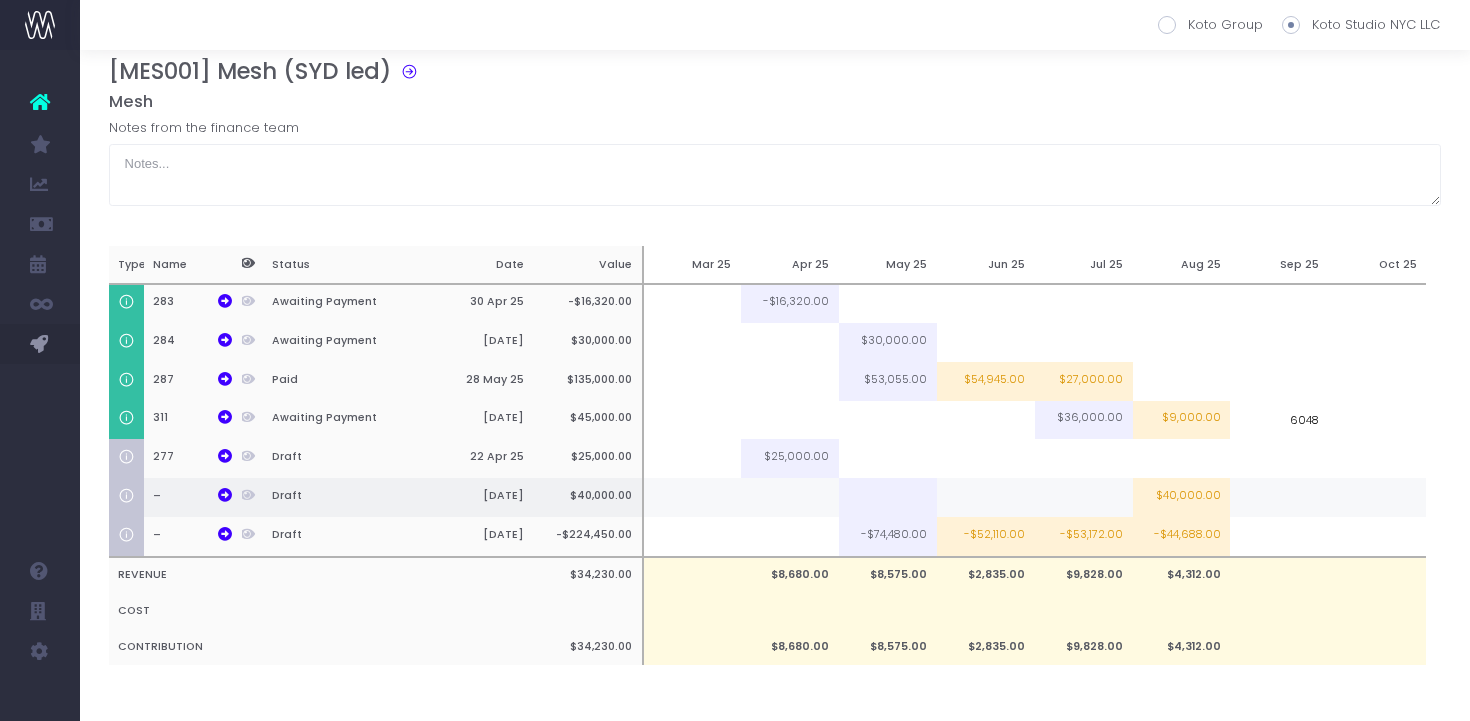 type on "6048" 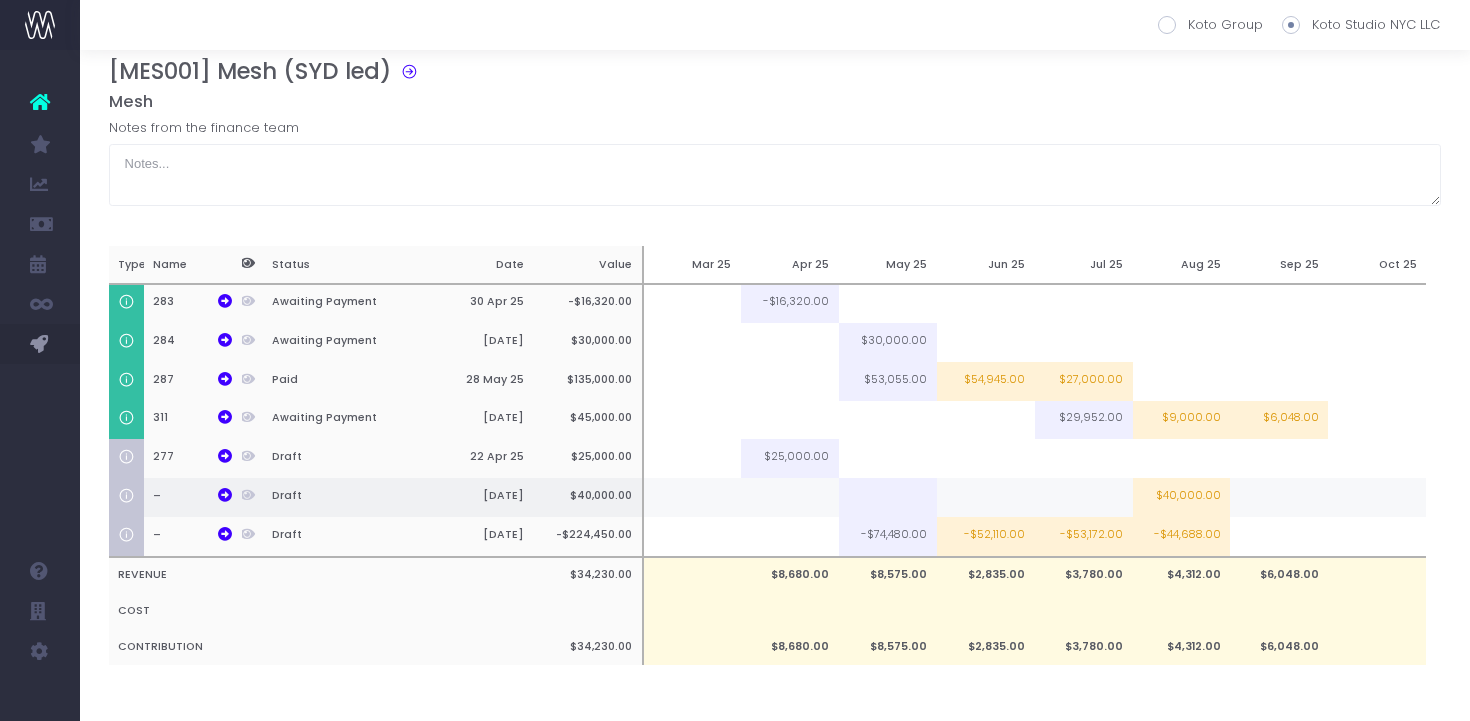 click at bounding box center [1279, 497] 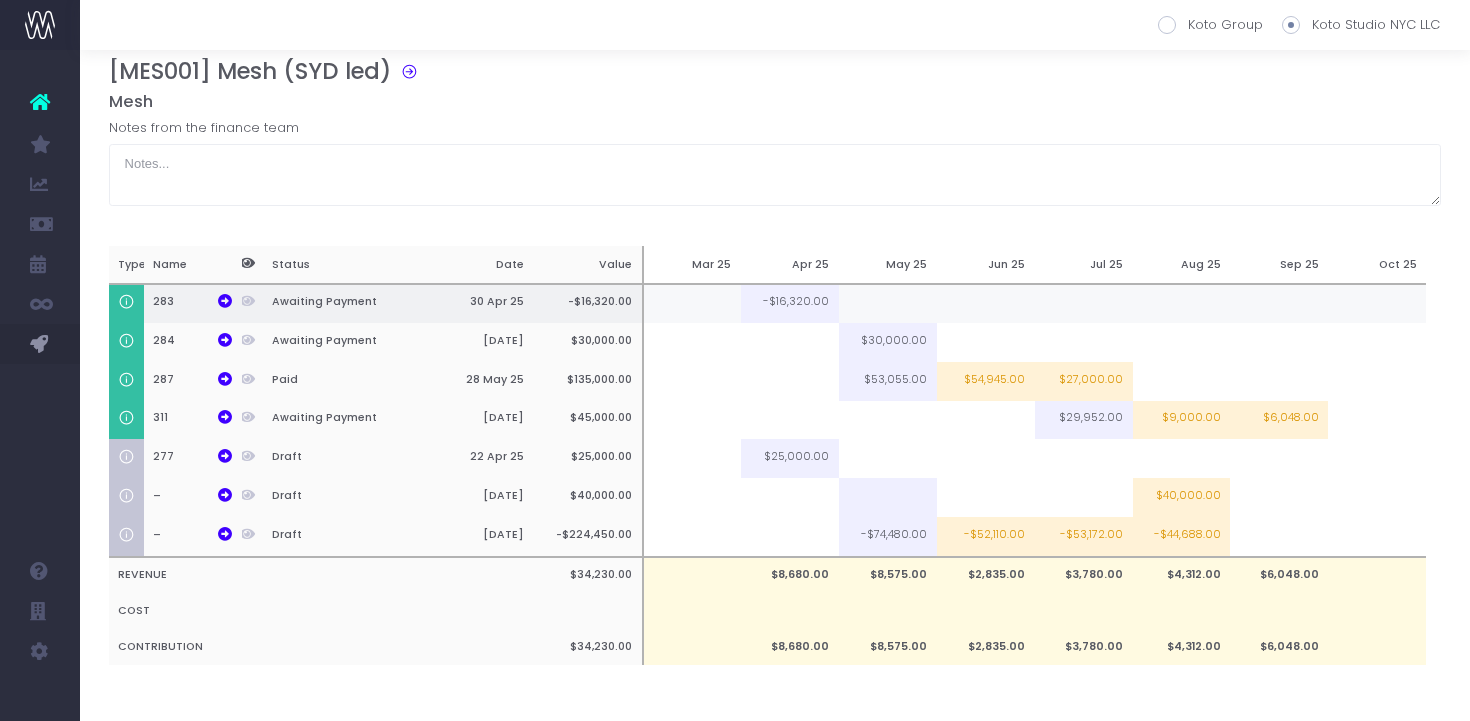 scroll, scrollTop: 0, scrollLeft: 0, axis: both 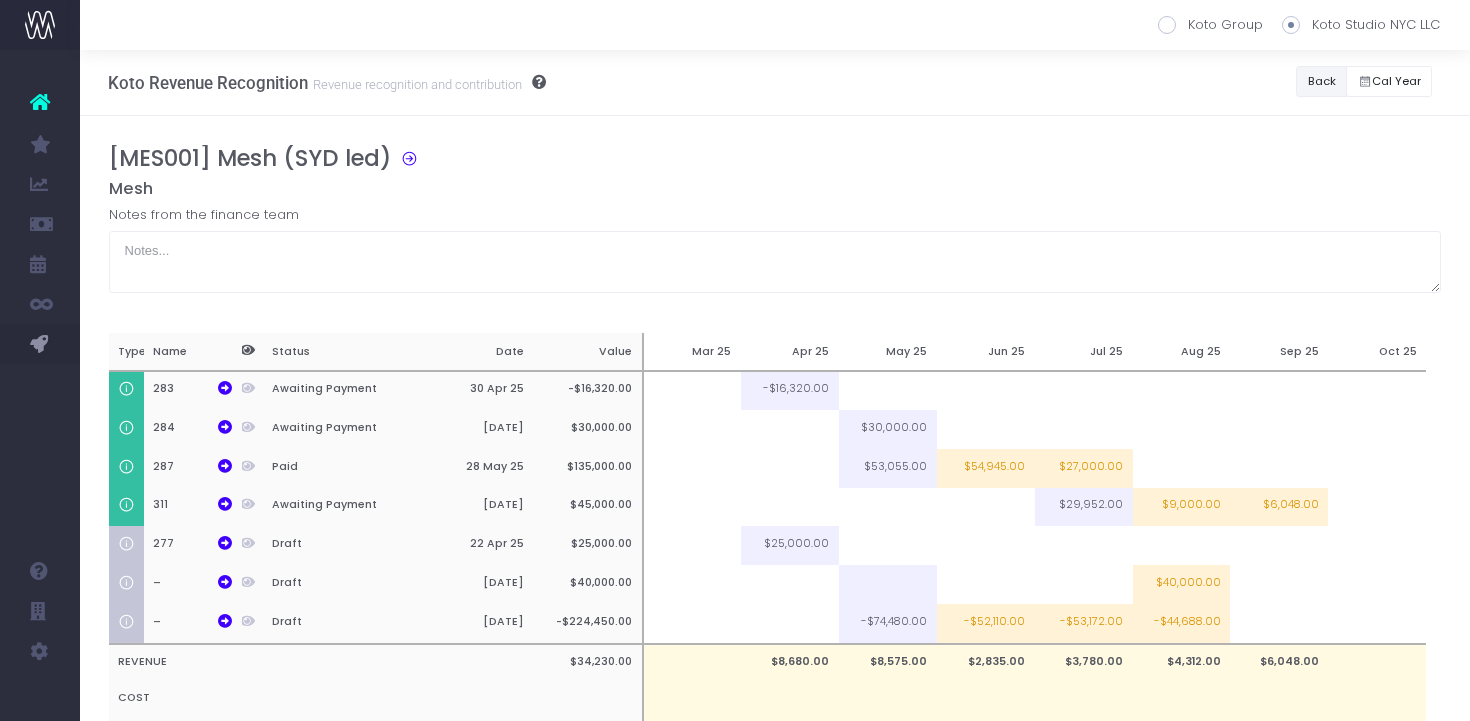 click on "Back" at bounding box center (1321, 81) 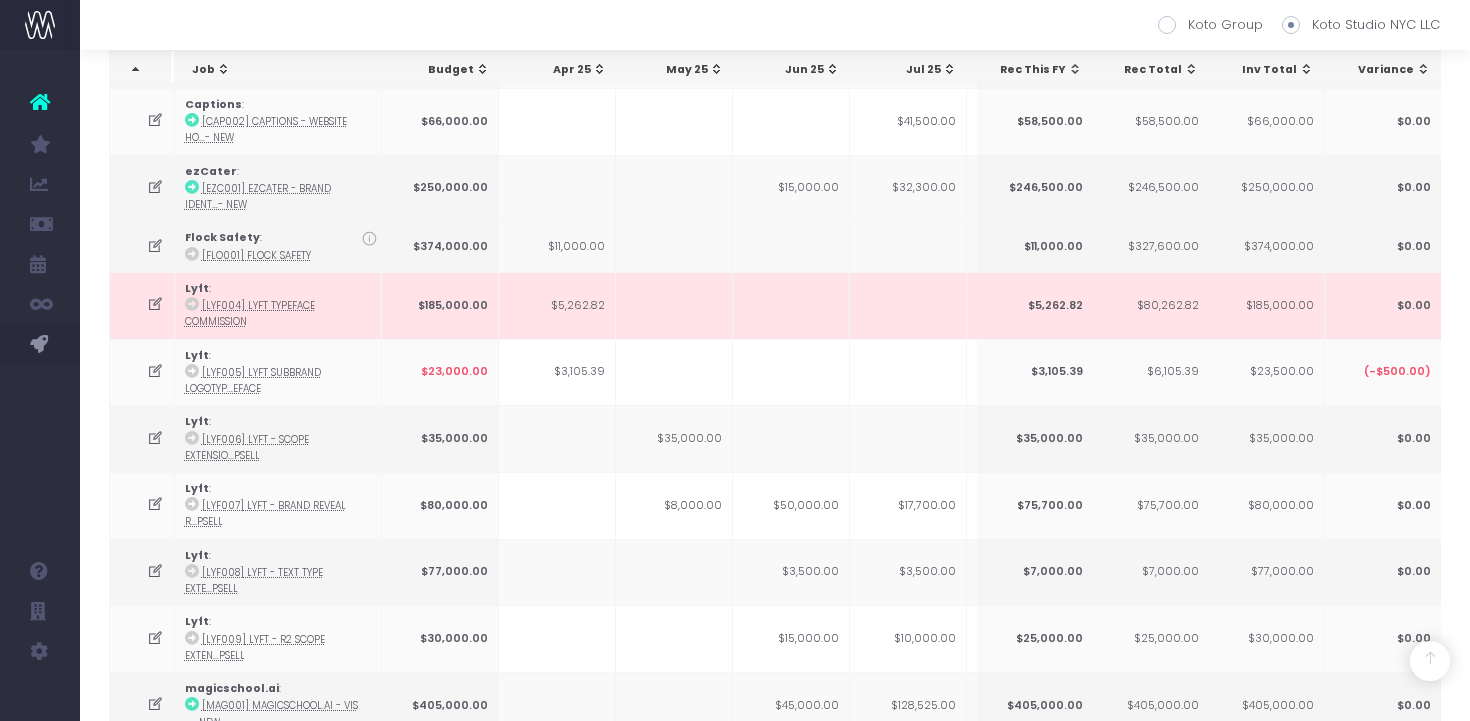 scroll, scrollTop: 0, scrollLeft: 0, axis: both 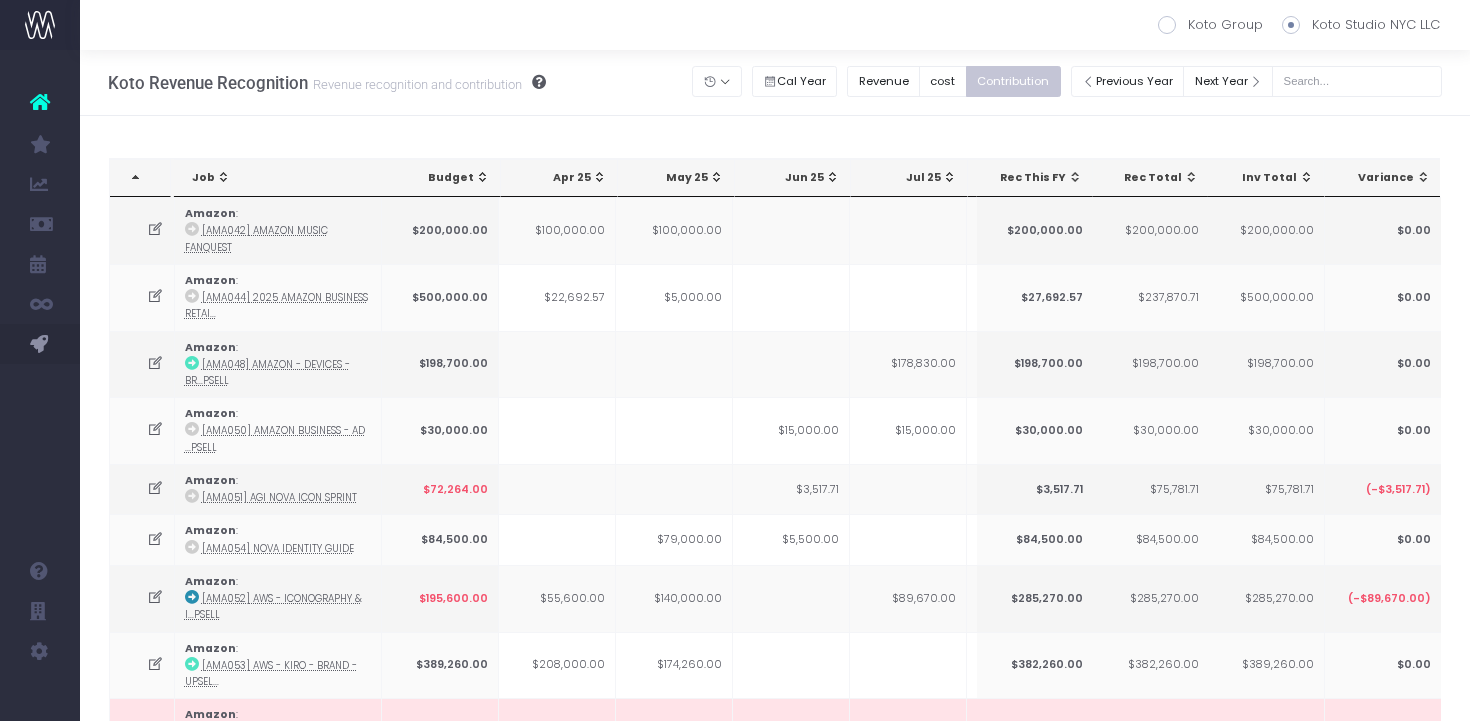 click at bounding box center (949, 177) 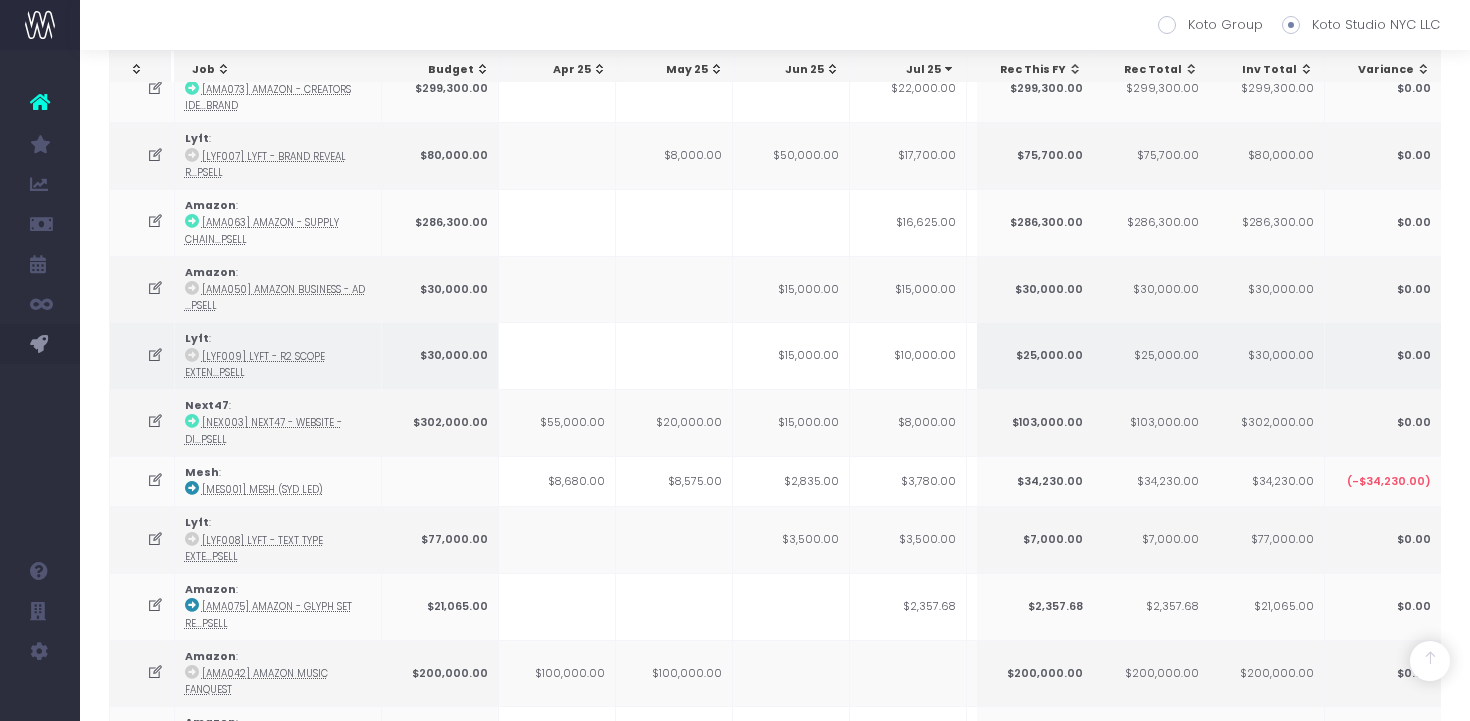 scroll, scrollTop: 1136, scrollLeft: 0, axis: vertical 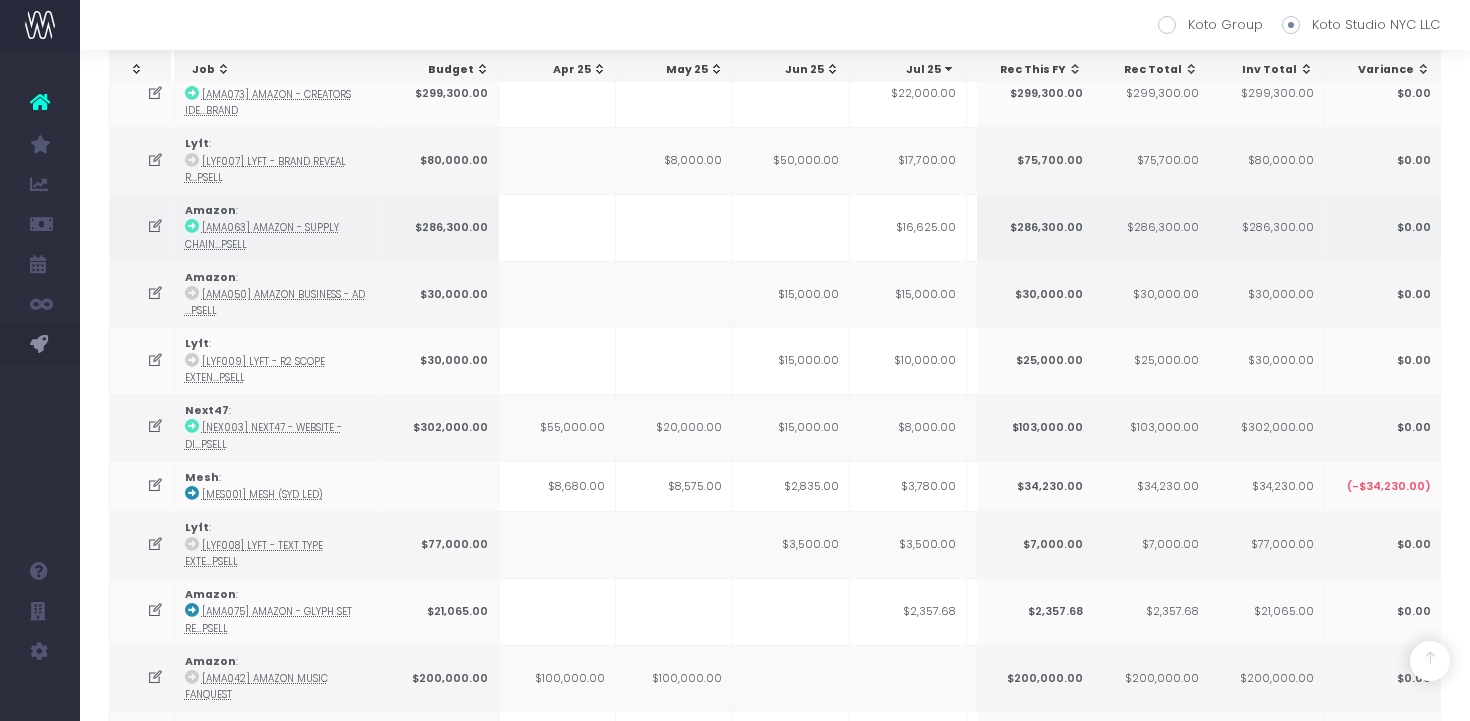 click on "$16,625.00" at bounding box center (908, 227) 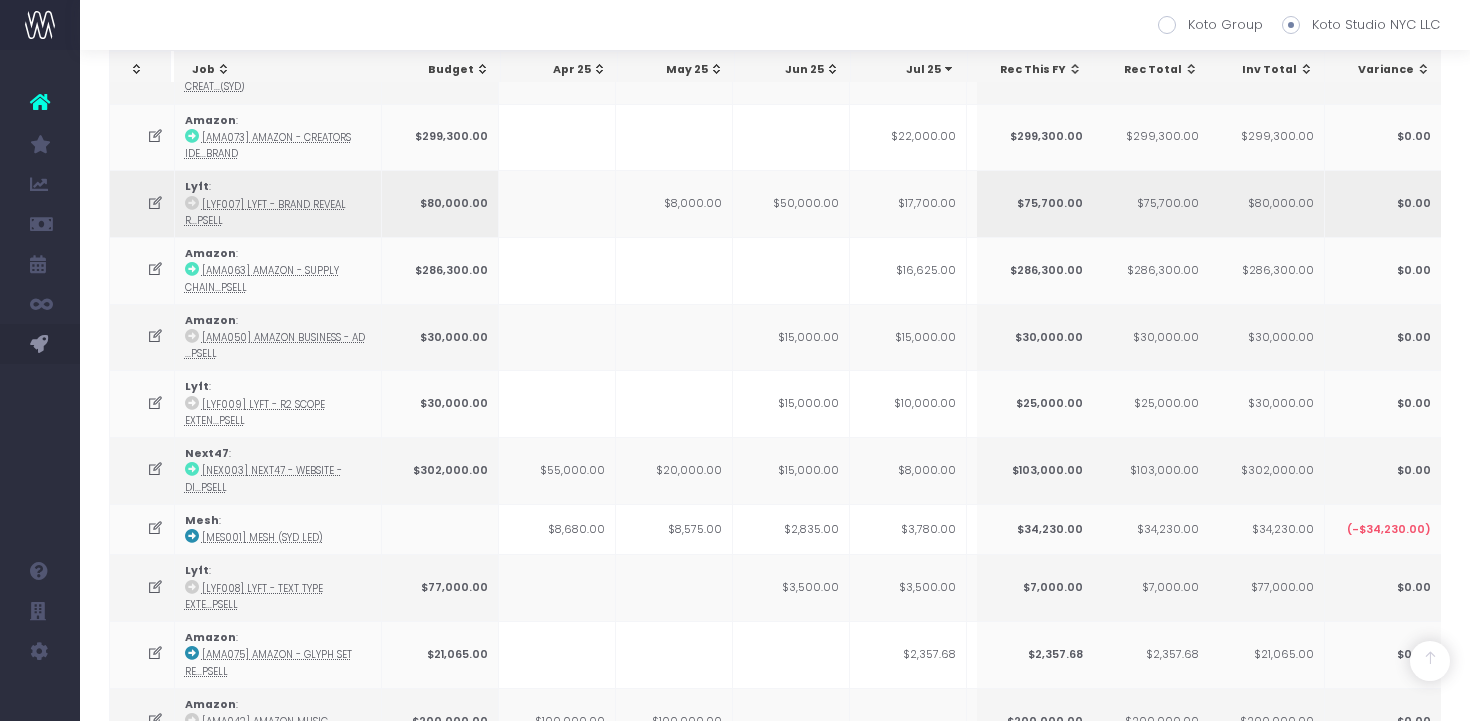 click on "$17,700.00" at bounding box center (908, 203) 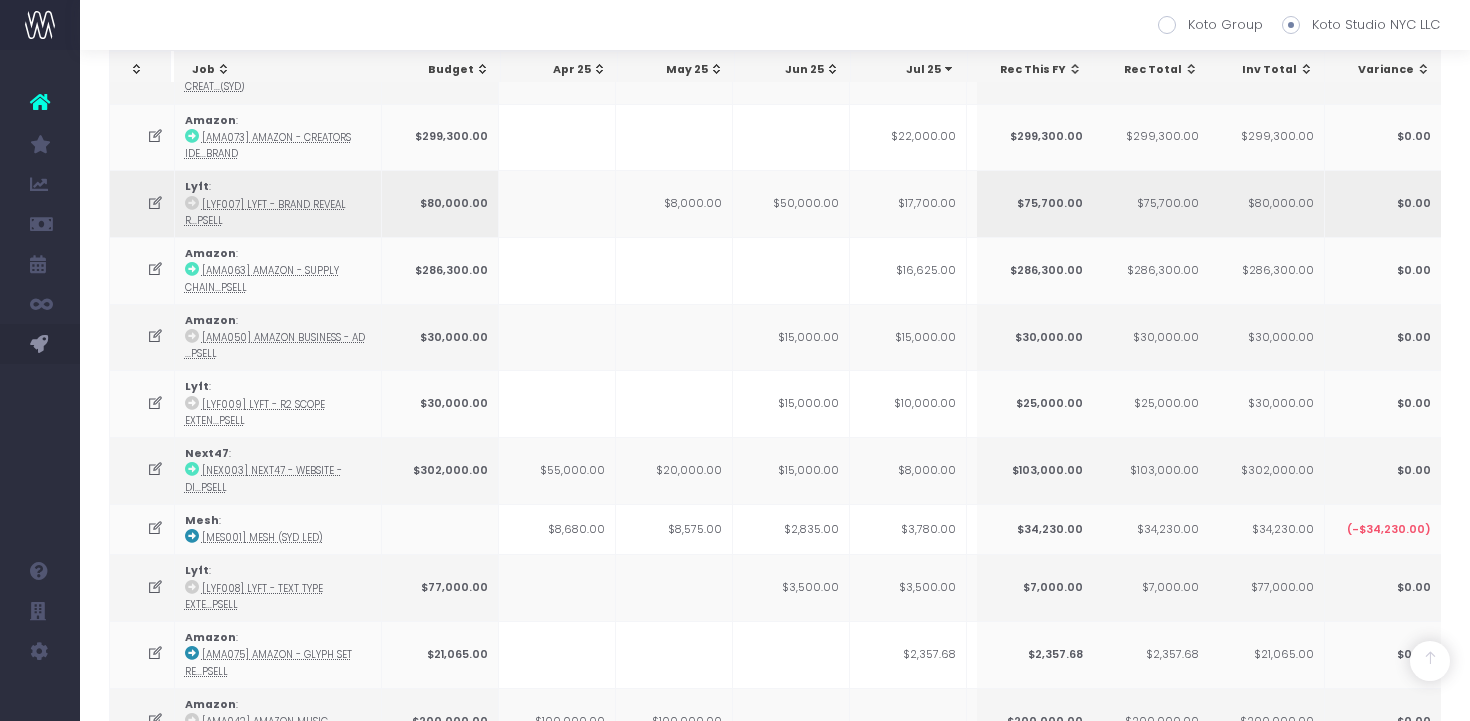 click on "$17,700.00" at bounding box center (908, 203) 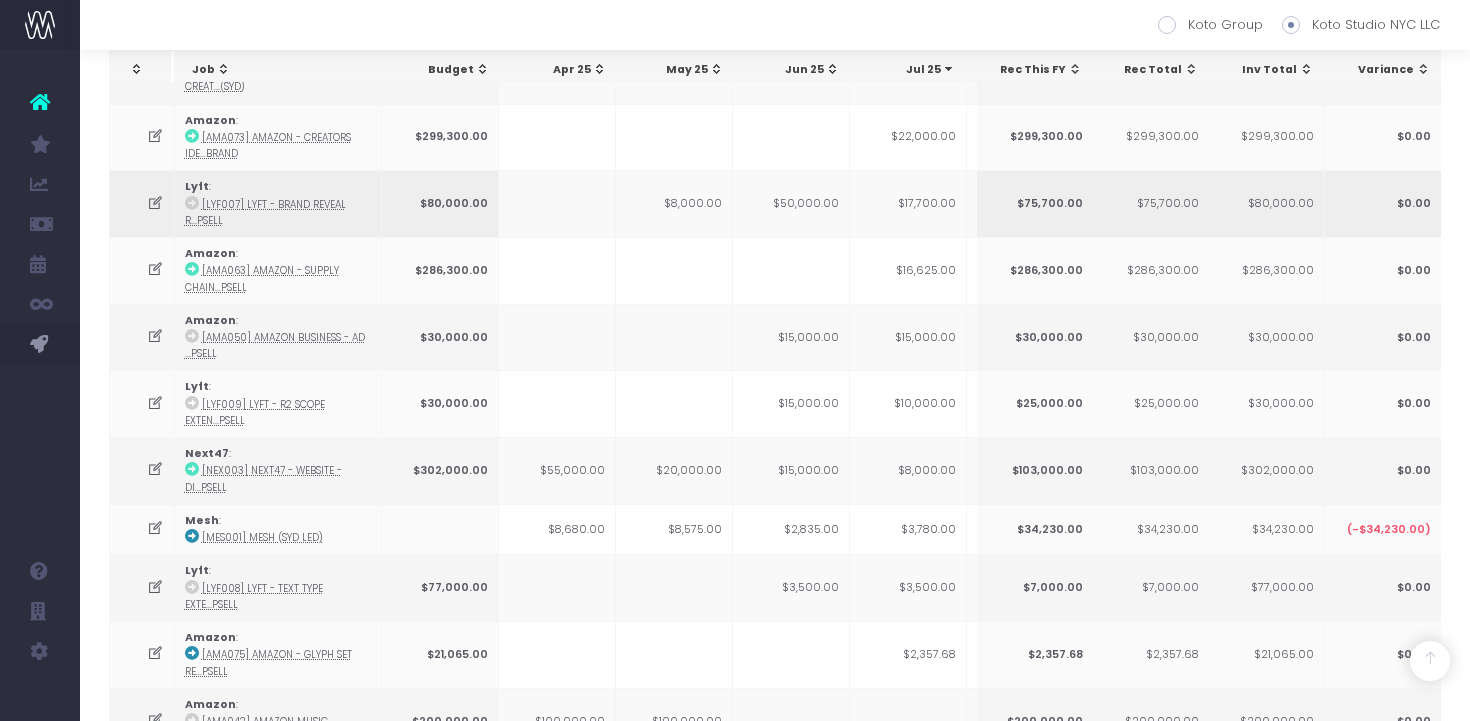 click at bounding box center [192, 203] 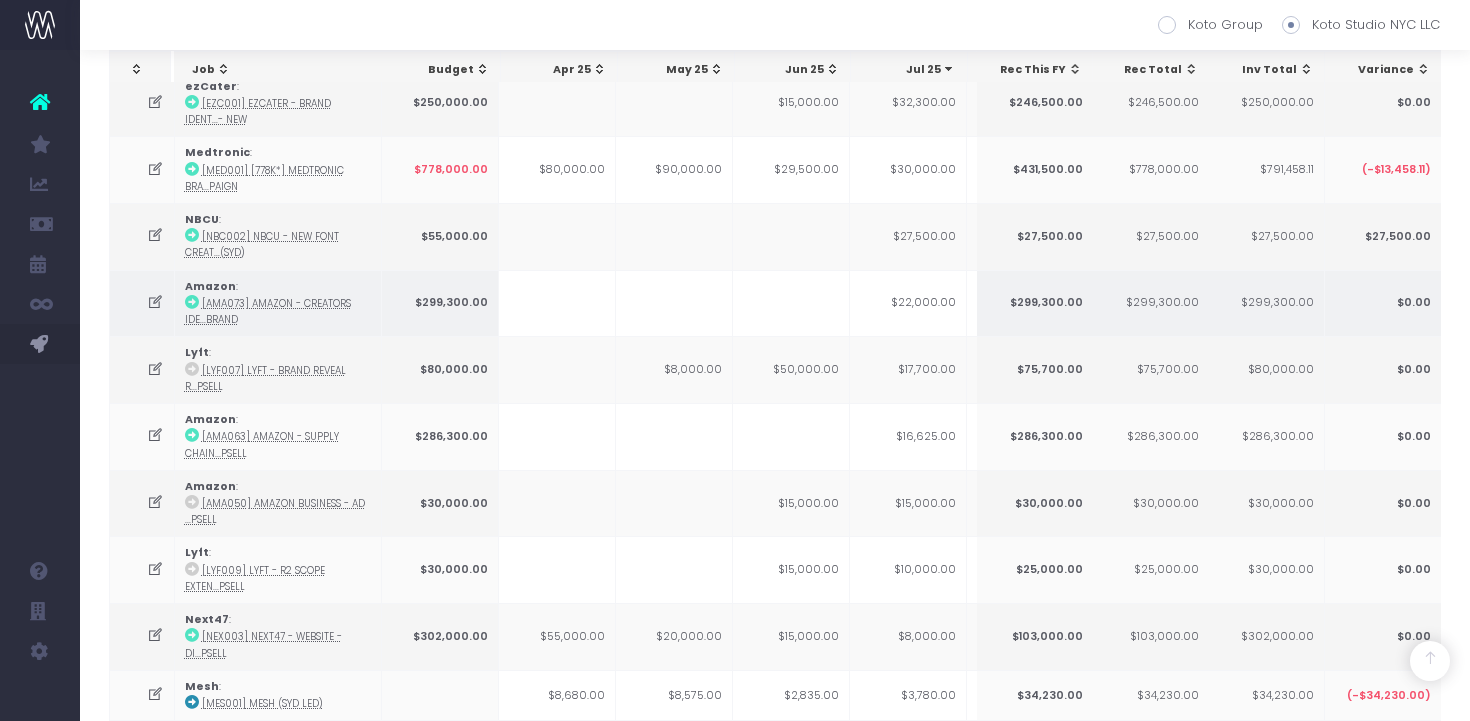 scroll, scrollTop: 926, scrollLeft: 0, axis: vertical 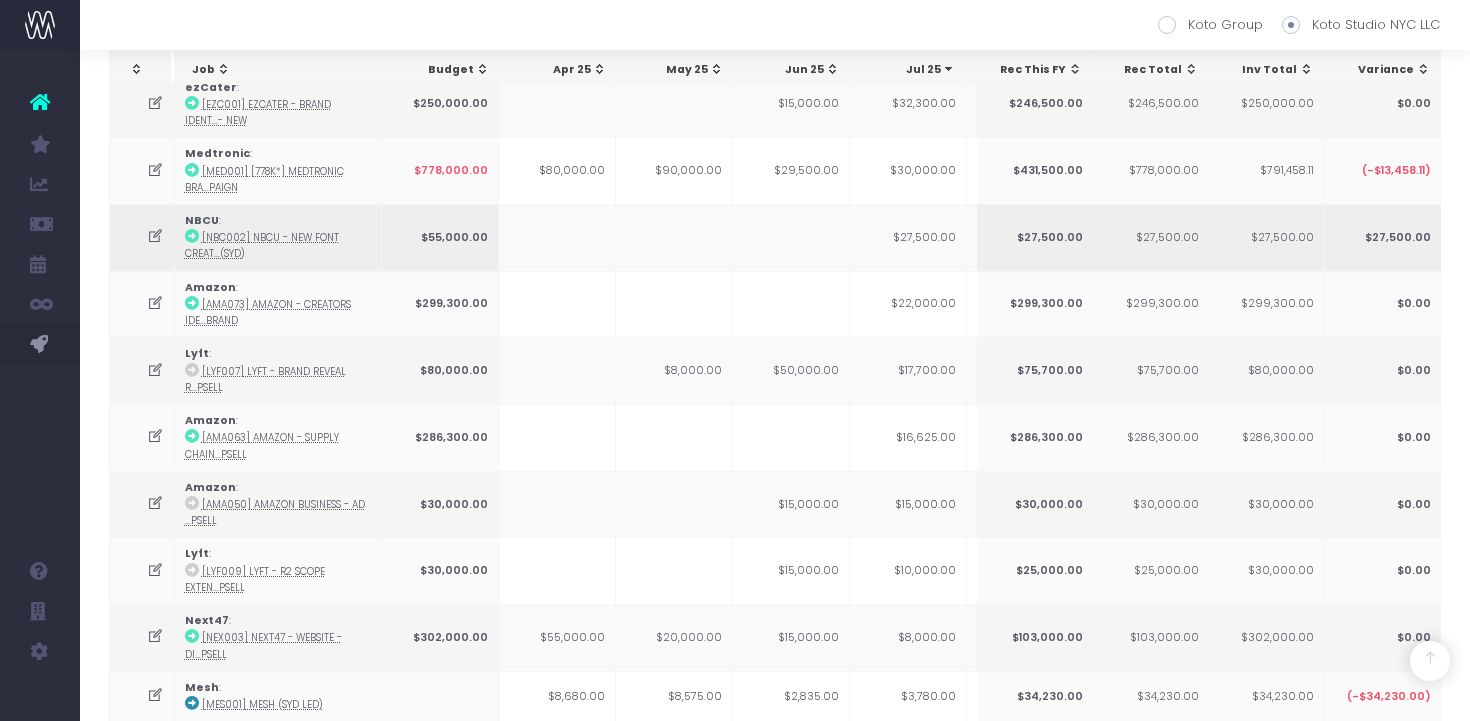click at bounding box center (192, 236) 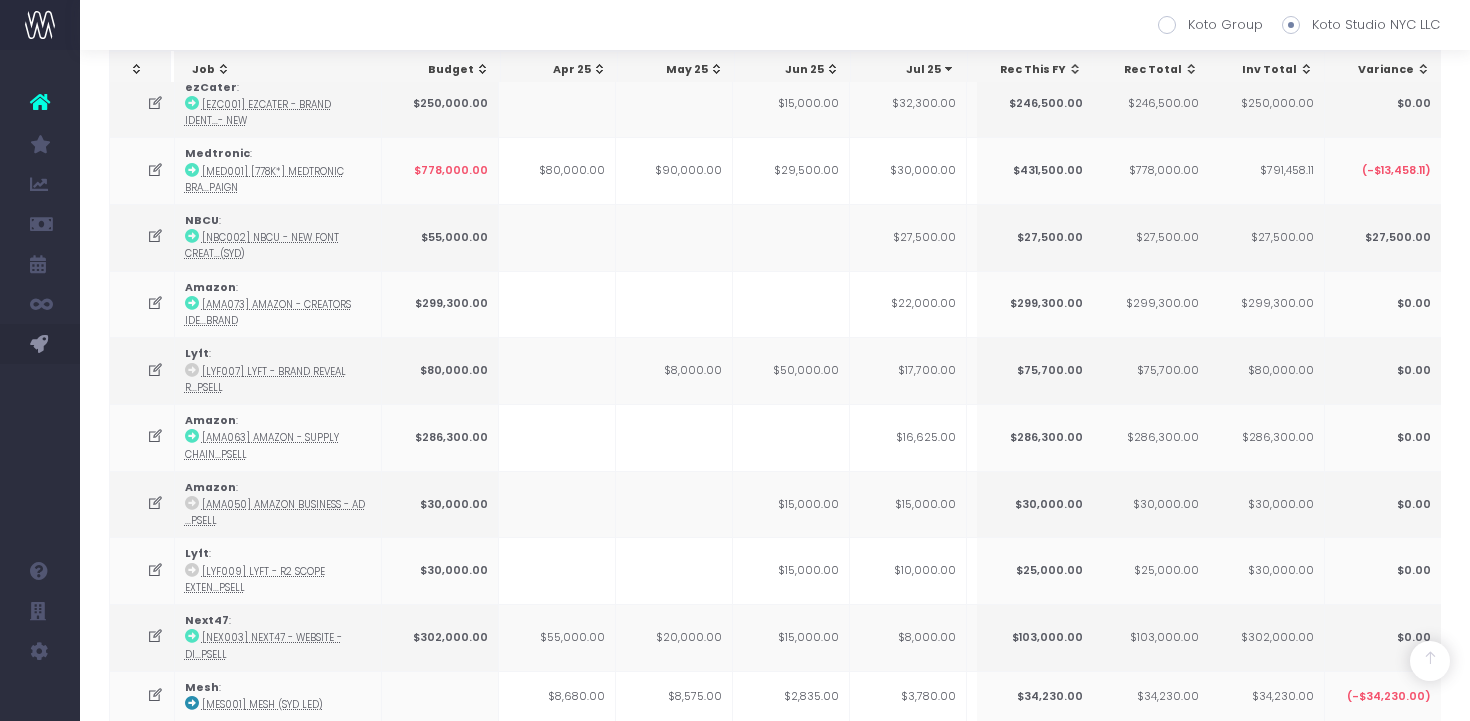 drag, startPoint x: 158, startPoint y: 228, endPoint x: 274, endPoint y: 225, distance: 116.03879 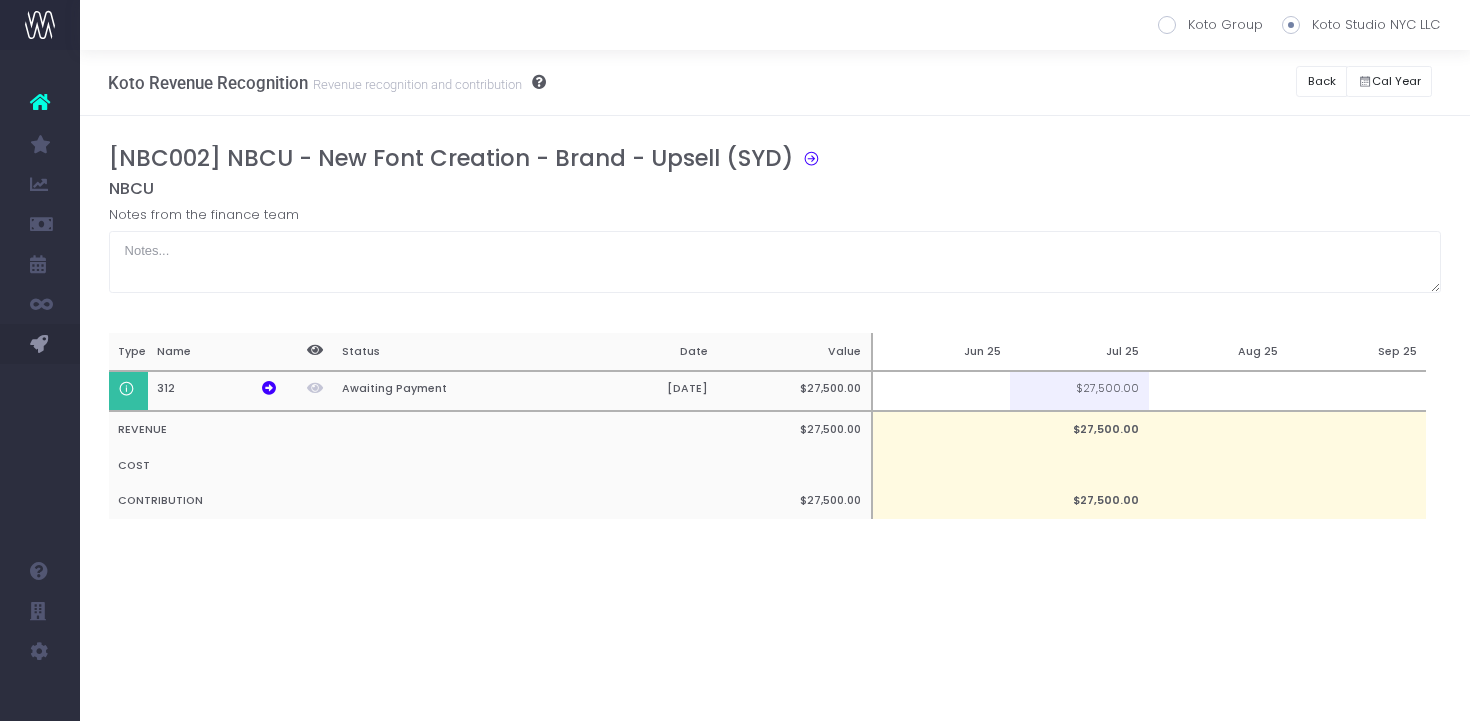 scroll, scrollTop: 0, scrollLeft: 0, axis: both 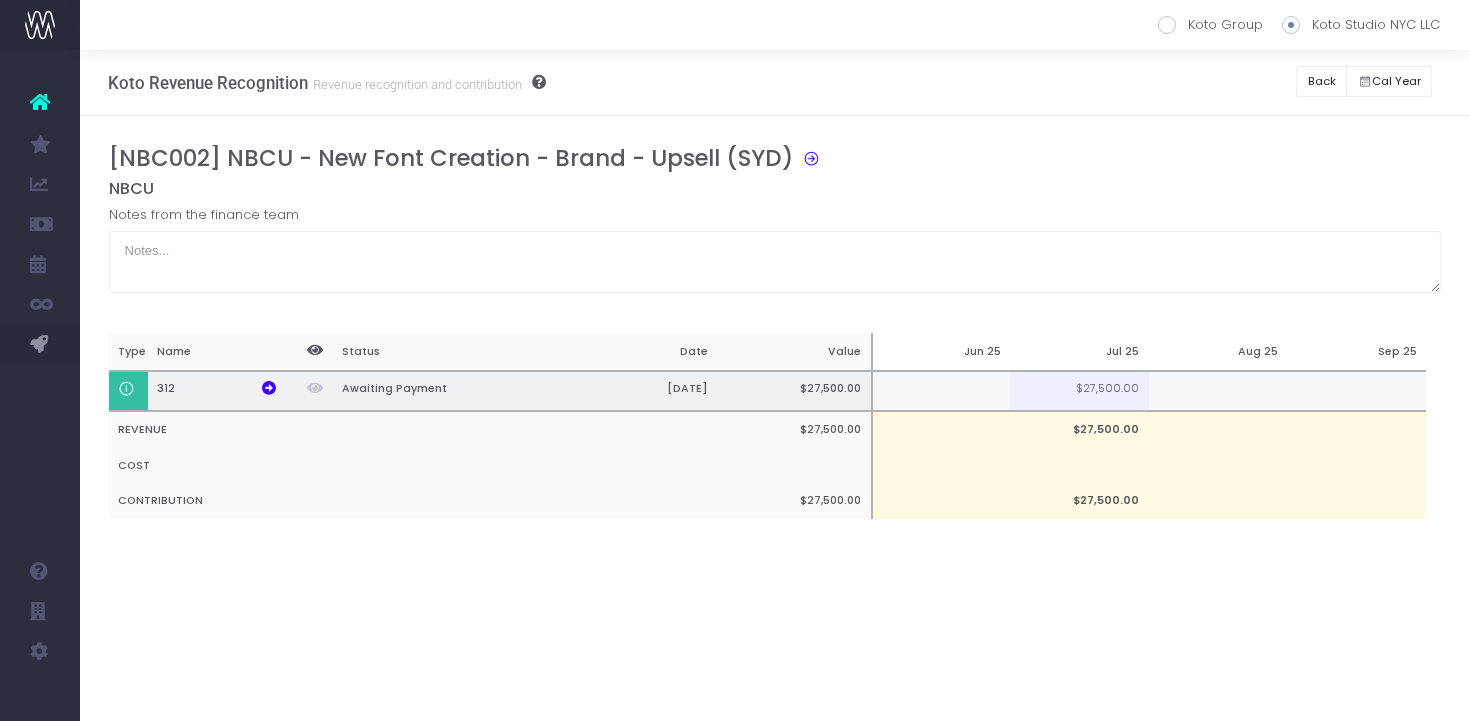 click at bounding box center [1218, 391] 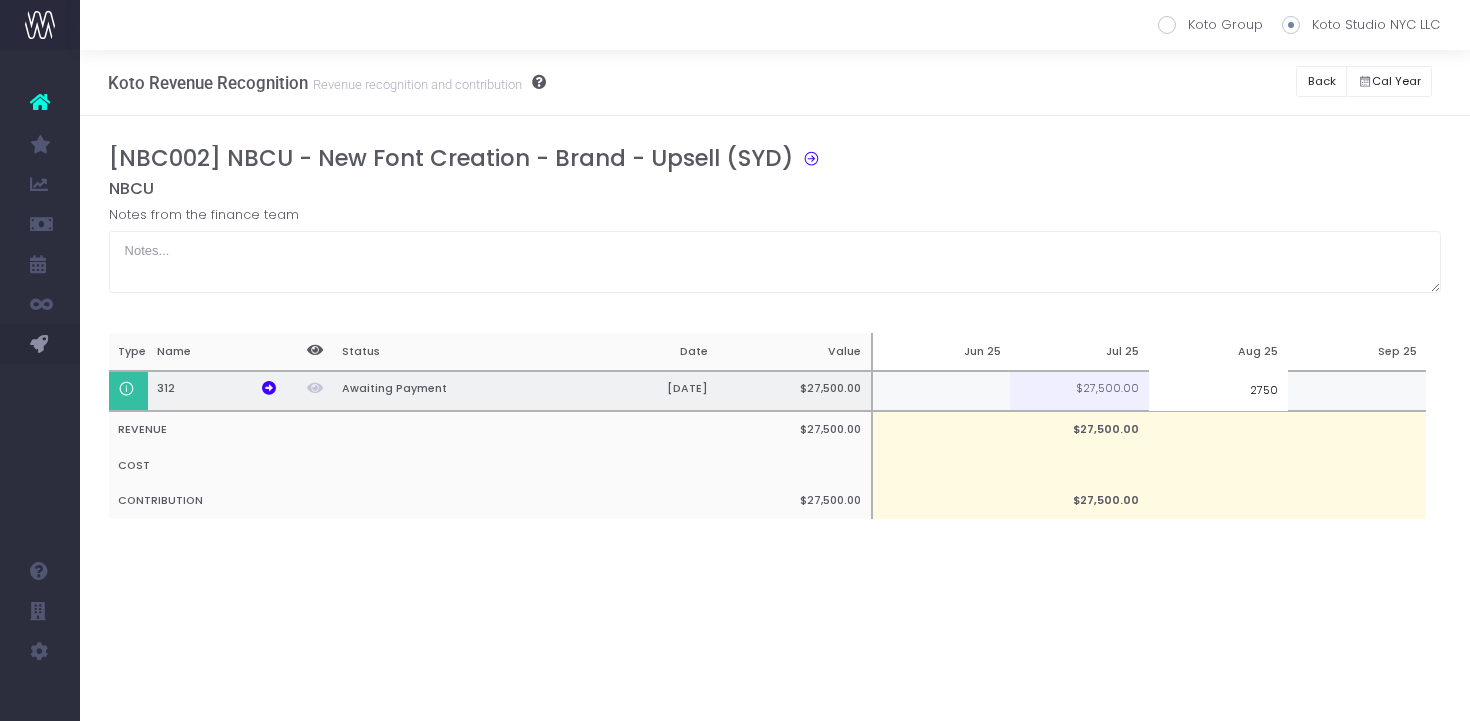type on "27500" 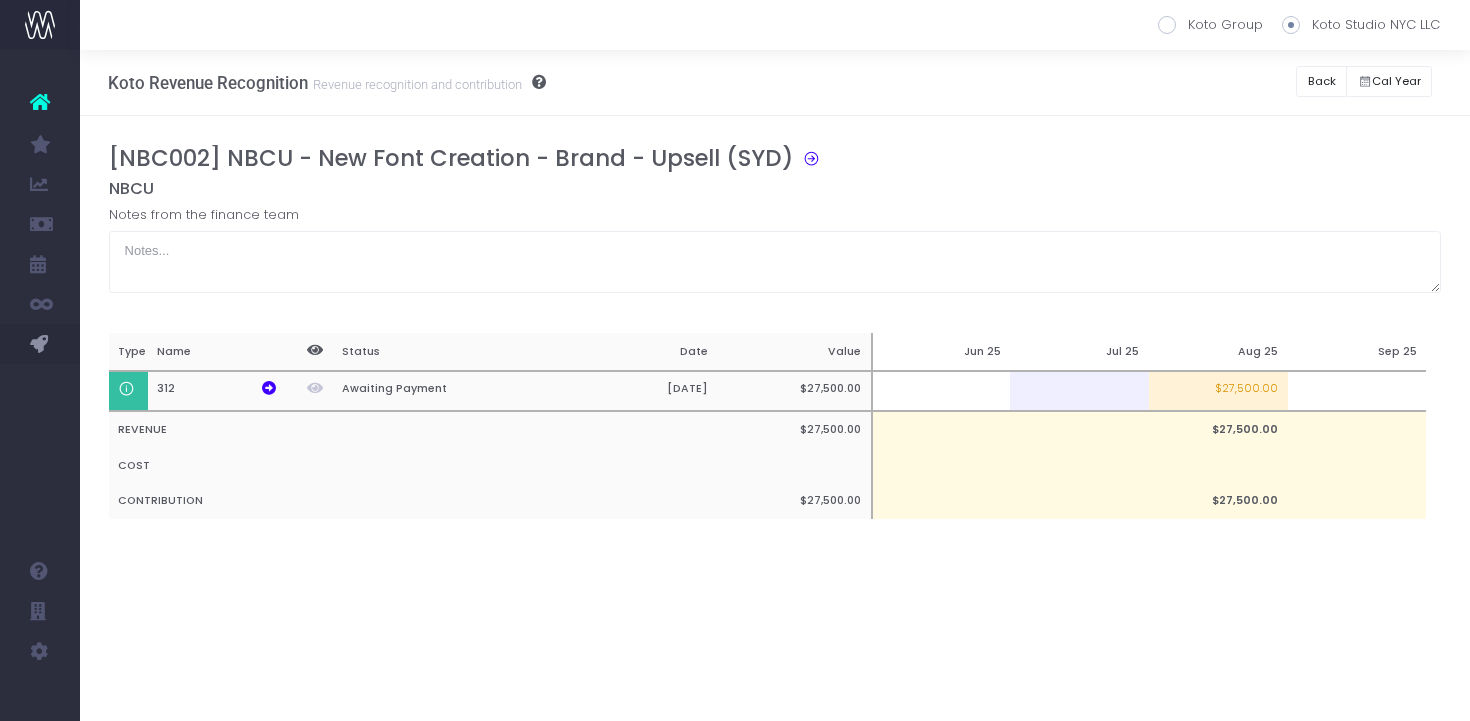 click on "[NBC002] NBCU - New Font Creation - Brand - Upsell (SYD)" at bounding box center (783, 162) 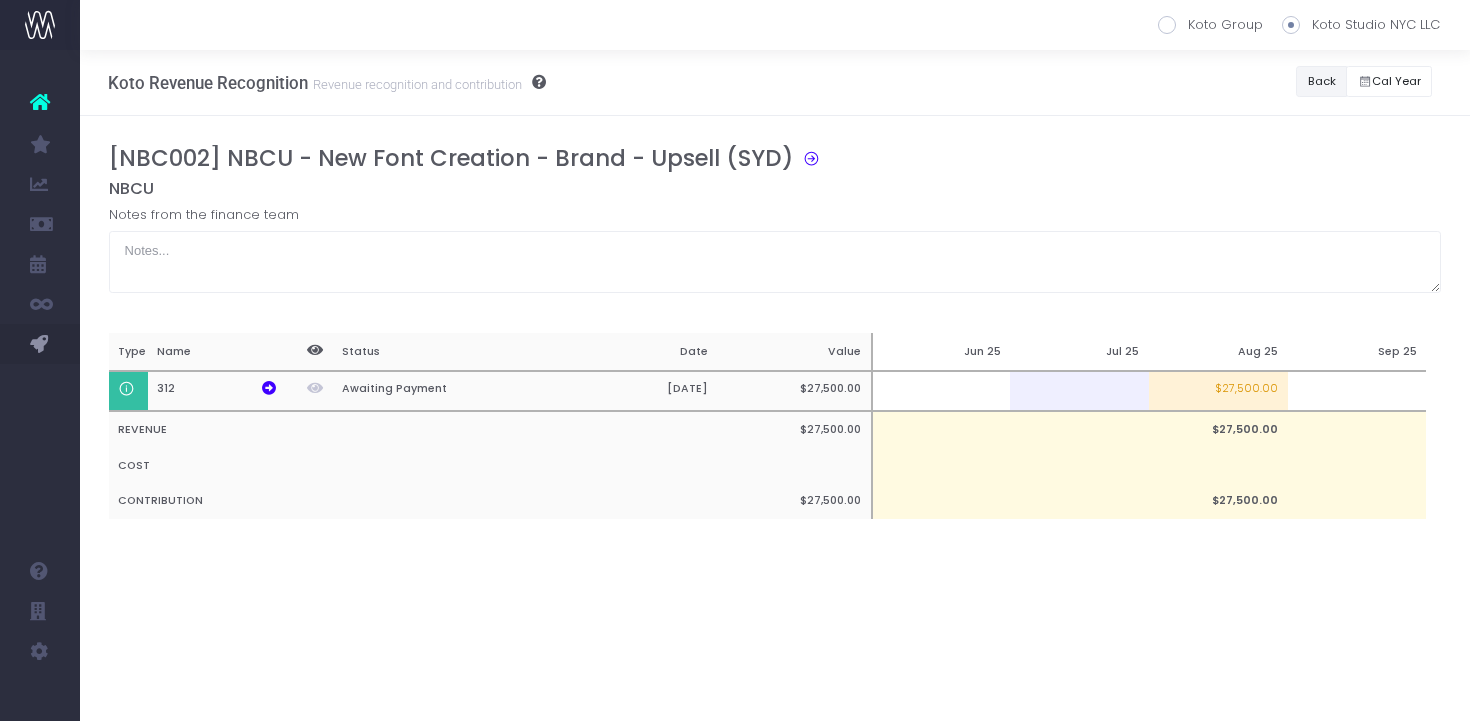 click on "Back" at bounding box center (1321, 81) 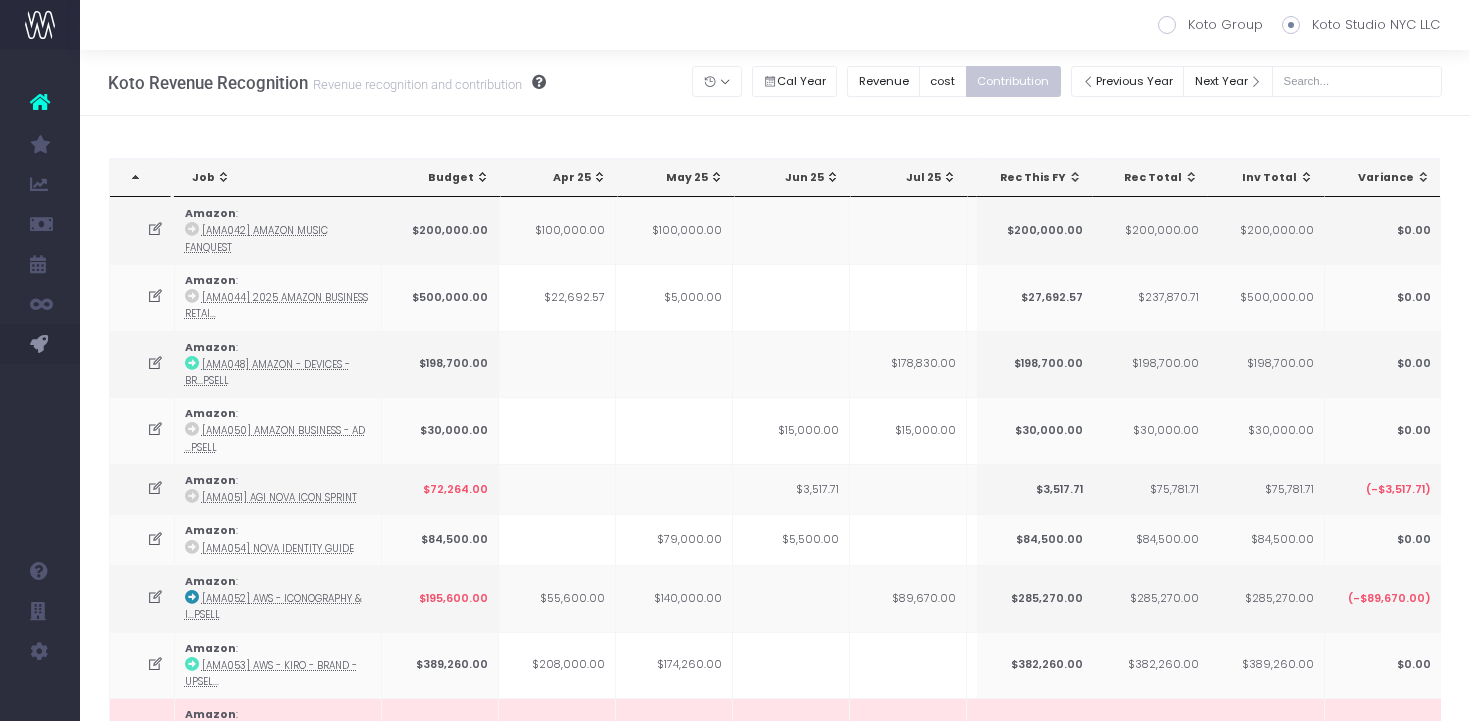 click at bounding box center [949, 177] 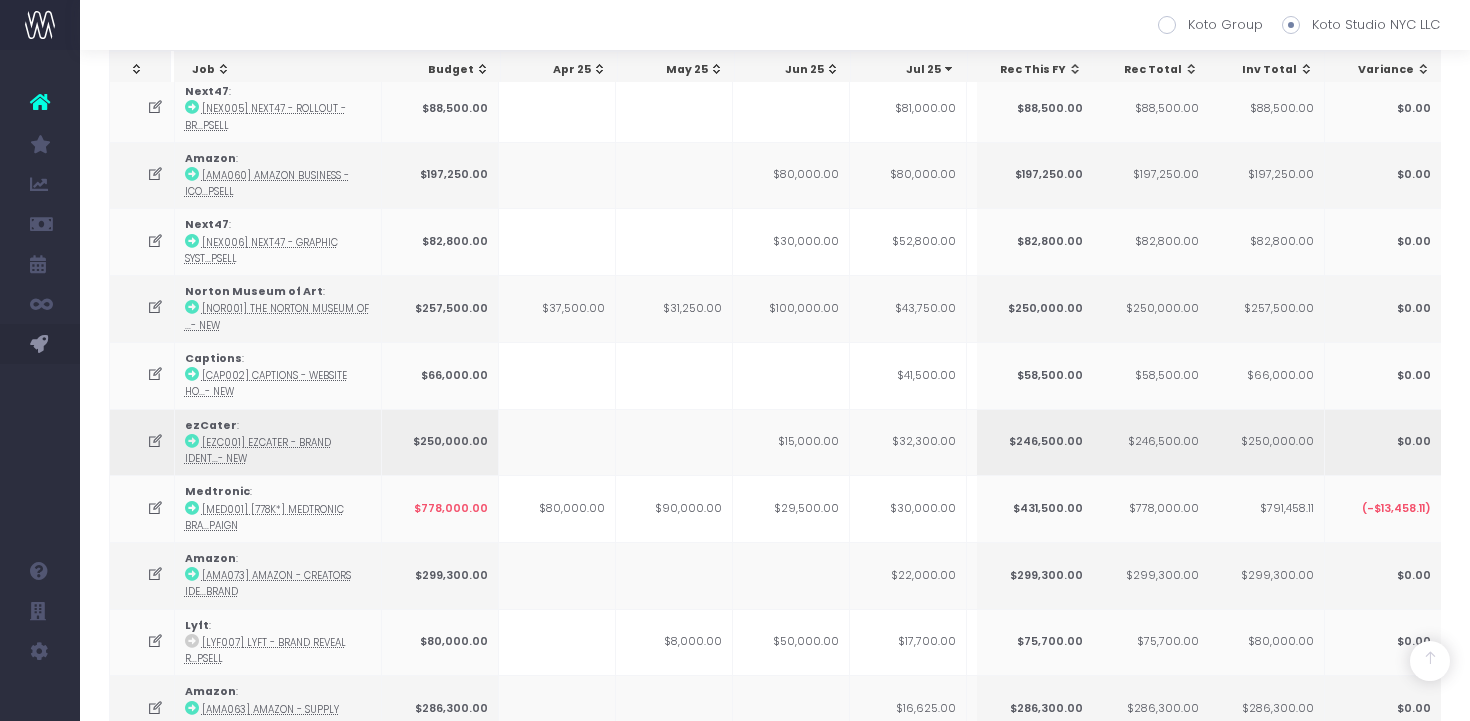 scroll, scrollTop: 759, scrollLeft: 0, axis: vertical 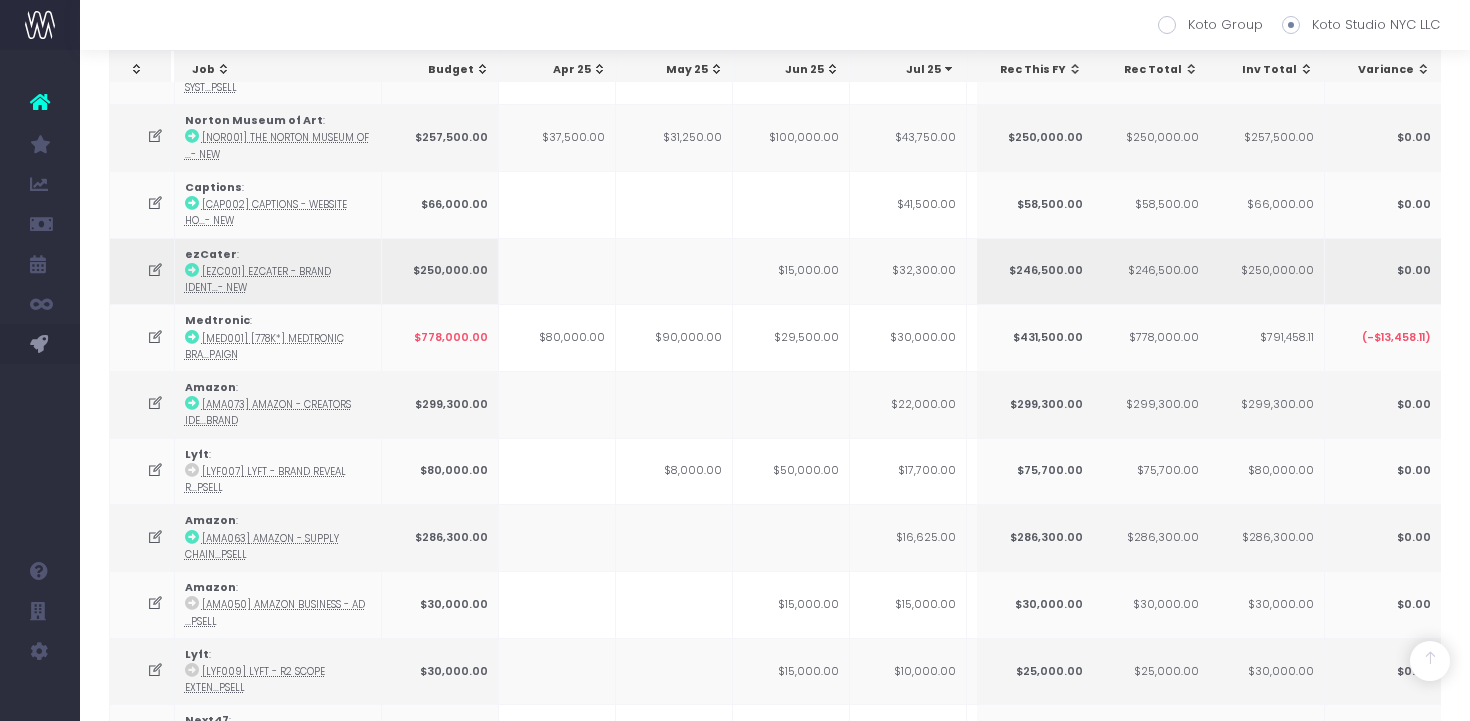 click on "$32,300.00" at bounding box center (908, 271) 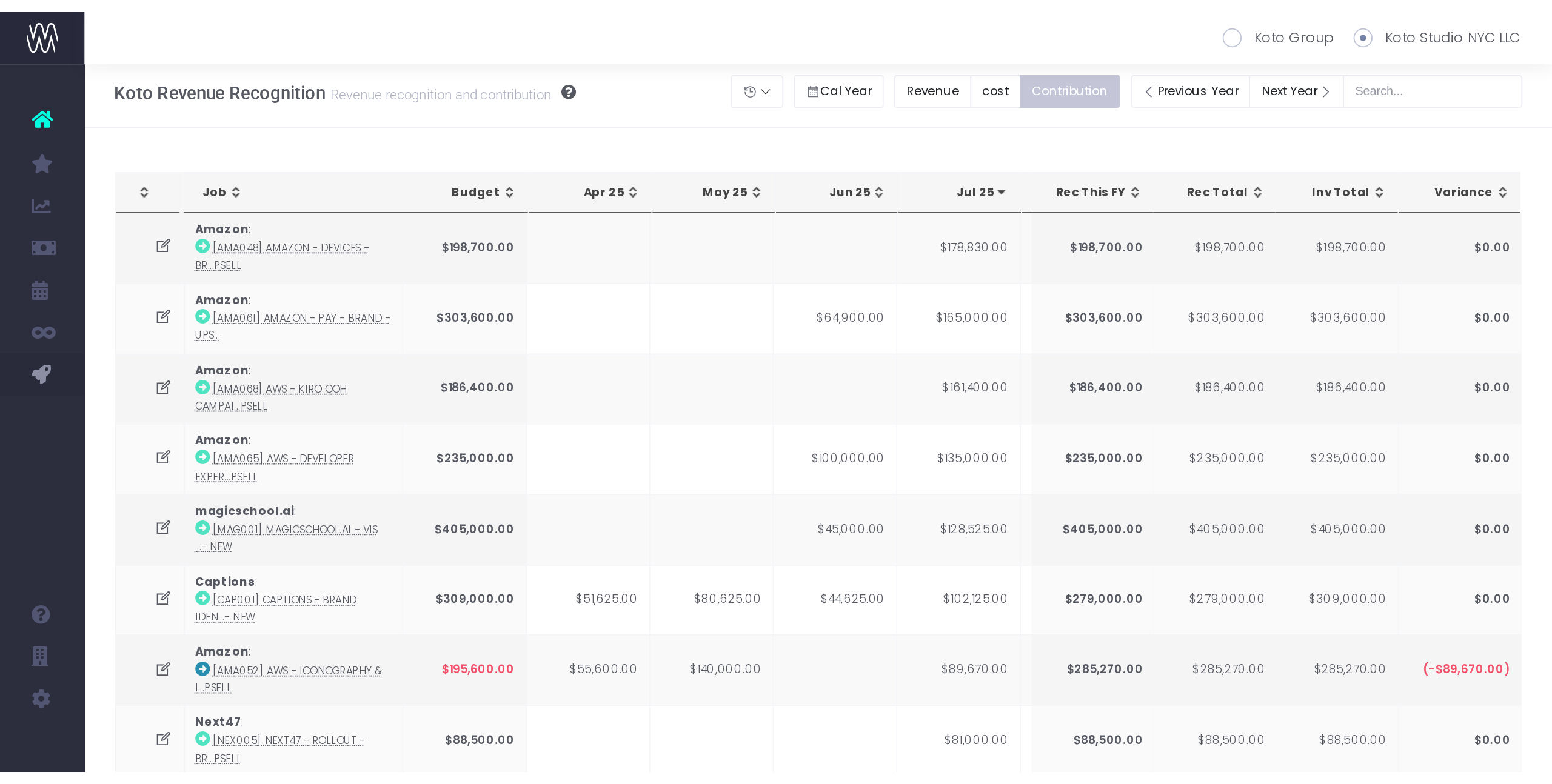 scroll, scrollTop: 1, scrollLeft: 0, axis: vertical 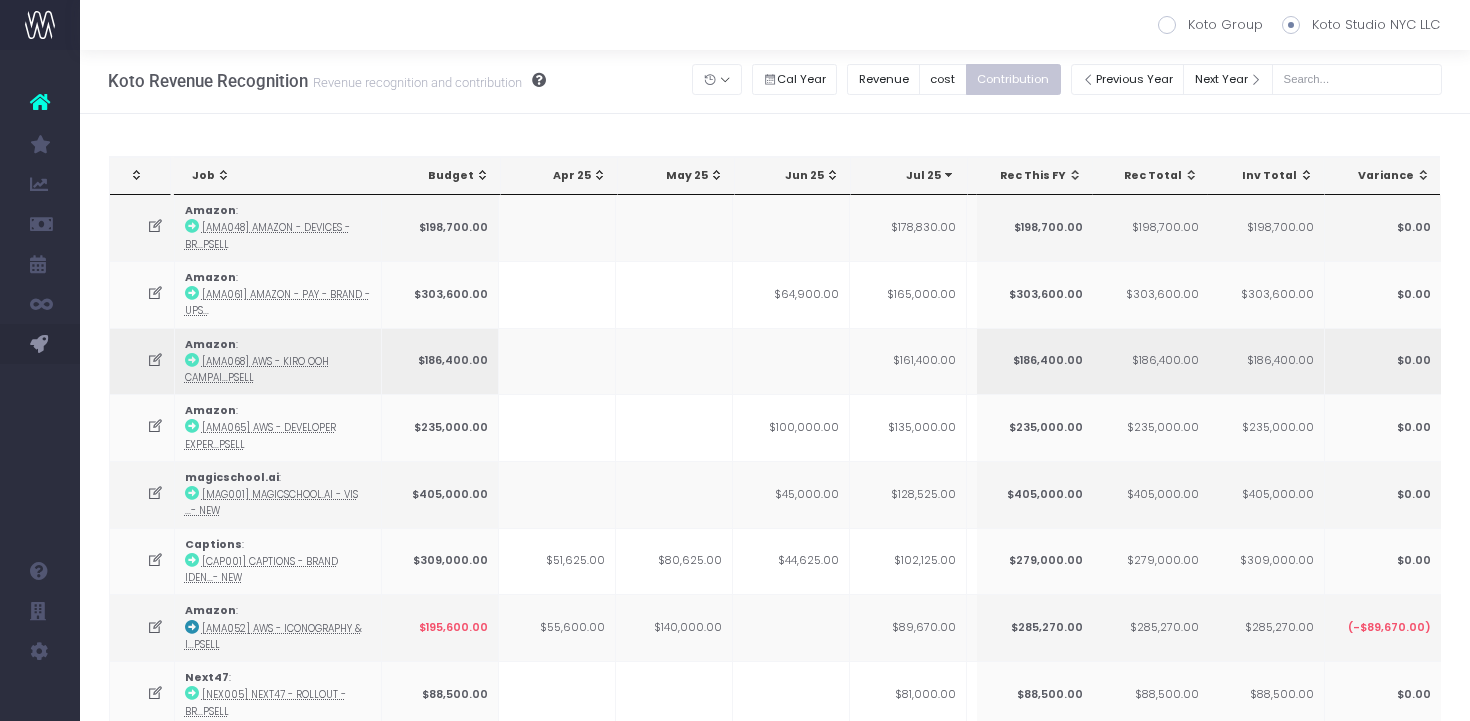 click at bounding box center [192, 360] 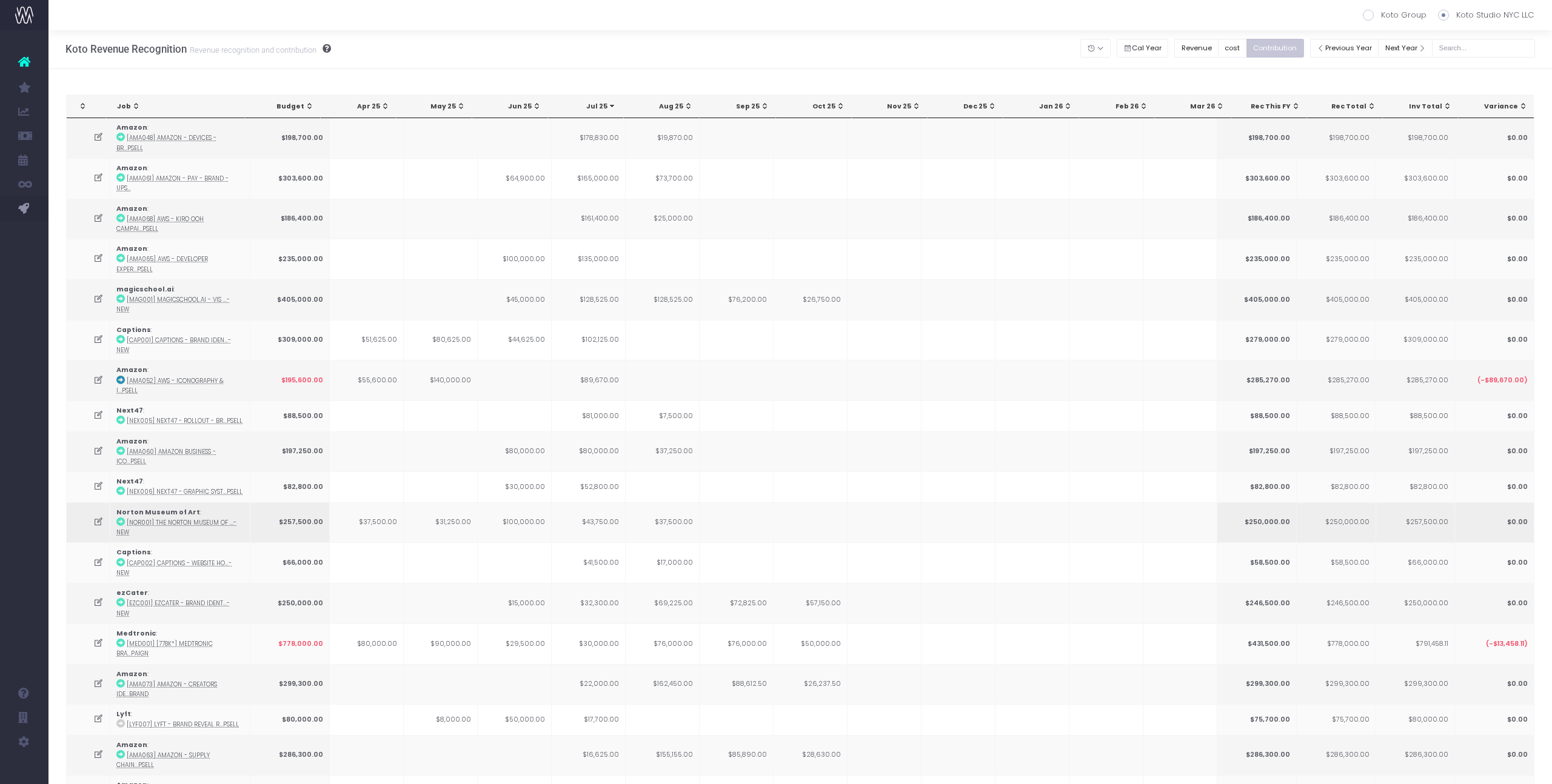 click at bounding box center (737, 522) 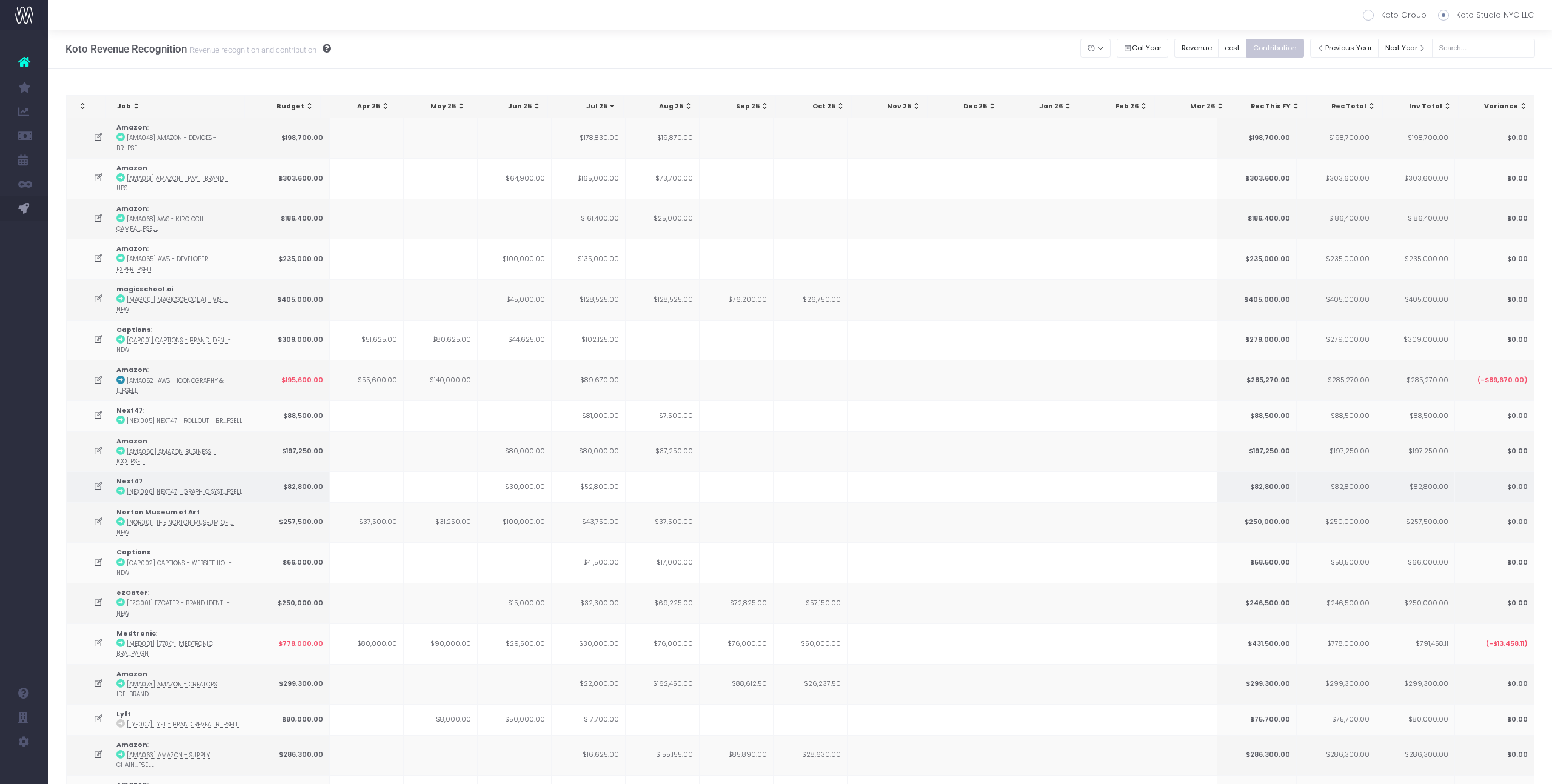 scroll, scrollTop: 879, scrollLeft: 0, axis: vertical 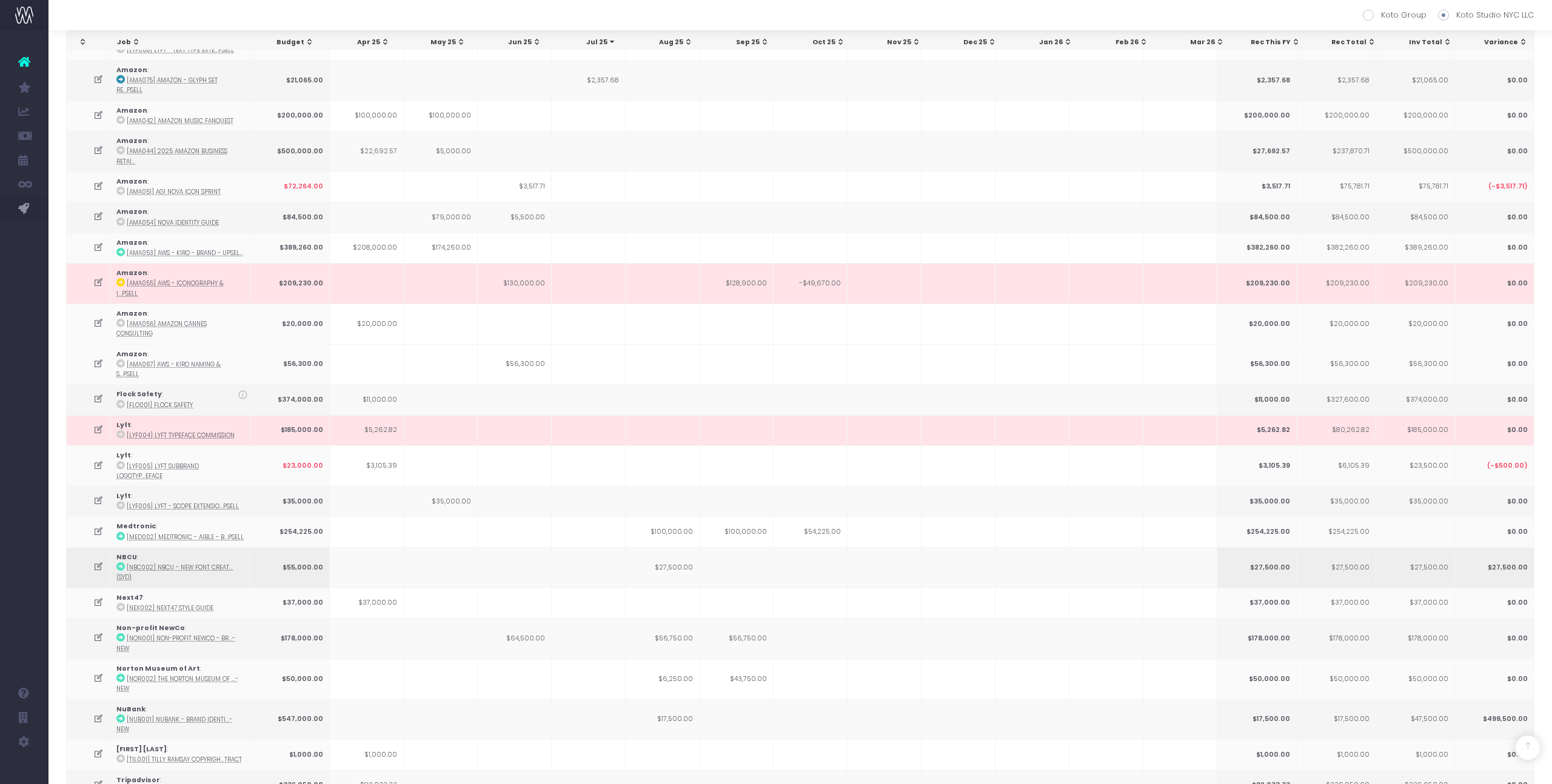 click on "$27,500.00" at bounding box center (663, 567) 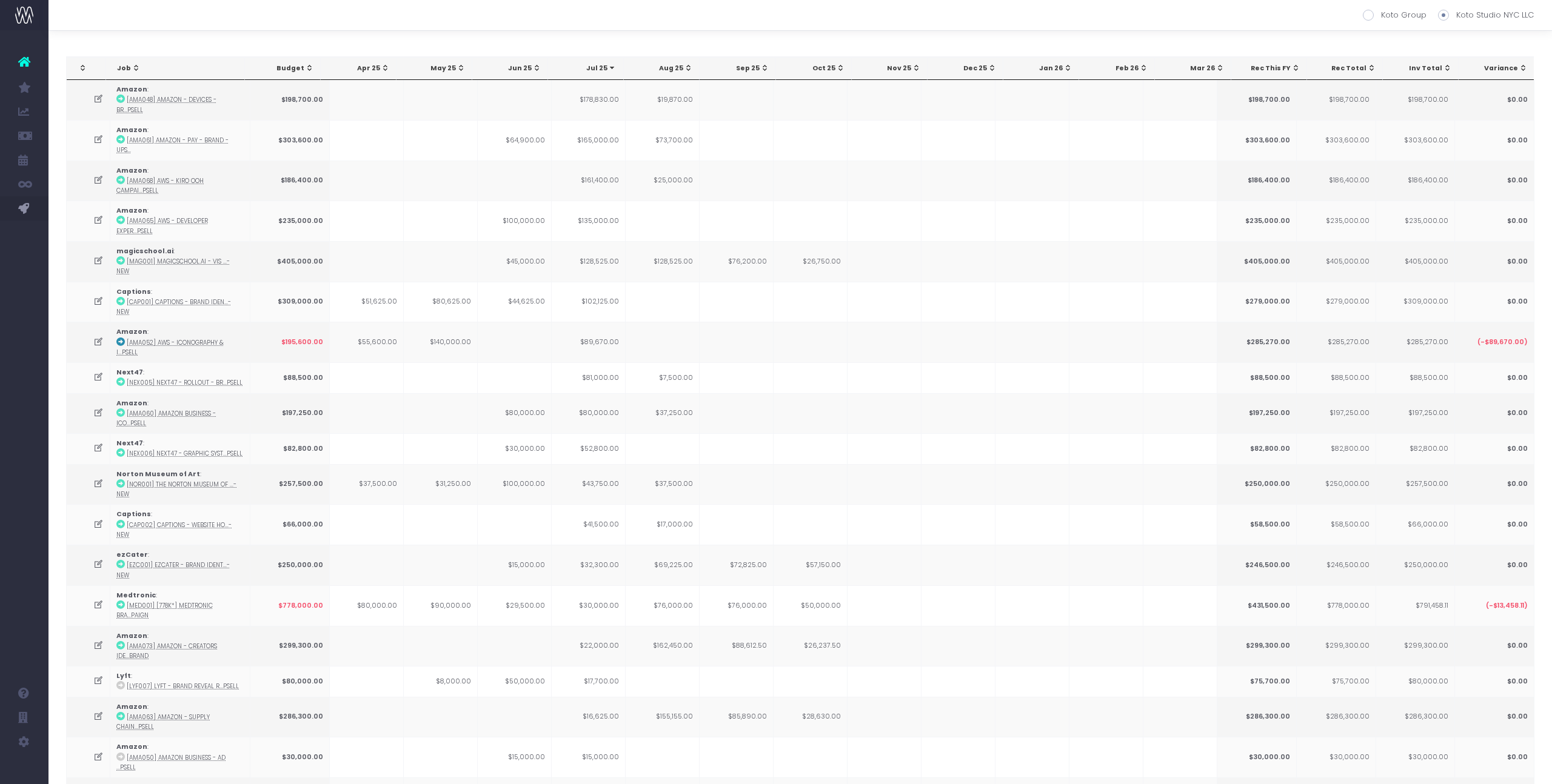 scroll, scrollTop: 0, scrollLeft: 0, axis: both 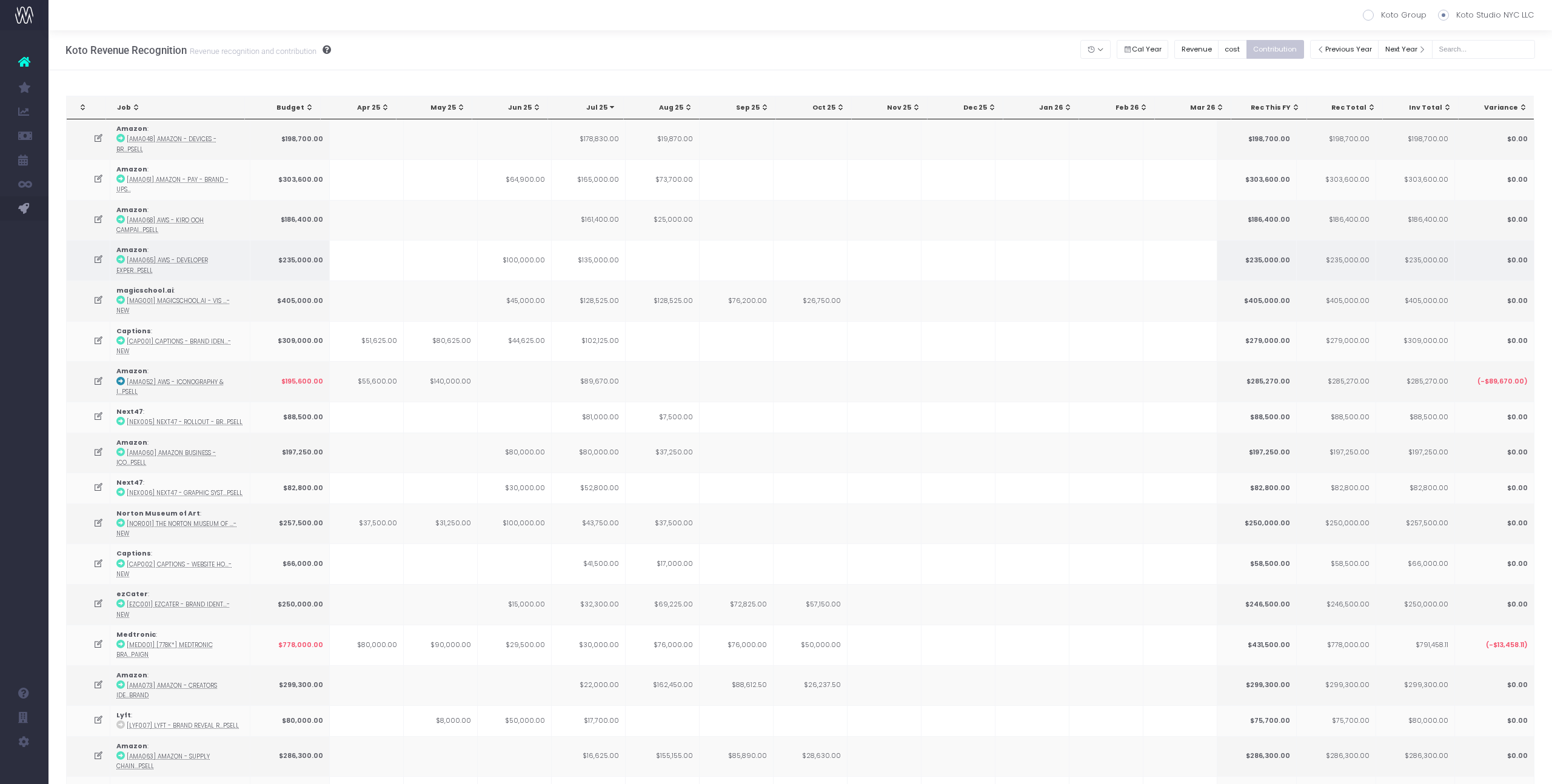 click at bounding box center [441, 260] 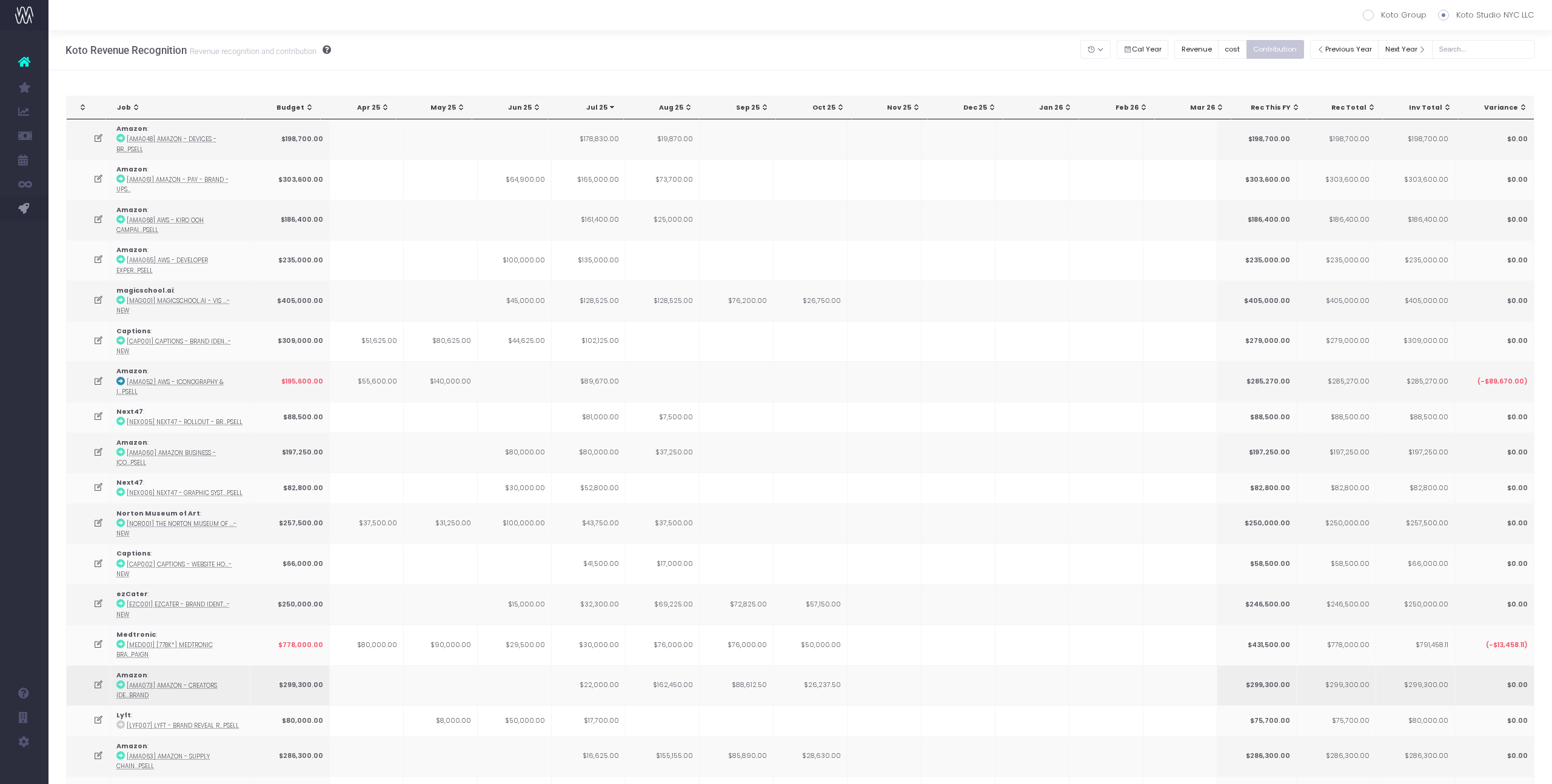 click on "$26,237.50" at bounding box center [811, 685] 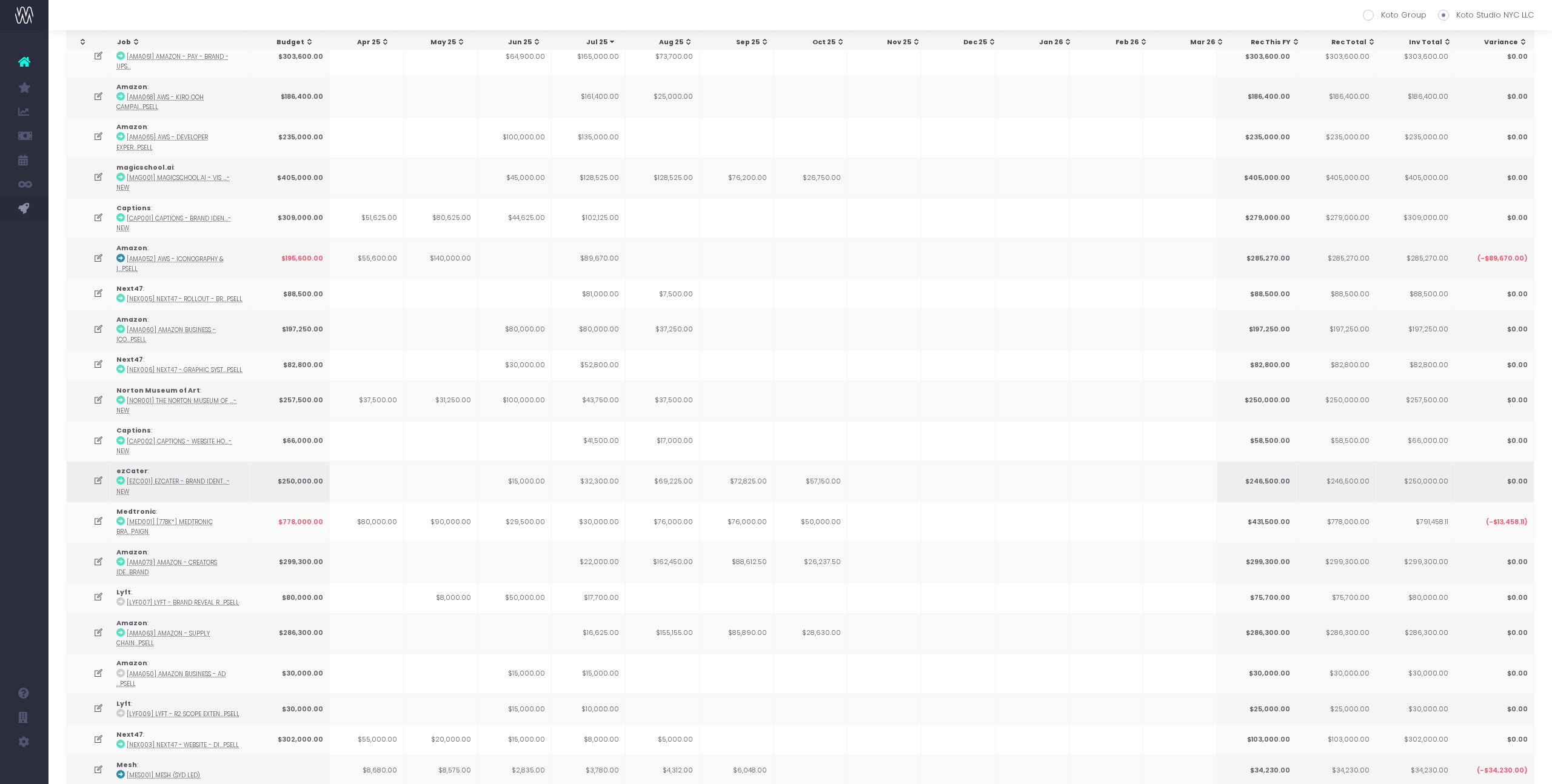 scroll, scrollTop: 137, scrollLeft: 0, axis: vertical 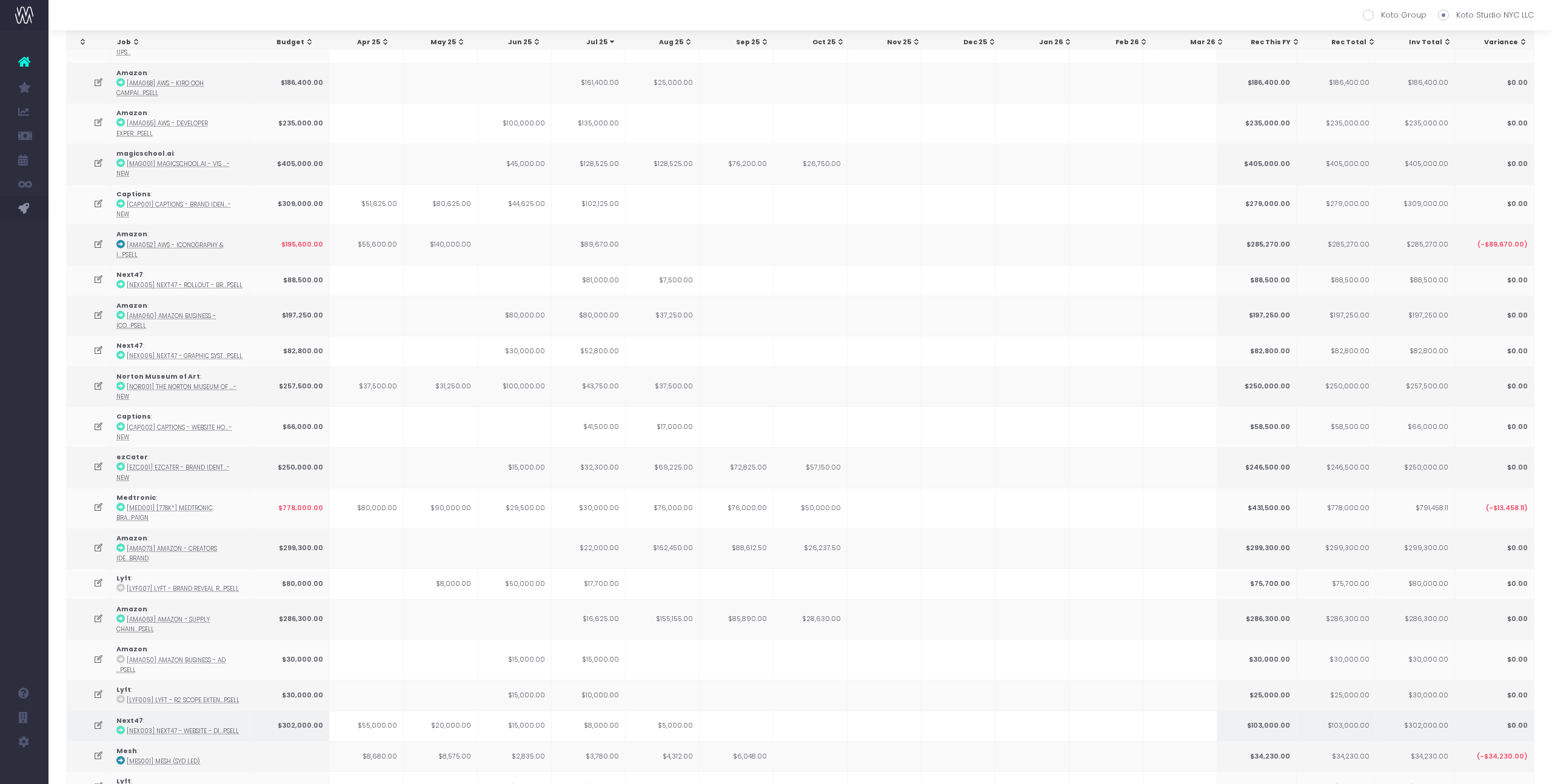 click on "$15,000.00" at bounding box center [515, 726] 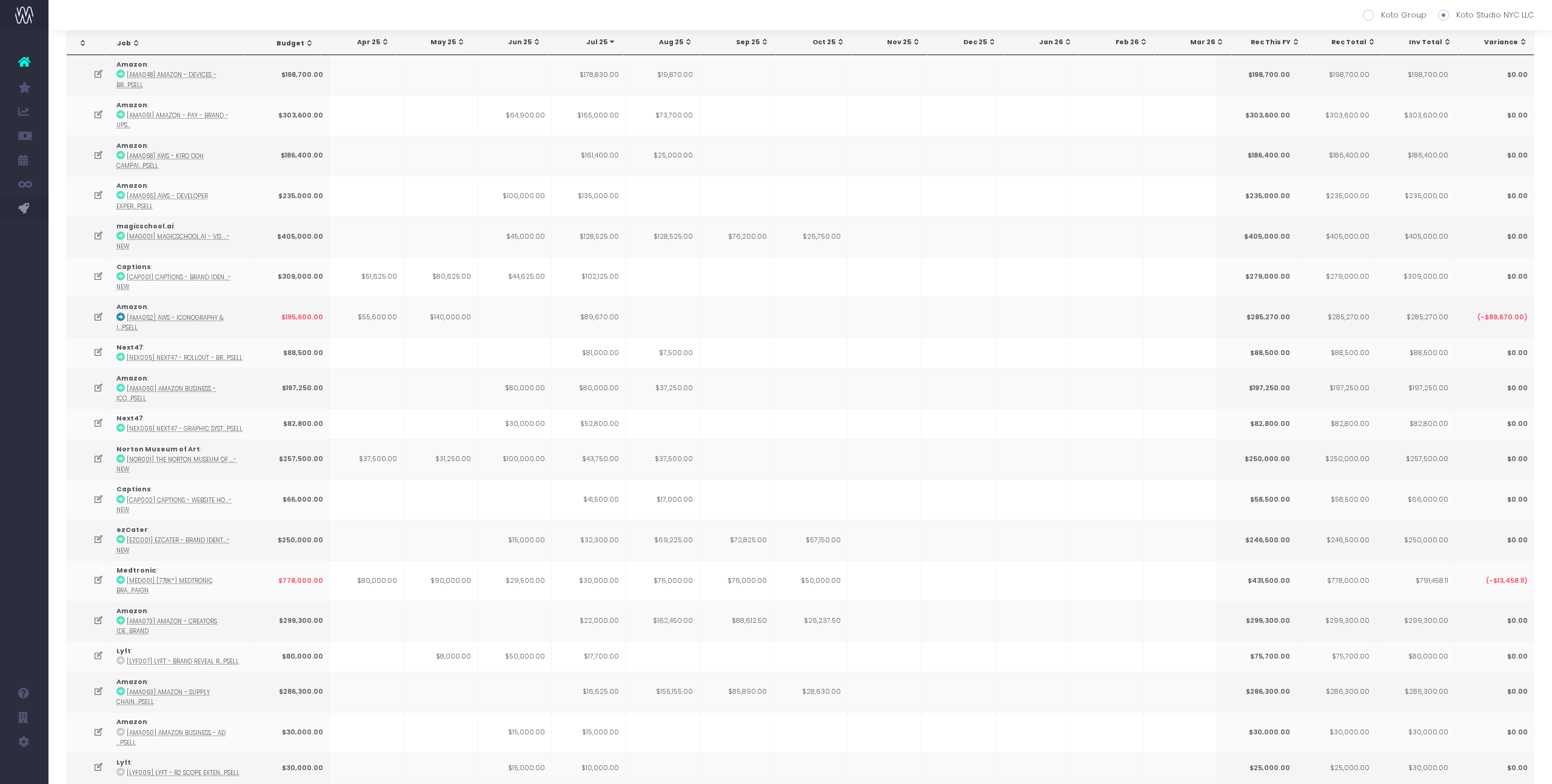scroll, scrollTop: 29, scrollLeft: 0, axis: vertical 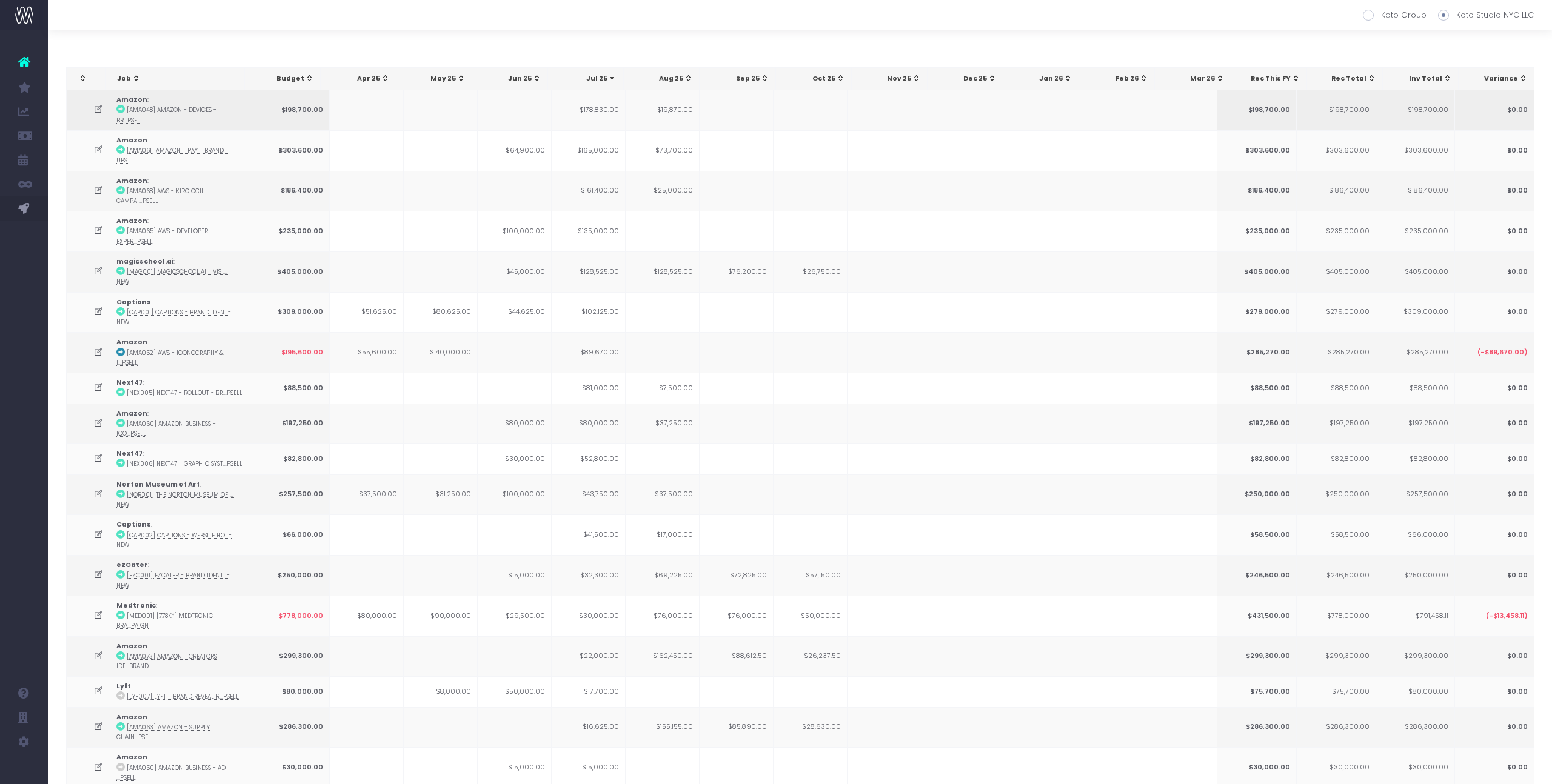 click at bounding box center [98, 109] 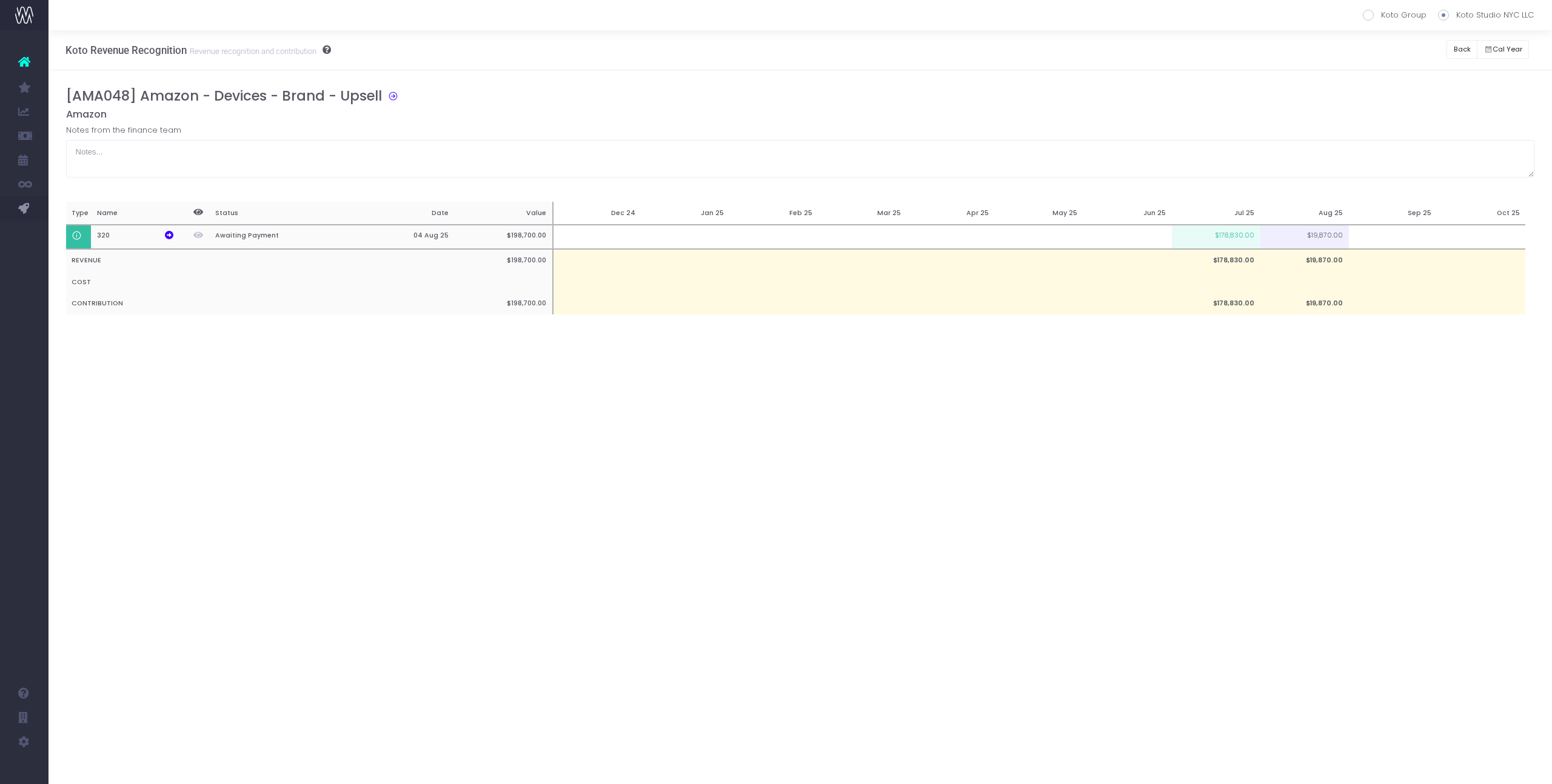 scroll, scrollTop: 0, scrollLeft: 0, axis: both 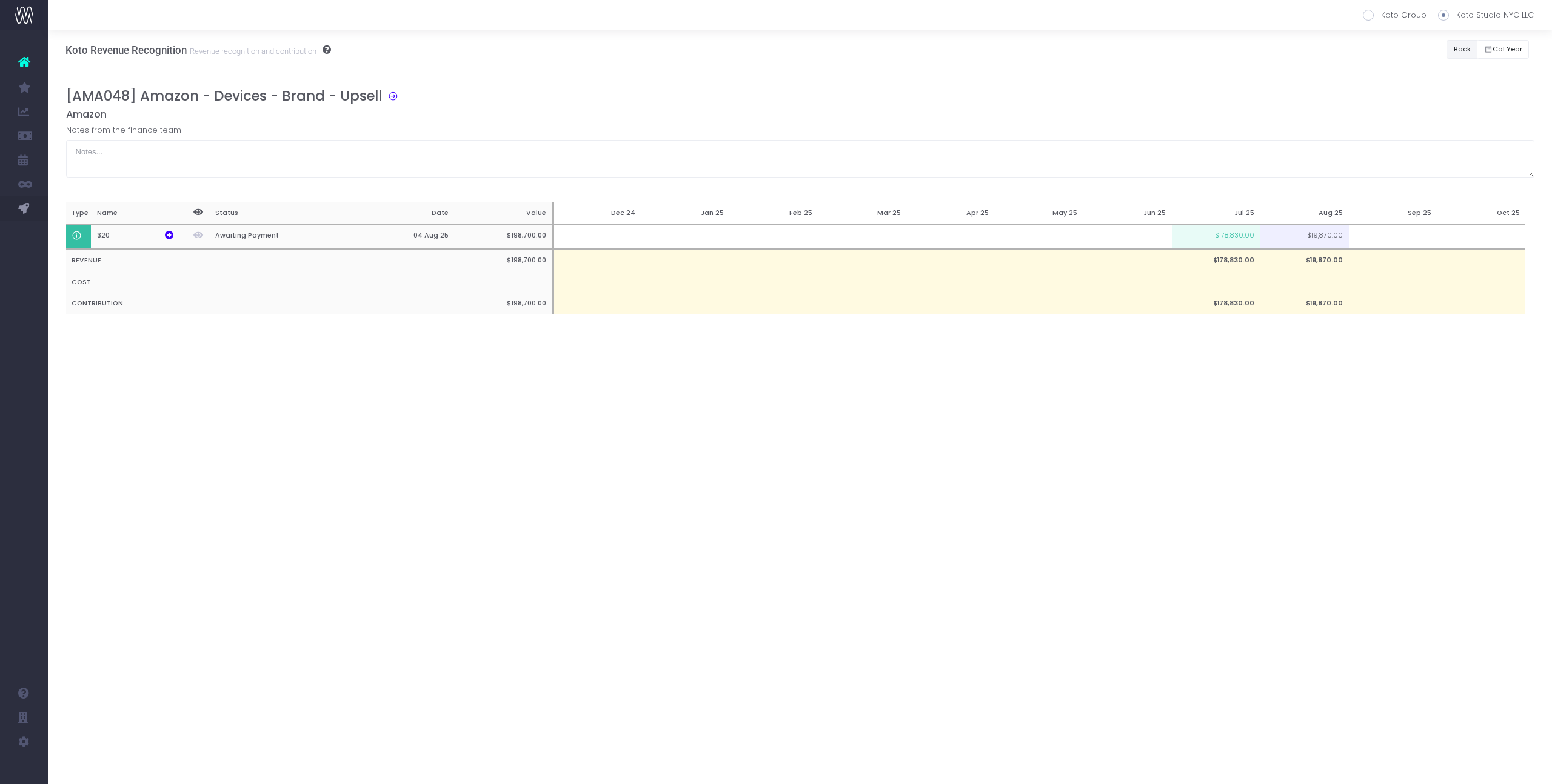 click on "Back" at bounding box center (1462, 49) 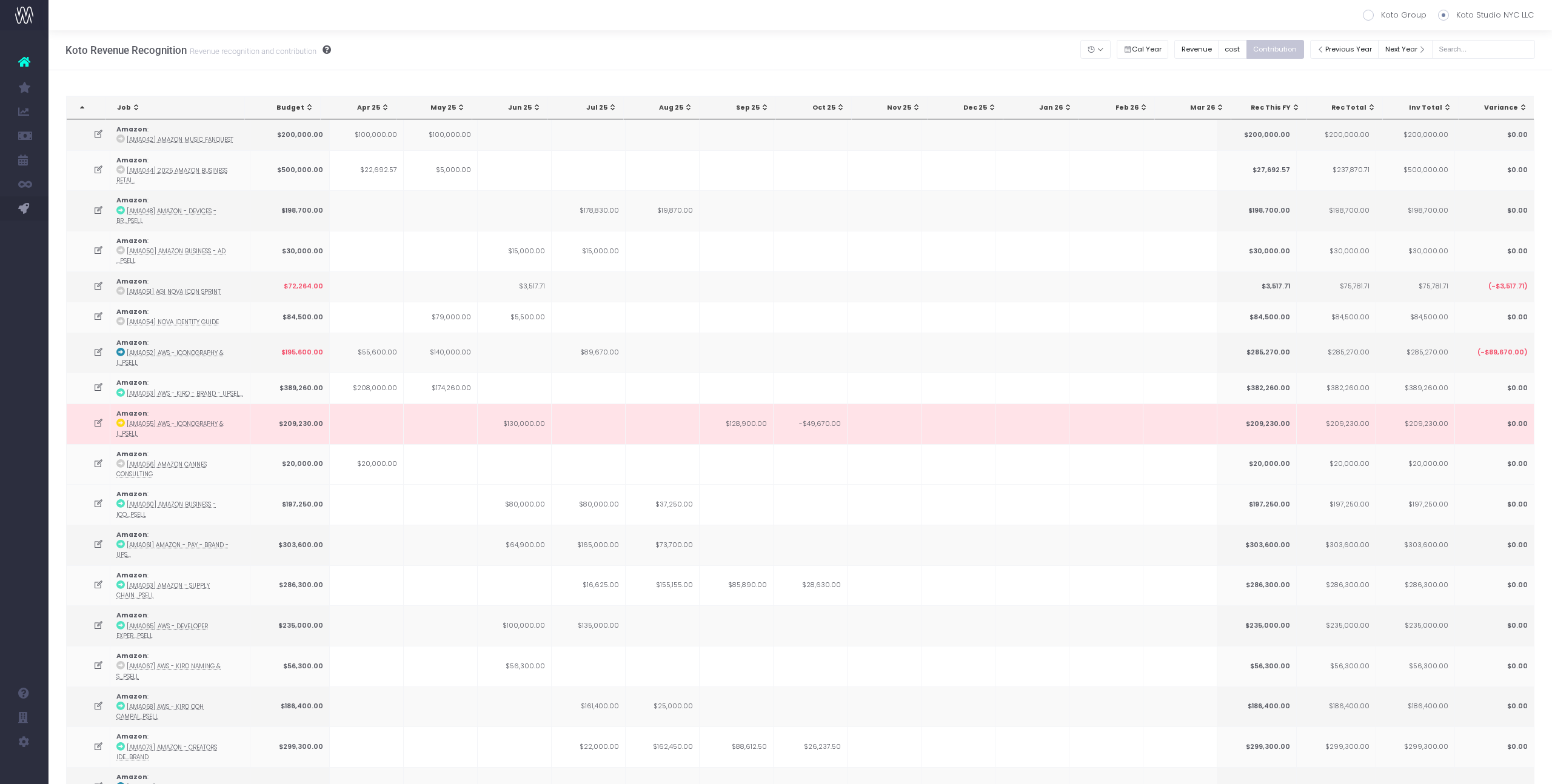 click on "Jul 25" at bounding box center (588, 108) 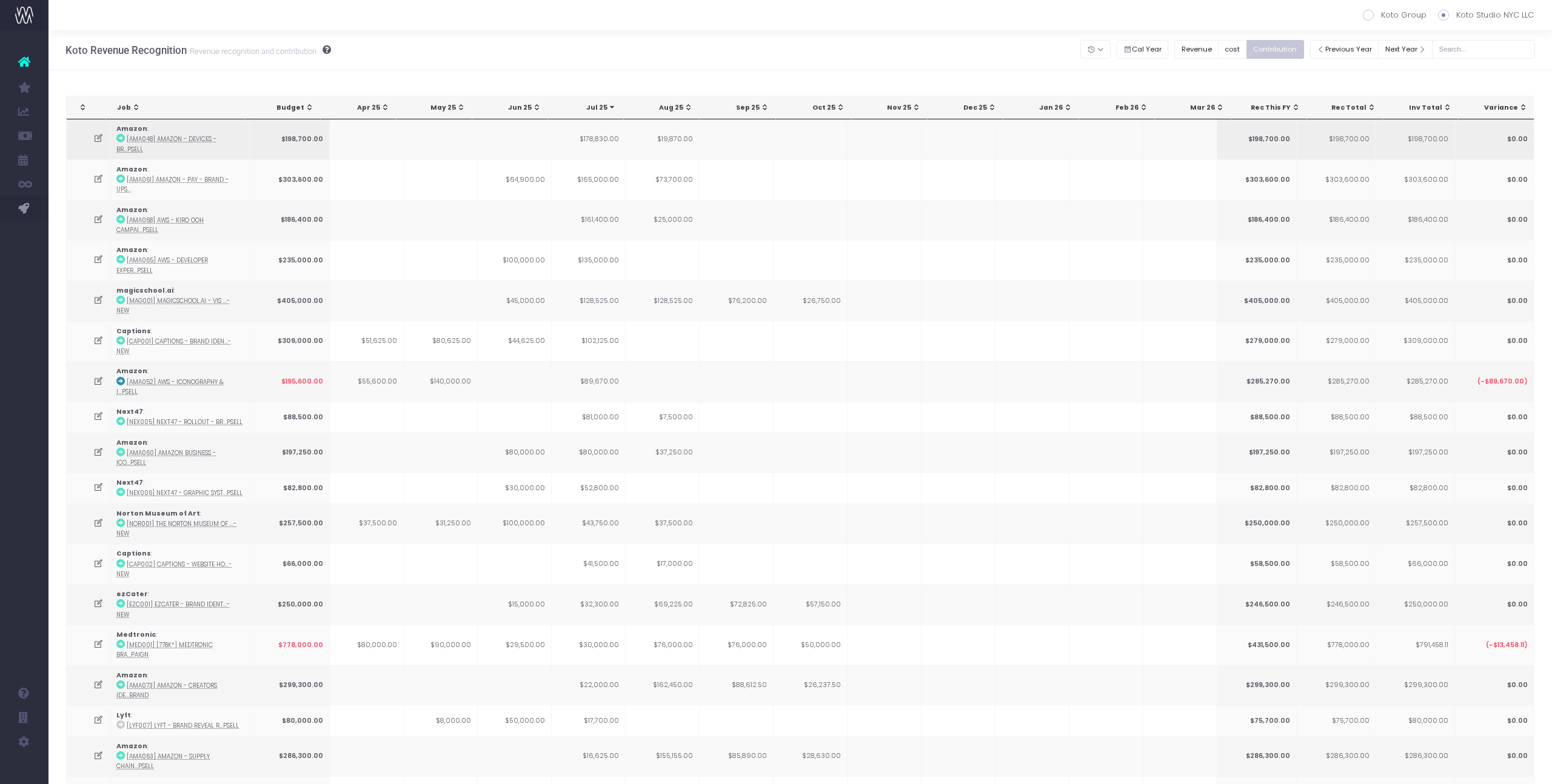 click at bounding box center (121, 138) 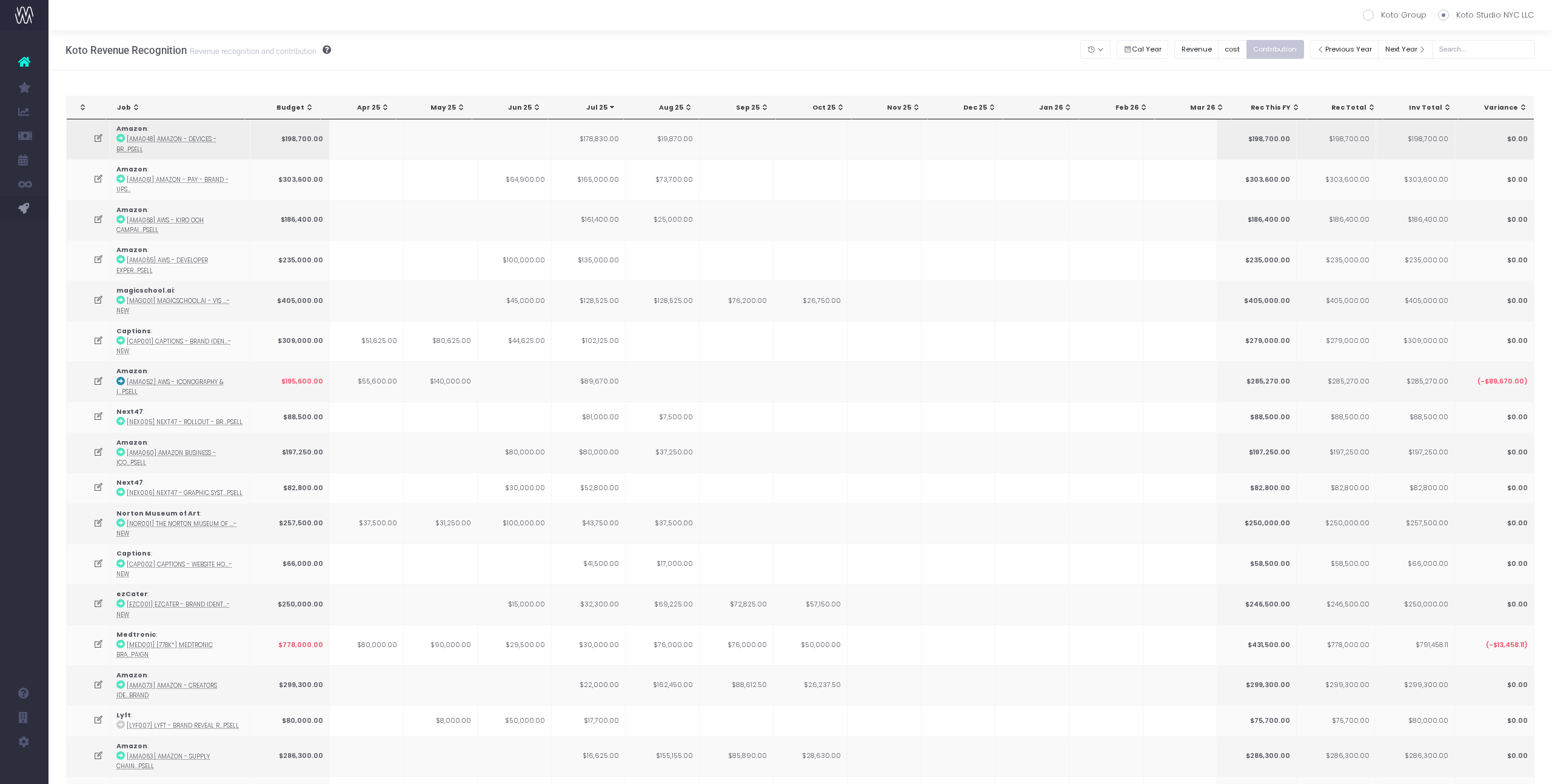 click at bounding box center (121, 138) 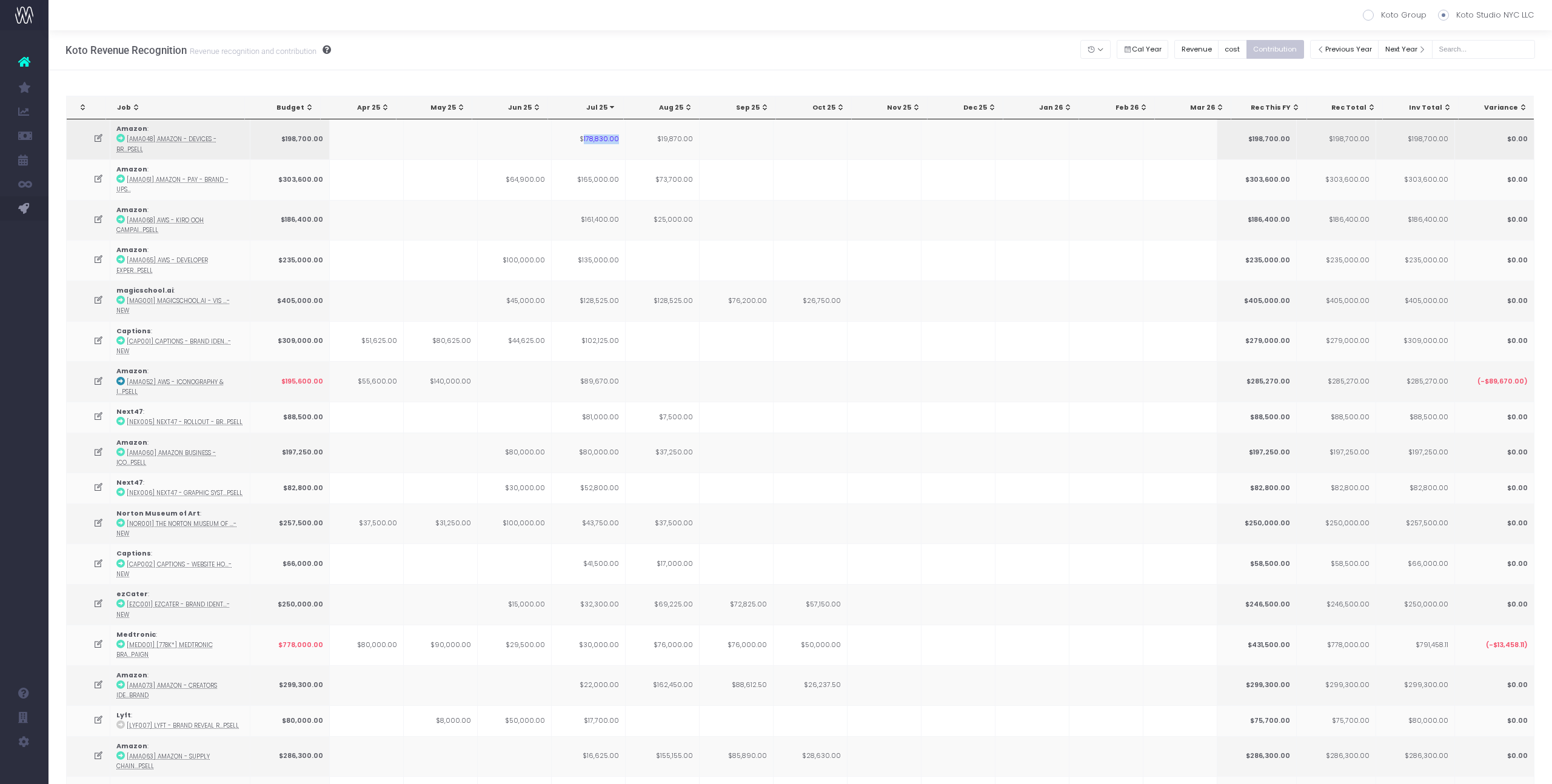 click on "$178,830.00" at bounding box center (589, 139) 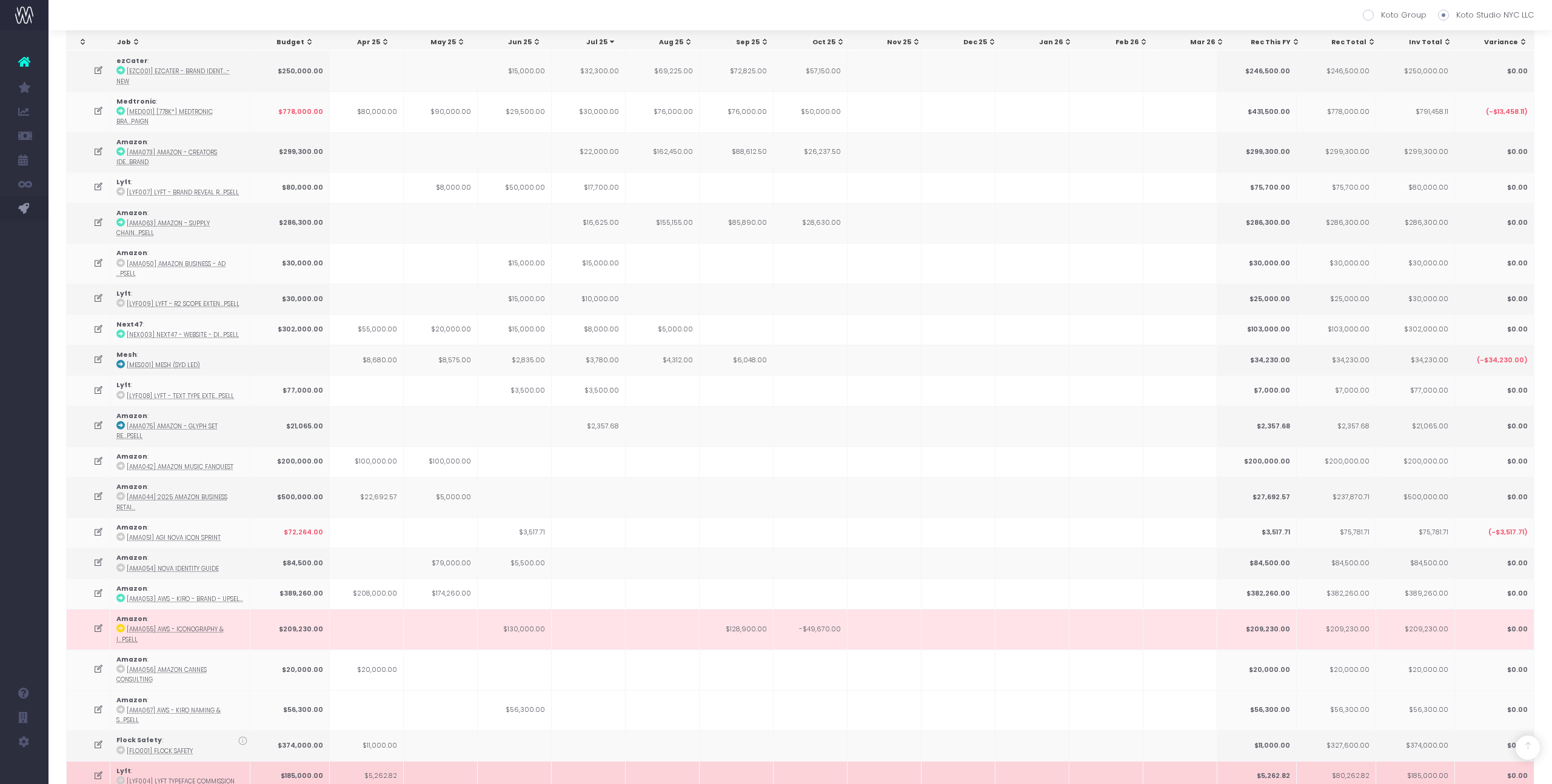 scroll, scrollTop: 0, scrollLeft: 0, axis: both 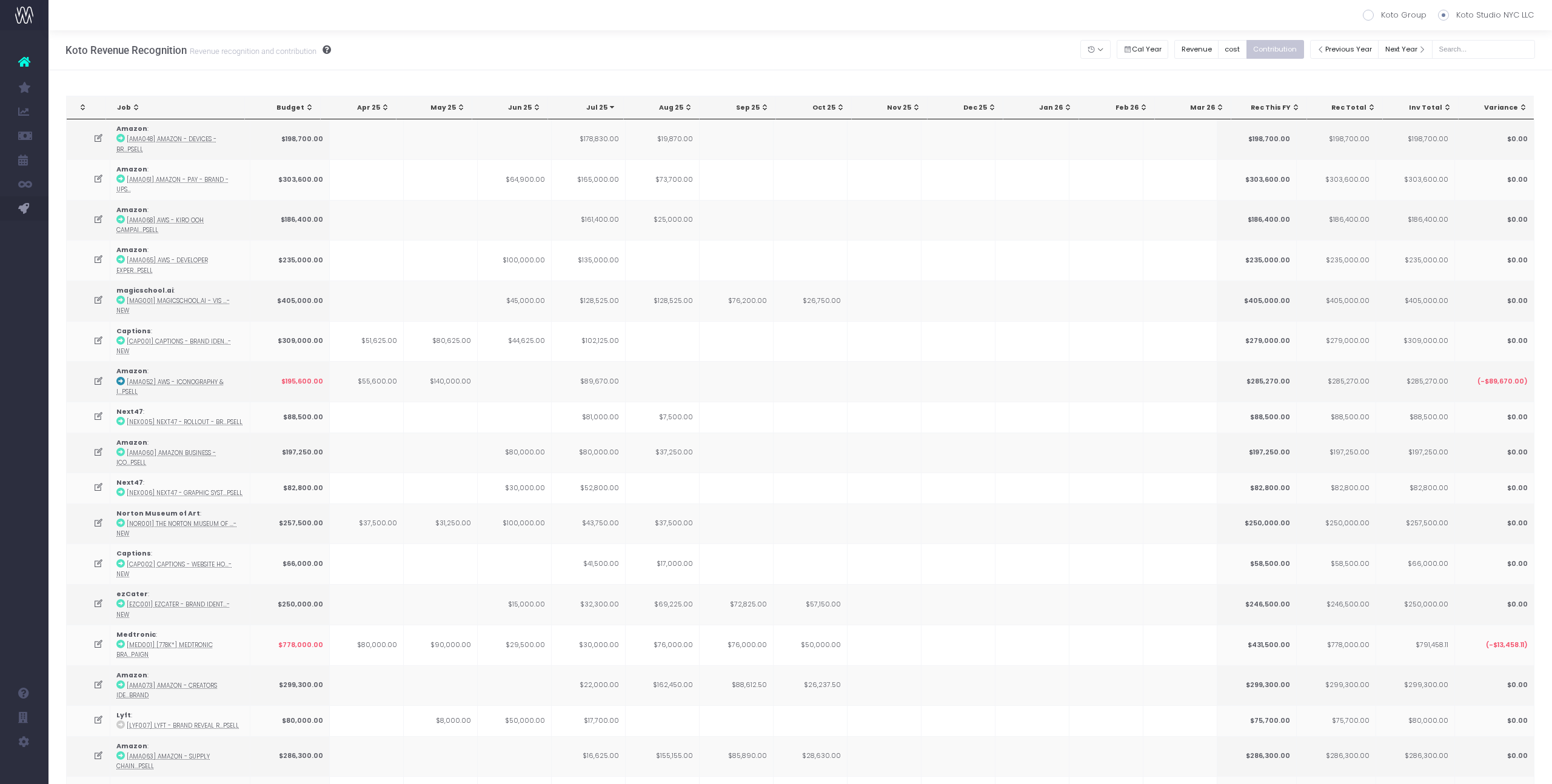 click on "Job" at bounding box center [178, 108] 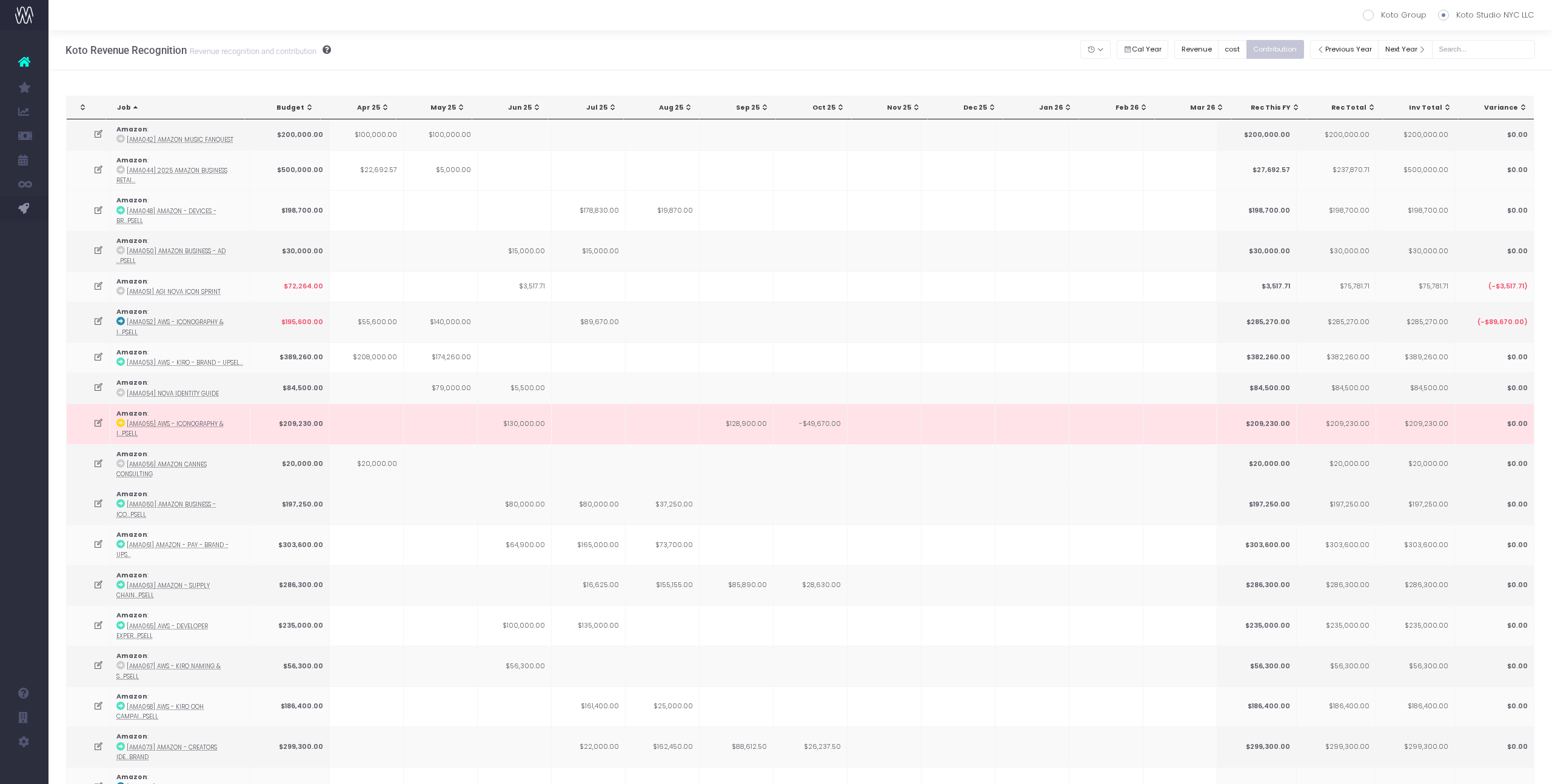 click on "Job" at bounding box center (178, 108) 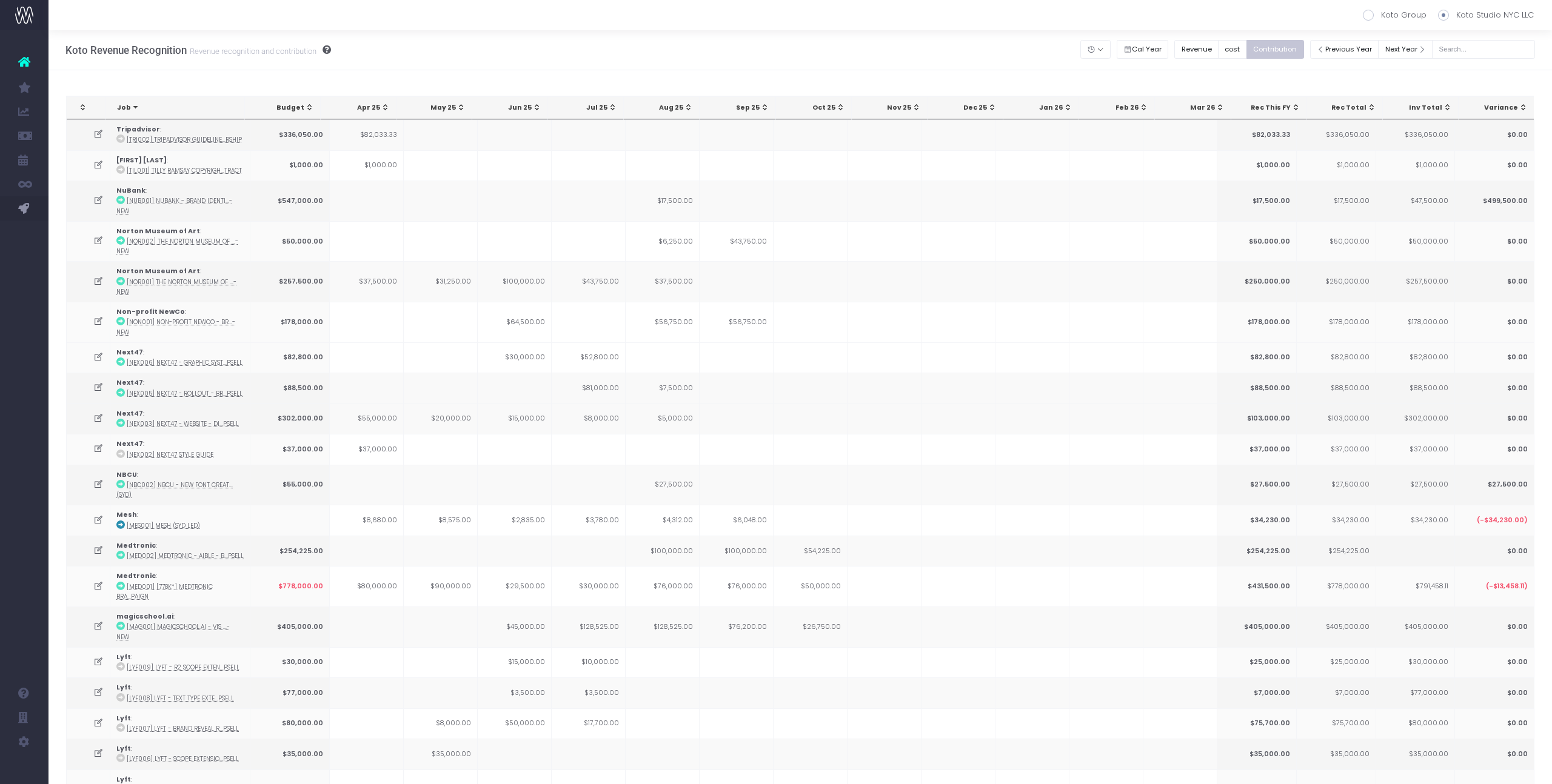 click on "Job" at bounding box center (178, 108) 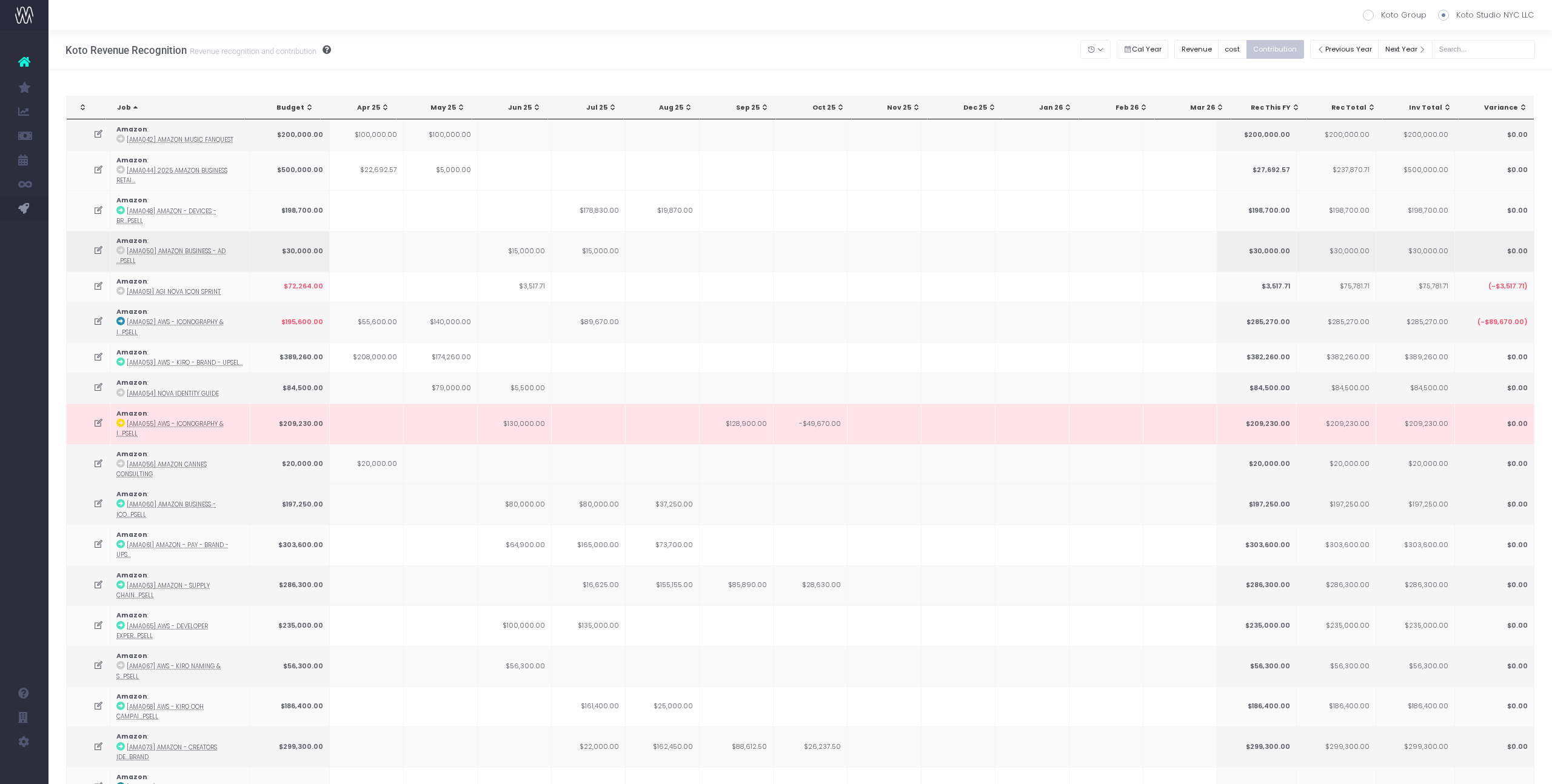 click on "$15,000.00" at bounding box center [589, 251] 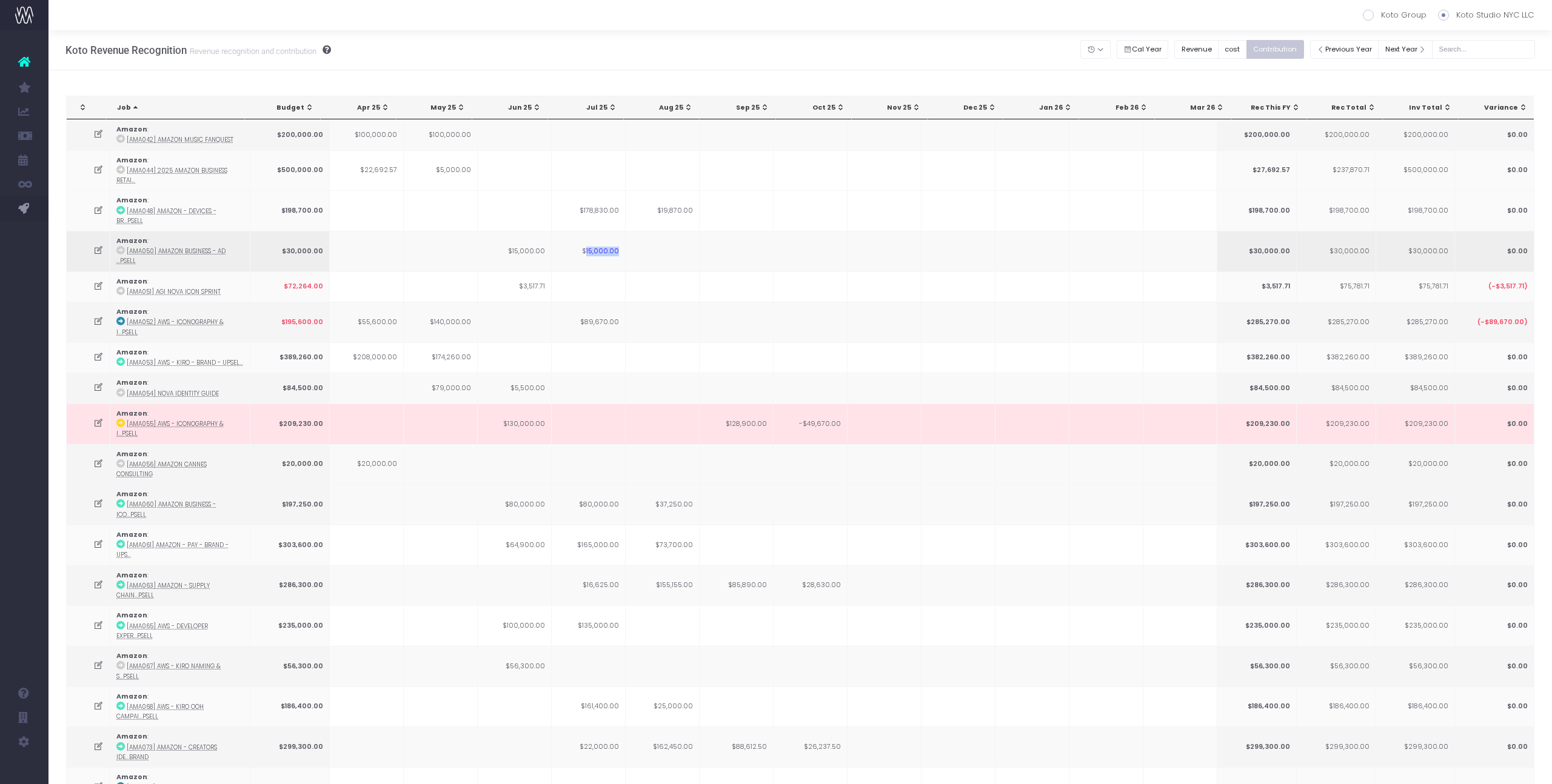 click on "$15,000.00" at bounding box center [589, 251] 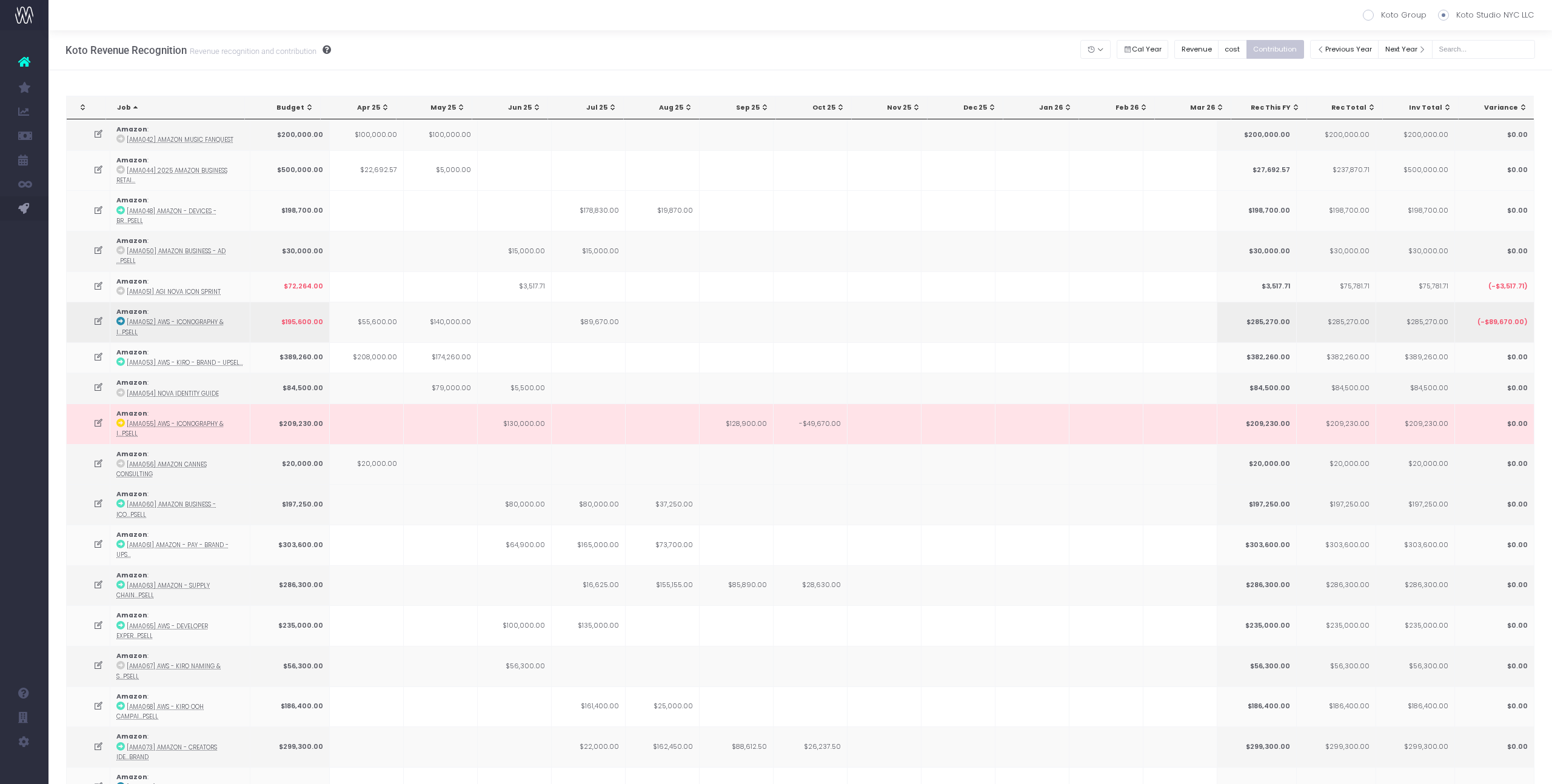 click on "$89,670.00" at bounding box center [589, 322] 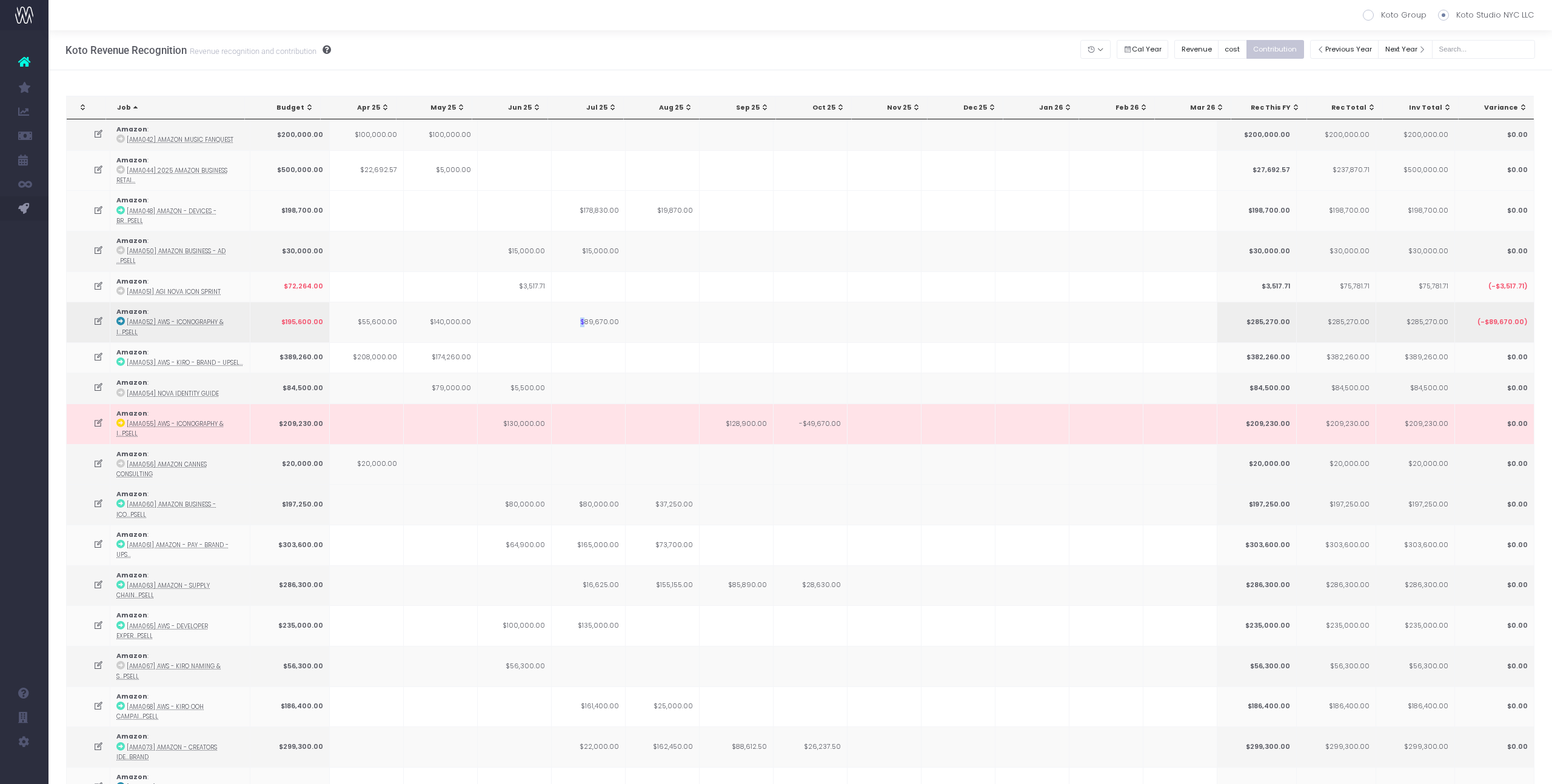 click on "$89,670.00" at bounding box center [589, 322] 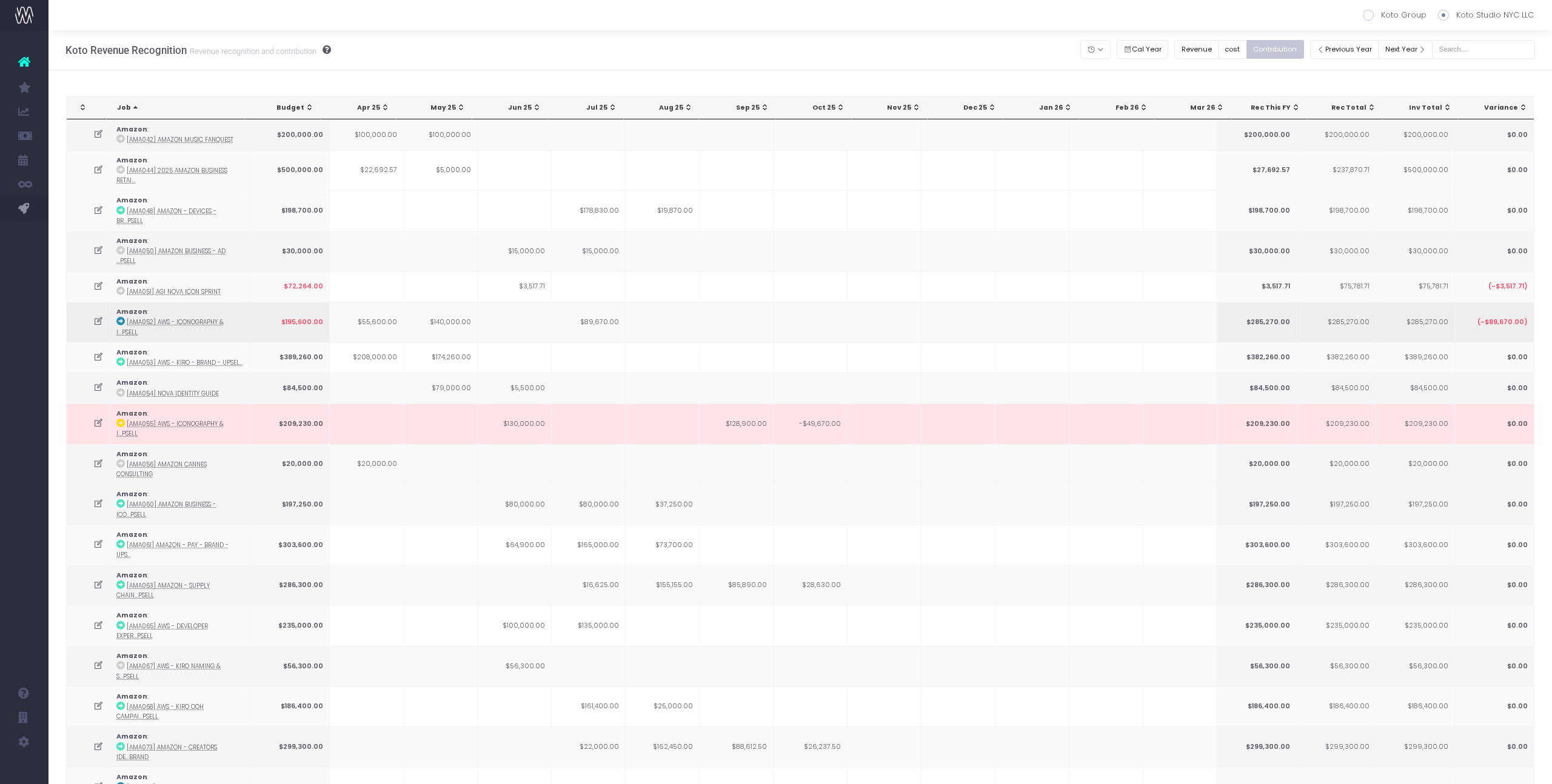 click on "$89,670.00" at bounding box center [589, 322] 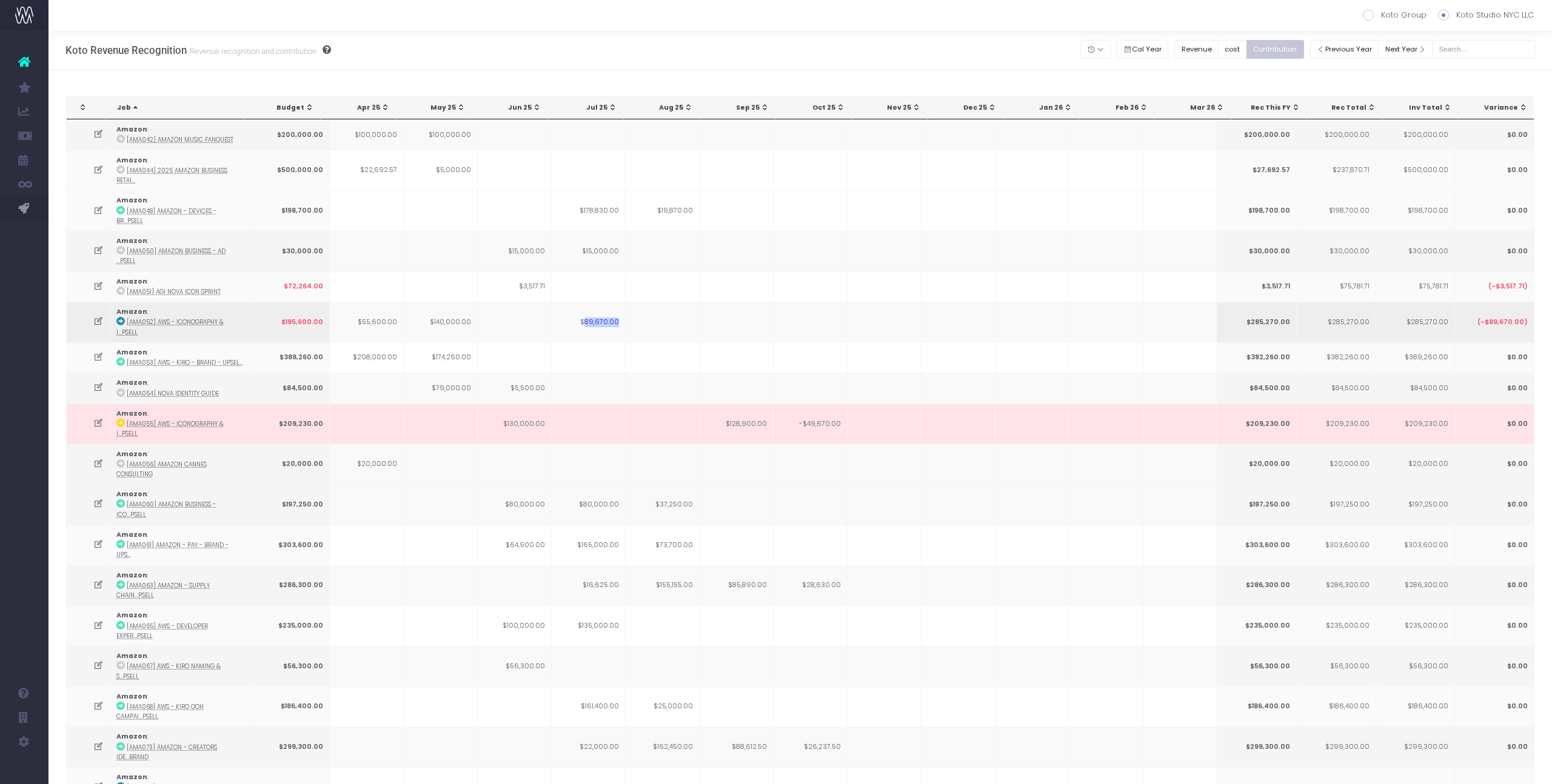 click on "$89,670.00" at bounding box center [589, 322] 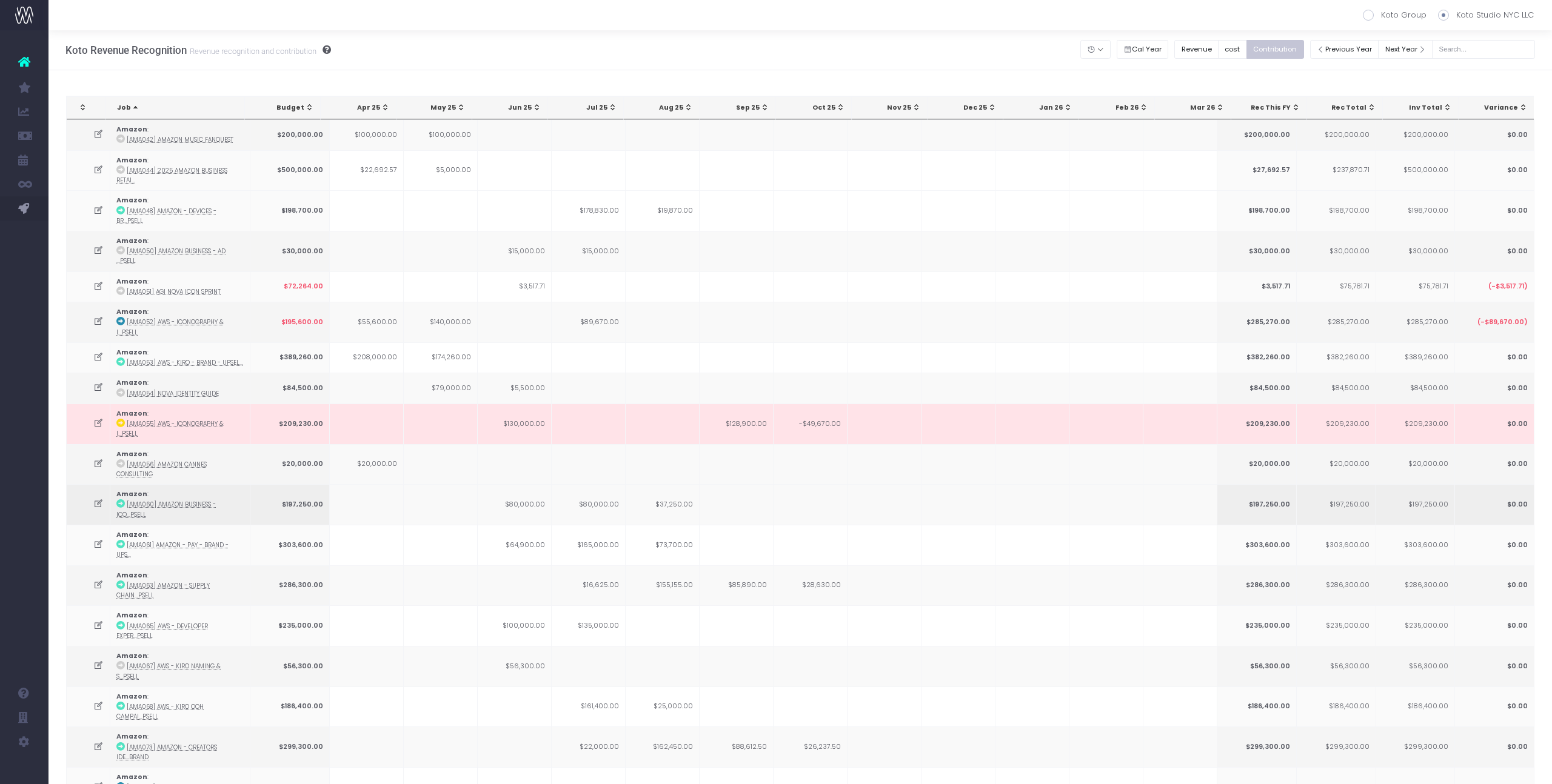 click at bounding box center [121, 503] 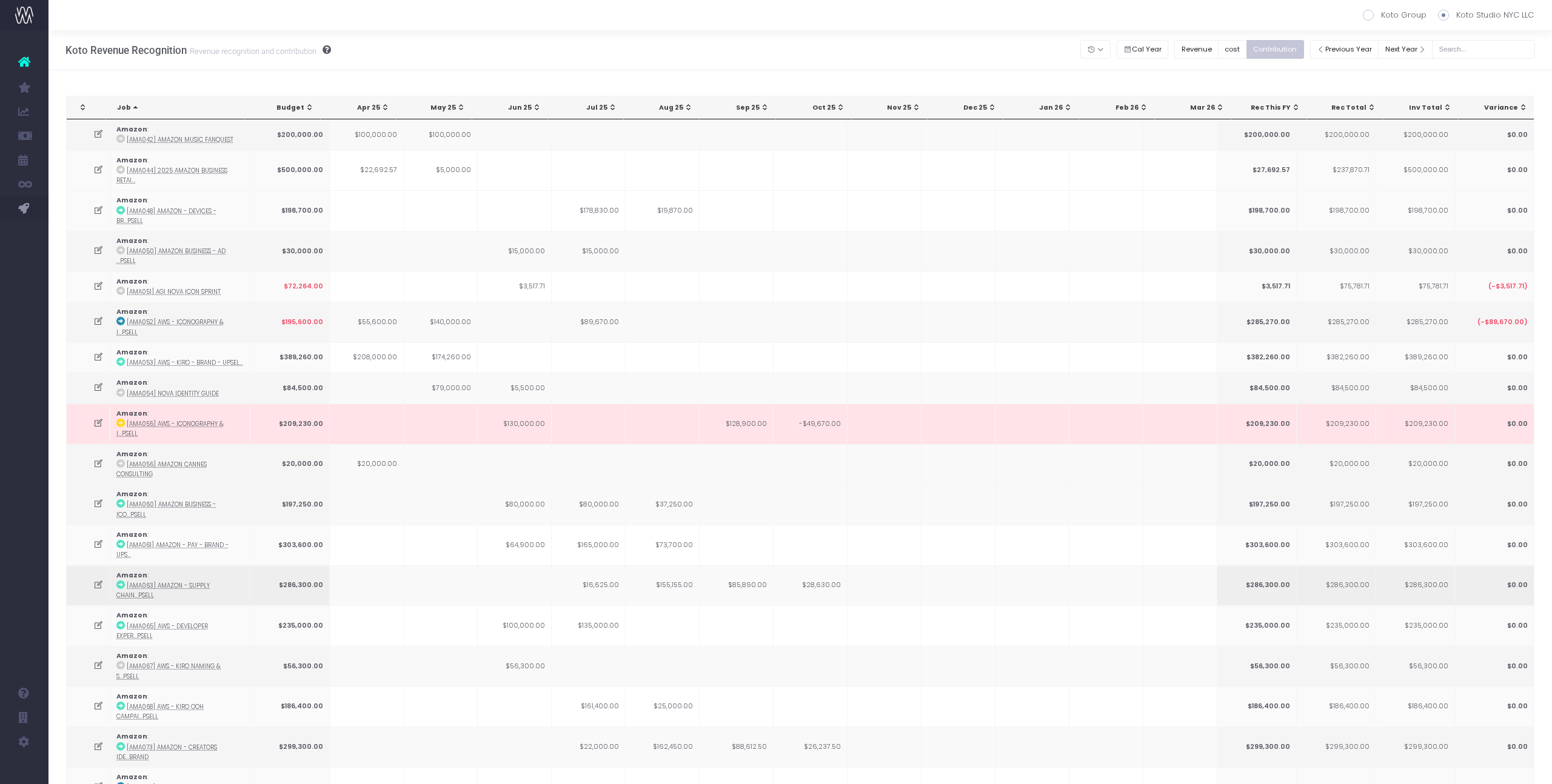 click at bounding box center (121, 585) 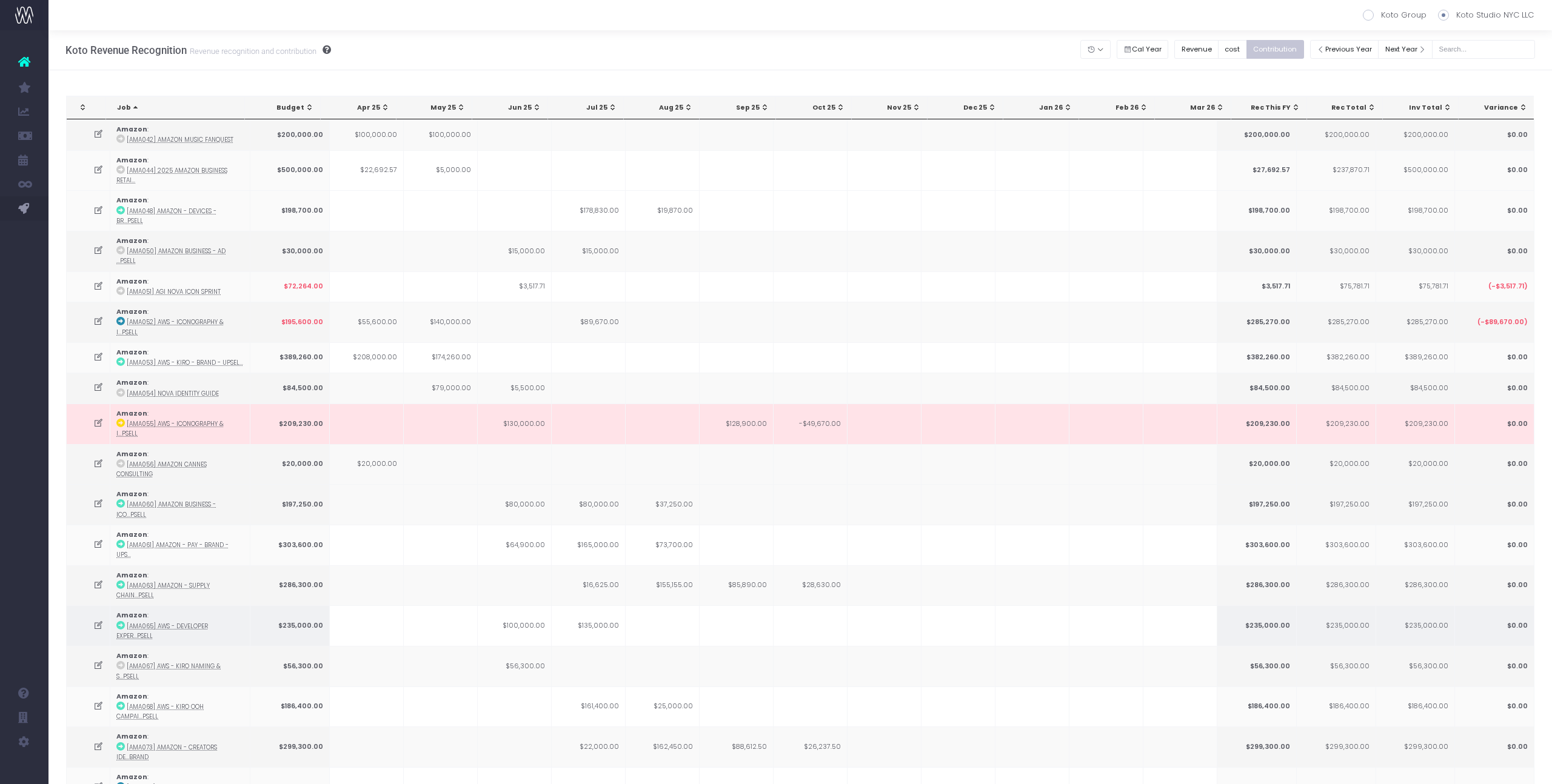 click on "$235,000.00" at bounding box center [290, 625] 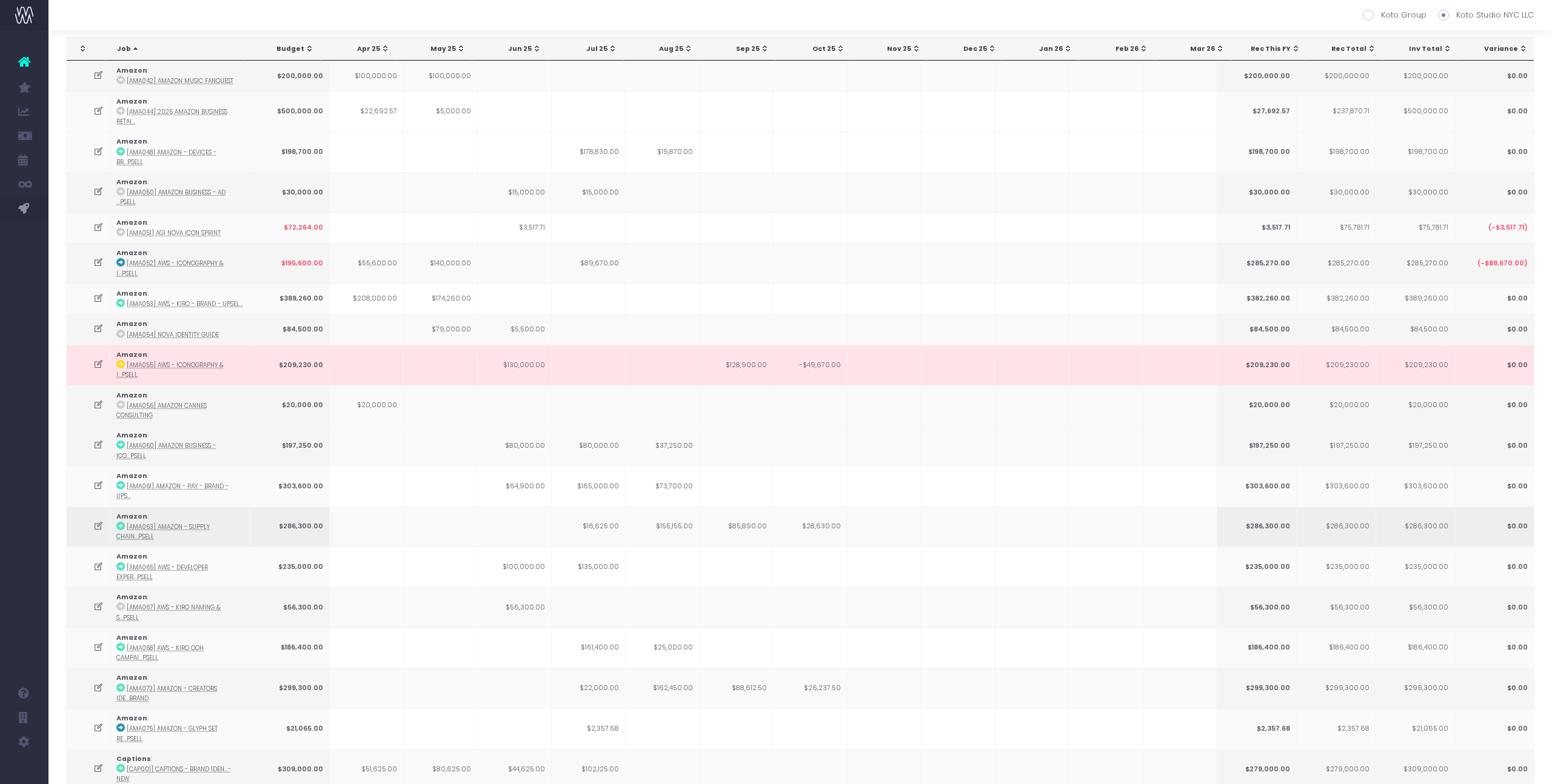 scroll, scrollTop: 68, scrollLeft: 0, axis: vertical 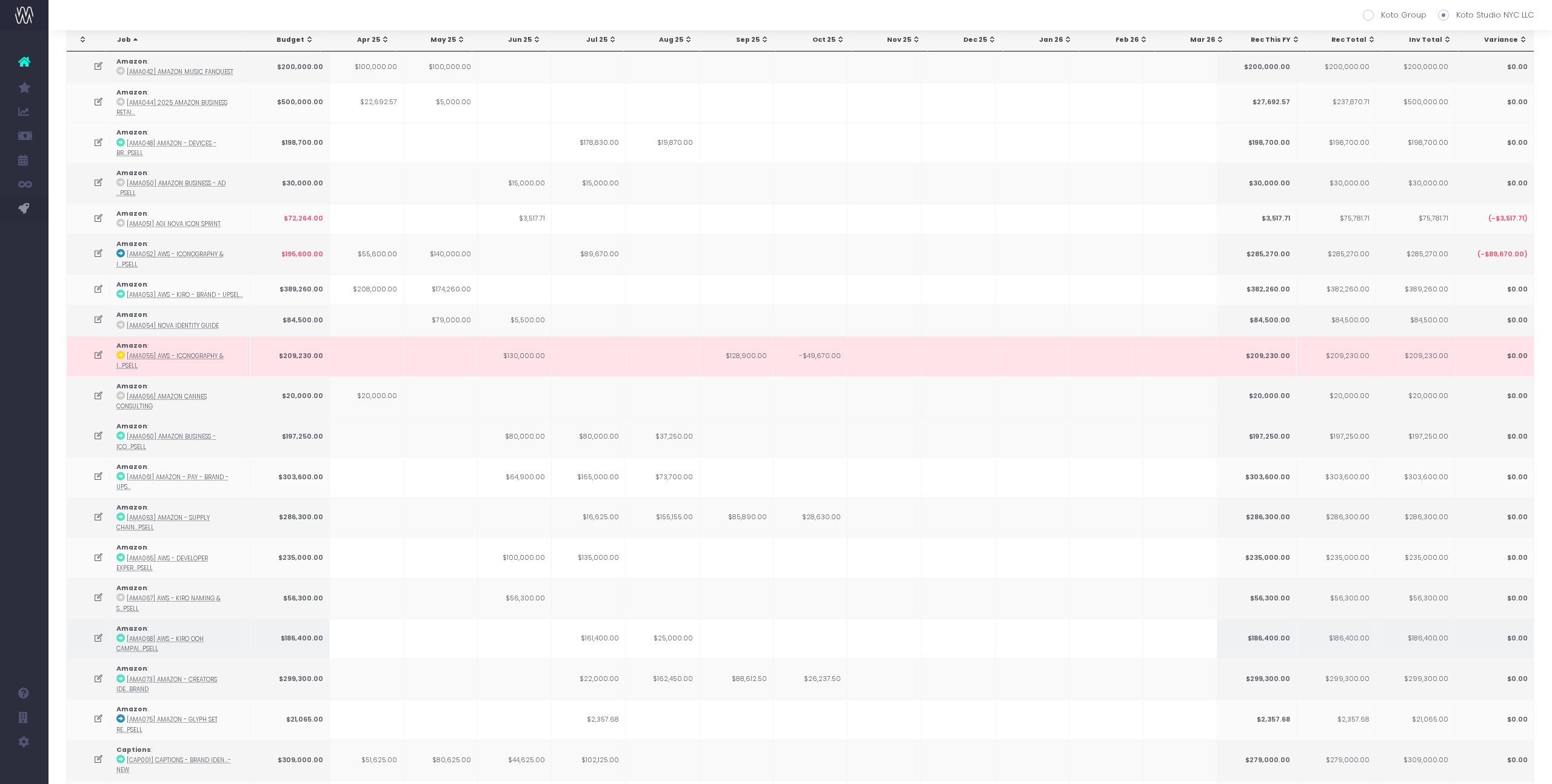 click on "$161,400.00" at bounding box center [589, 639] 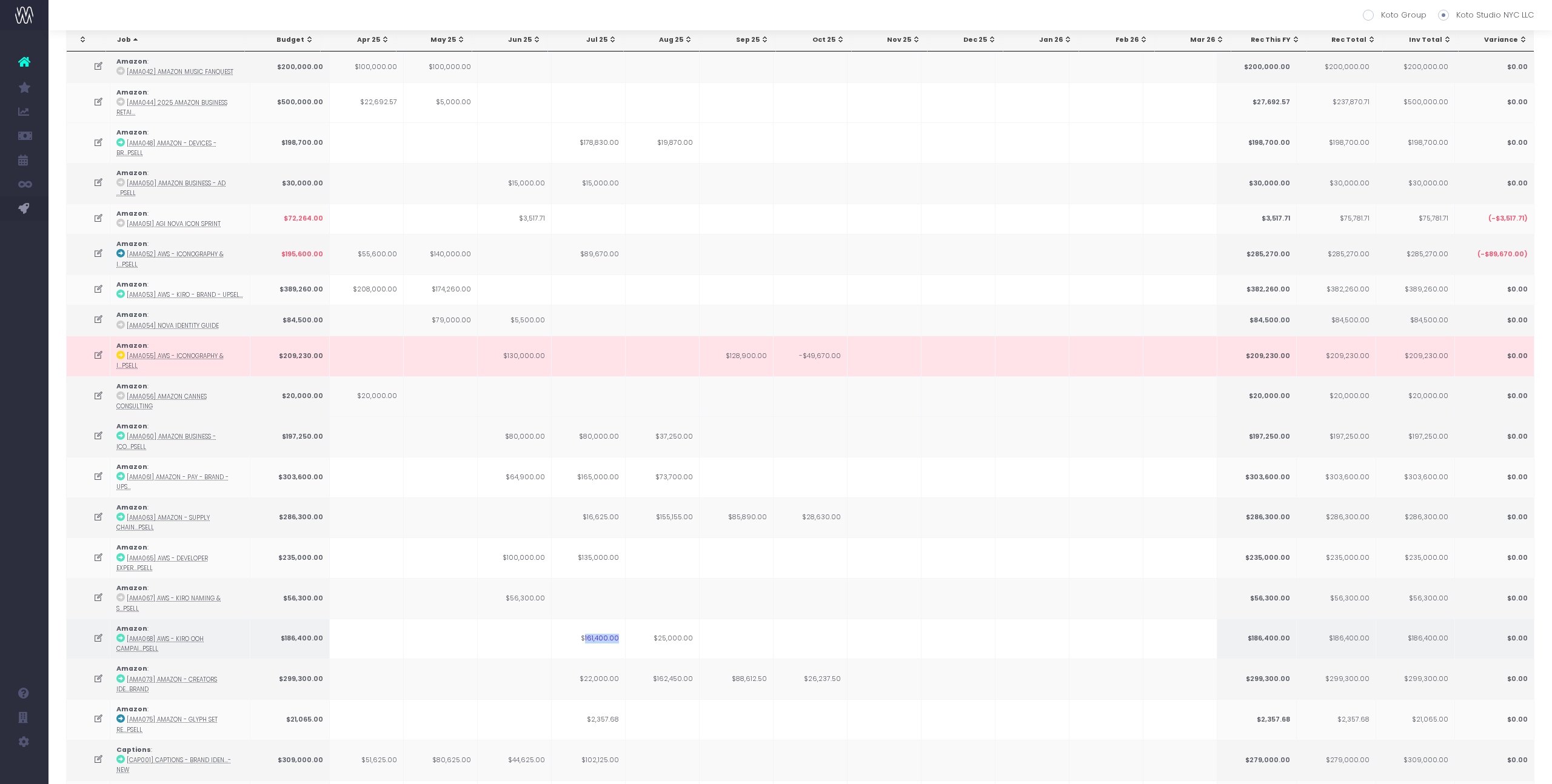 click on "$161,400.00" at bounding box center [589, 639] 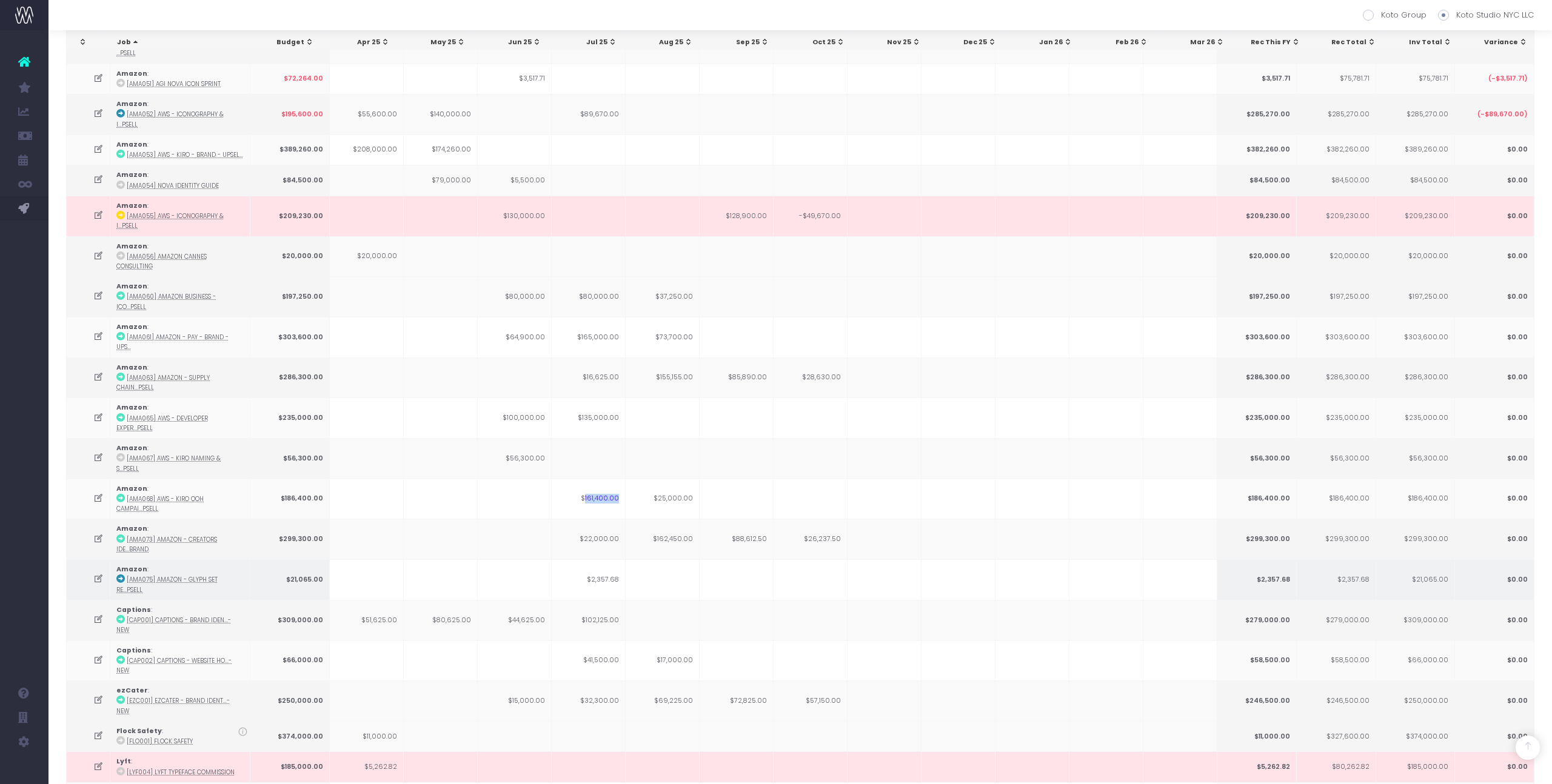 scroll, scrollTop: 227, scrollLeft: 0, axis: vertical 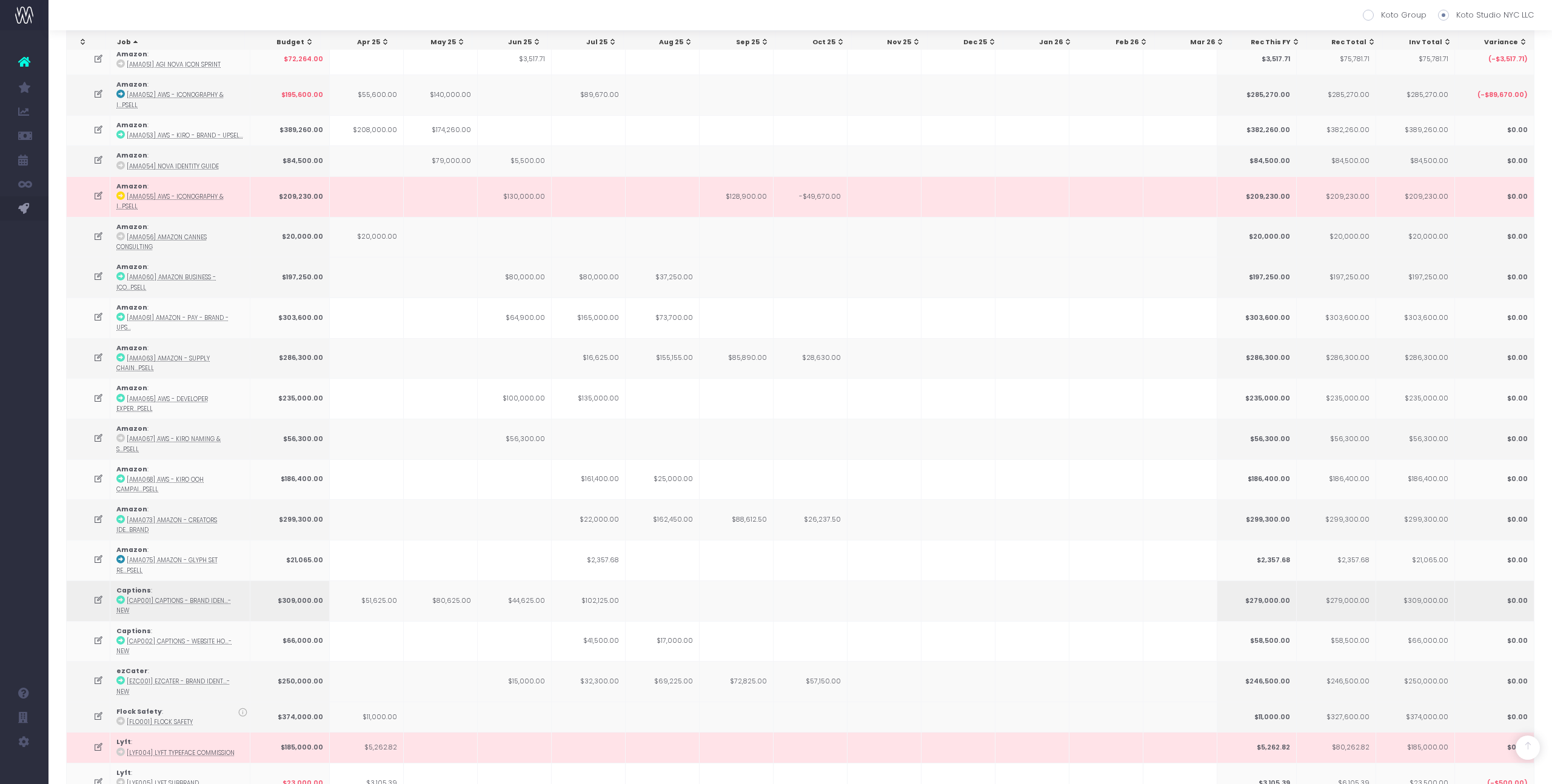 click on "$102,125.00" at bounding box center (589, 600) 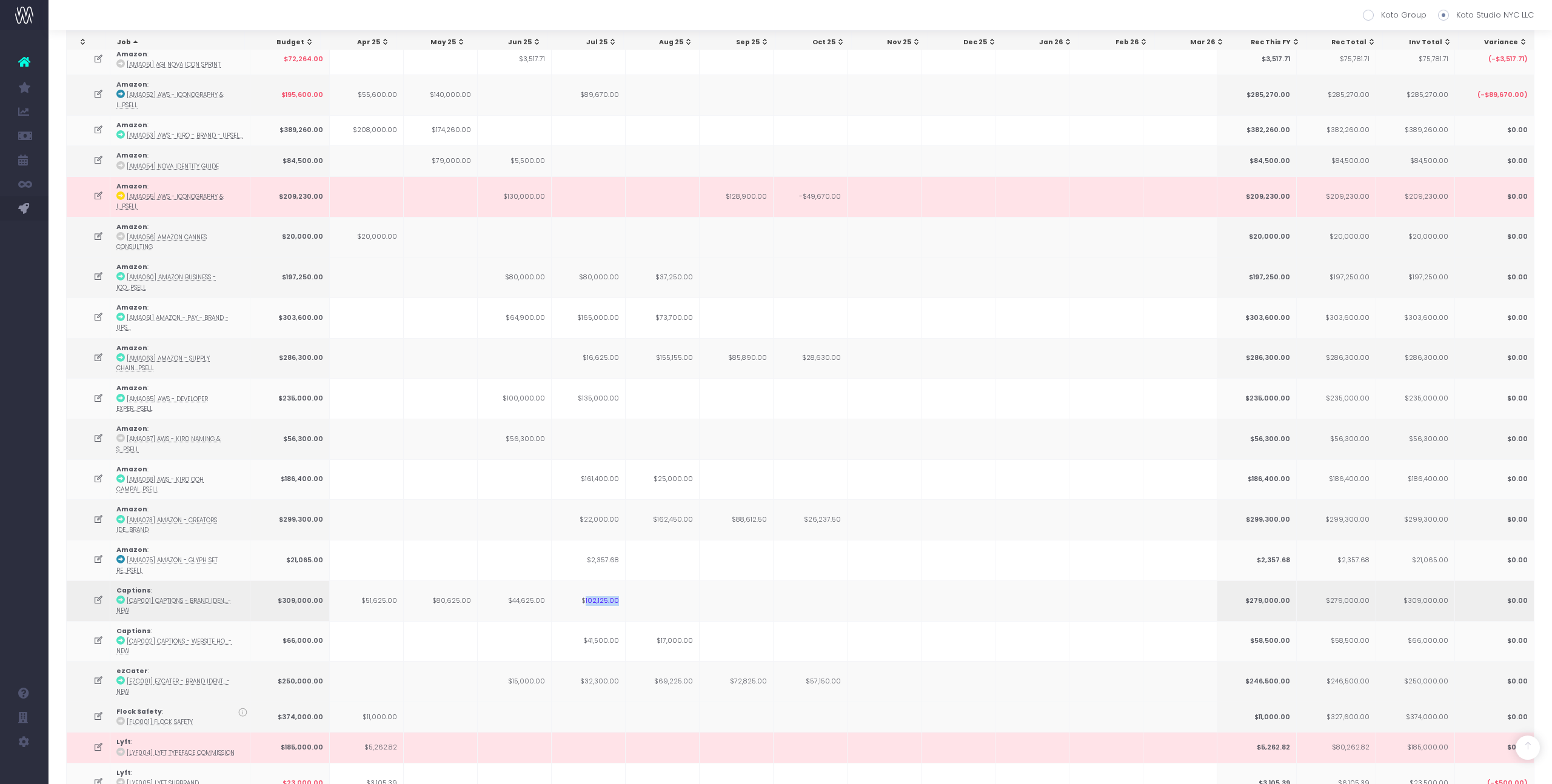 click on "$102,125.00" at bounding box center [589, 600] 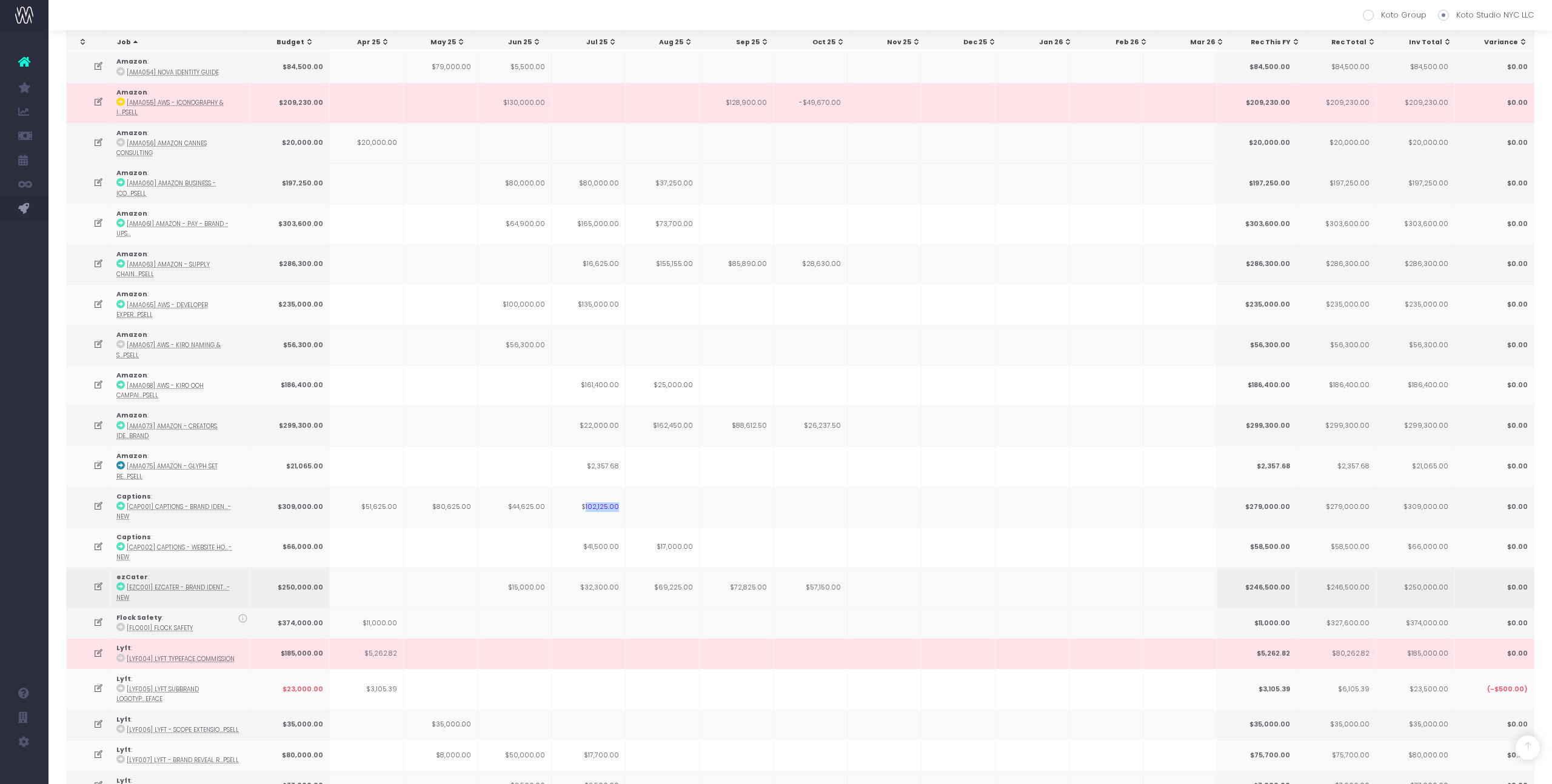 scroll, scrollTop: 358, scrollLeft: 0, axis: vertical 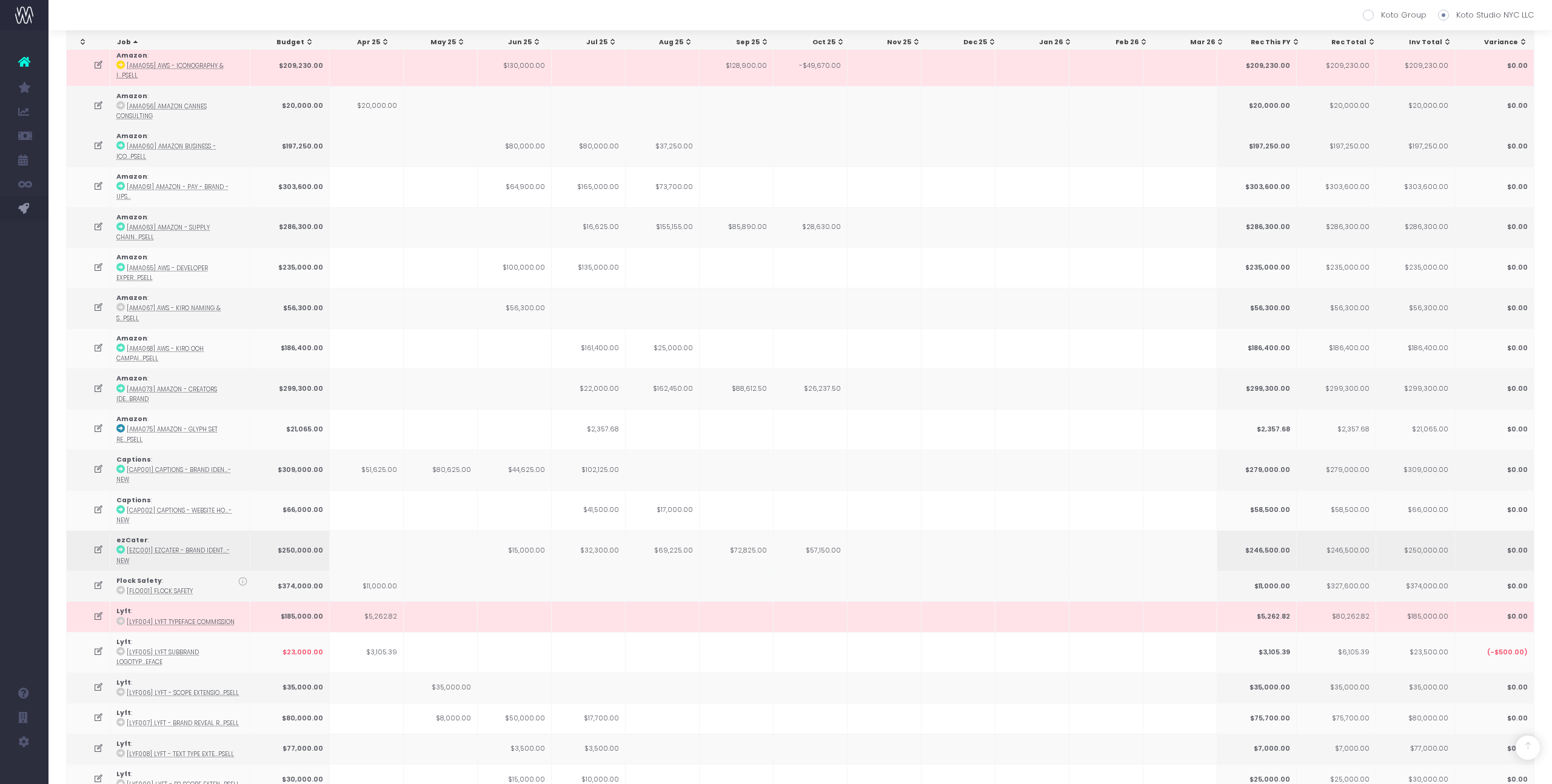 click on "$32,300.00" at bounding box center [589, 550] 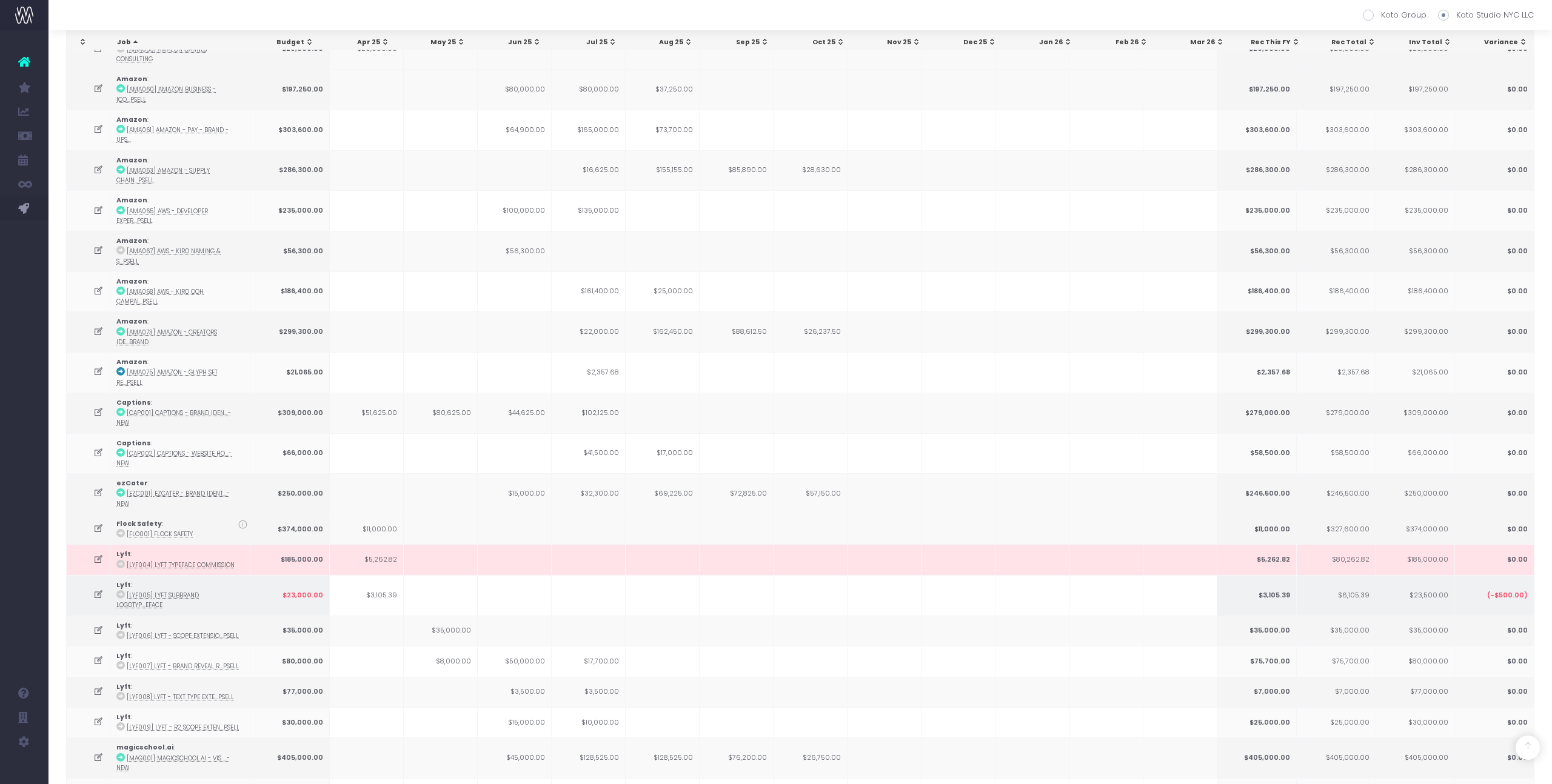 scroll, scrollTop: 433, scrollLeft: 0, axis: vertical 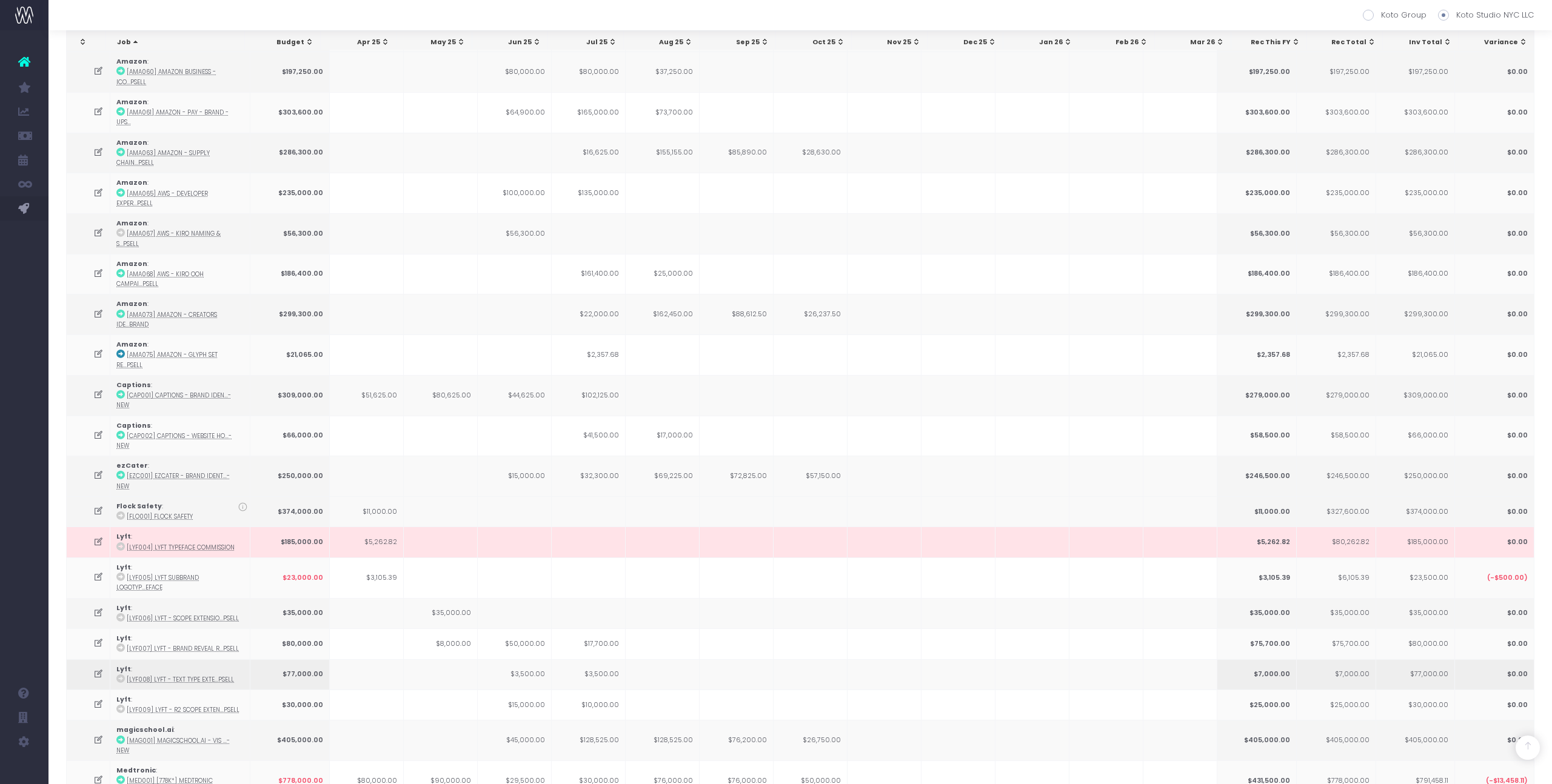 click at bounding box center (663, 674) 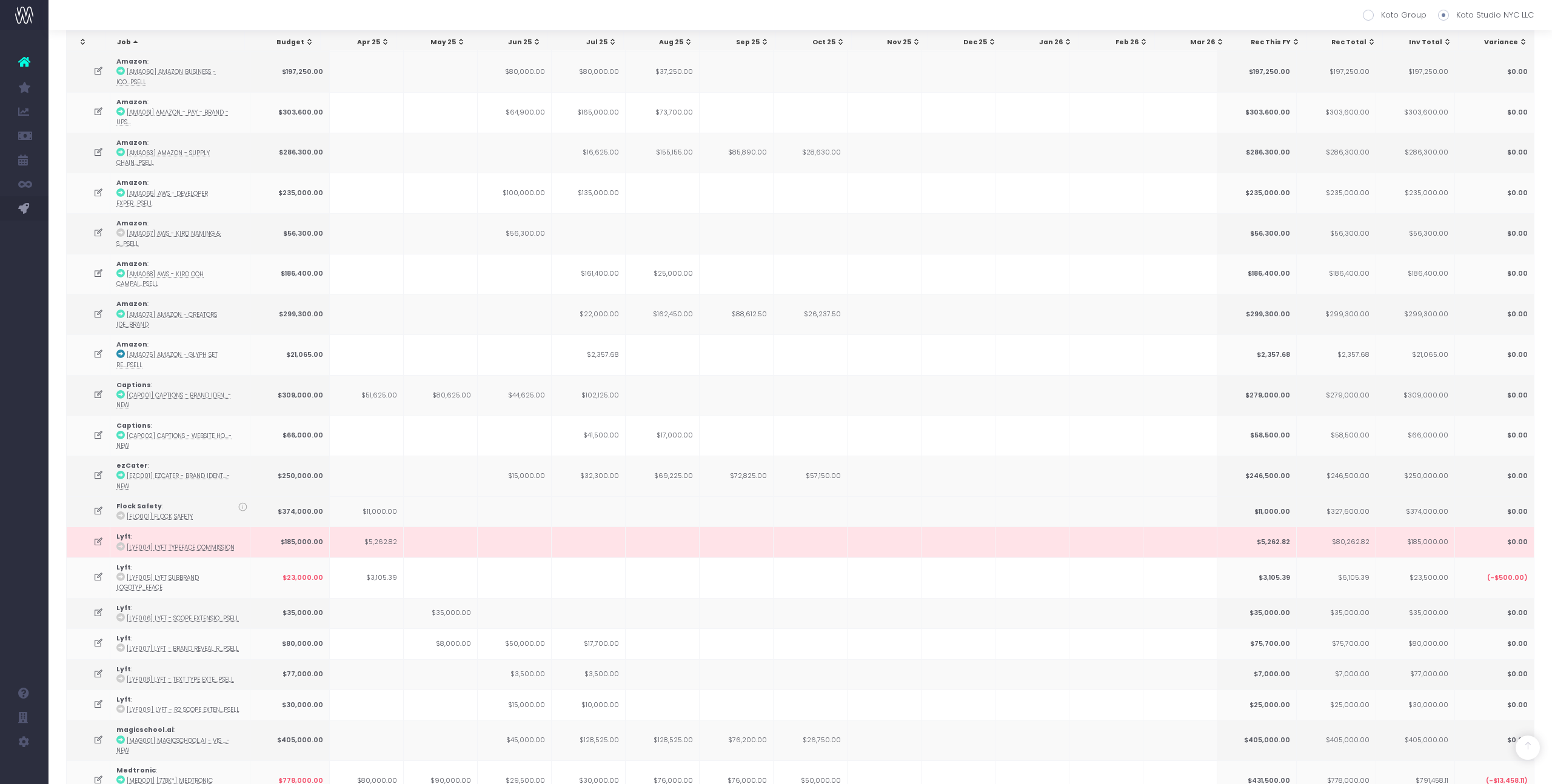 click on "$3,500.00" at bounding box center (589, 674) 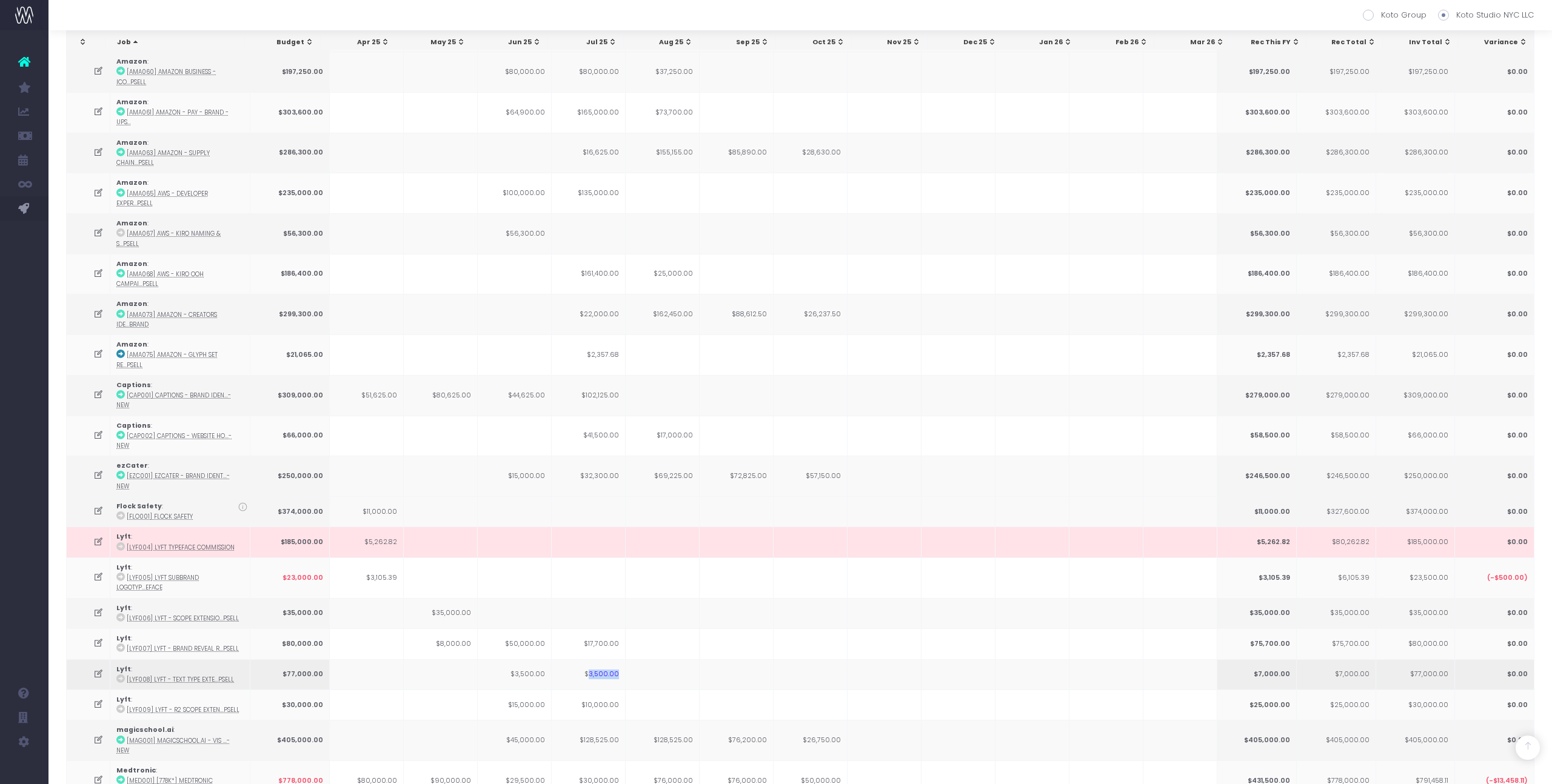 click on "$3,500.00" at bounding box center [589, 674] 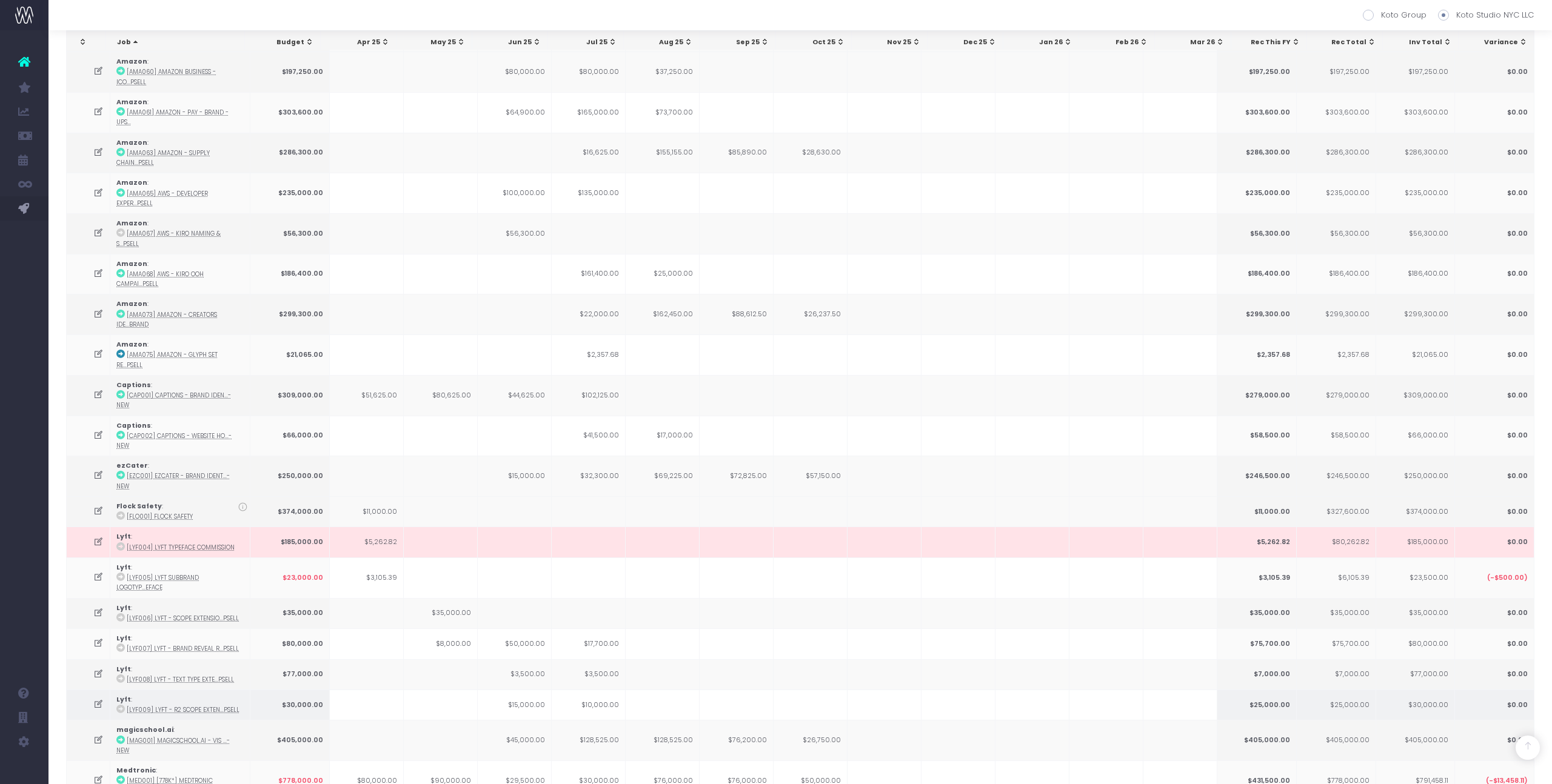 click on "$10,000.00" at bounding box center [589, 705] 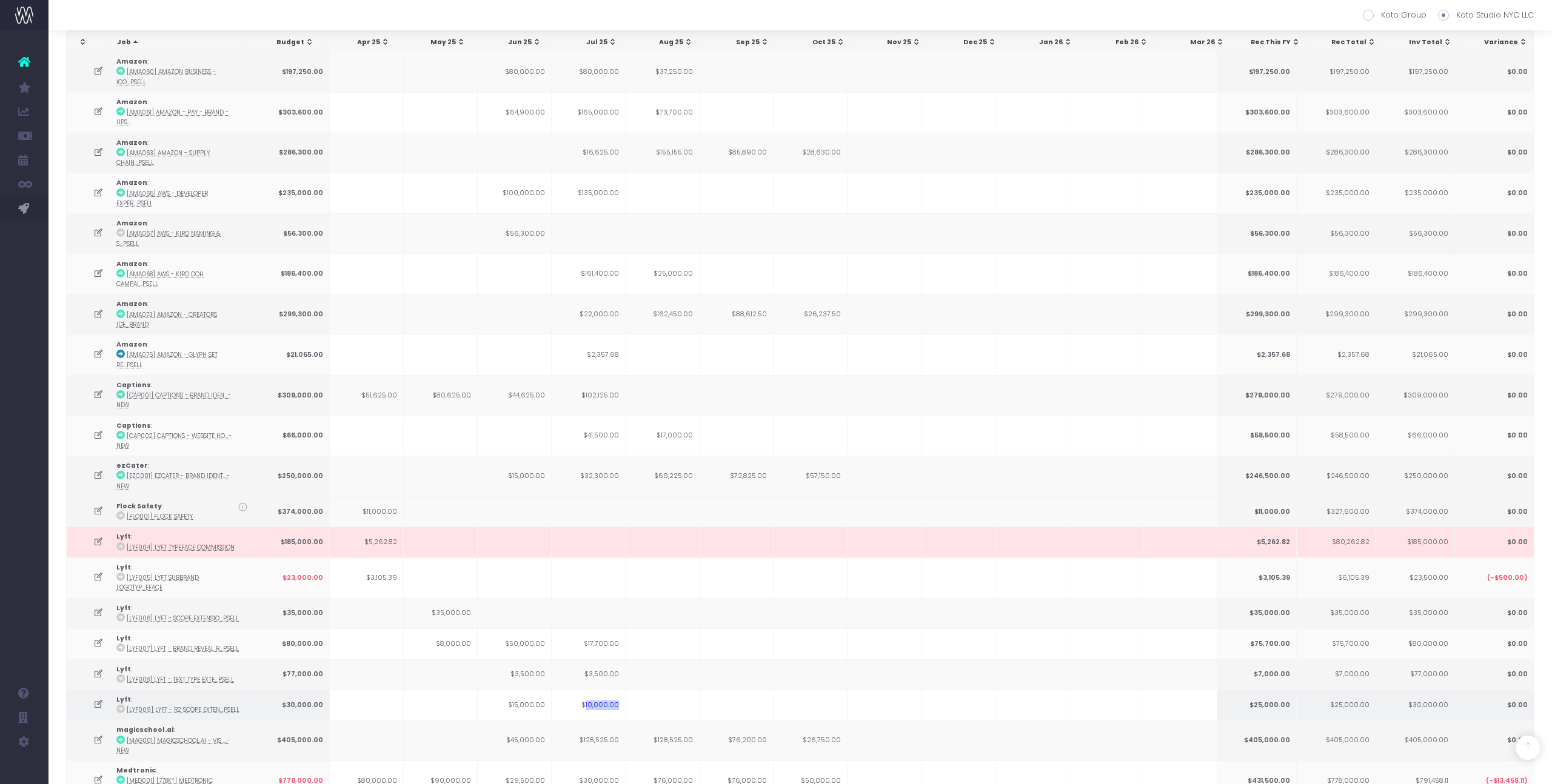 click on "$10,000.00" at bounding box center [589, 705] 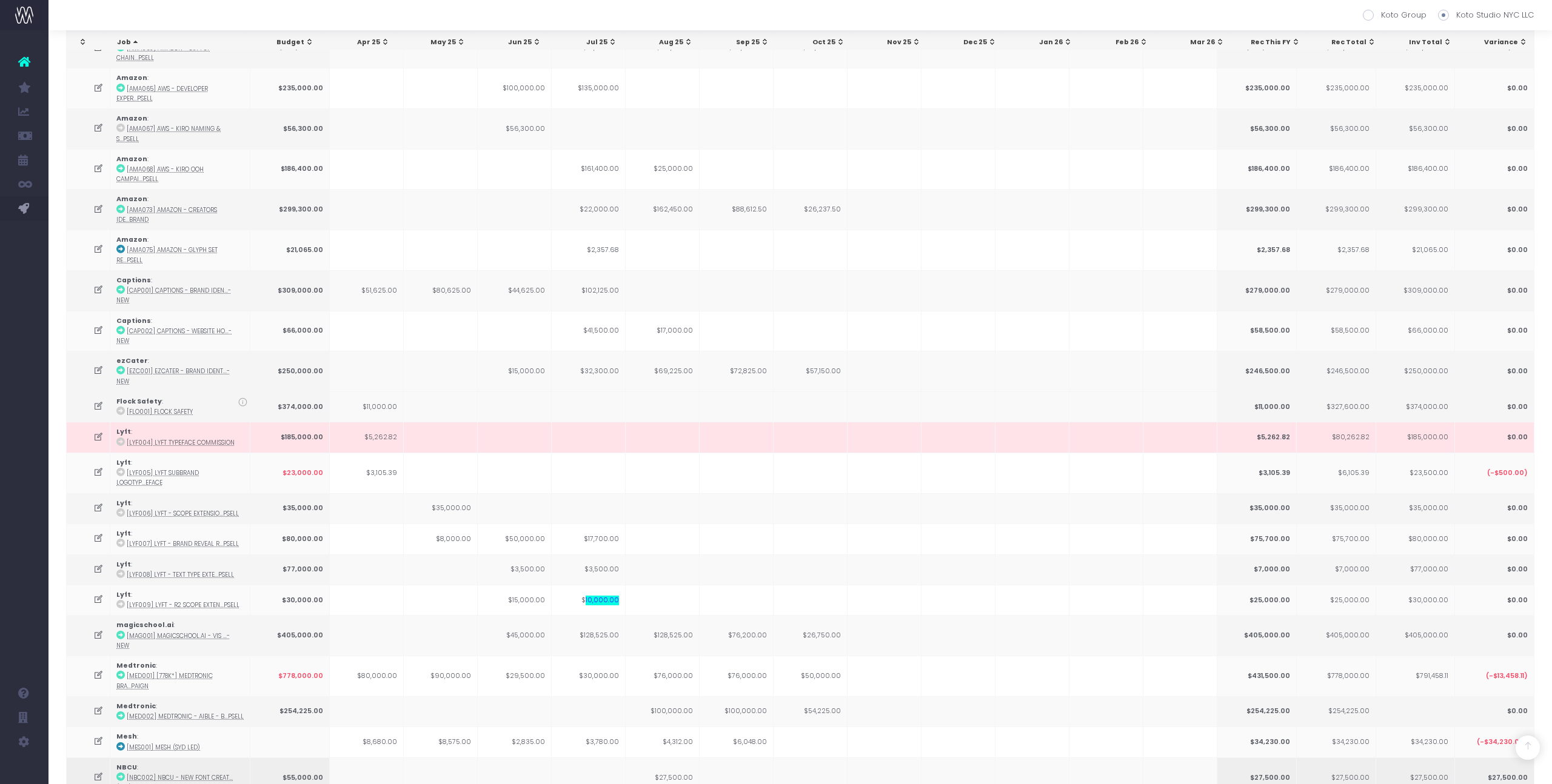 scroll, scrollTop: 557, scrollLeft: 0, axis: vertical 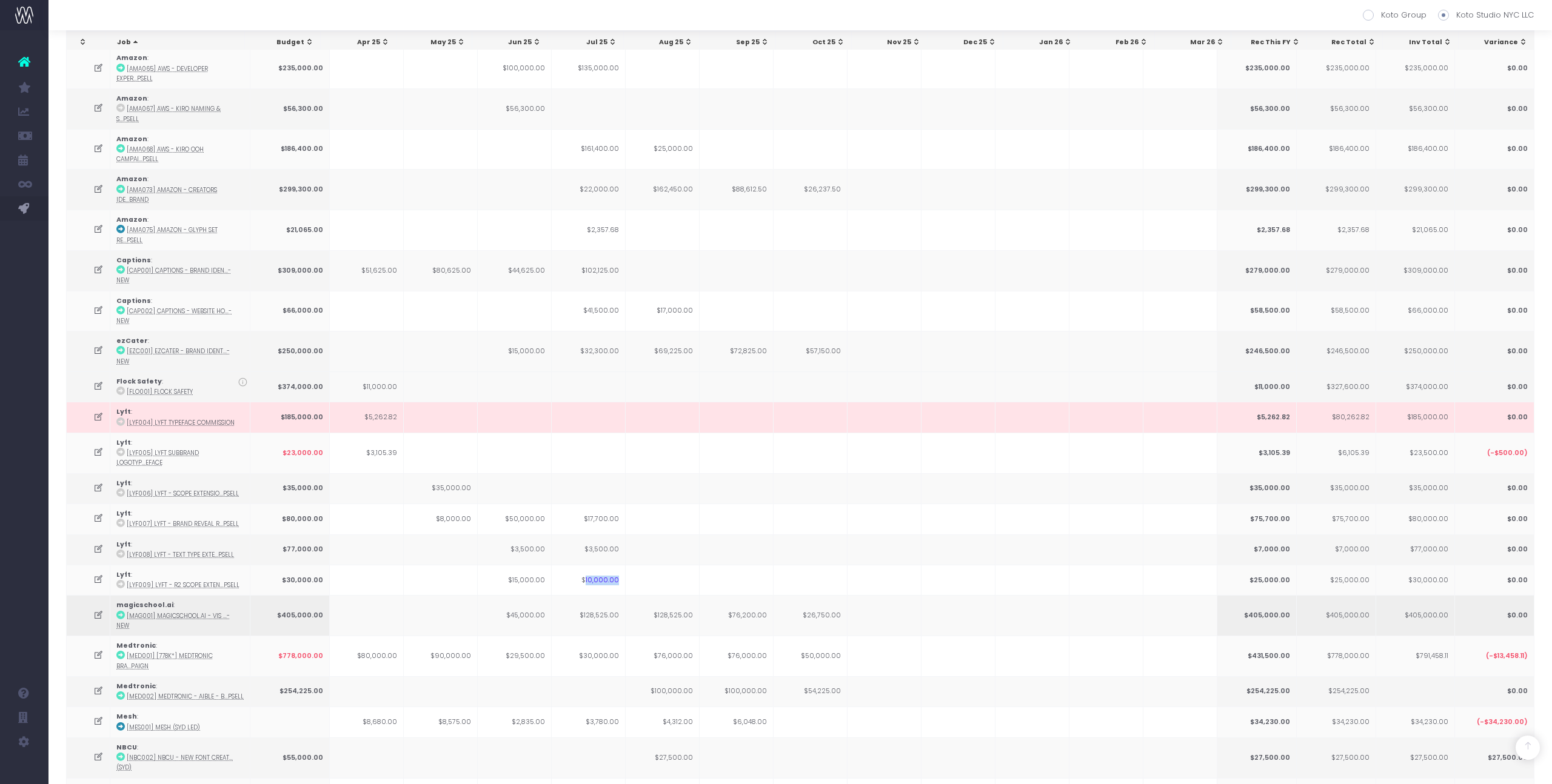 click on "$128,525.00" at bounding box center [589, 615] 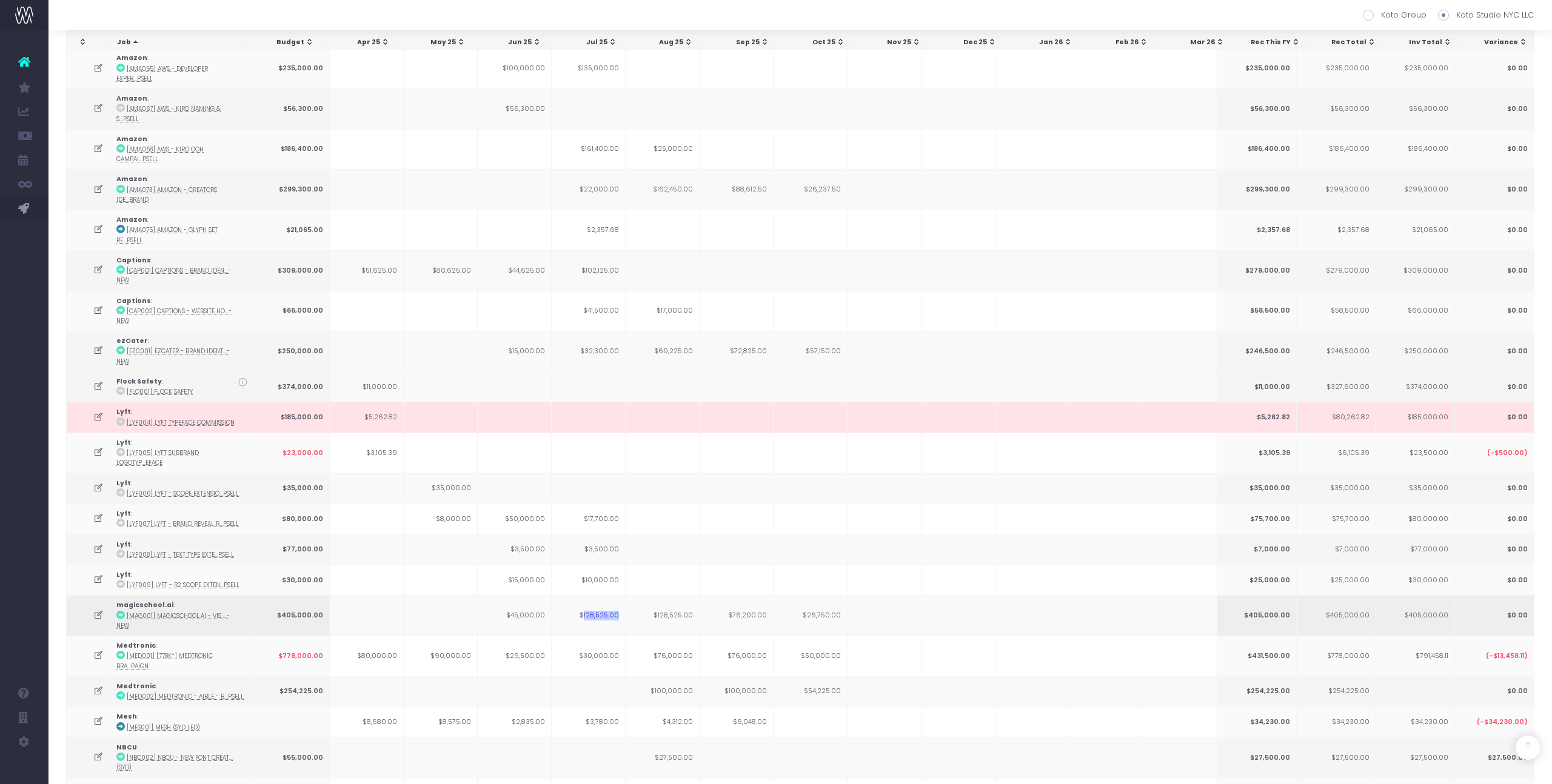 click on "$128,525.00" at bounding box center (589, 615) 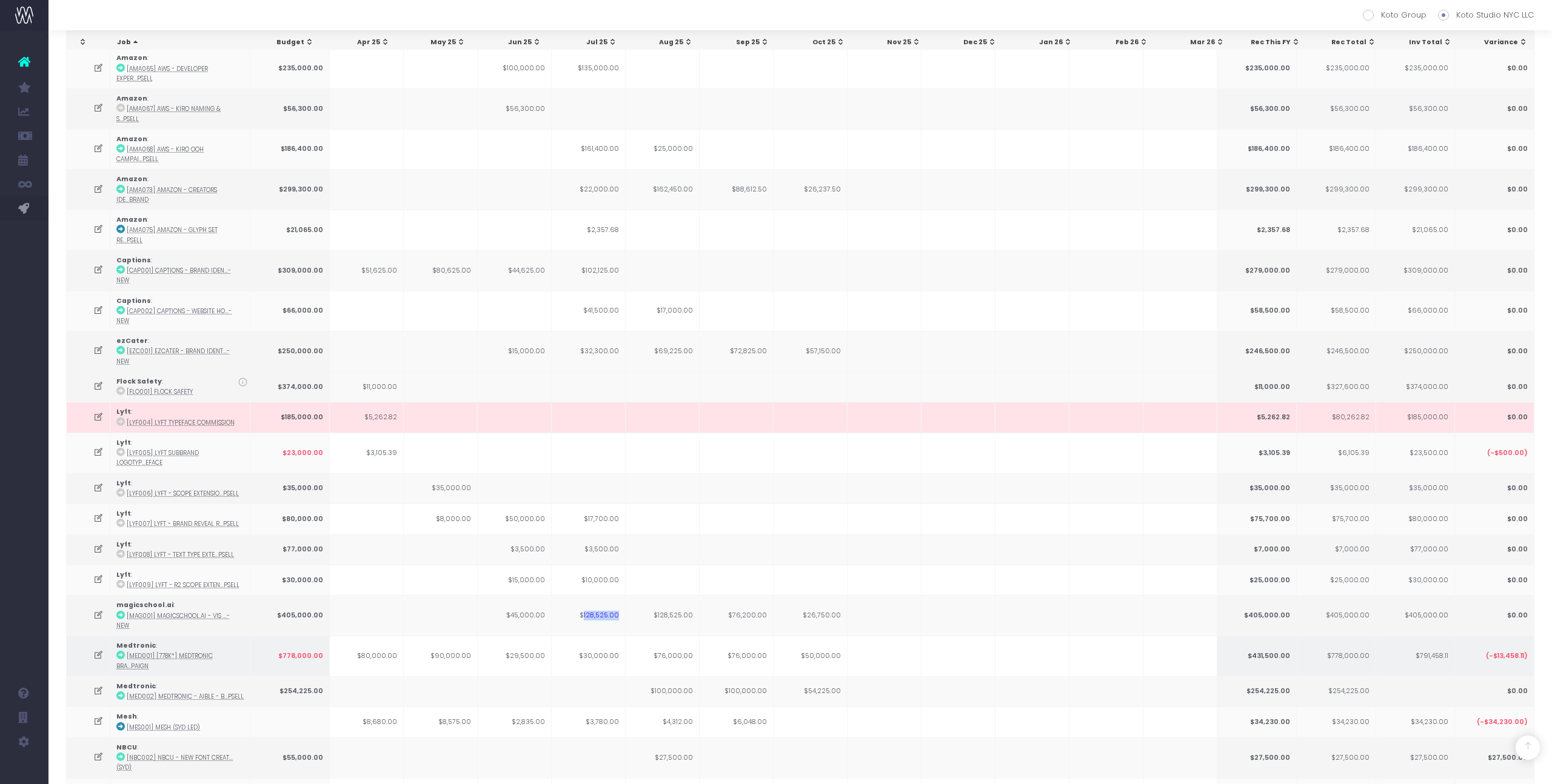 click on "$30,000.00" at bounding box center (589, 656) 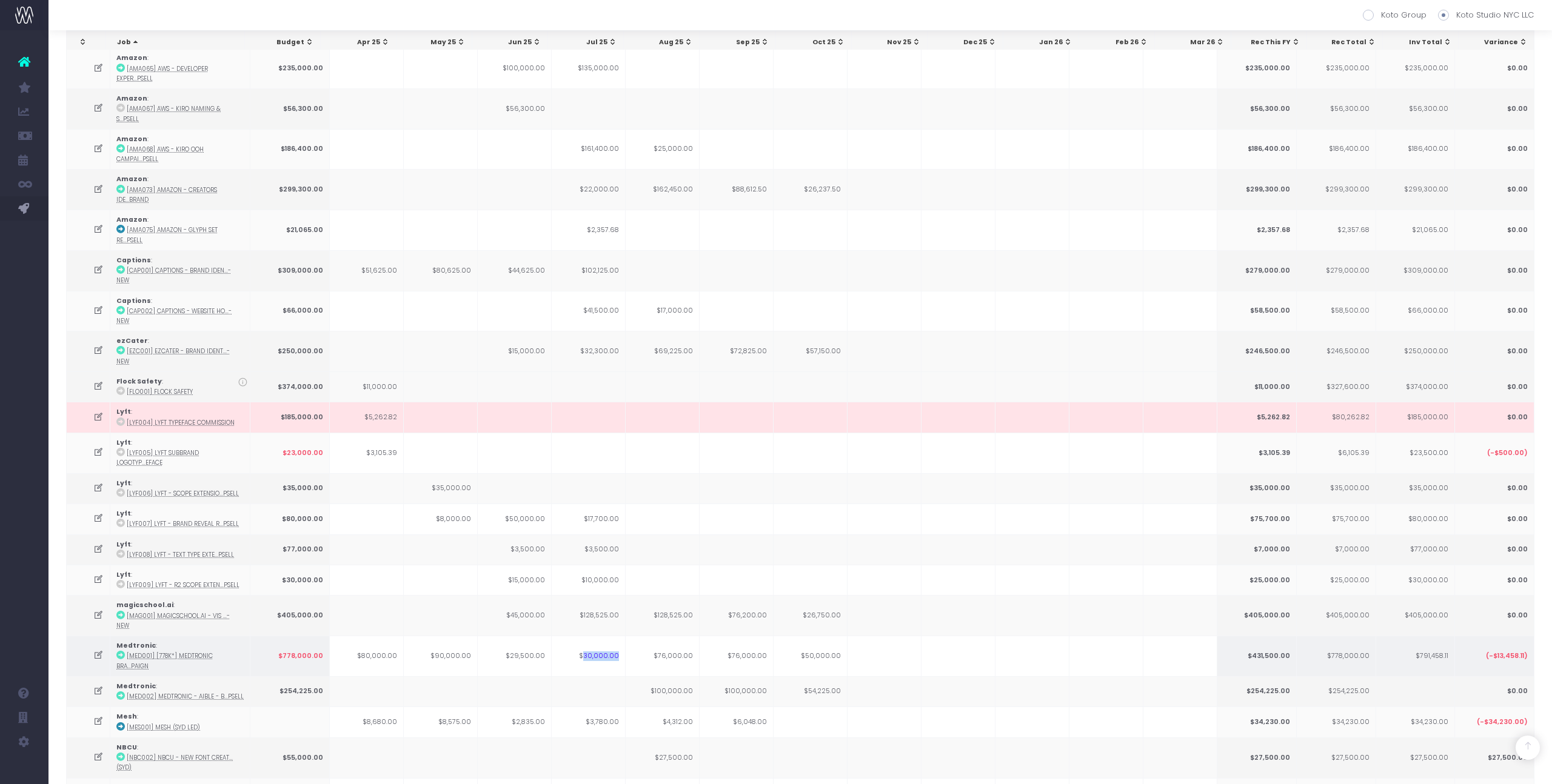 click on "$30,000.00" at bounding box center [589, 656] 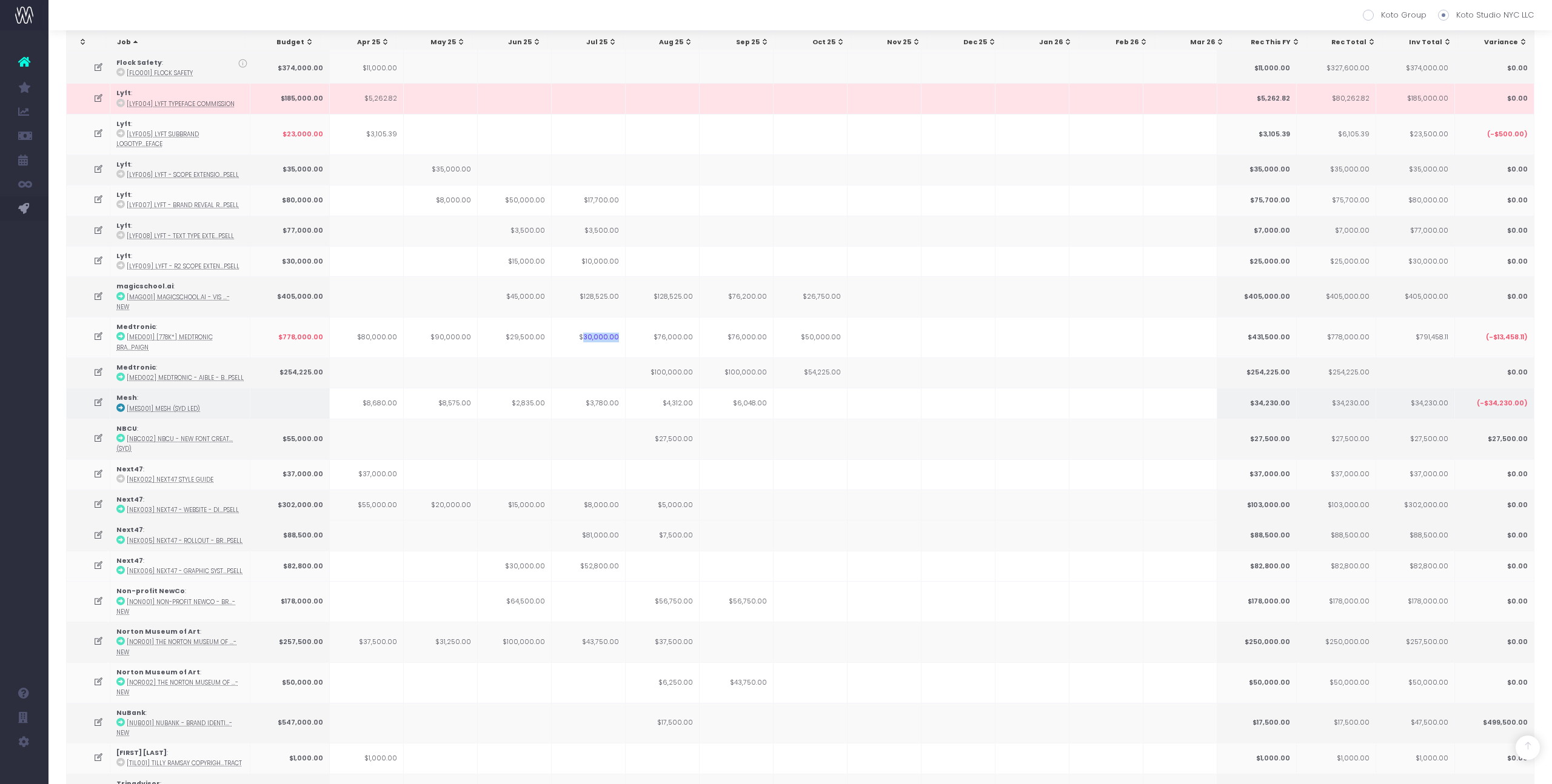 scroll, scrollTop: 880, scrollLeft: 0, axis: vertical 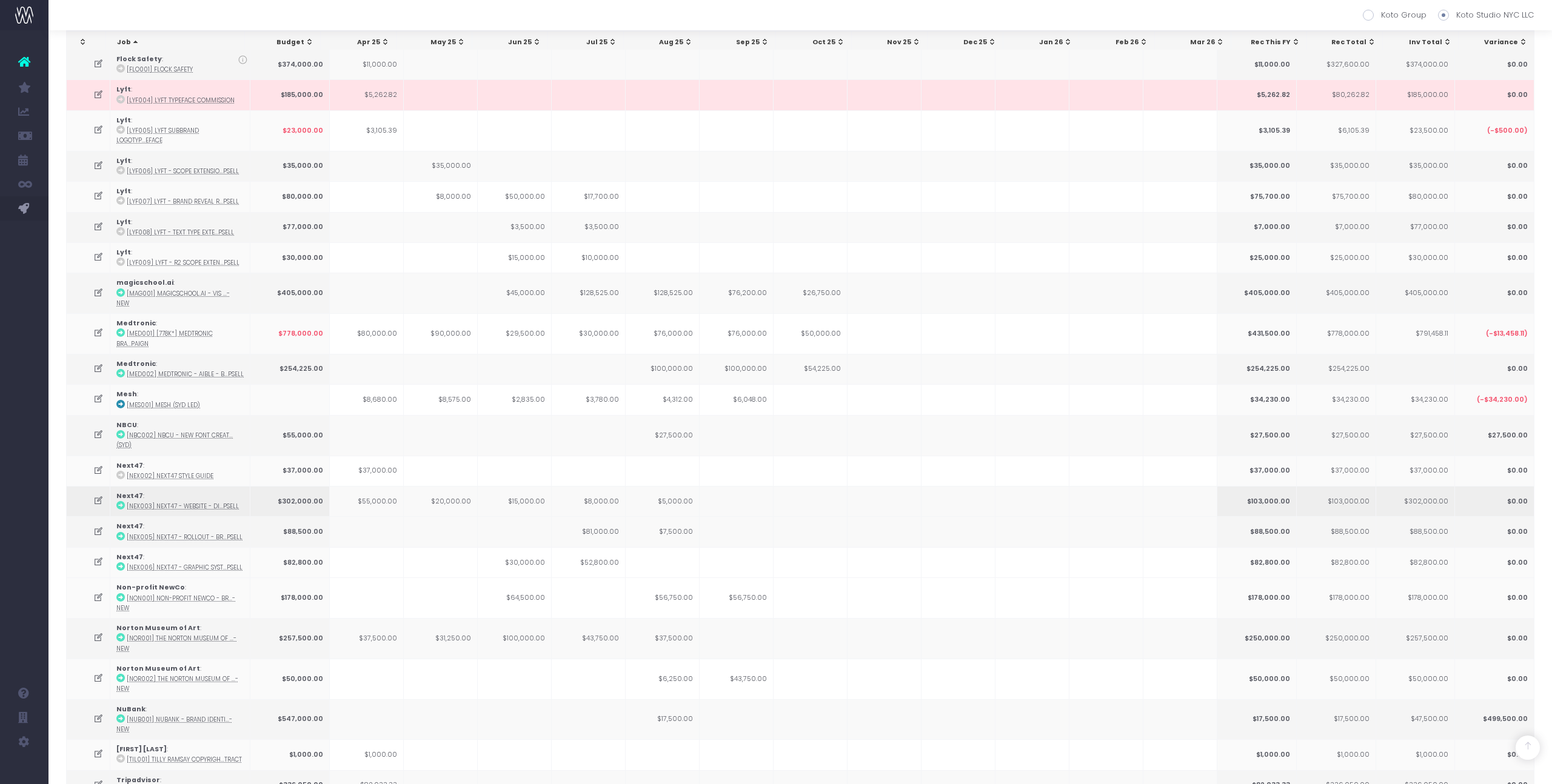 click on "$8,000.00" at bounding box center [589, 501] 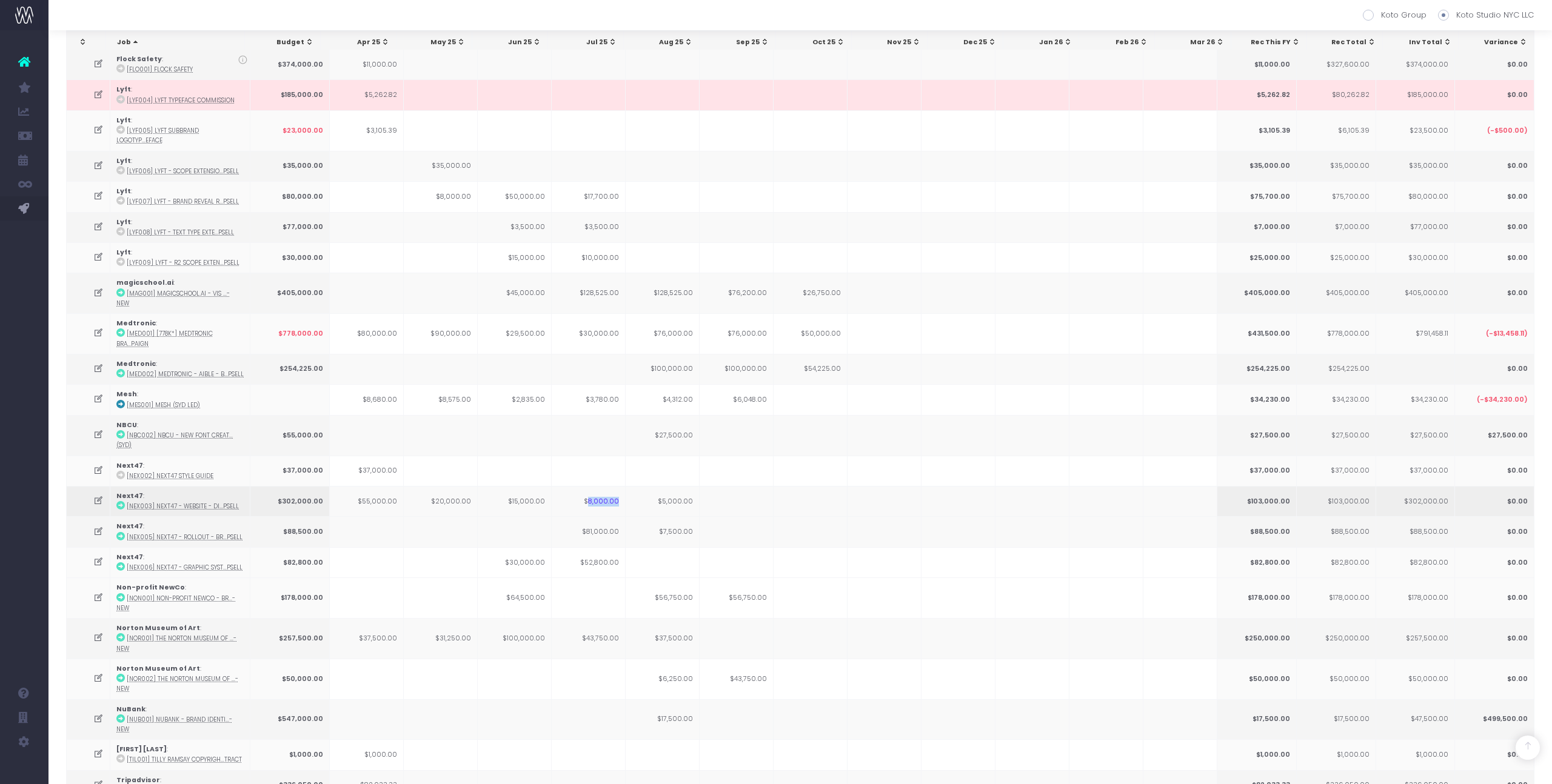 click on "$8,000.00" at bounding box center (589, 501) 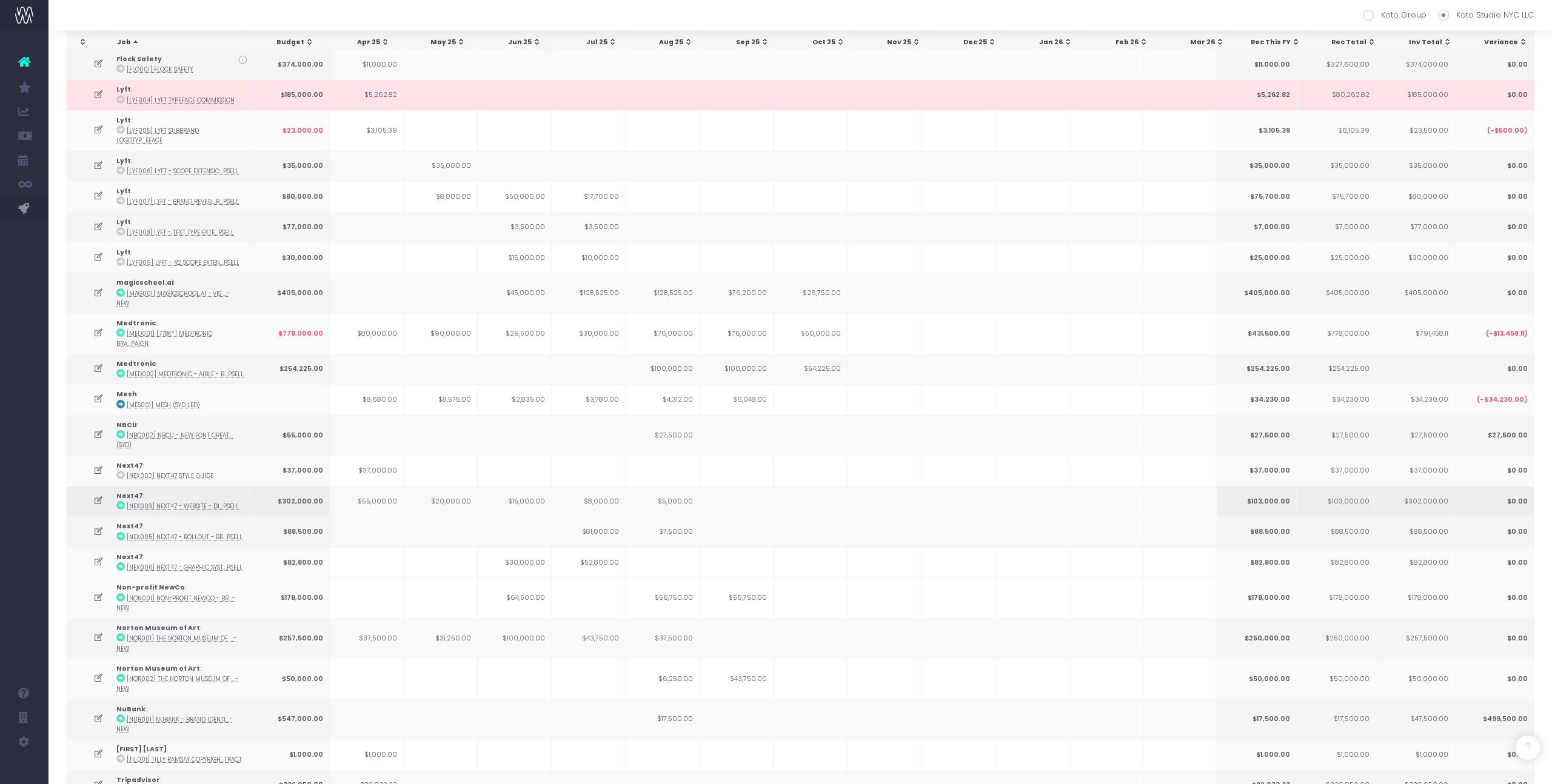 click at bounding box center [811, 501] 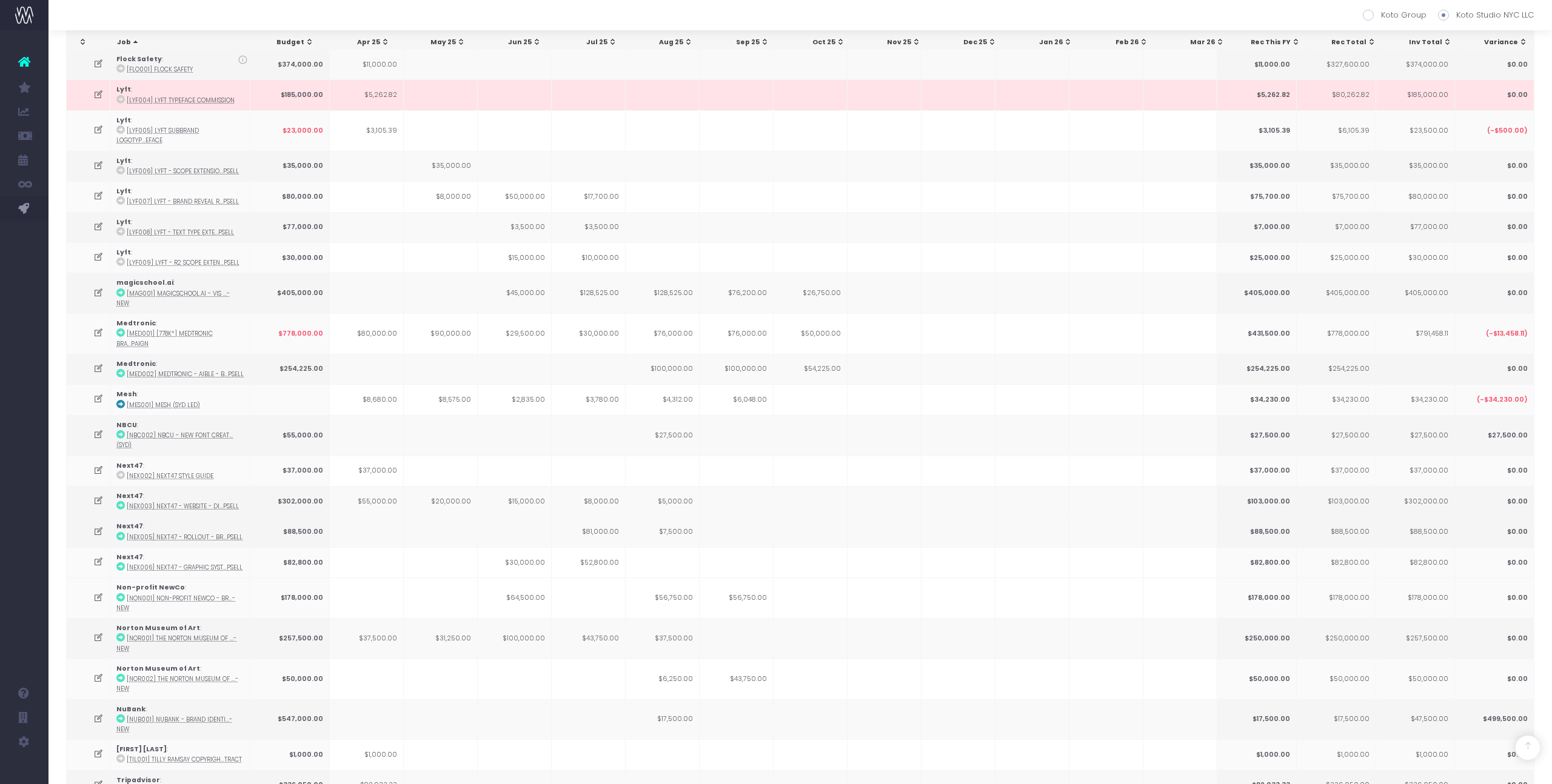 click on "Job Budget Apr 25 May 25 Jun 25 Jul 25 Aug 25 Sep 25 Oct 25 Nov 25 Dec 25 Jan 26 Feb 26 Mar 26 Rec This FY Rec Total Inv Total Variance
Job Budget Apr 25 May 25 Jun 25 Jul 25 Aug 25 Sep 25 Oct 25 Nov 25 Dec 25 Jan 26 Feb 26 Mar 26 Rec This FY Rec Total Inv Total Variance
$24,477,248.85 $778,499.11 $771,710.00 $870,177.71 $1,420,862.68 $1,026,487.00 $734,975.50 $193,322.50 $5,796,034.50 $19,879,993.25 $21,501,522.25 $2,721,501.60
Accrued Revenue $165,360.00 $79,000.00 $320,700.00 $257,080.00 $159,775.00 $110,137.50 $28,630.00
Deferred Revenue $520,927.94 $233,500.00 $204,945.00 $460,700.00 $348,805.00 $78,200.00 $56,905.00
Freelance Cost -$133,813.69 -$98,224.89 -$60,061.54 -$156,054.18 -$130,136.58 -$67,621.44 -$28,085.64
AI21 Labs :   AIL001 - Full Brand $651,500.00 $179,500.00 $179,500.00 $472,000.00 Amazon :   [AMA038] Amazon Logo Type (Lig...ight) $36,685.00" at bounding box center (800, 50) 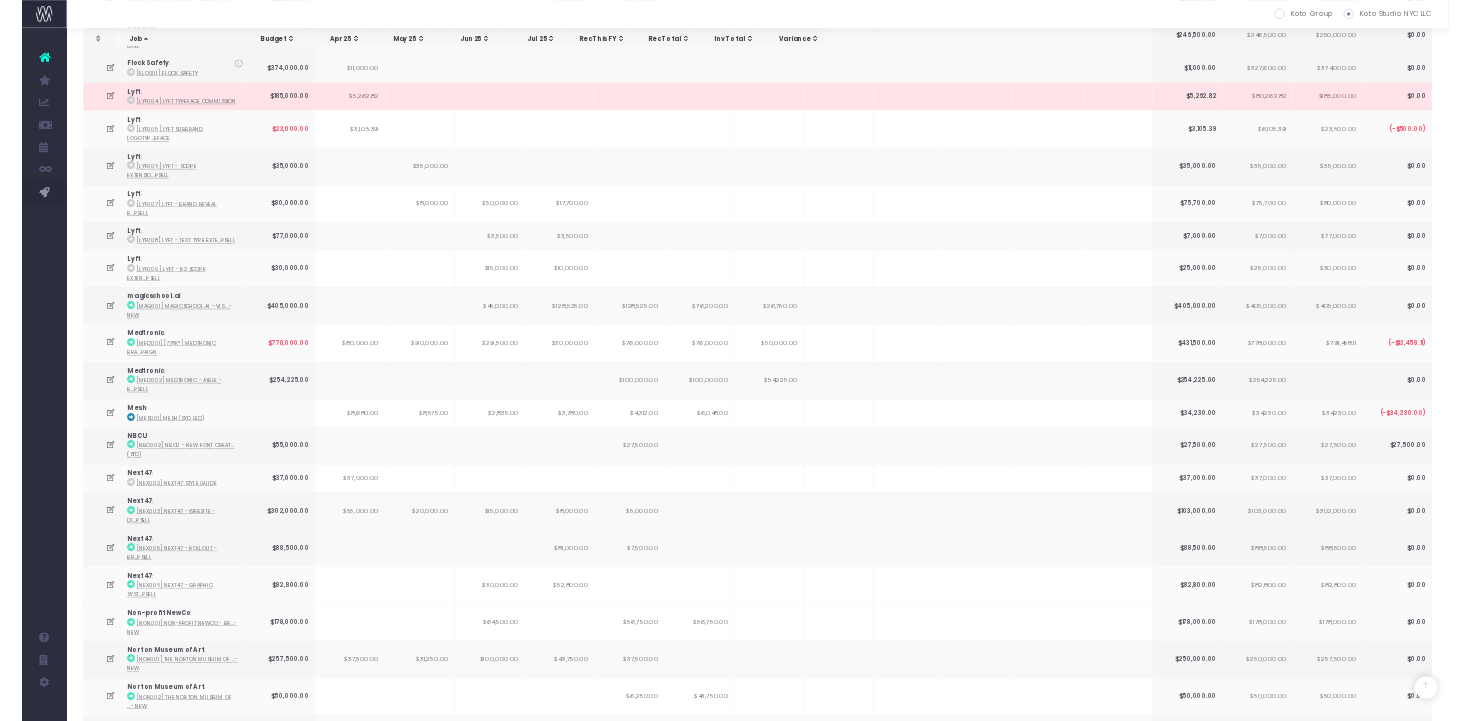scroll, scrollTop: 1675, scrollLeft: 0, axis: vertical 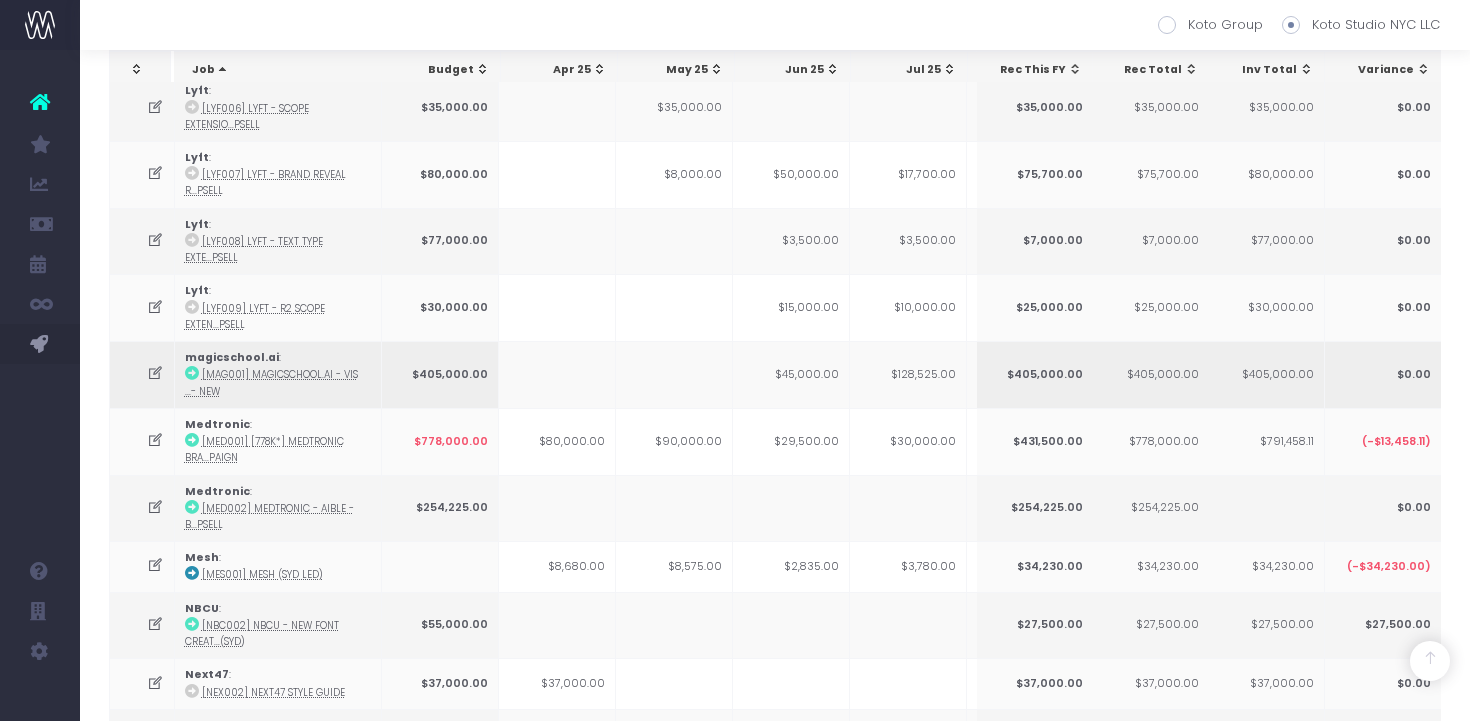 click at bounding box center [557, 374] 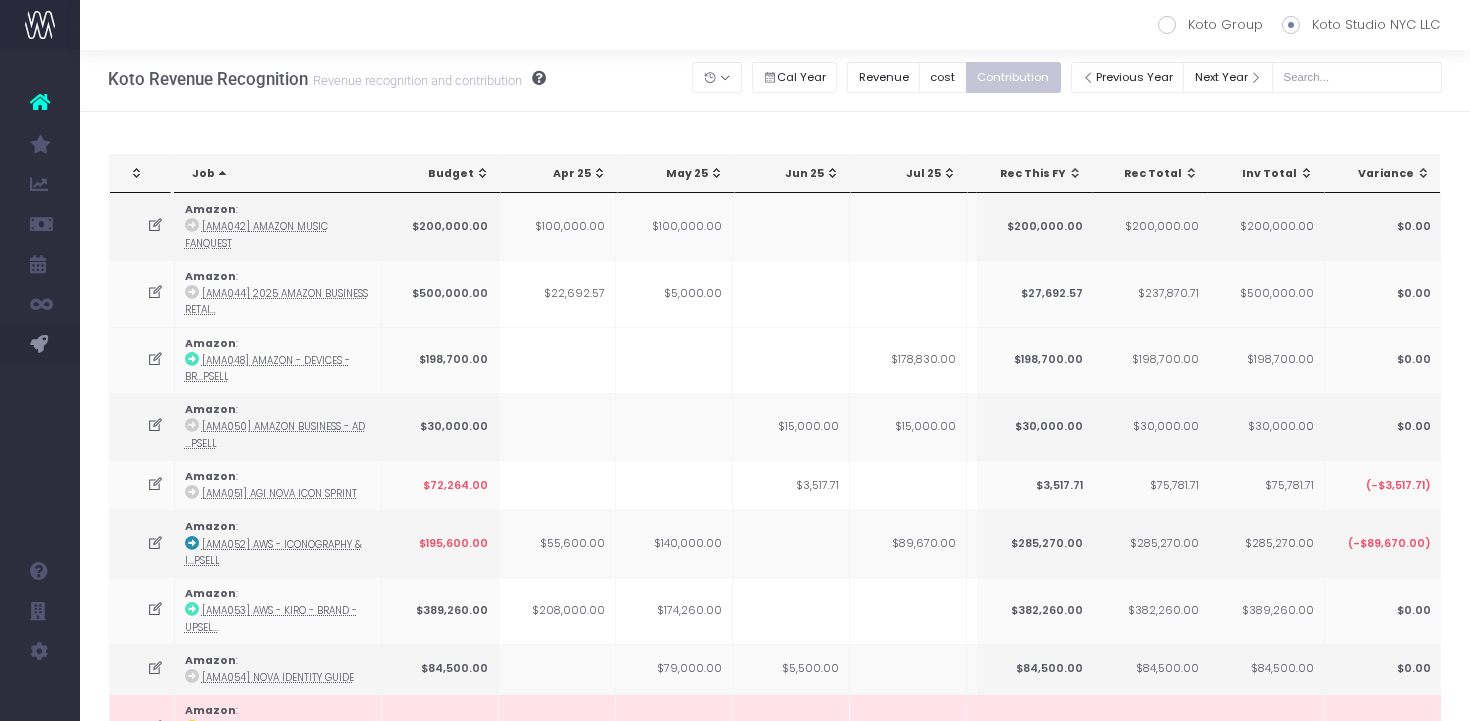 scroll, scrollTop: 0, scrollLeft: 0, axis: both 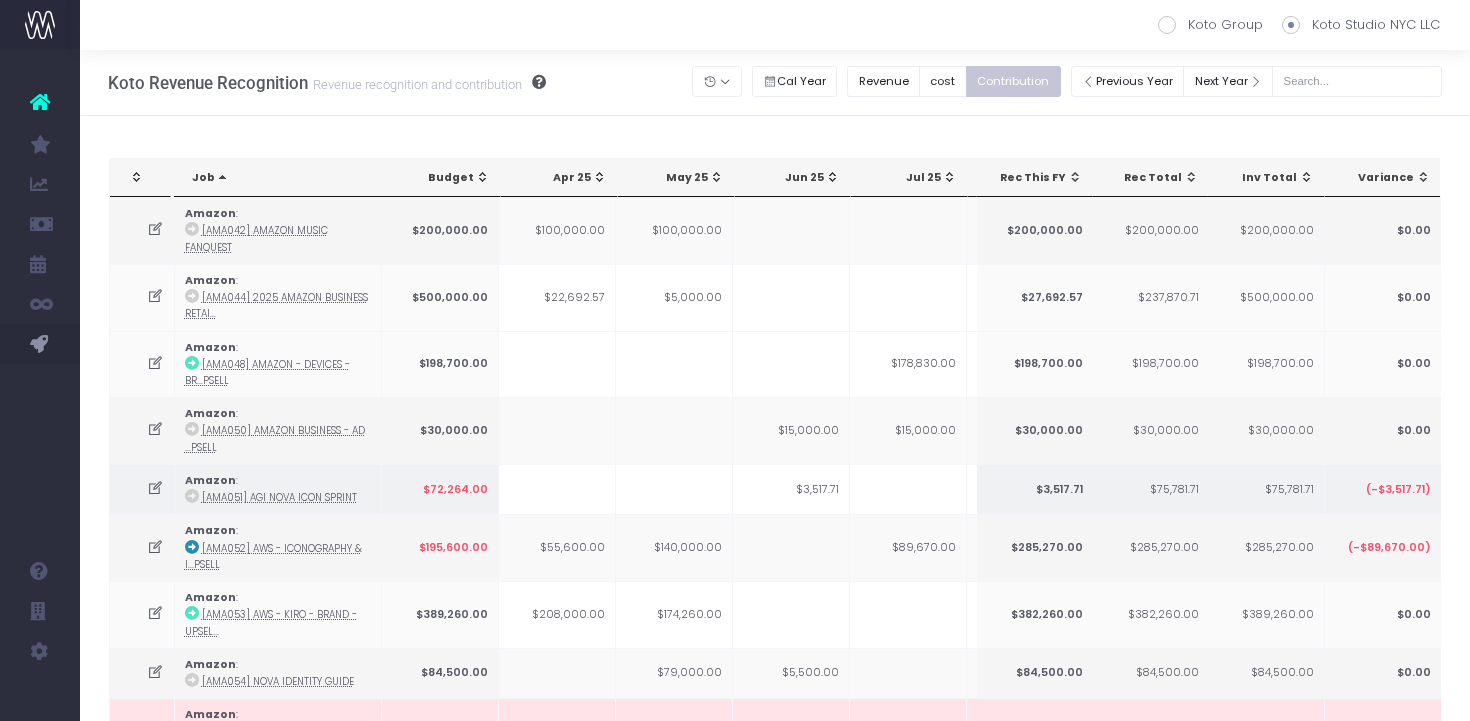 click at bounding box center (557, 489) 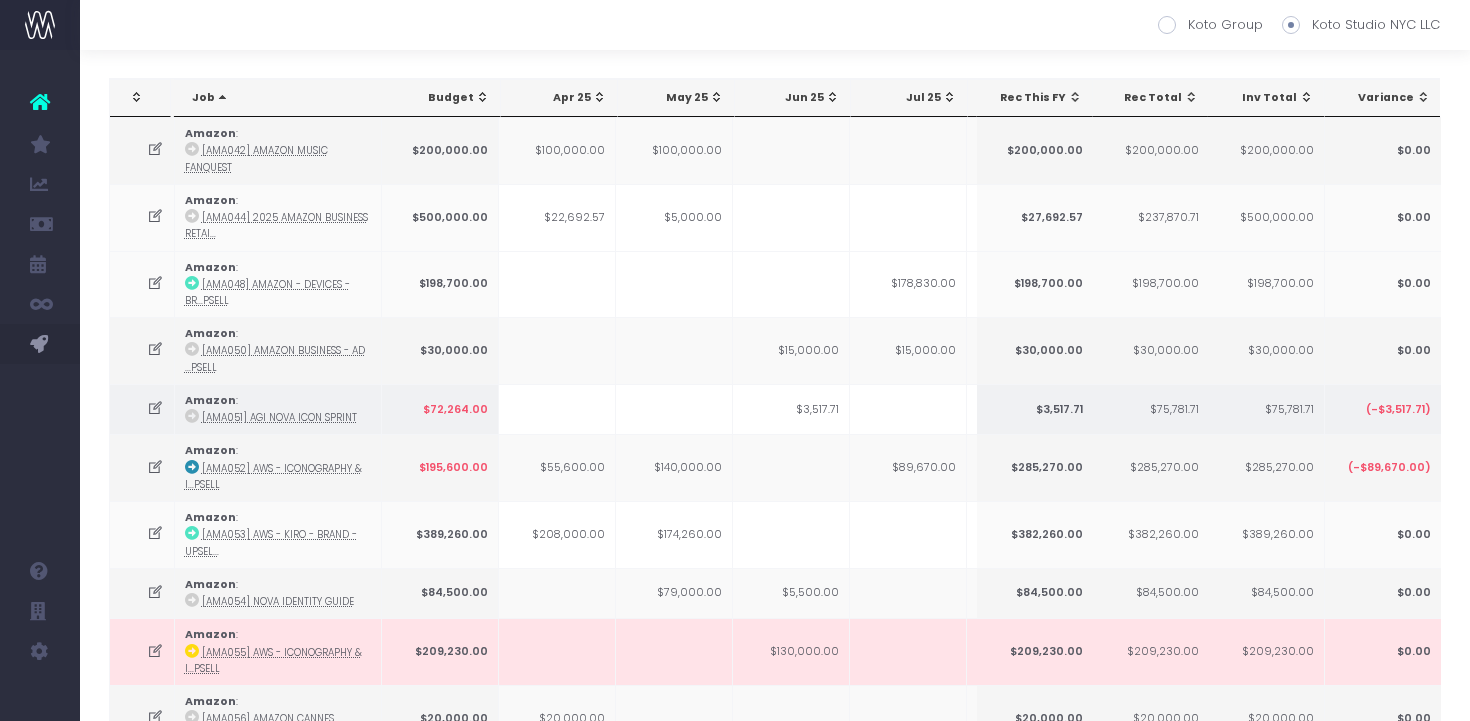 scroll, scrollTop: 81, scrollLeft: 0, axis: vertical 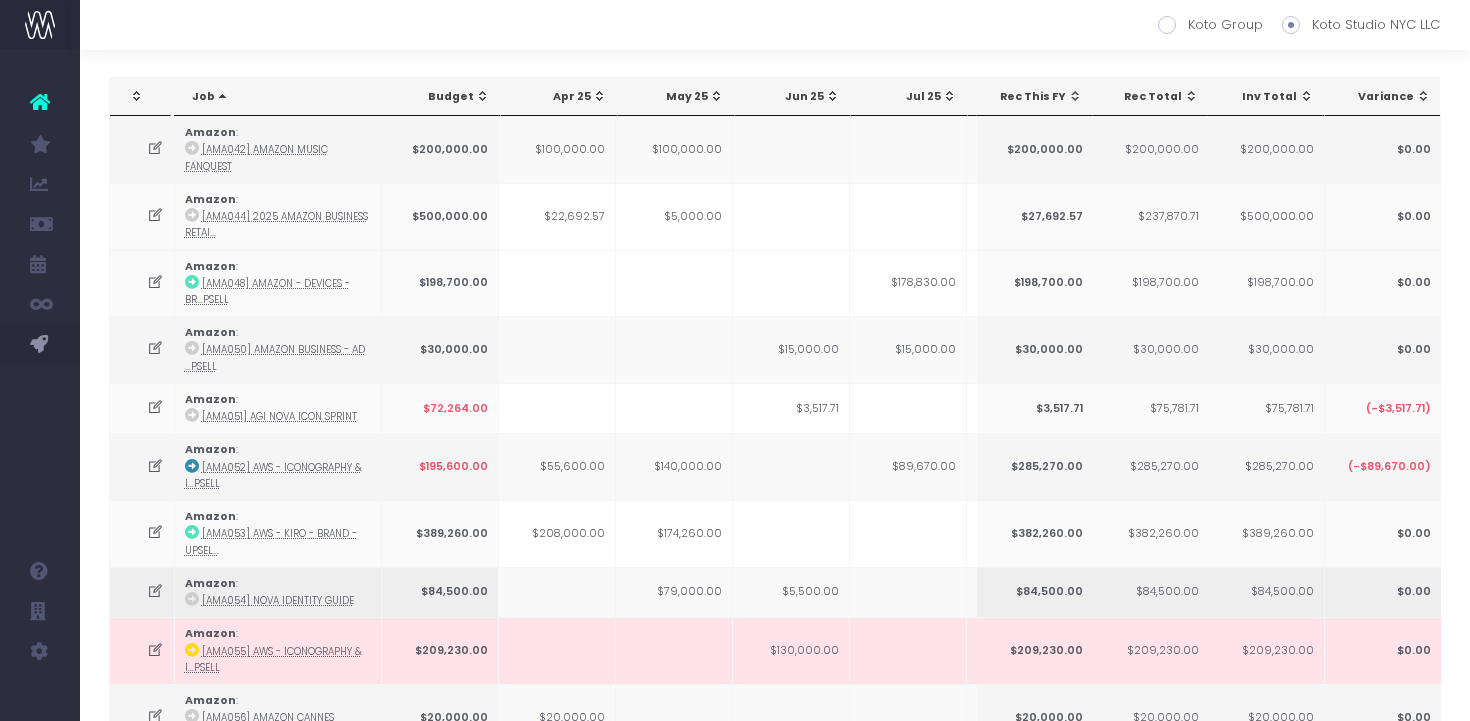 click at bounding box center (557, 592) 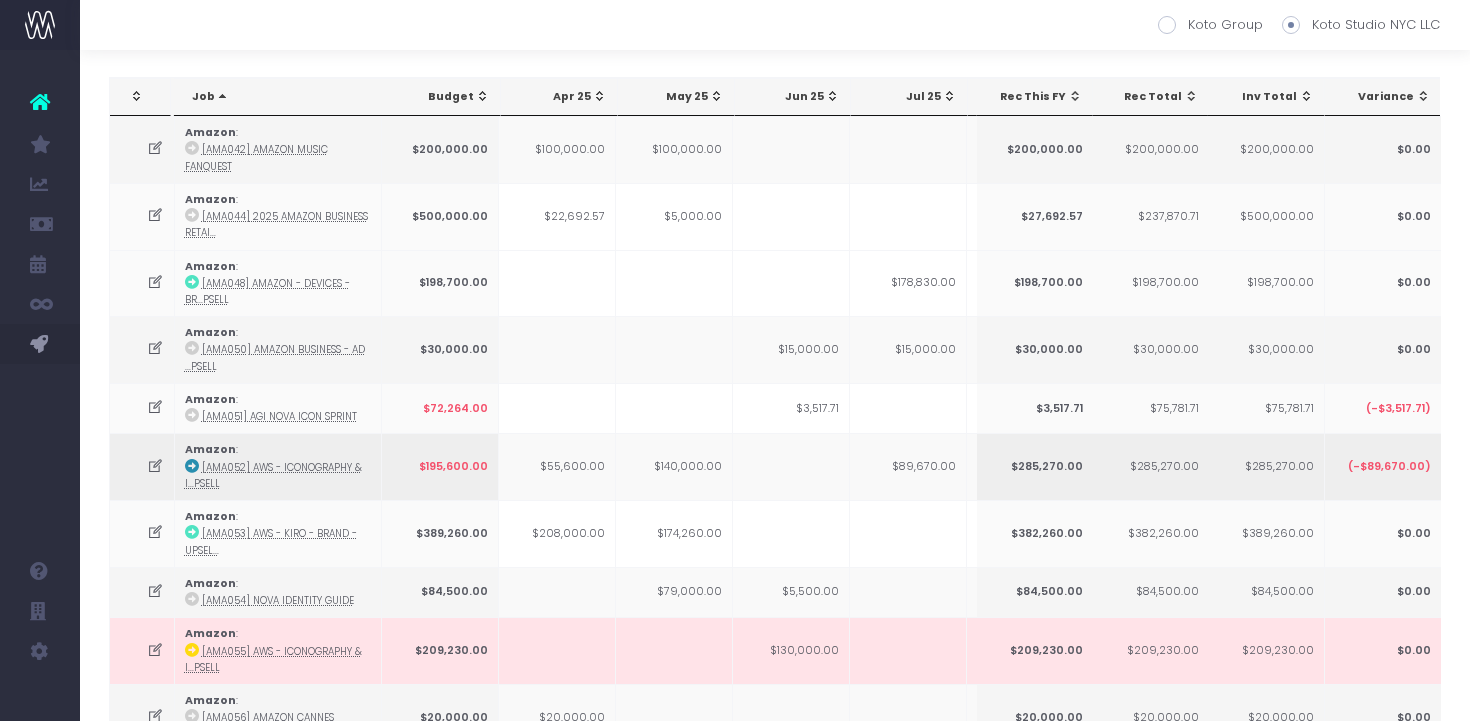 click on "$55,600.00" at bounding box center [557, 466] 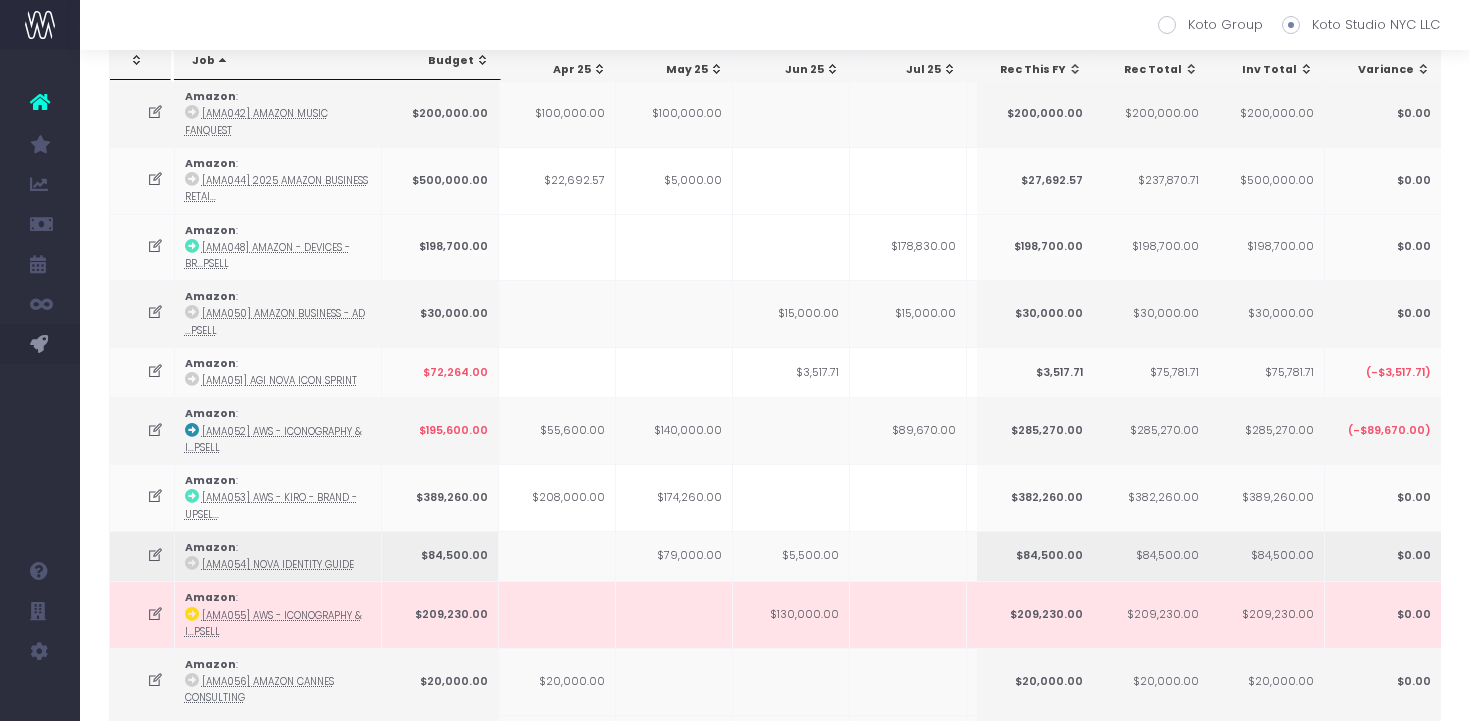 scroll, scrollTop: 120, scrollLeft: 0, axis: vertical 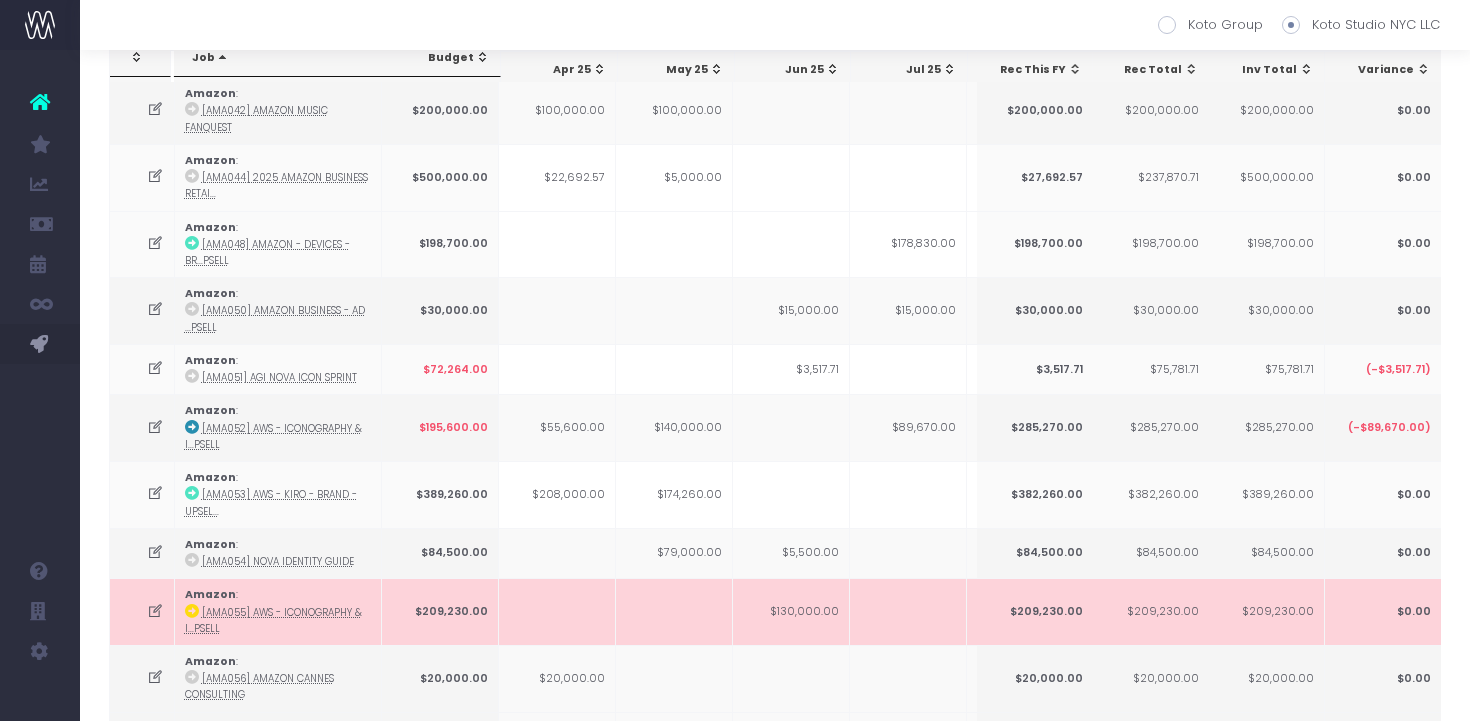 click at bounding box center [557, 611] 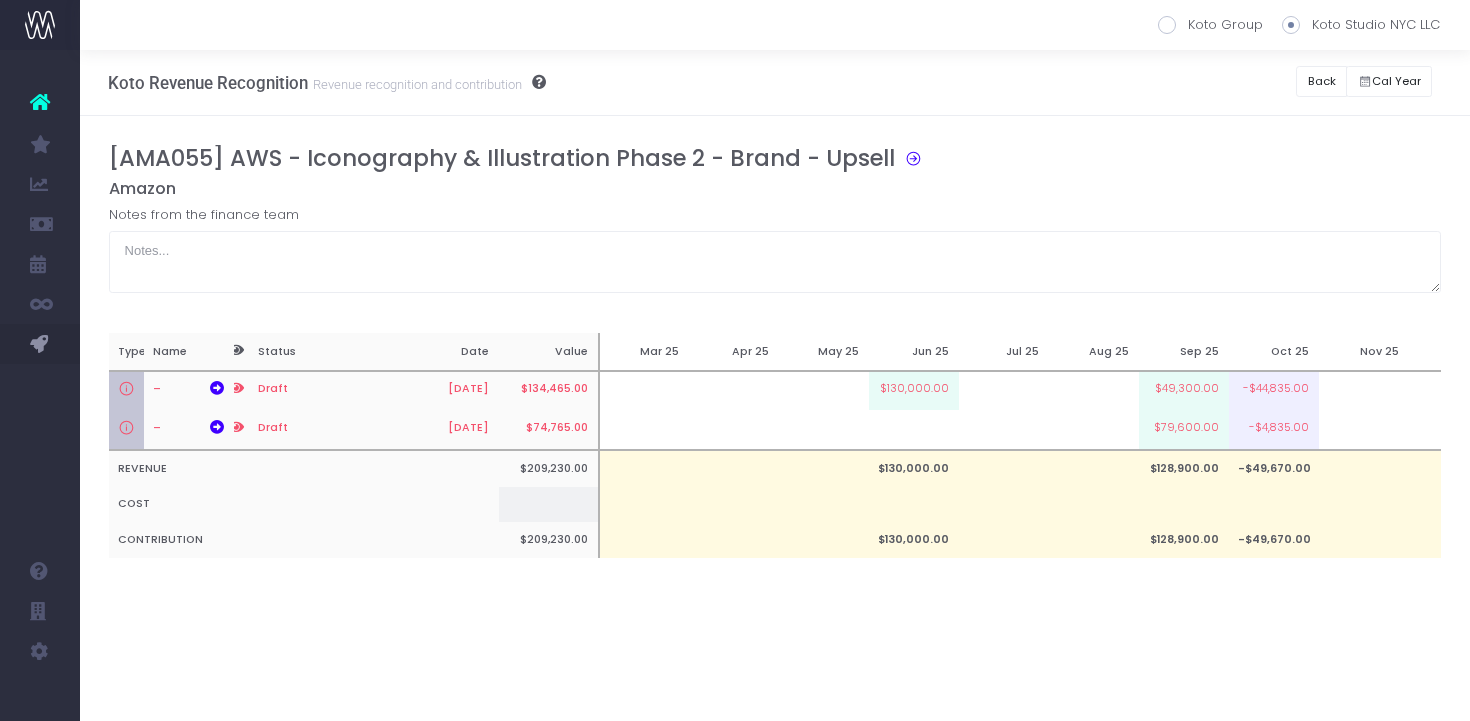 scroll, scrollTop: 0, scrollLeft: 0, axis: both 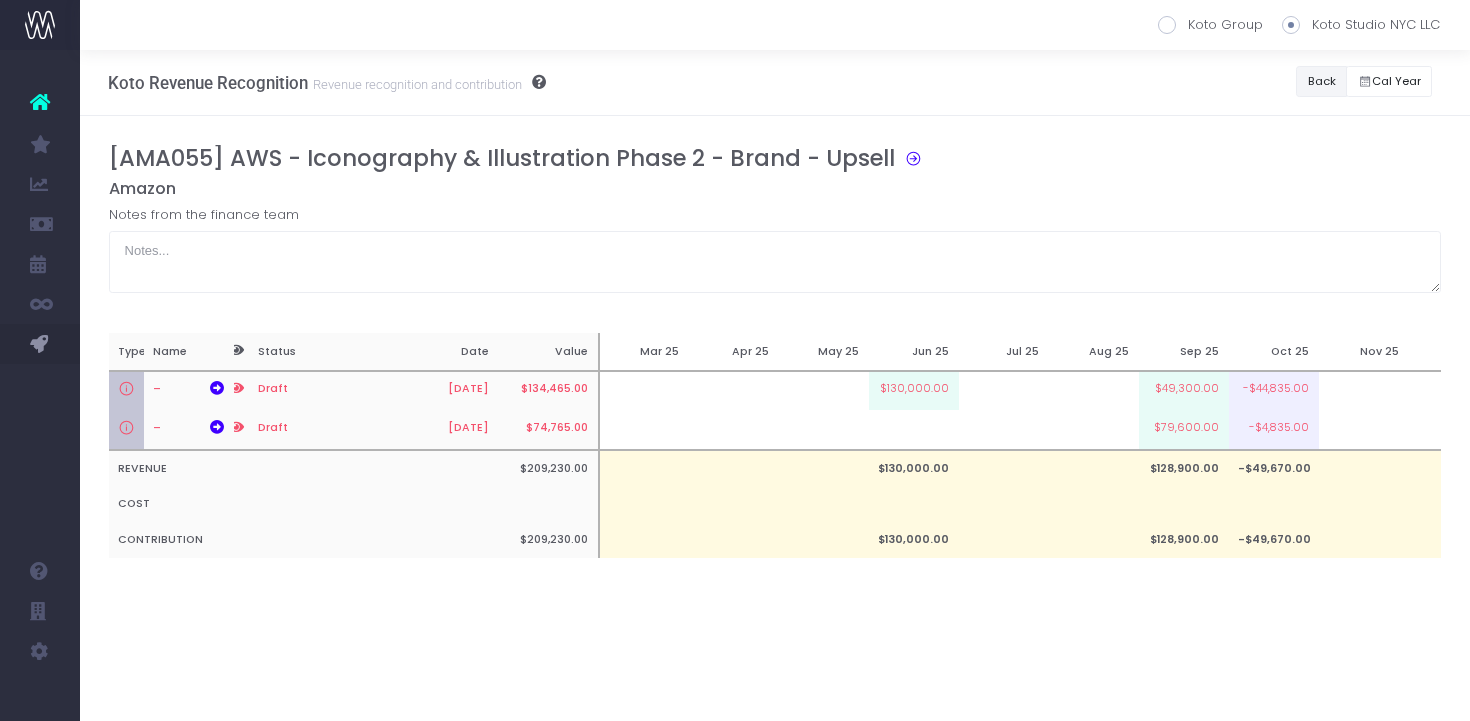 click on "Back" at bounding box center [1321, 81] 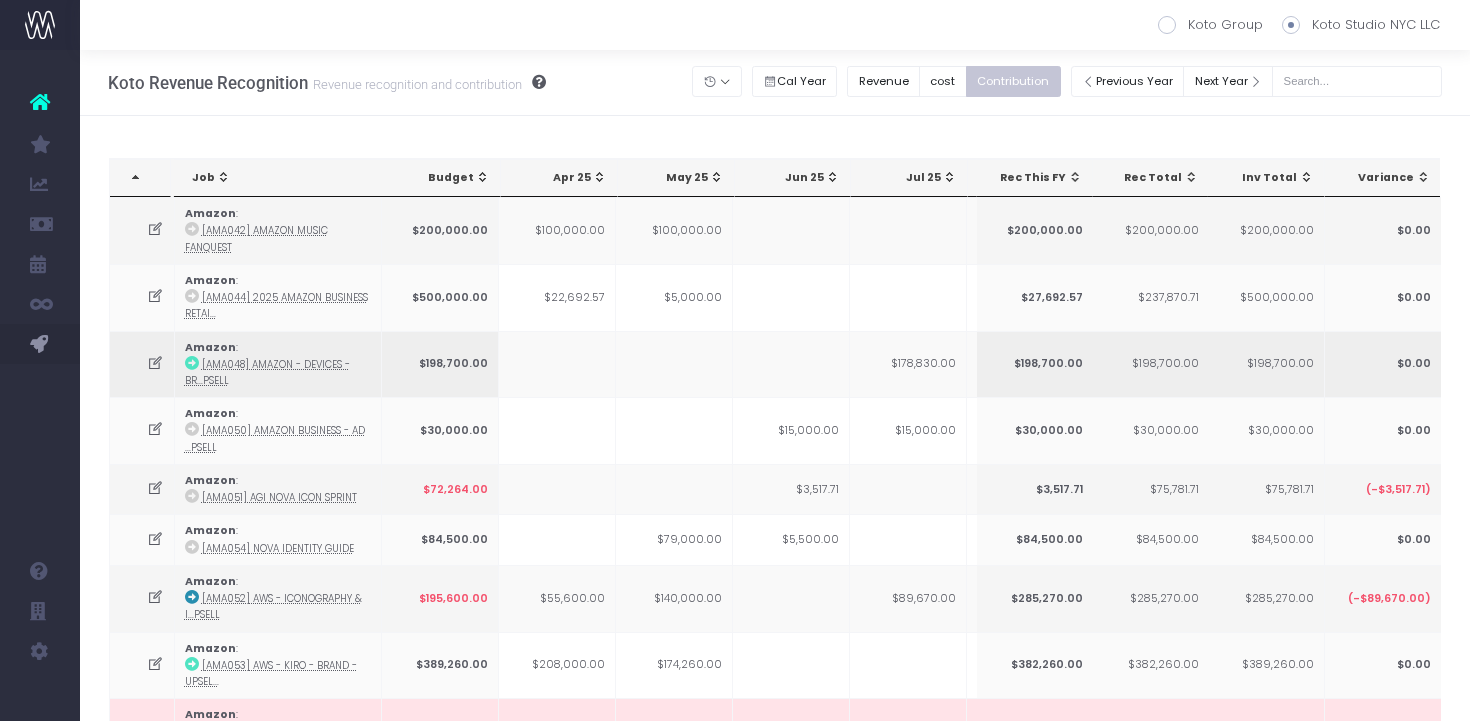click at bounding box center [557, 364] 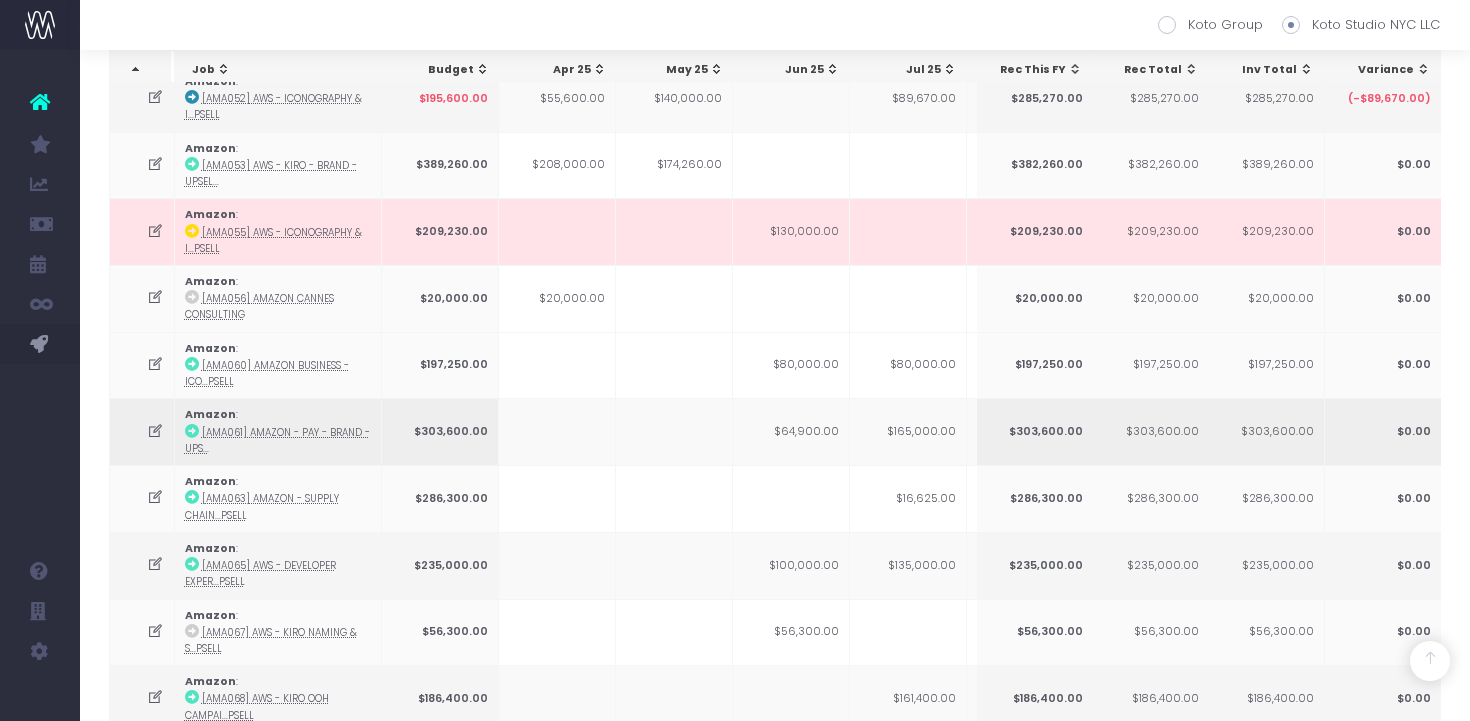 scroll, scrollTop: 0, scrollLeft: 29, axis: horizontal 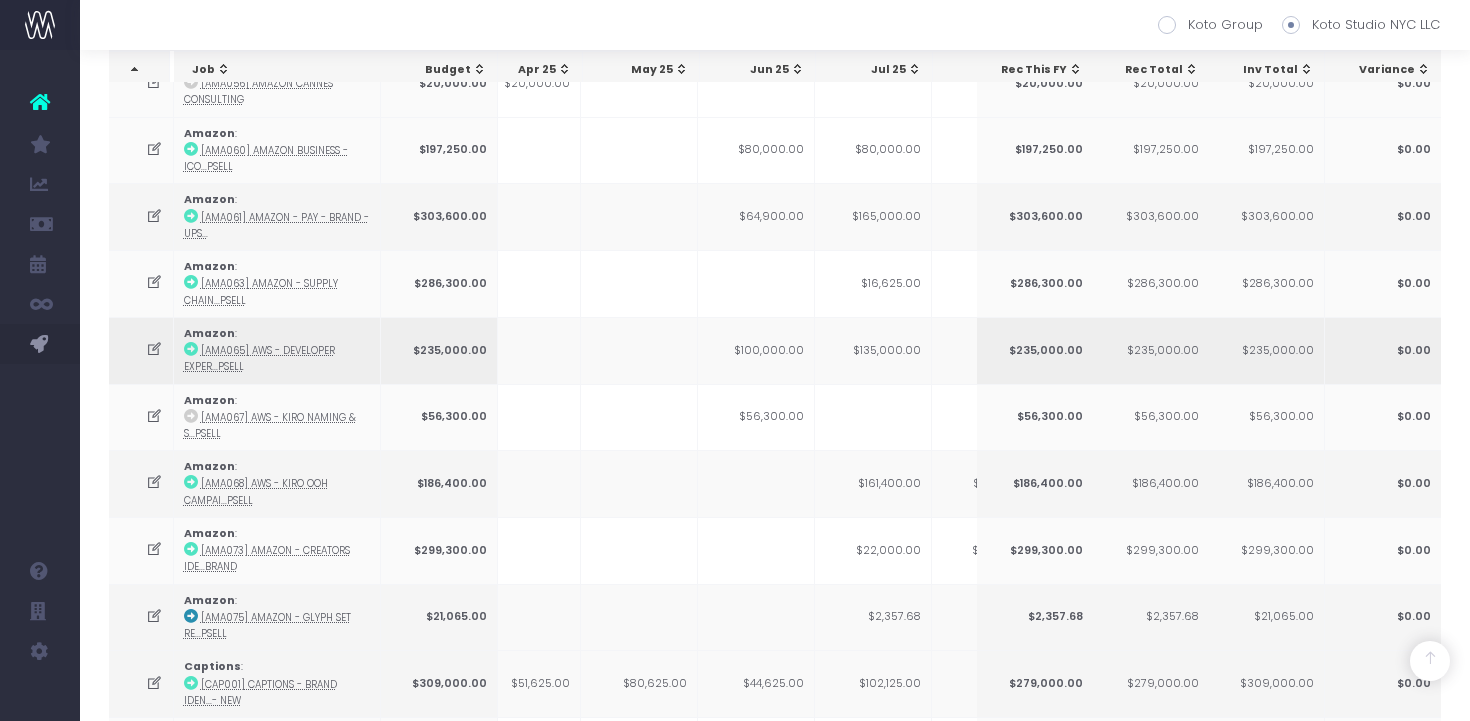 click at bounding box center [639, 350] 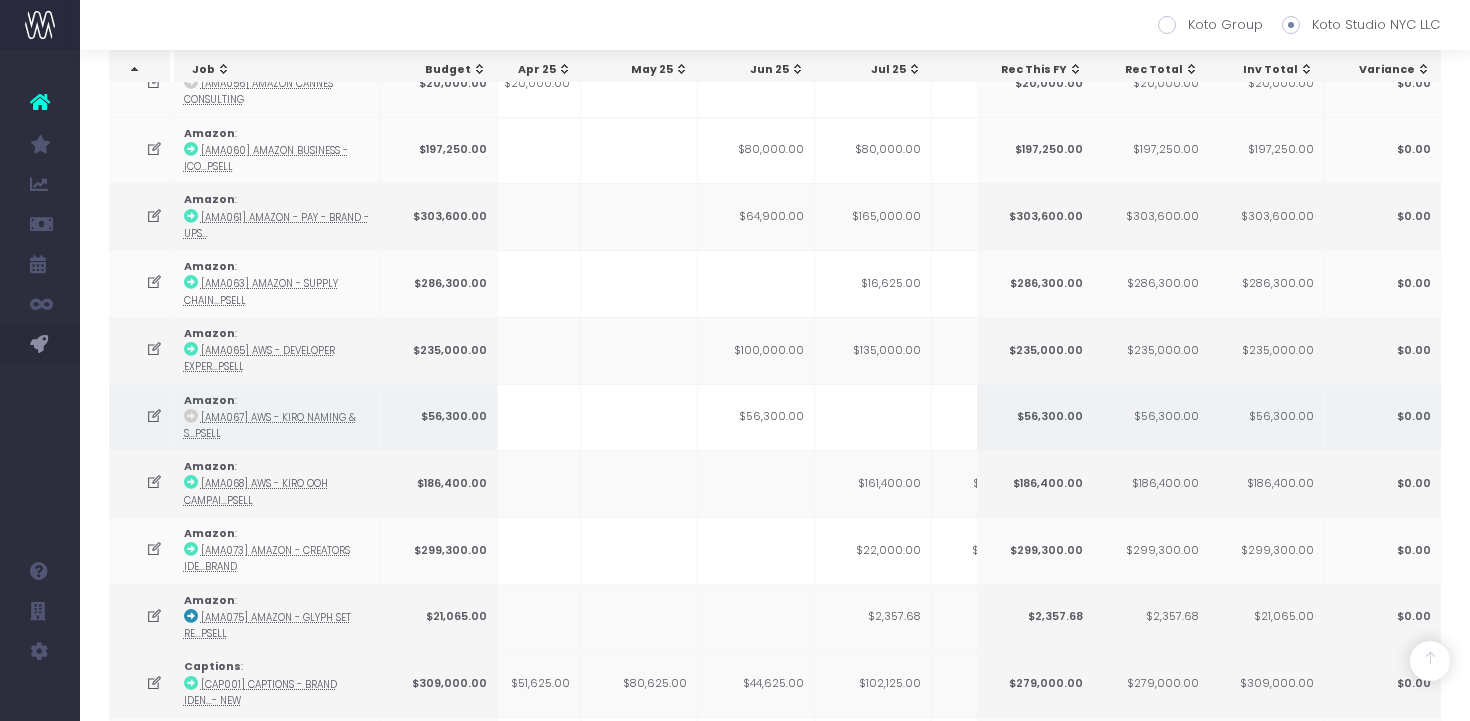 scroll, scrollTop: 0, scrollLeft: 133, axis: horizontal 